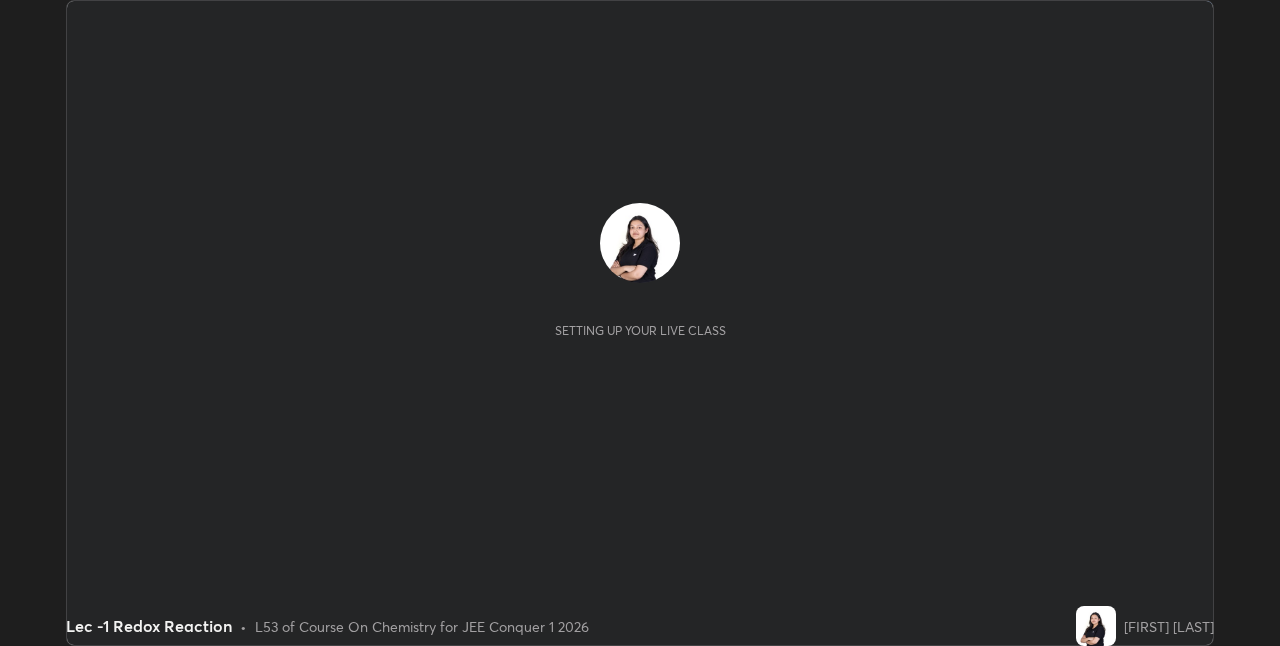 scroll, scrollTop: 0, scrollLeft: 0, axis: both 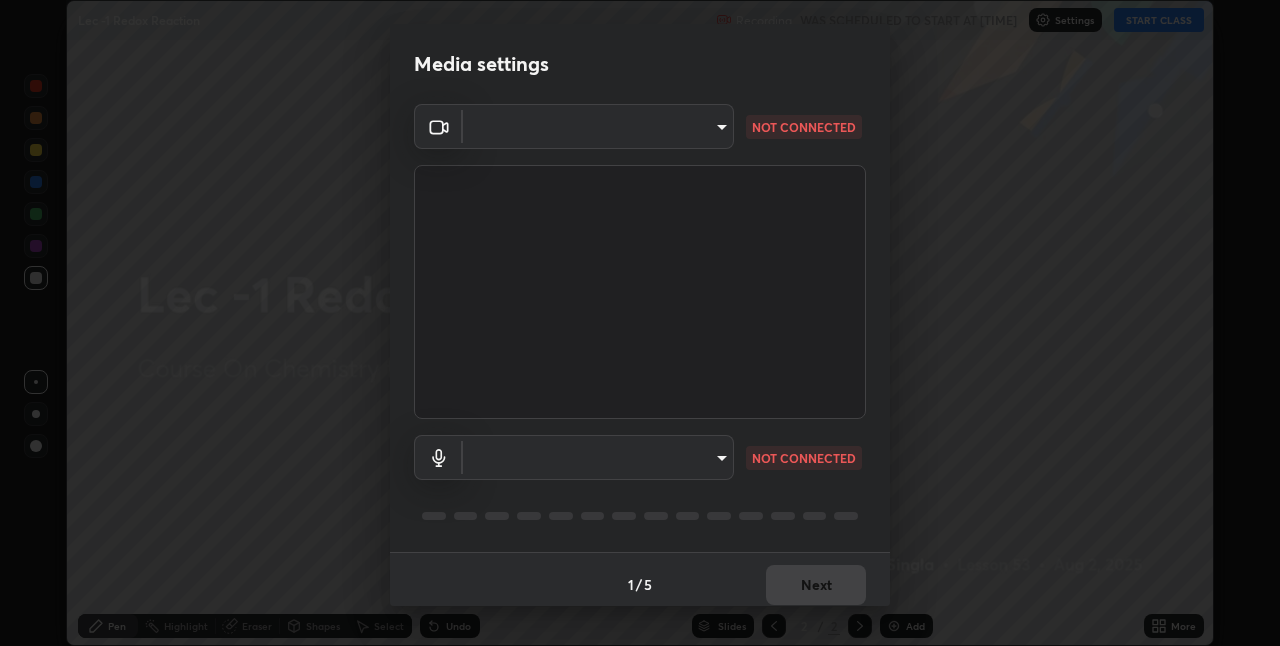 click on "Erase all Lec -1 Redox Reaction Recording WAS SCHEDULED TO START AT  [TIME] Settings START CLASS Setting up your live class Lec -1 Redox Reaction • L53 of Course On Chemistry for JEE Conquer 1 2026 [FIRST] [LAST] Pen Highlight Eraser Shapes Select Undo Slides 2 / 2 Add More No doubts shared Encourage your learners to ask a doubt for better clarity Report an issue Reason for reporting Buffering Chat not working Audio - Video sync issue Educator video quality low ​ Attach an image Report Media settings ​ NOT CONNECTED ​ NOT CONNECTED 1 / 5 Next" at bounding box center [640, 323] 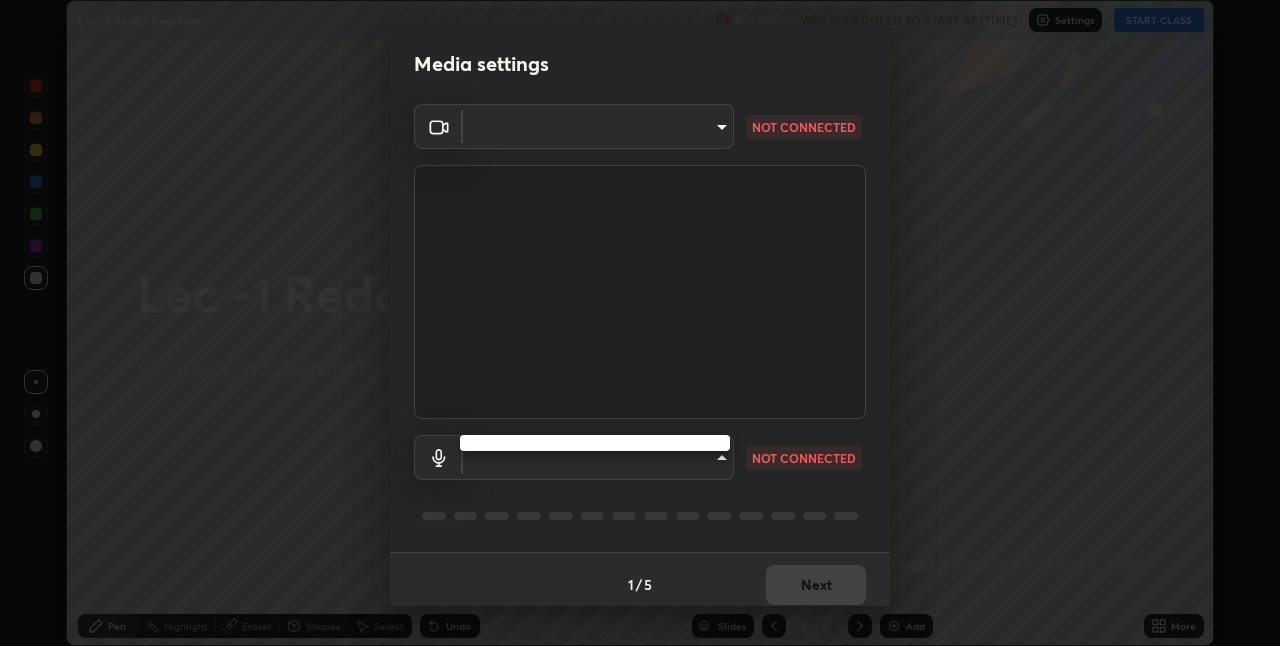 type on "[HASH]" 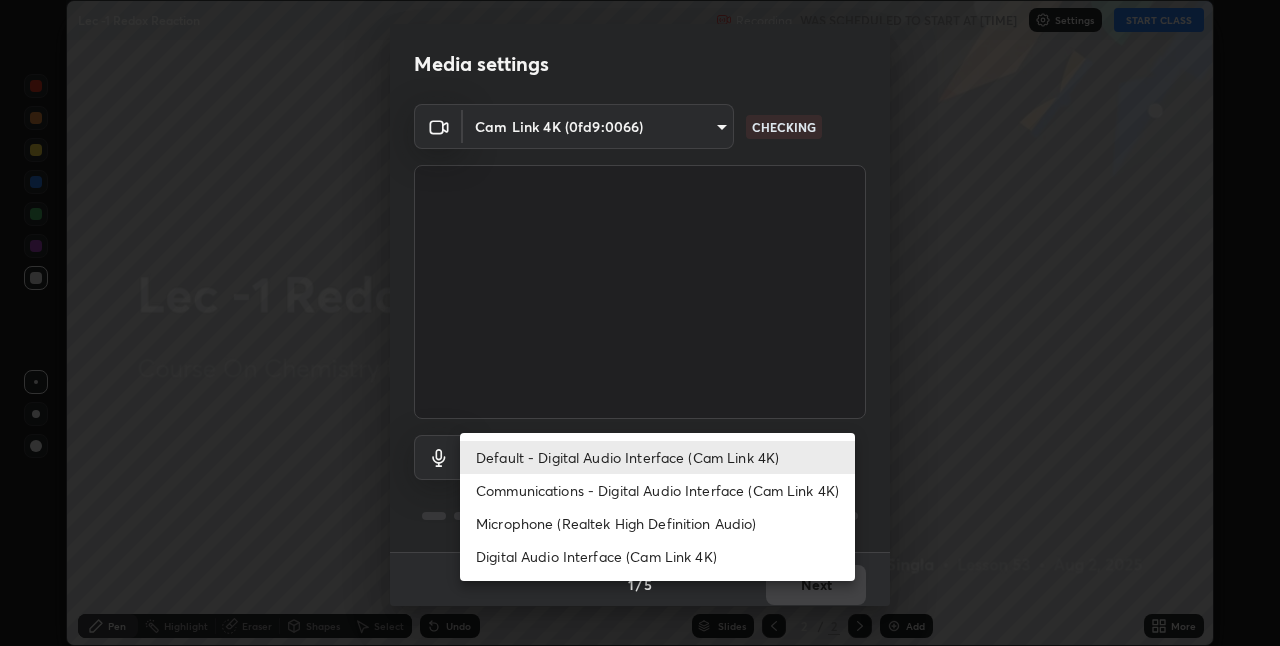 click on "Communications - Digital Audio Interface (Cam Link 4K)" at bounding box center [657, 490] 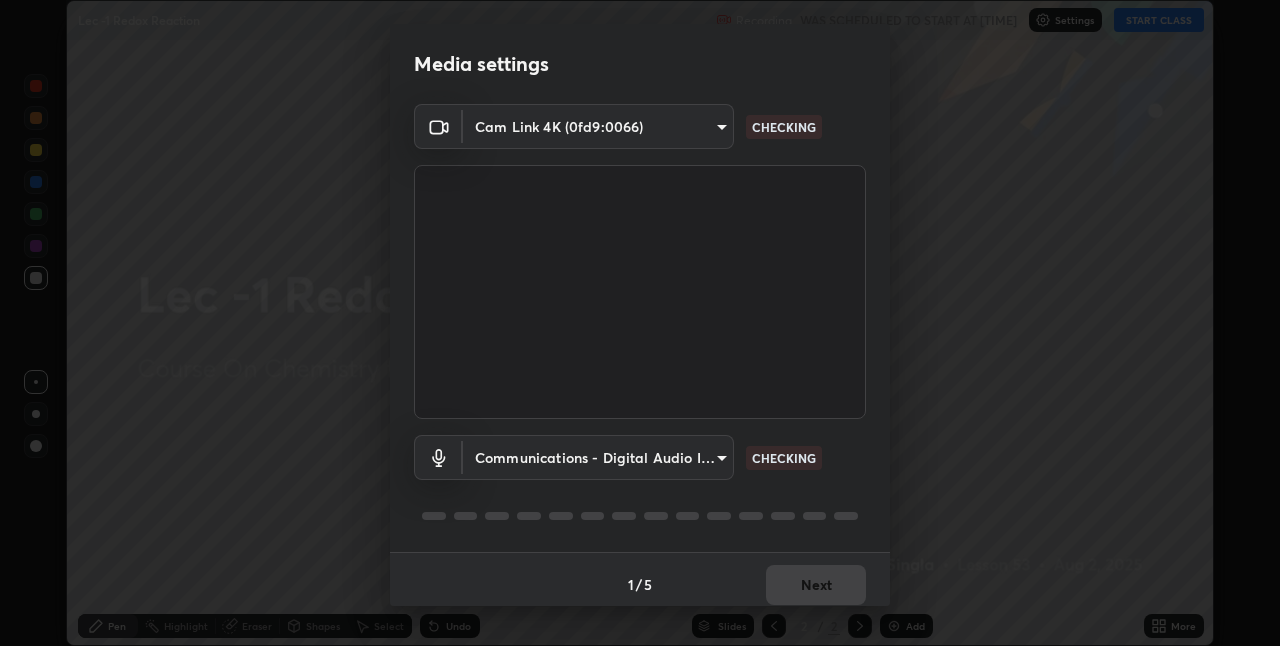 click on "Erase all Lec -1 Redox Reaction Recording WAS SCHEDULED TO START AT  [TIME] Settings START CLASS Setting up your live class Lec -1 Redox Reaction • L53 of Course On Chemistry for JEE Conquer 1 2026 [FIRST] [LAST] Pen Highlight Eraser Shapes Select Undo Slides 2 / 2 Add More No doubts shared Encourage your learners to ask a doubt for better clarity Report an issue Reason for reporting Buffering Chat not working Audio - Video sync issue Educator video quality low ​ Attach an image Report Media settings Cam Link 4K (0fd9:0066) [HASH] CHECKING Communications - Digital Audio Interface (Cam Link 4K) communications CHECKING 1 / 5 Next" at bounding box center [640, 323] 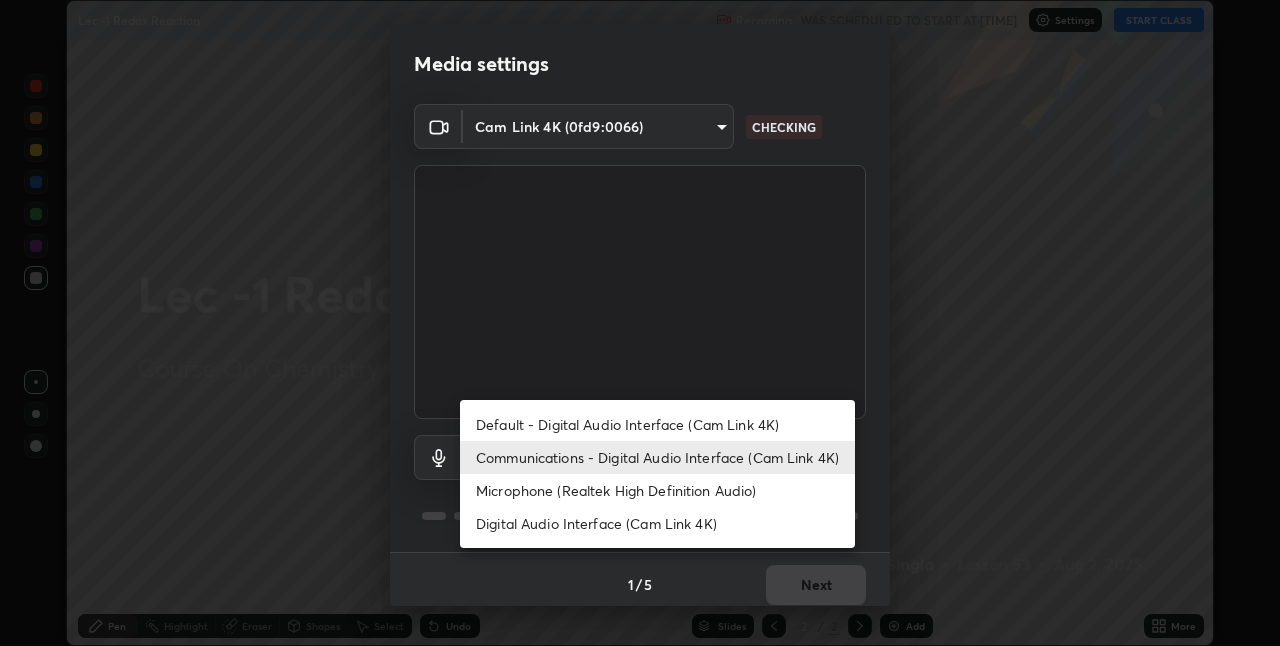 click on "Communications - Digital Audio Interface (Cam Link 4K)" at bounding box center (657, 457) 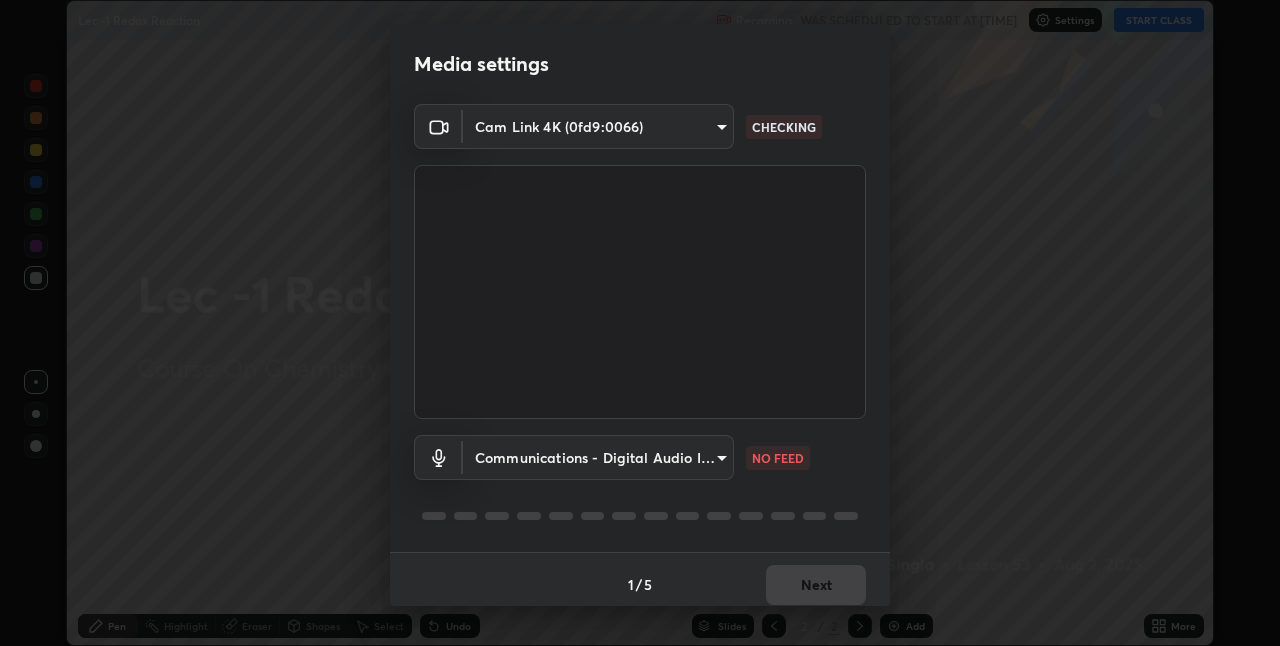 click on "Erase all Lec -1 Redox Reaction Recording WAS SCHEDULED TO START AT  [TIME] Settings START CLASS Setting up your live class Lec -1 Redox Reaction • L53 of Course On Chemistry for JEE Conquer 1 2026 [FIRST] [LAST] Pen Highlight Eraser Shapes Select Undo Slides 2 / 2 Add More No doubts shared Encourage your learners to ask a doubt for better clarity Report an issue Reason for reporting Buffering Chat not working Audio - Video sync issue Educator video quality low ​ Attach an image Report Media settings Cam Link 4K (0fd9:0066) [HASH] CHECKING Communications - Digital Audio Interface (Cam Link 4K) communications NO FEED 1 / 5 Next" at bounding box center (640, 323) 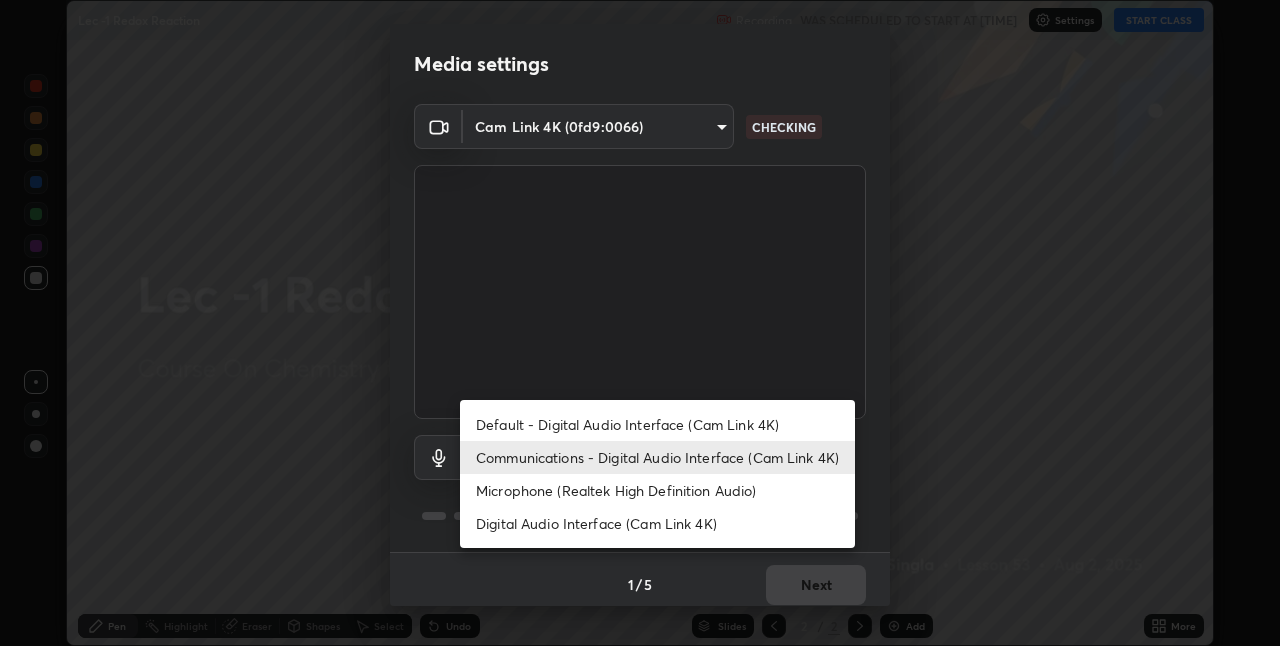 click on "Default - Digital Audio Interface (Cam Link 4K)" at bounding box center [657, 424] 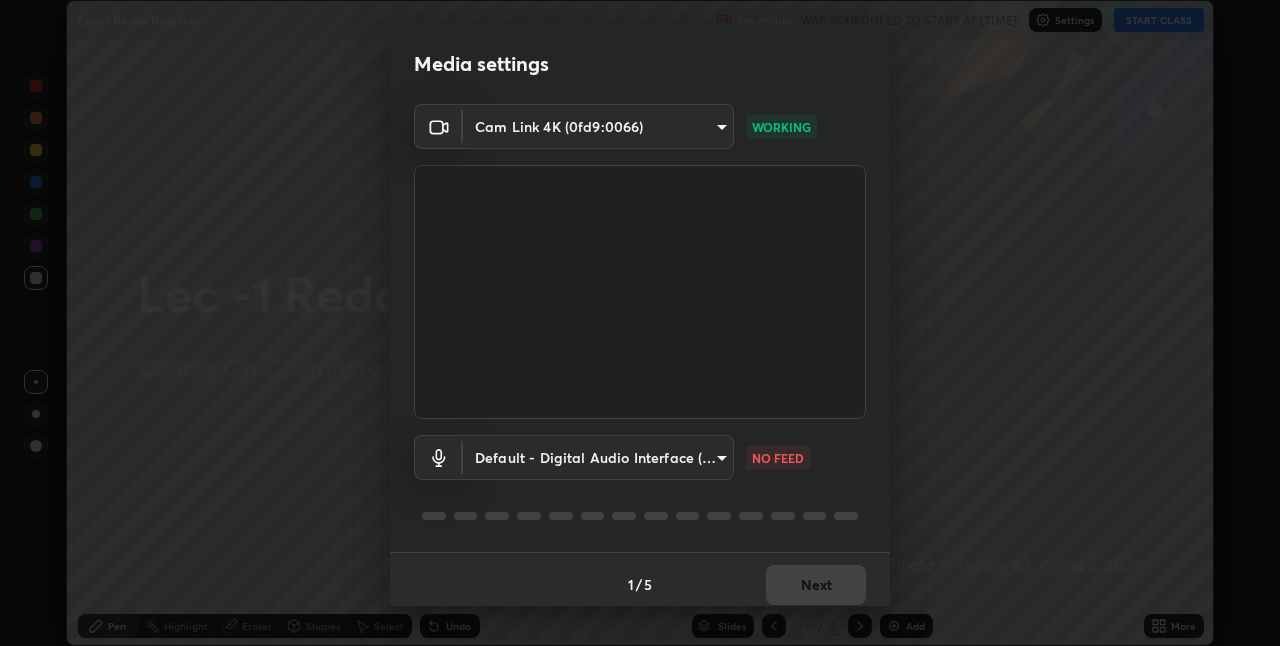 scroll, scrollTop: 10, scrollLeft: 0, axis: vertical 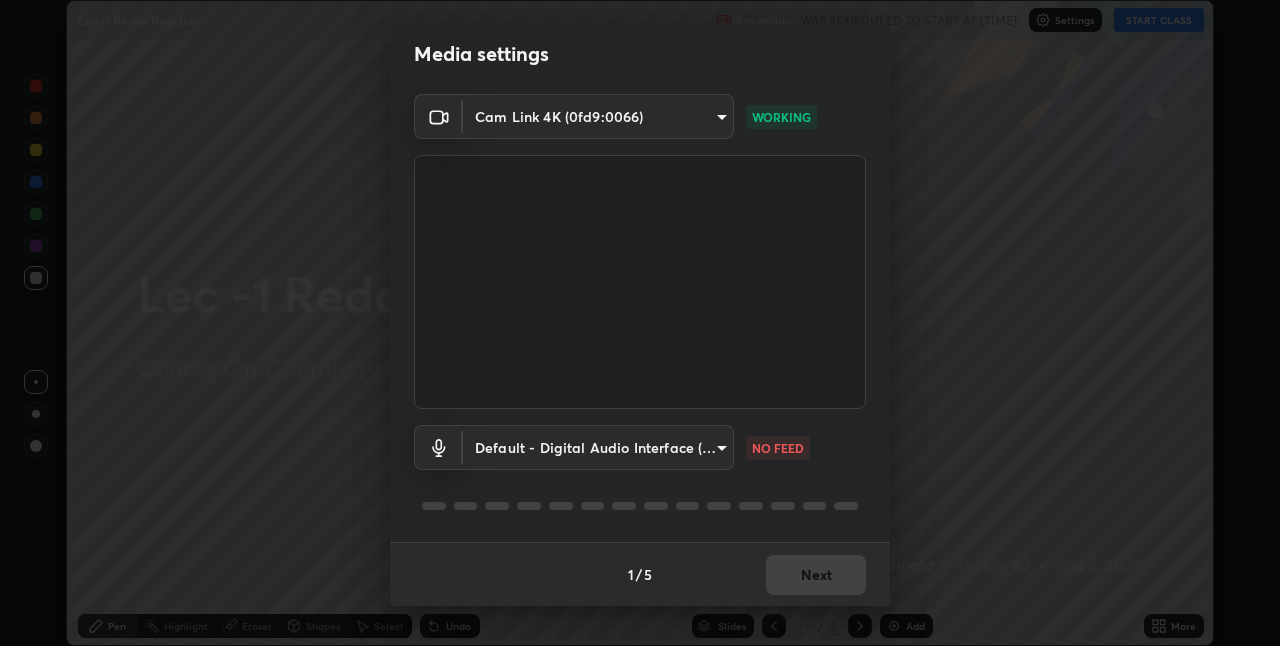 click on "Erase all Lec -1 Redox Reaction Recording WAS SCHEDULED TO START AT  [TIME] Settings START CLASS Setting up your live class Lec -1 Redox Reaction • L53 of Course On Chemistry for JEE Conquer 1 2026 [FIRST] [LAST] Pen Highlight Eraser Shapes Select Undo Slides 2 / 2 Add More No doubts shared Encourage your learners to ask a doubt for better clarity Report an issue Reason for reporting Buffering Chat not working Audio - Video sync issue Educator video quality low ​ Attach an image Report Media settings Cam Link 4K (0fd9:0066) [HASH] WORKING Default - Digital Audio Interface (Cam Link 4K) default NO FEED 1 / 5 Next" at bounding box center (640, 323) 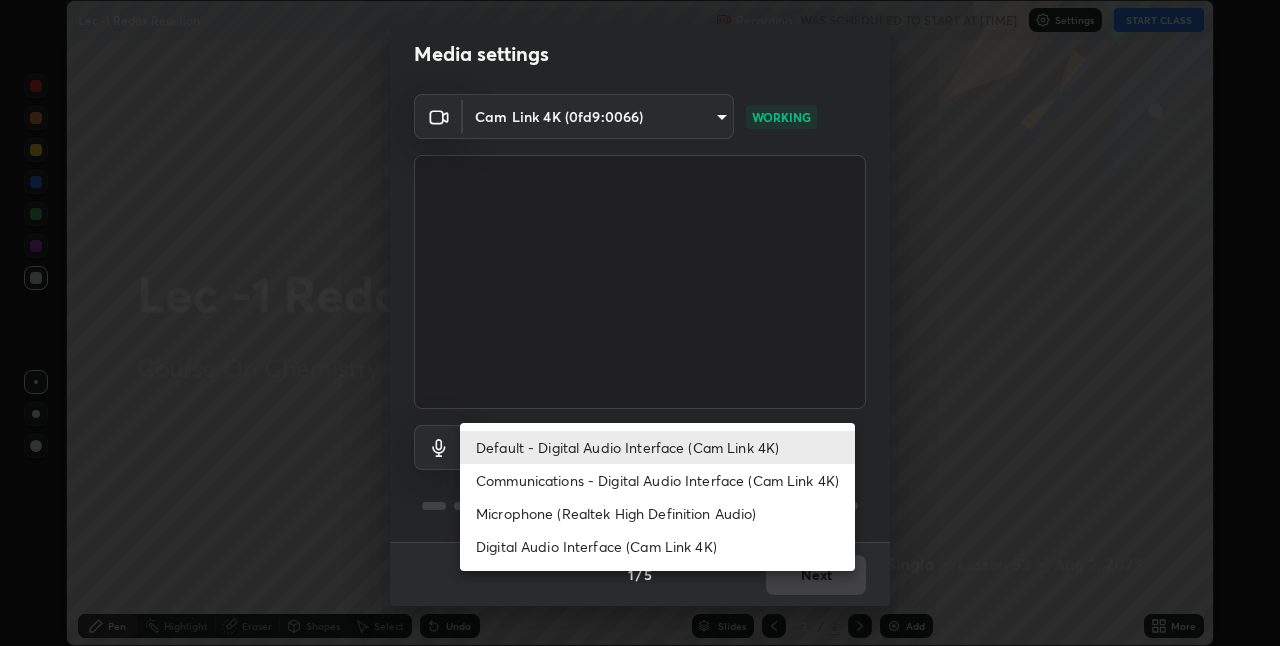 click on "Communications - Digital Audio Interface (Cam Link 4K)" at bounding box center (657, 480) 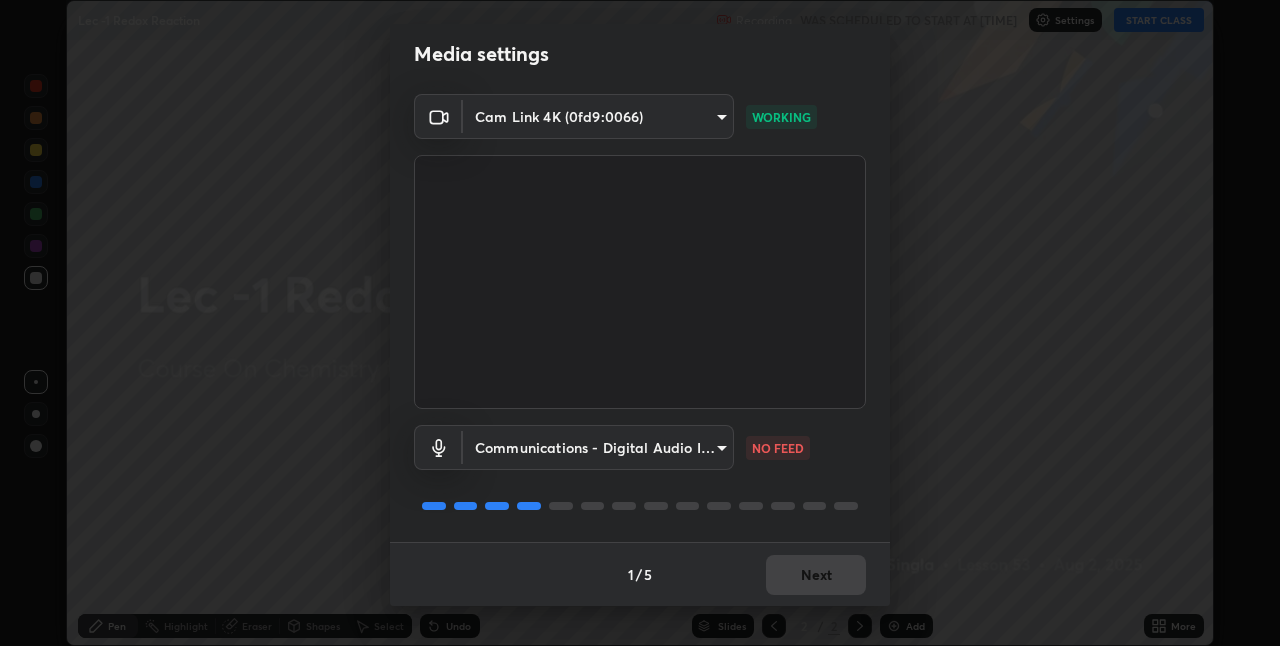 click on "Erase all Lec -1 Redox Reaction Recording WAS SCHEDULED TO START AT  [TIME] Settings START CLASS Setting up your live class Lec -1 Redox Reaction • L53 of Course On Chemistry for JEE Conquer 1 2026 [FIRST] [LAST] Pen Highlight Eraser Shapes Select Undo Slides 2 / 2 Add More No doubts shared Encourage your learners to ask a doubt for better clarity Report an issue Reason for reporting Buffering Chat not working Audio - Video sync issue Educator video quality low ​ Attach an image Report Media settings Cam Link 4K (0fd9:0066) [HASH] WORKING Communications - Digital Audio Interface (Cam Link 4K) communications NO FEED 1 / 5 Next" at bounding box center (640, 323) 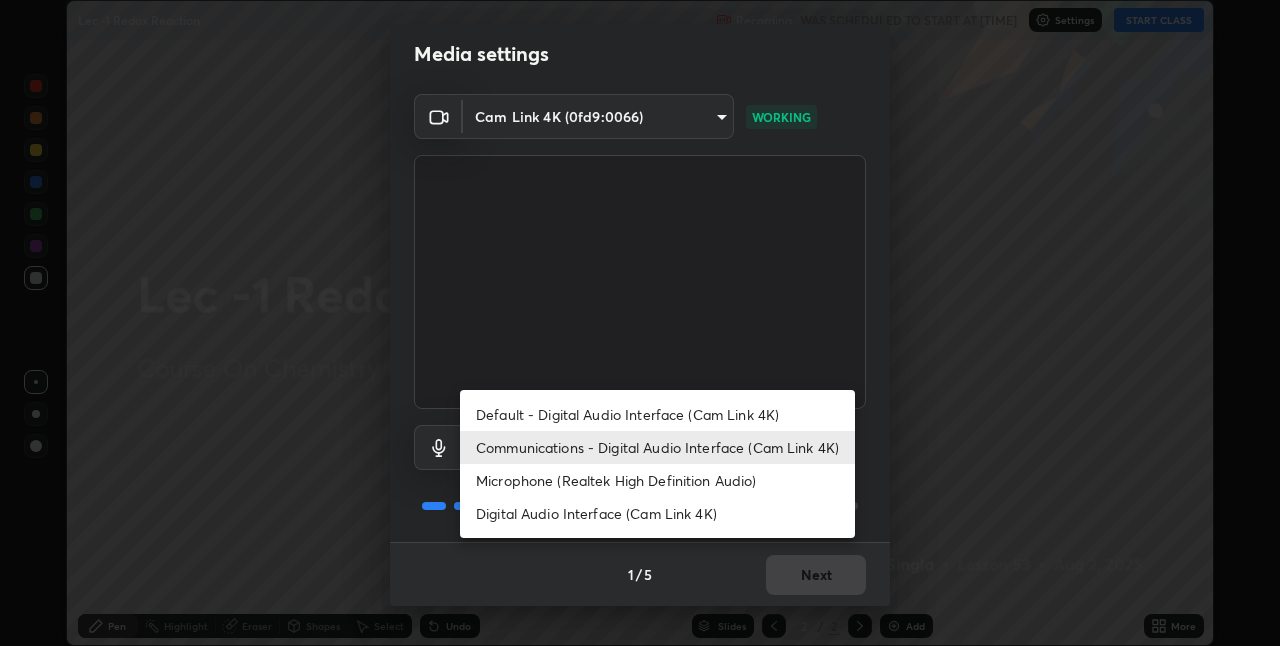 click on "Communications - Digital Audio Interface (Cam Link 4K)" at bounding box center (657, 447) 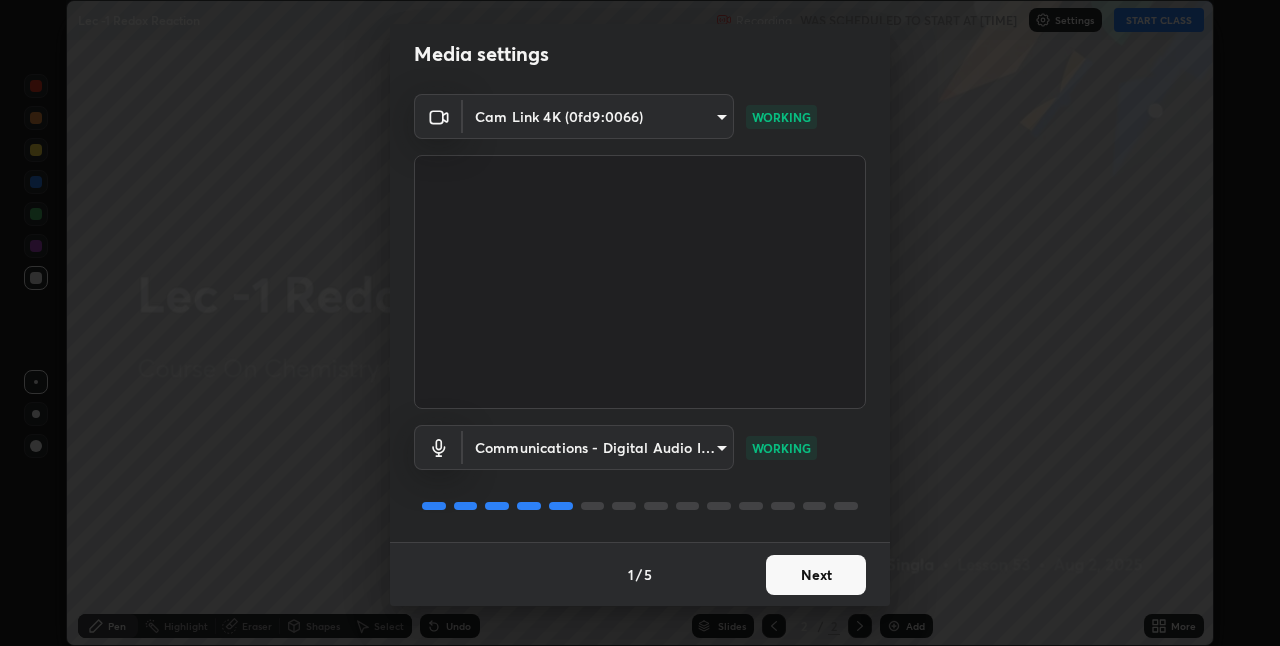 click on "Next" at bounding box center (816, 575) 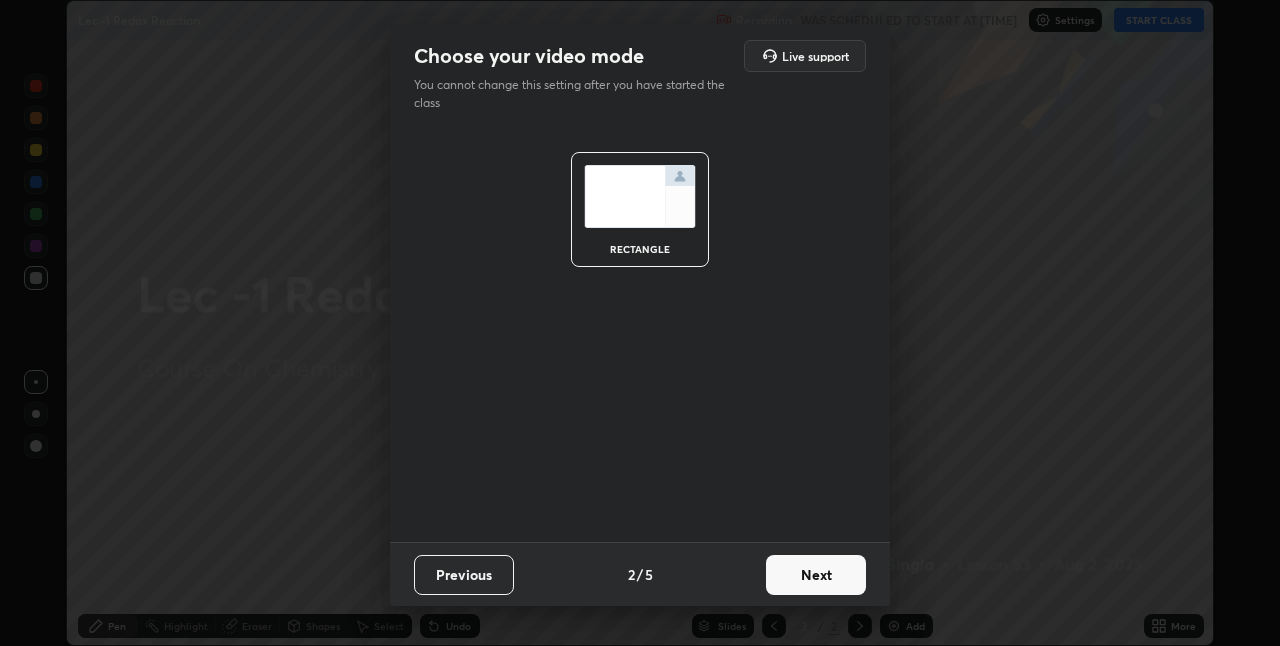 scroll, scrollTop: 0, scrollLeft: 0, axis: both 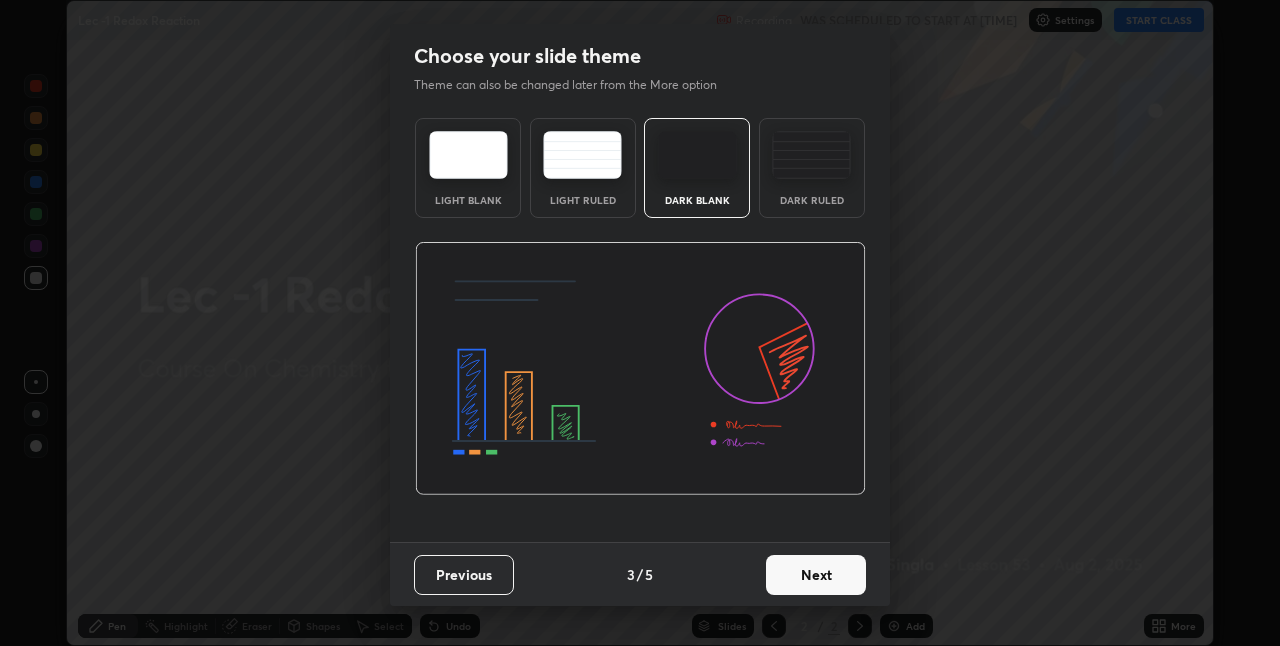 click on "Next" at bounding box center [816, 575] 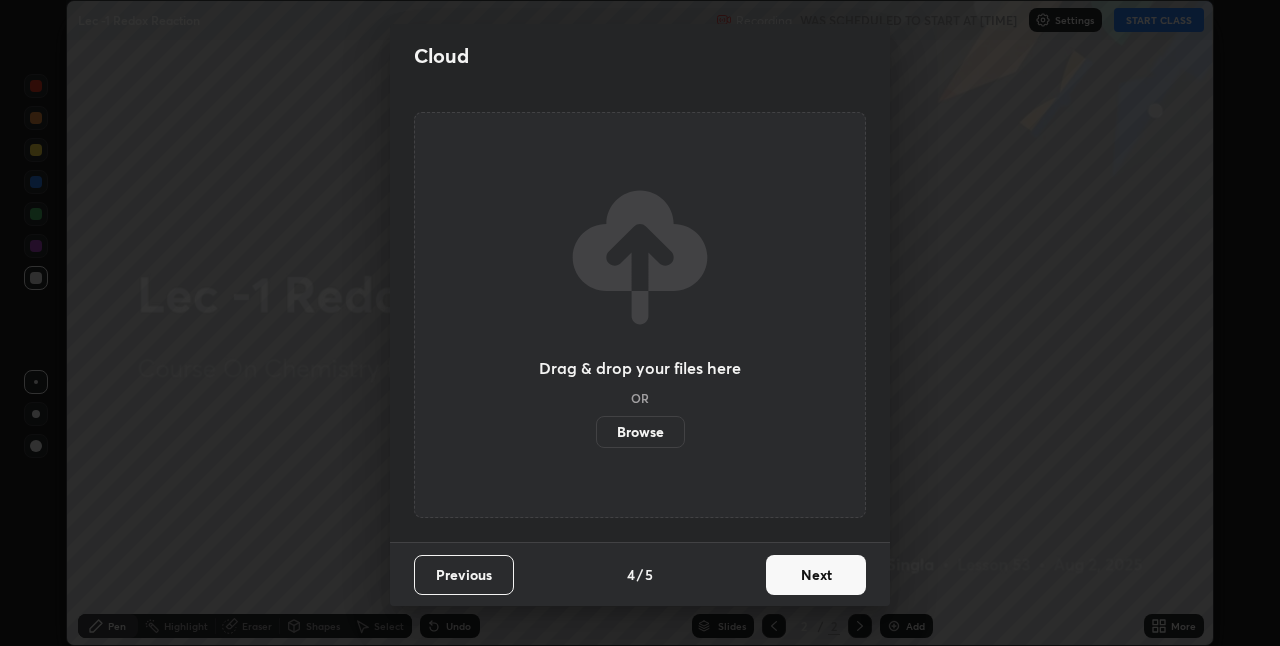 click on "Next" at bounding box center (816, 575) 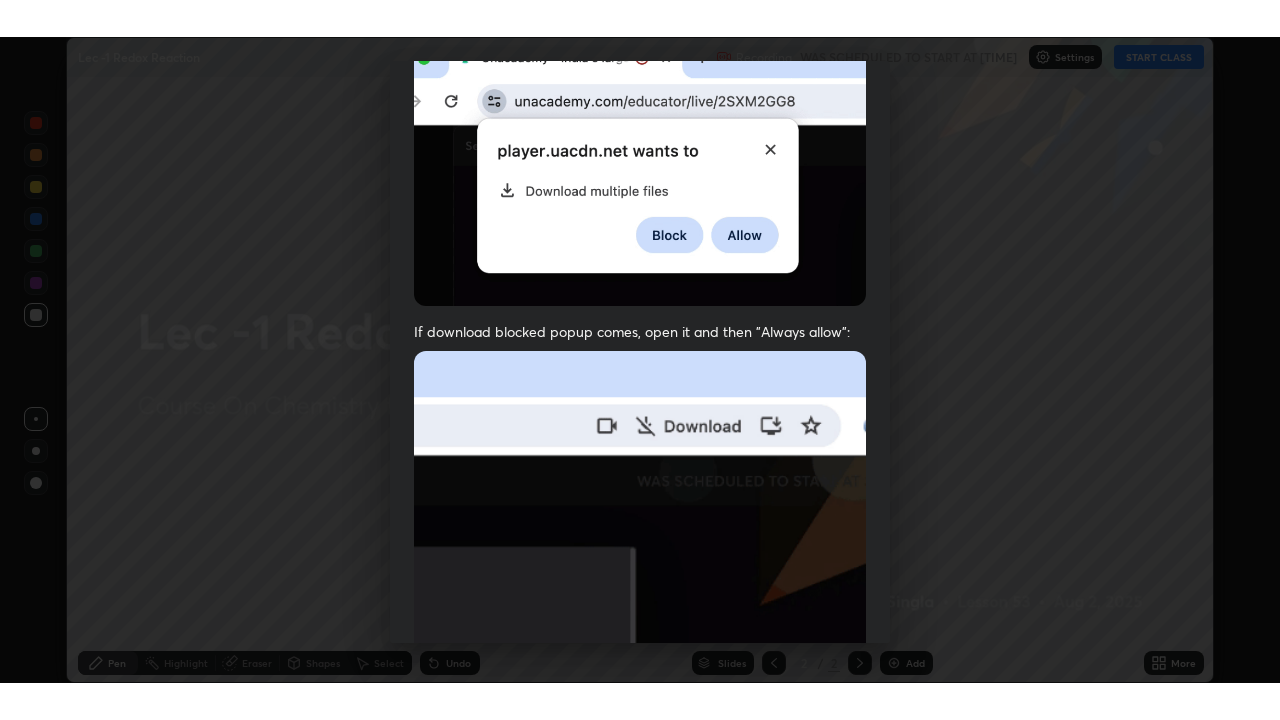 scroll, scrollTop: 418, scrollLeft: 0, axis: vertical 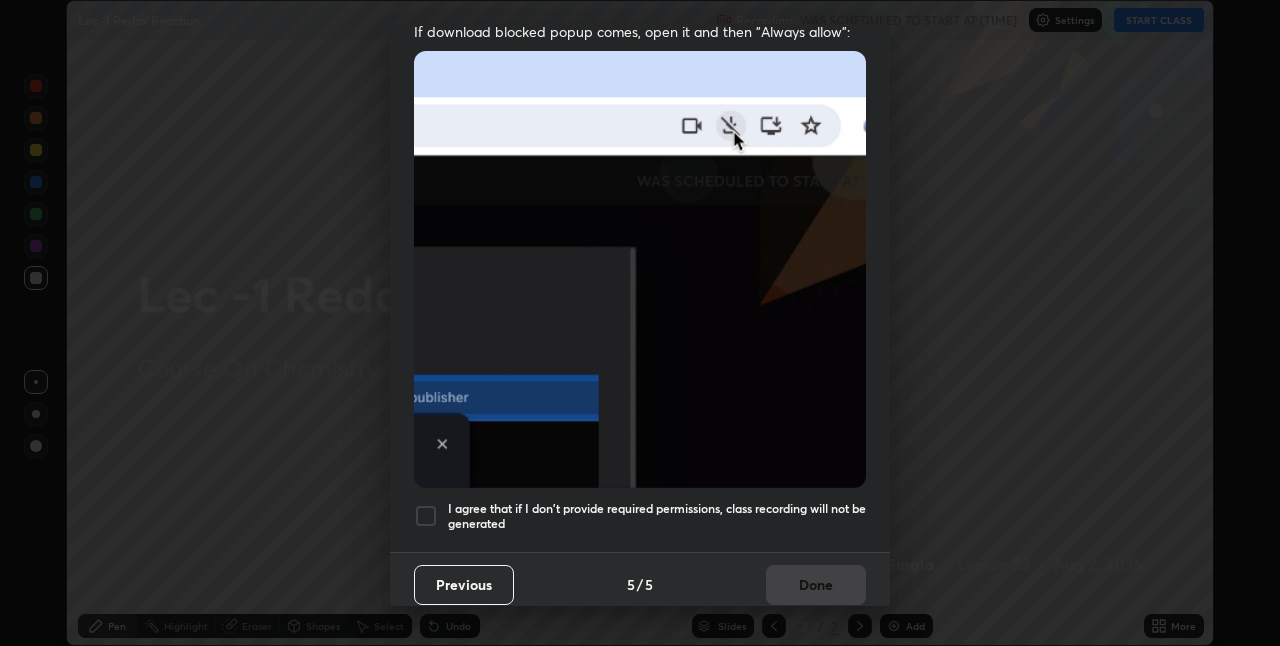 click at bounding box center (426, 516) 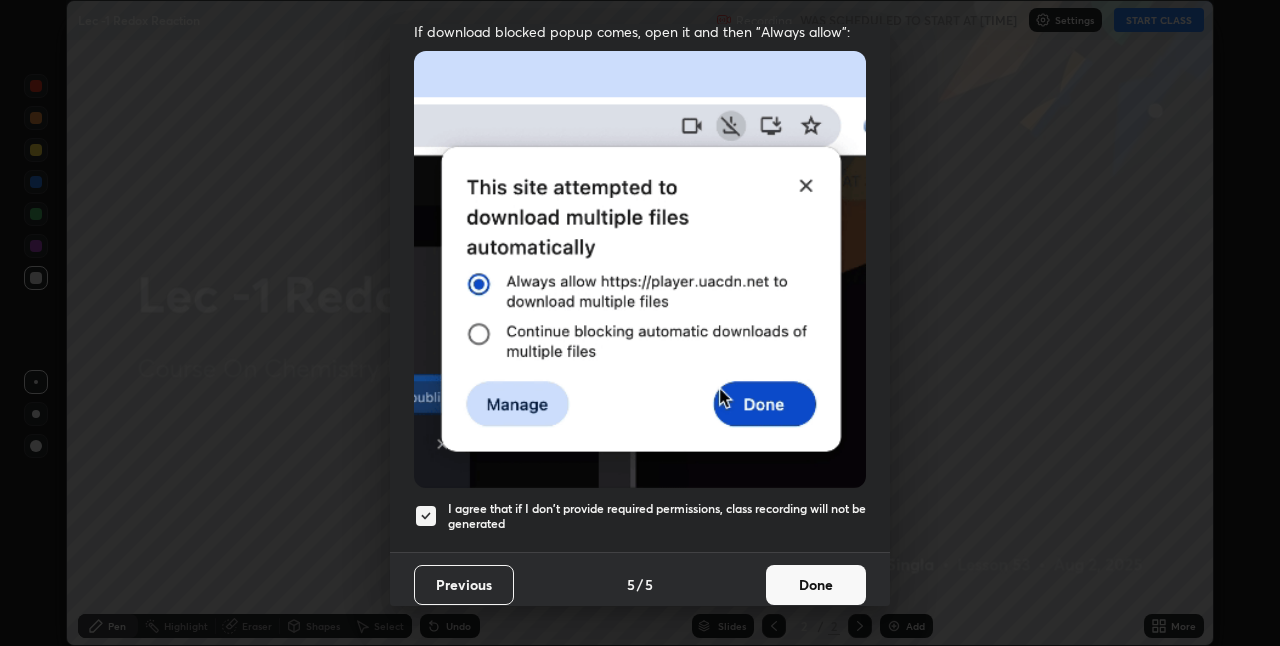 click on "Done" at bounding box center [816, 585] 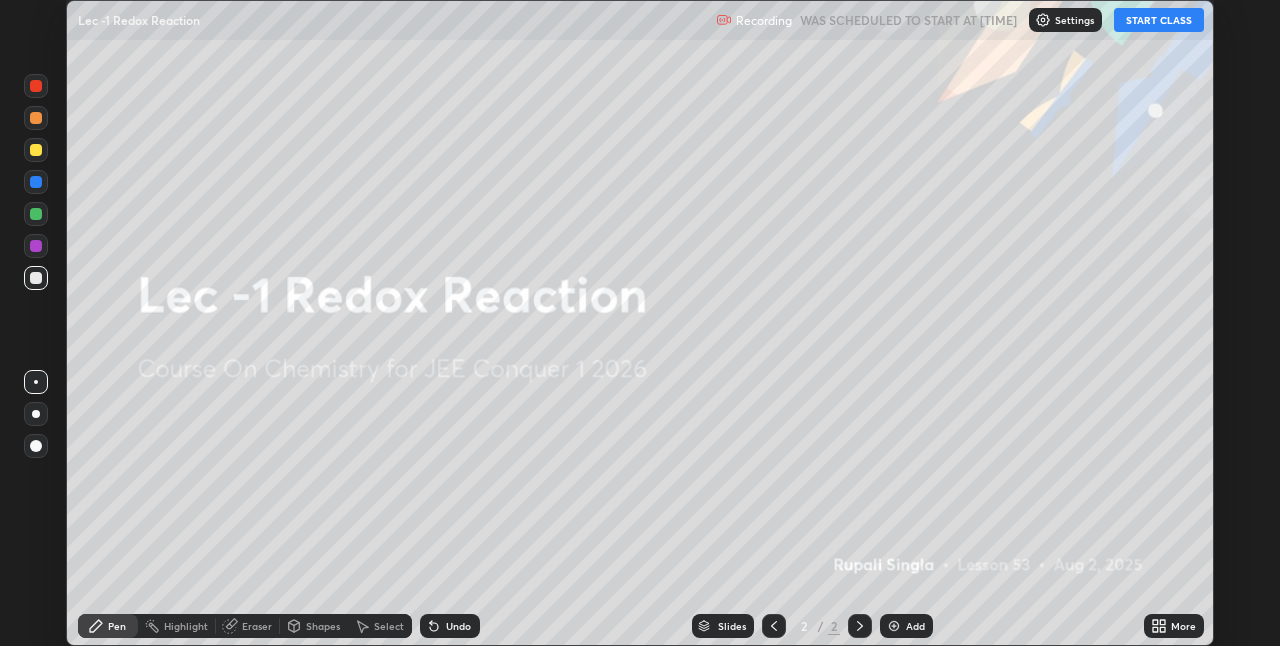 click on "START CLASS" at bounding box center (1159, 20) 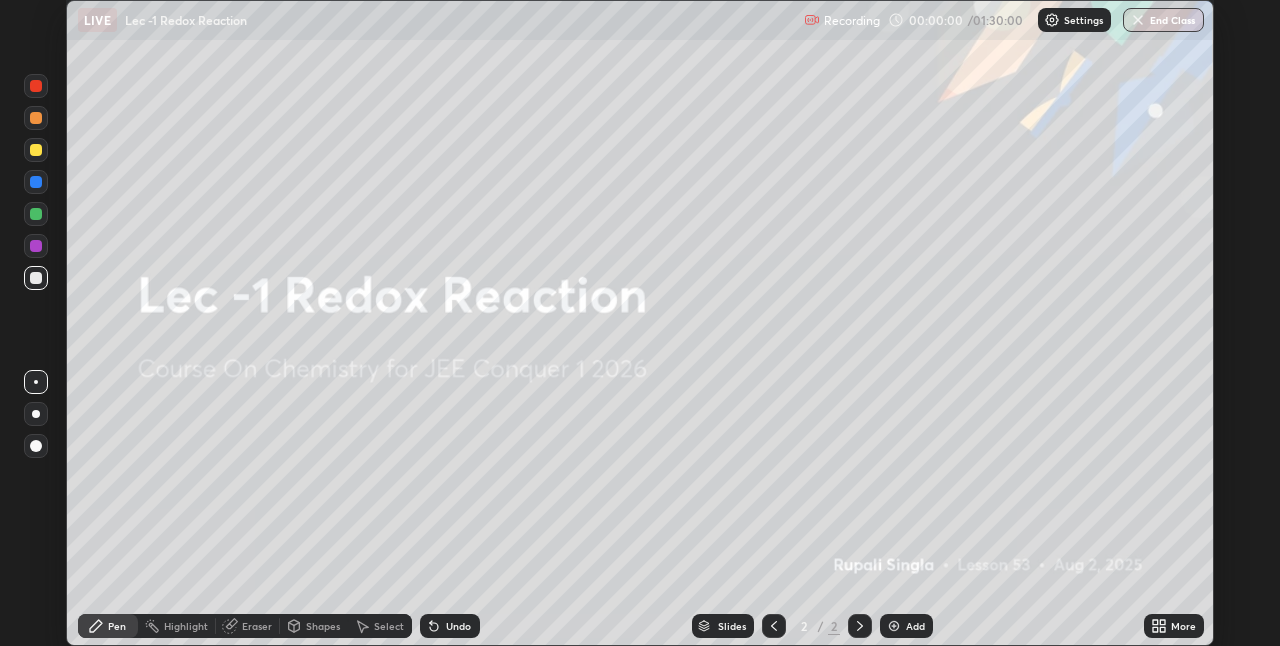 click 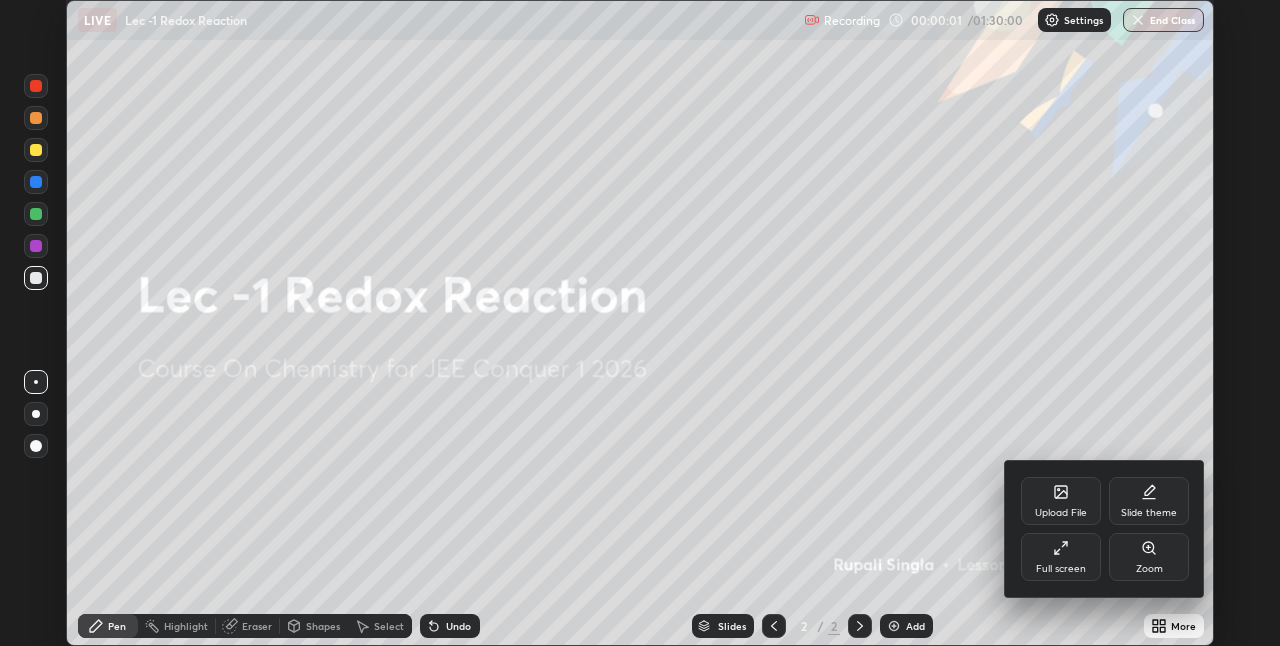 click on "Full screen" at bounding box center [1061, 569] 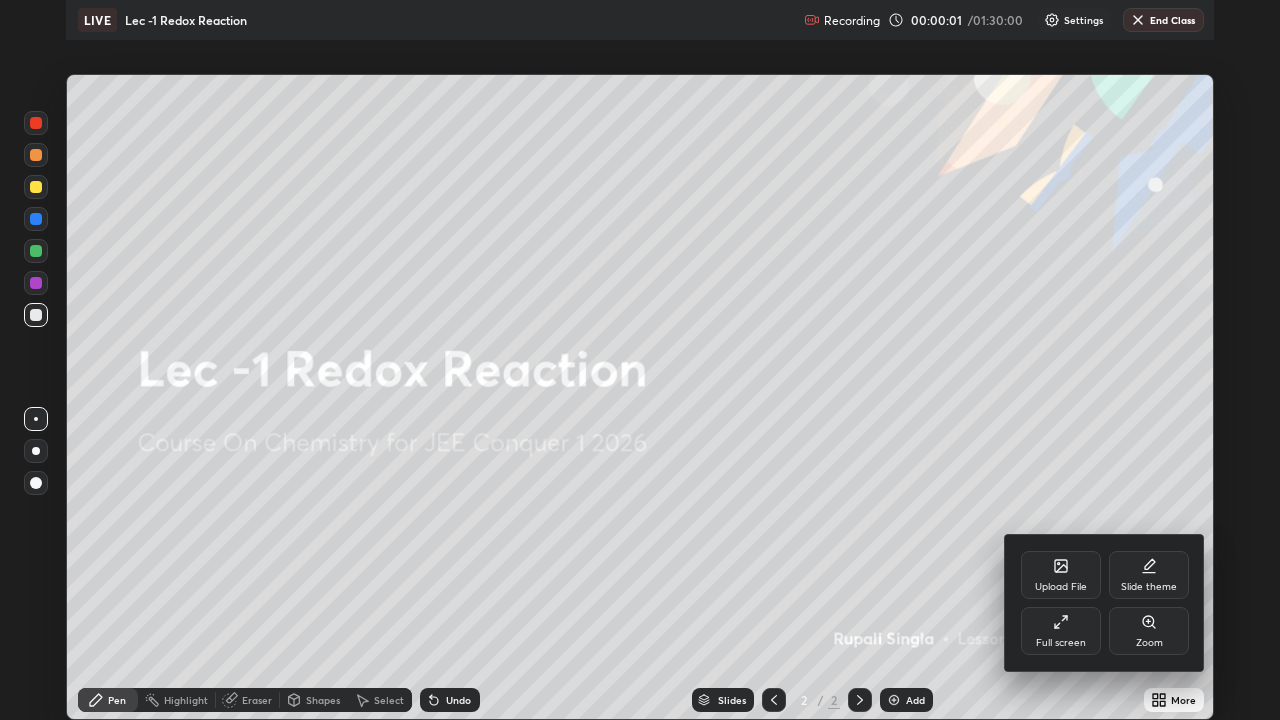 scroll, scrollTop: 99280, scrollLeft: 98720, axis: both 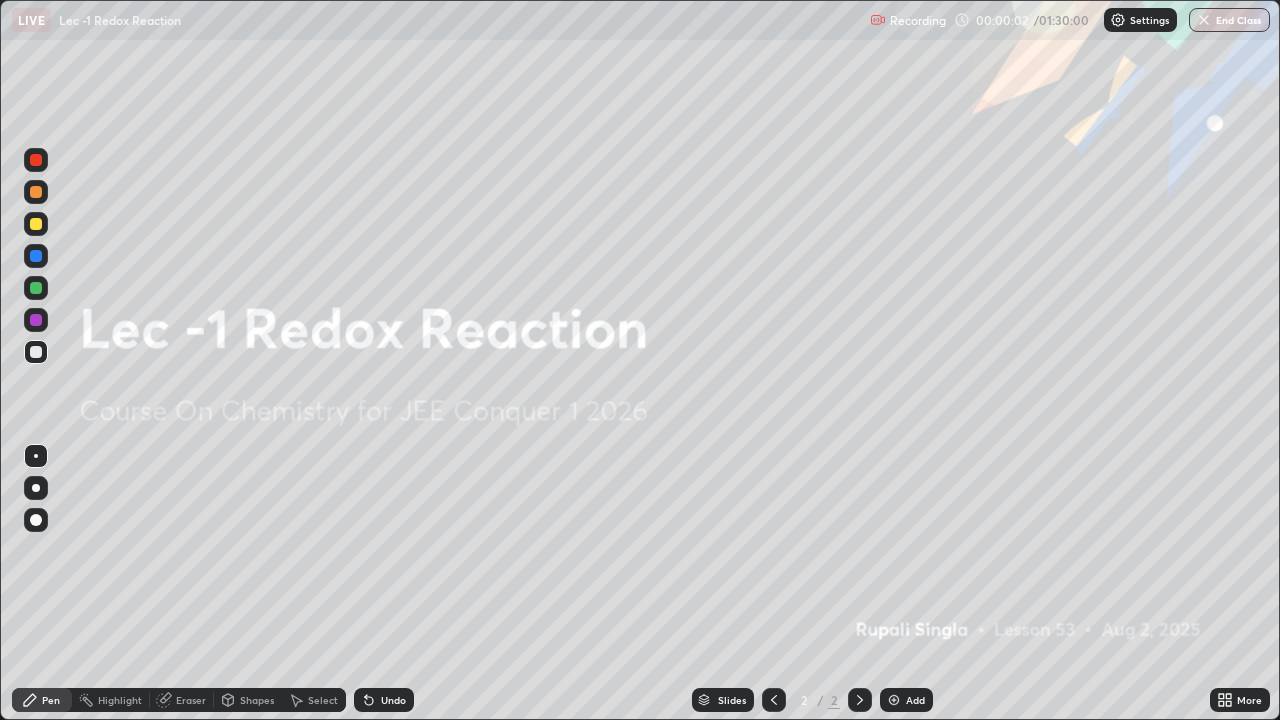 click on "Add" at bounding box center (915, 700) 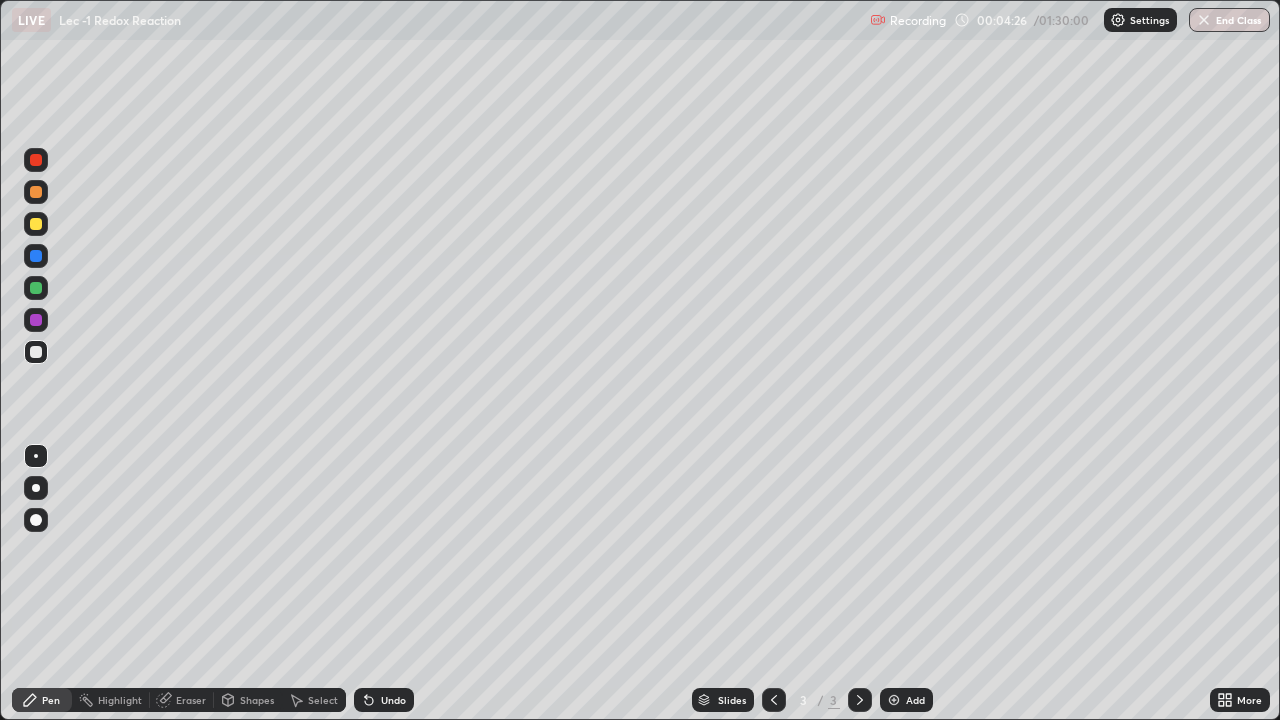 click at bounding box center (36, 488) 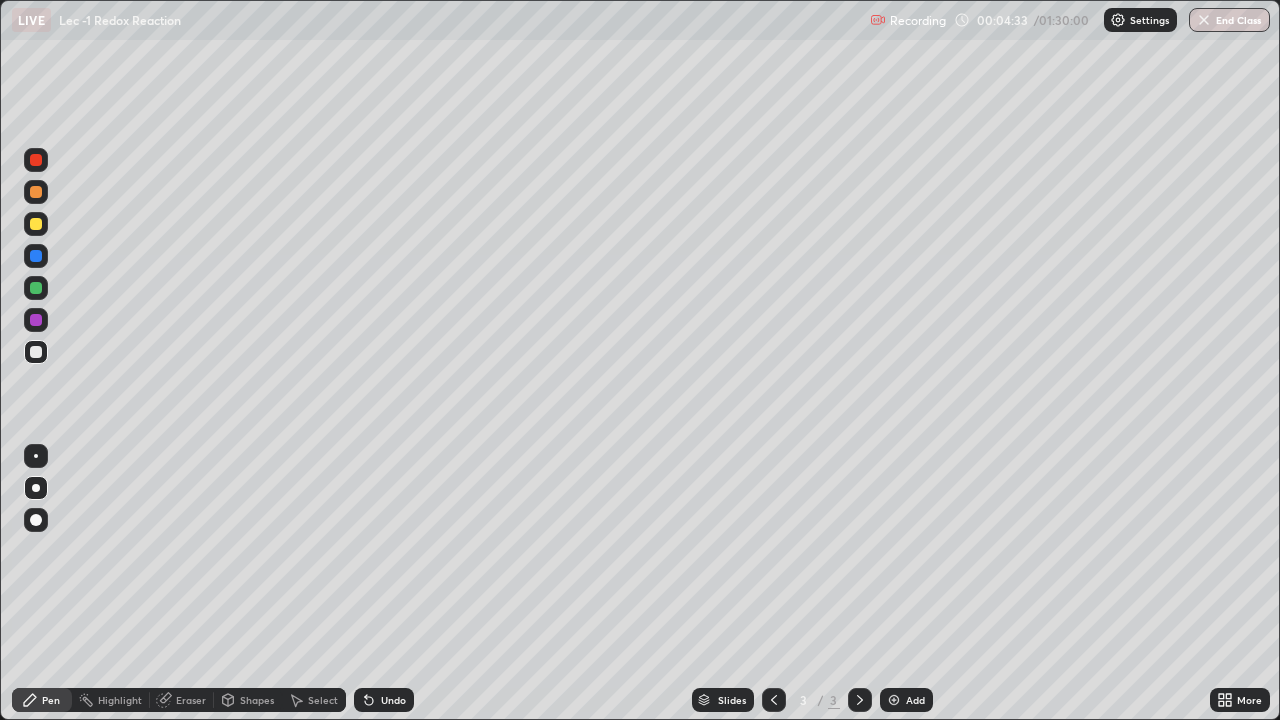 click at bounding box center [36, 224] 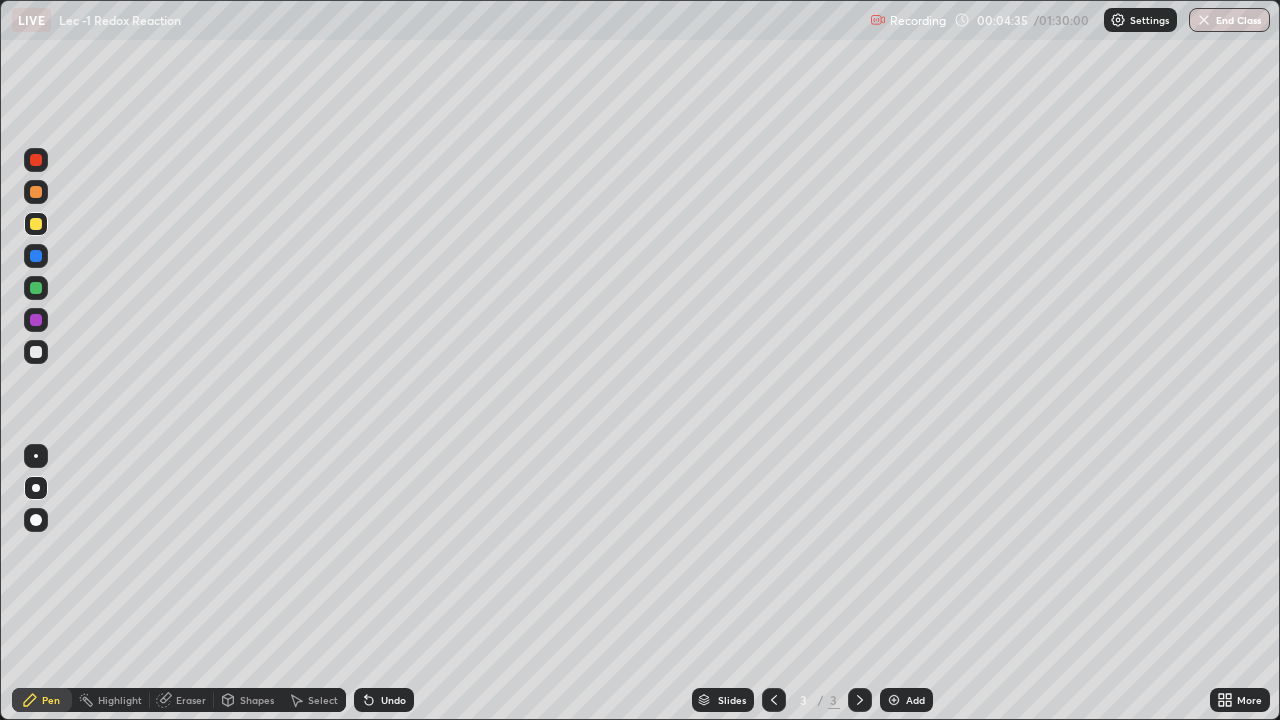 click at bounding box center (36, 456) 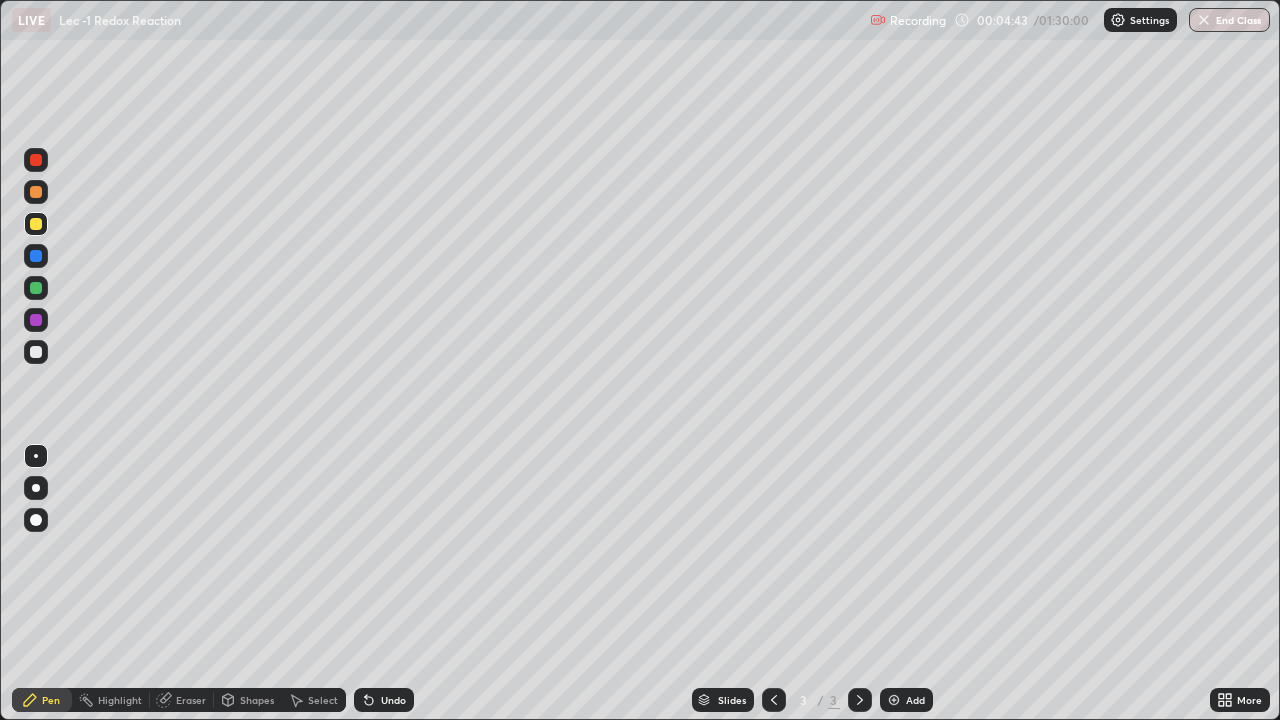 click at bounding box center [36, 288] 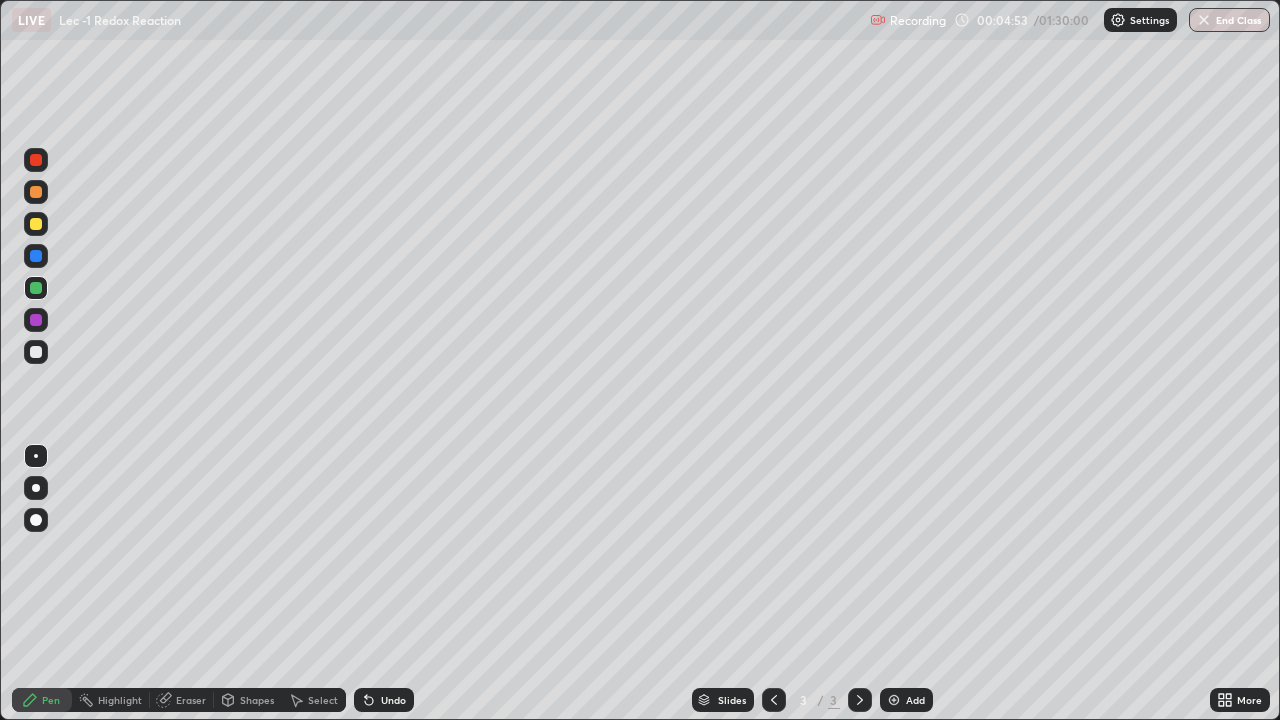 click on "Undo" at bounding box center (384, 700) 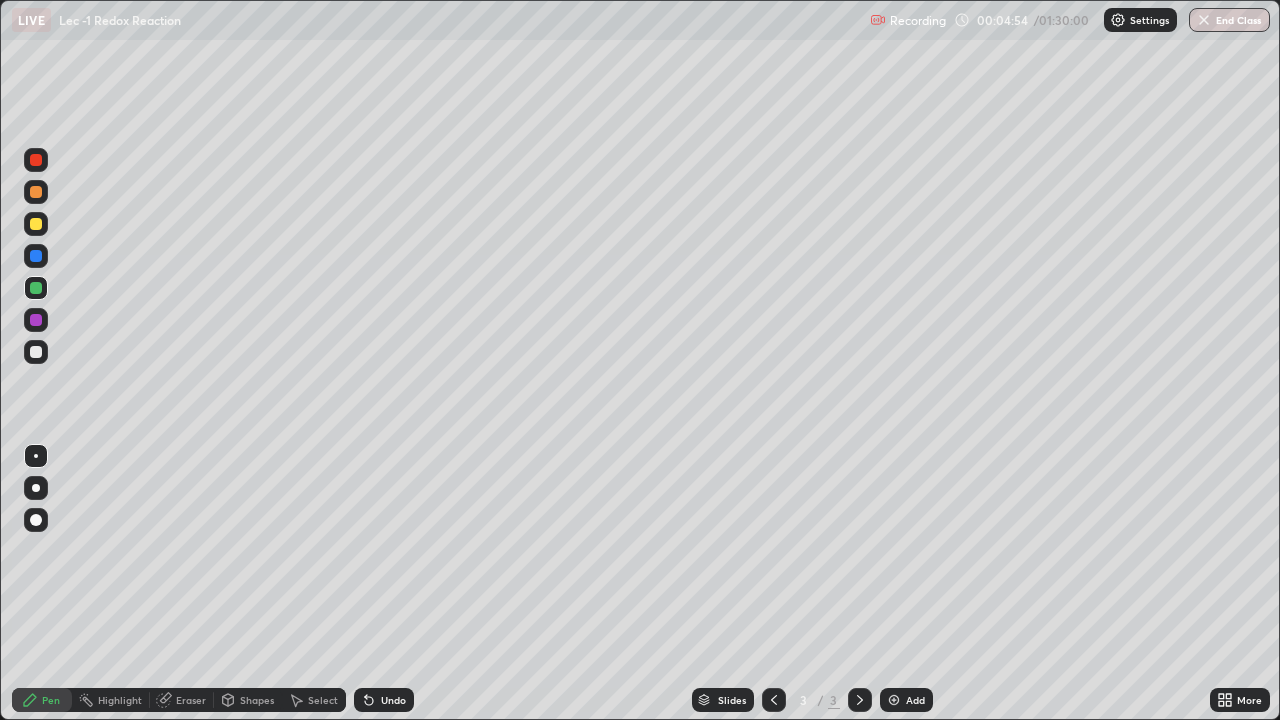 click on "Undo" at bounding box center (384, 700) 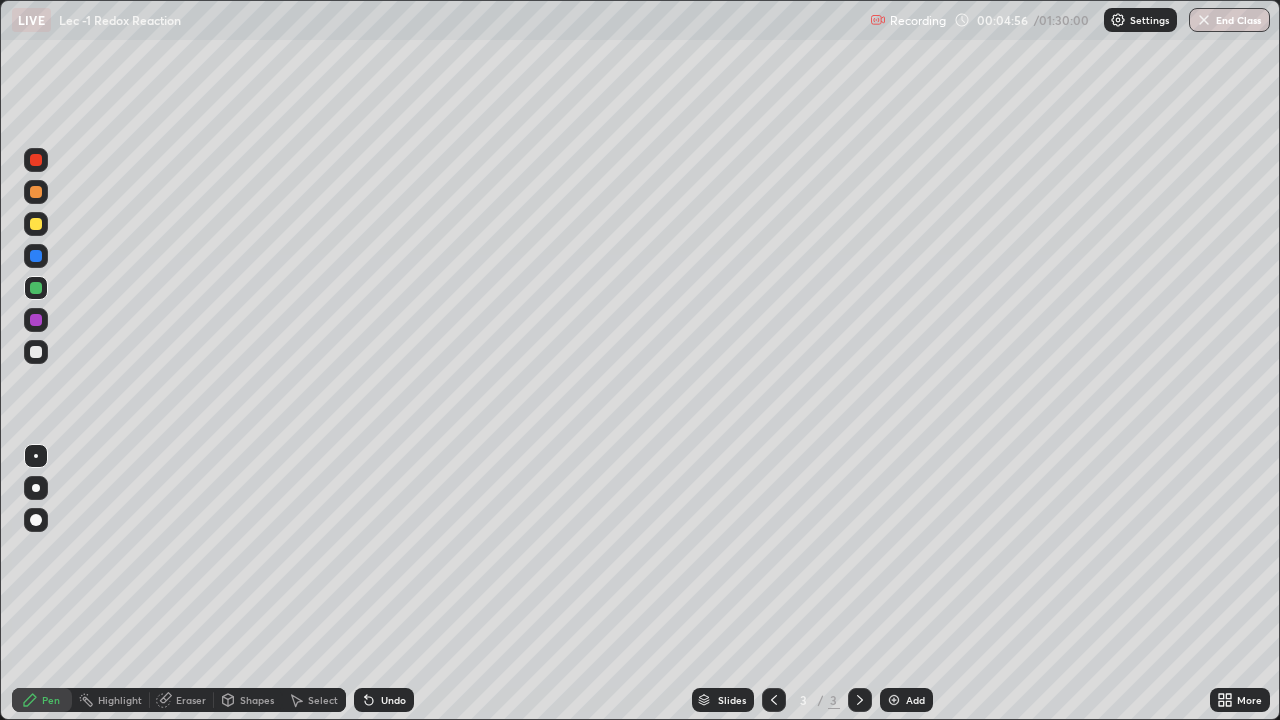 click at bounding box center (36, 352) 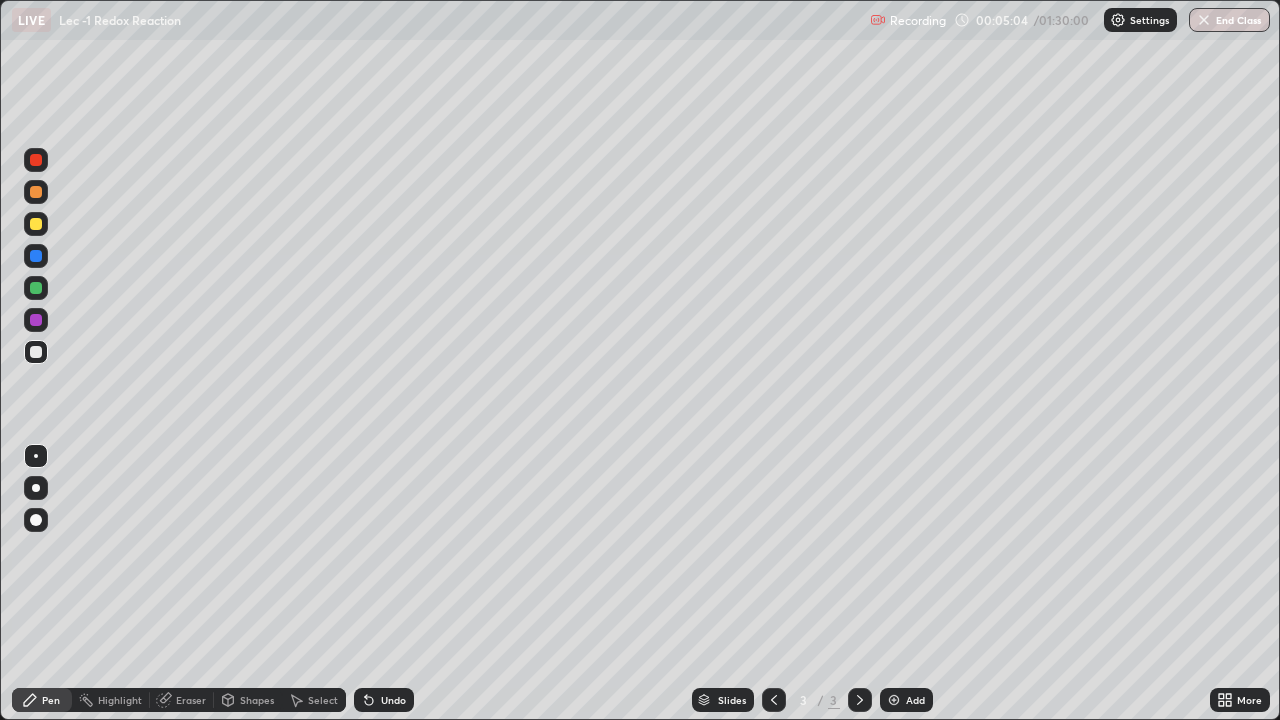 click on "Undo" at bounding box center [393, 700] 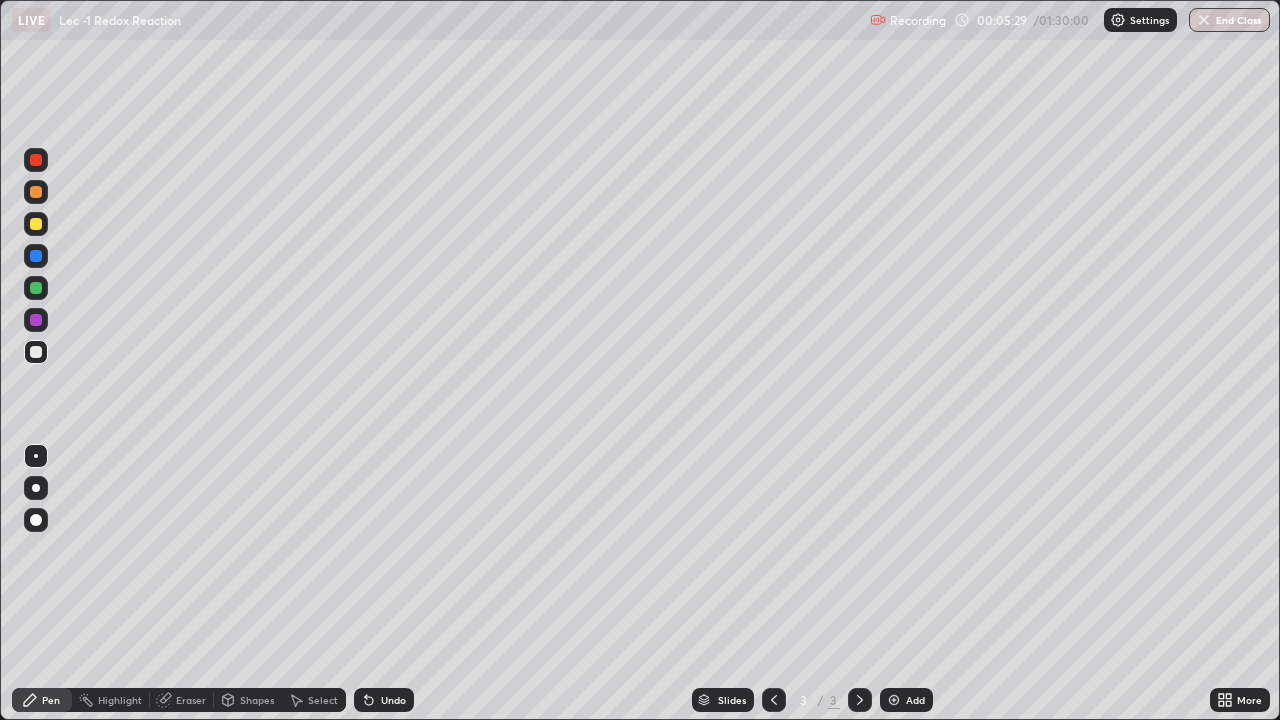 click at bounding box center (36, 288) 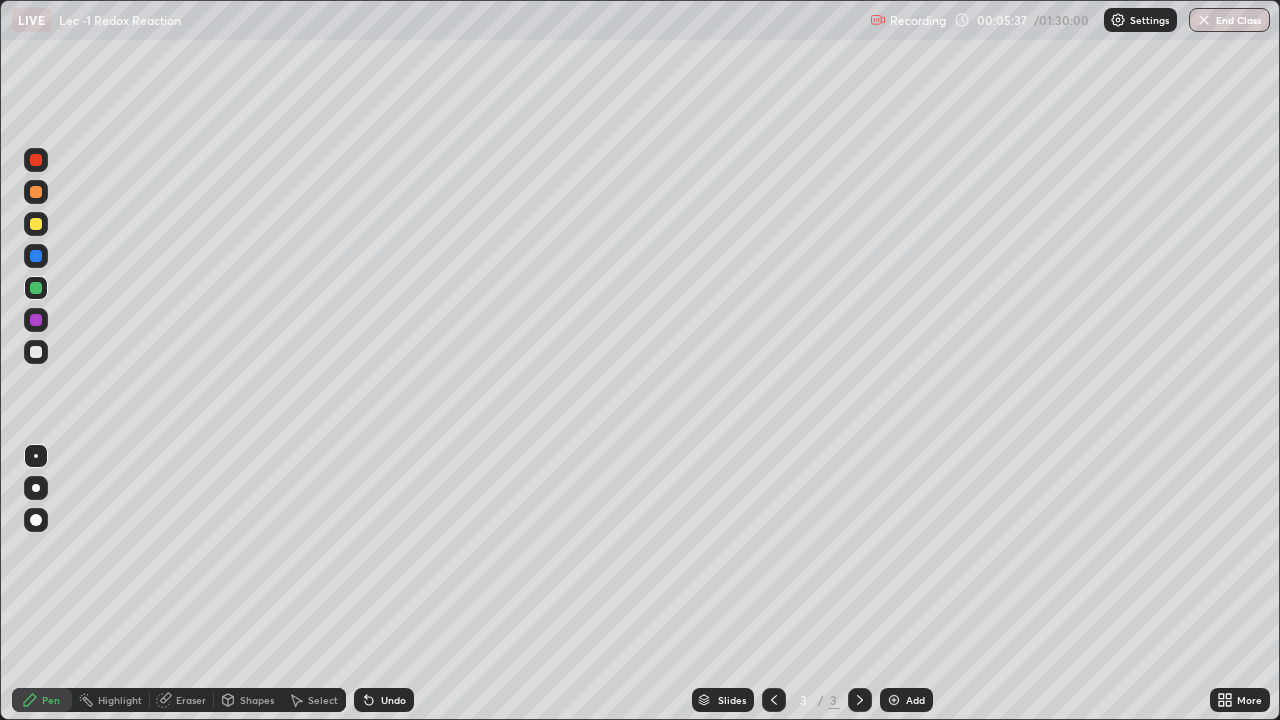 click at bounding box center (36, 320) 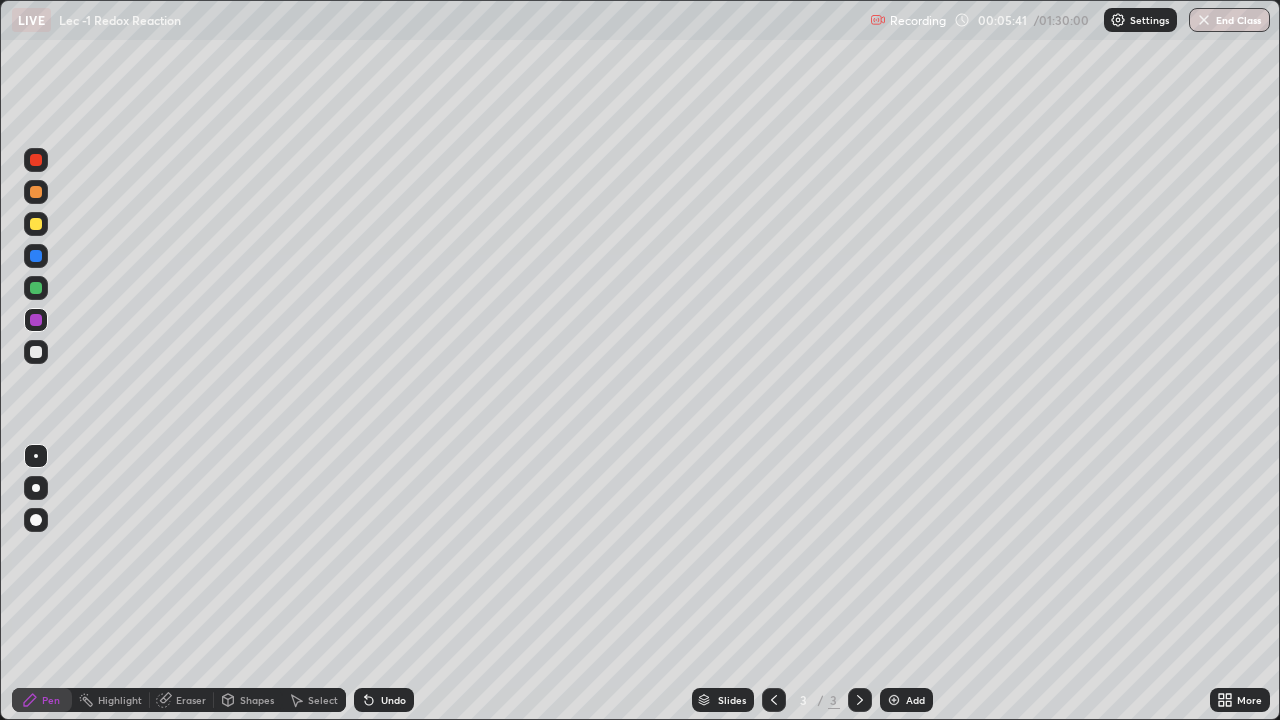 click at bounding box center [36, 352] 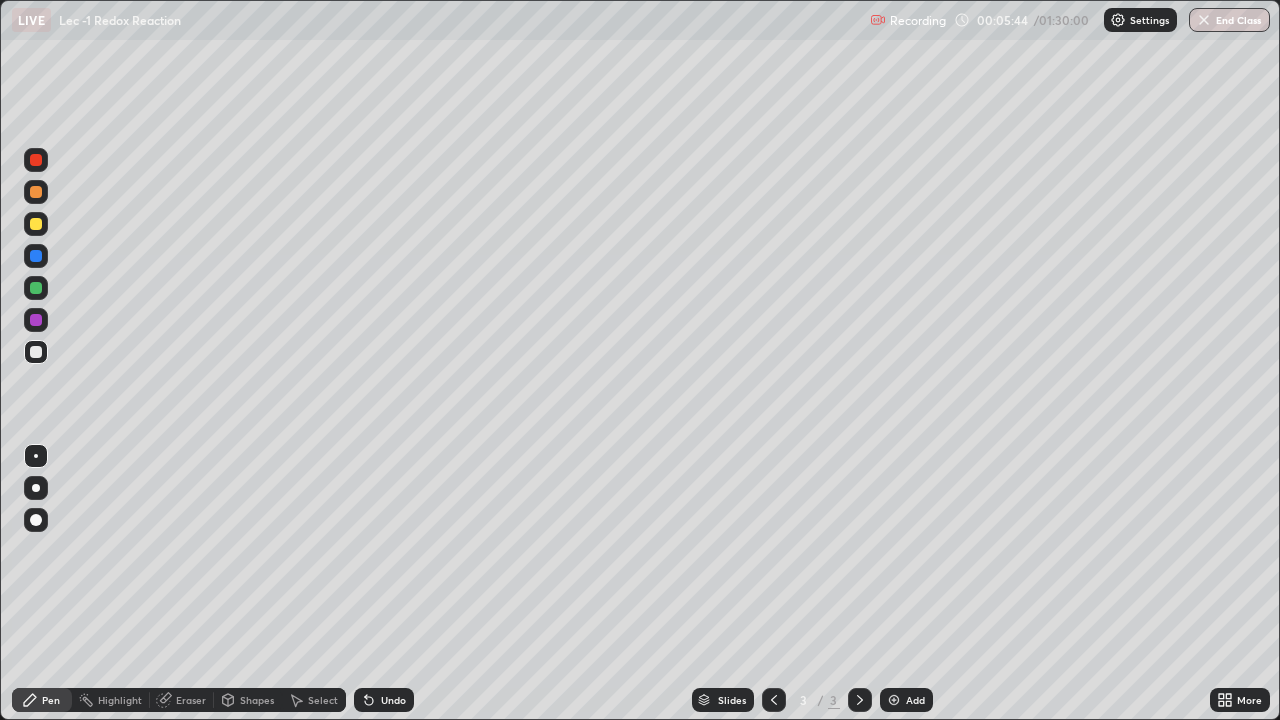 click on "Undo" at bounding box center [384, 700] 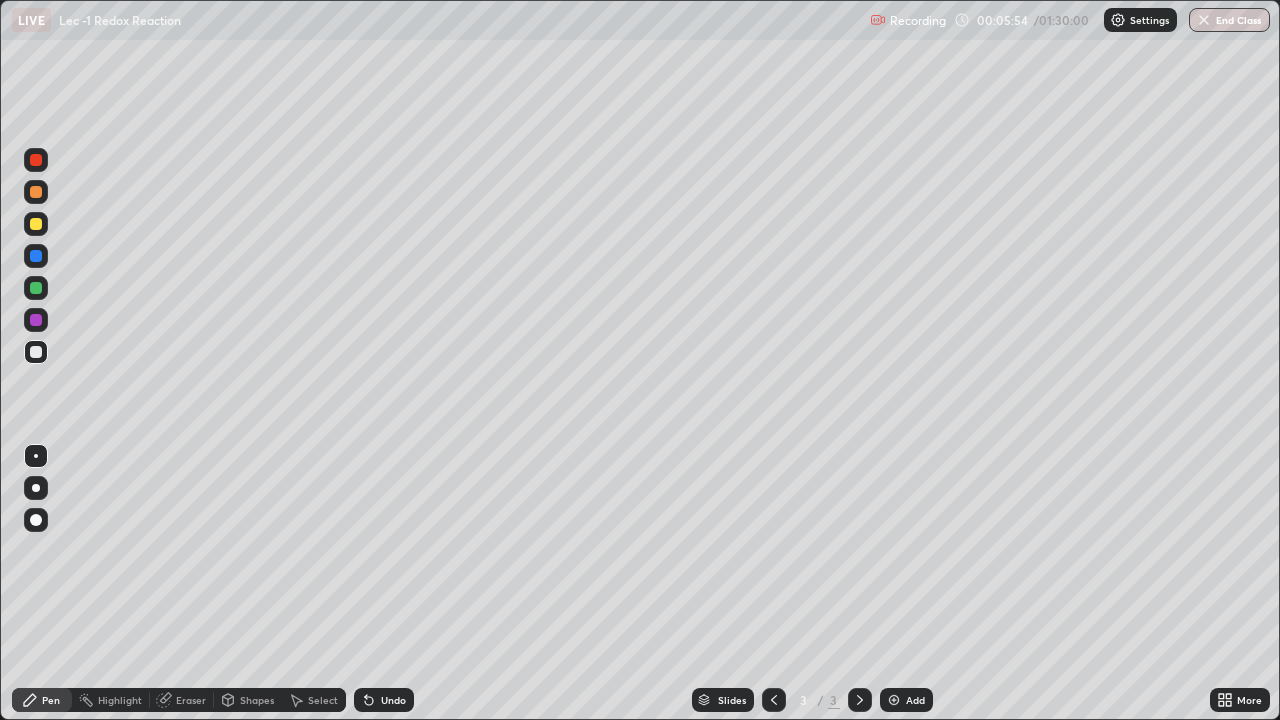 click on "Undo" at bounding box center (384, 700) 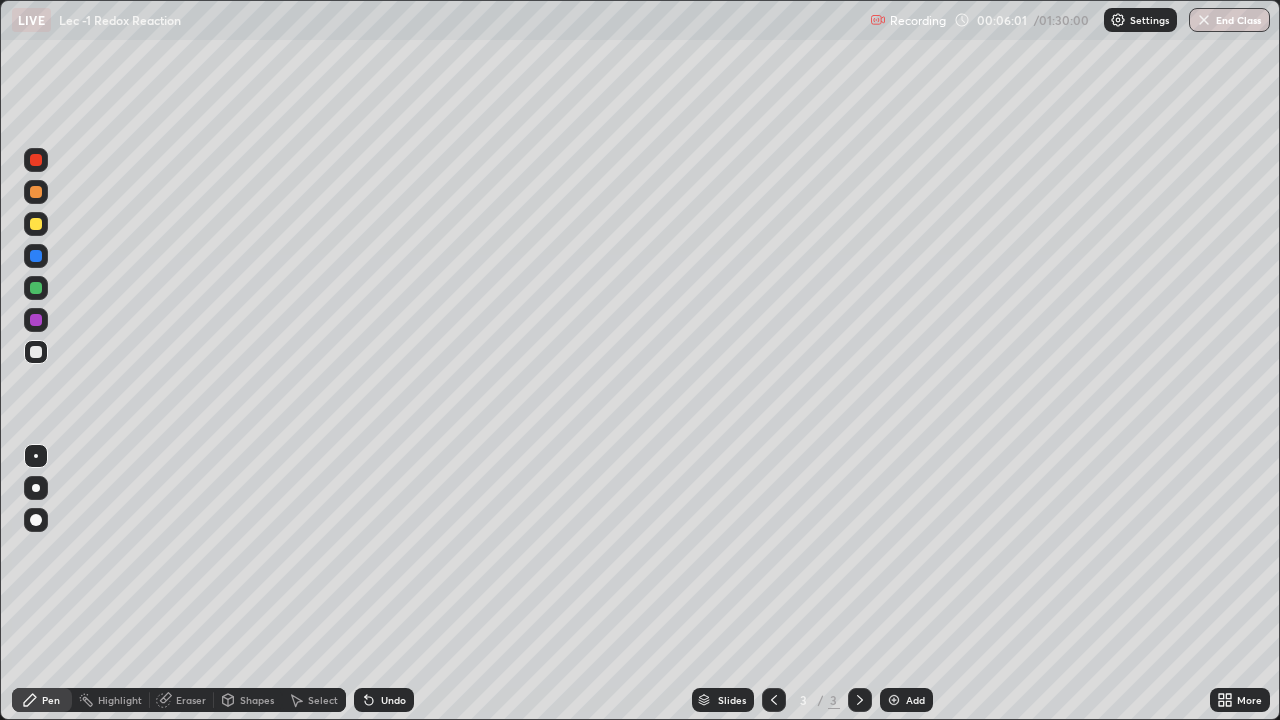 click 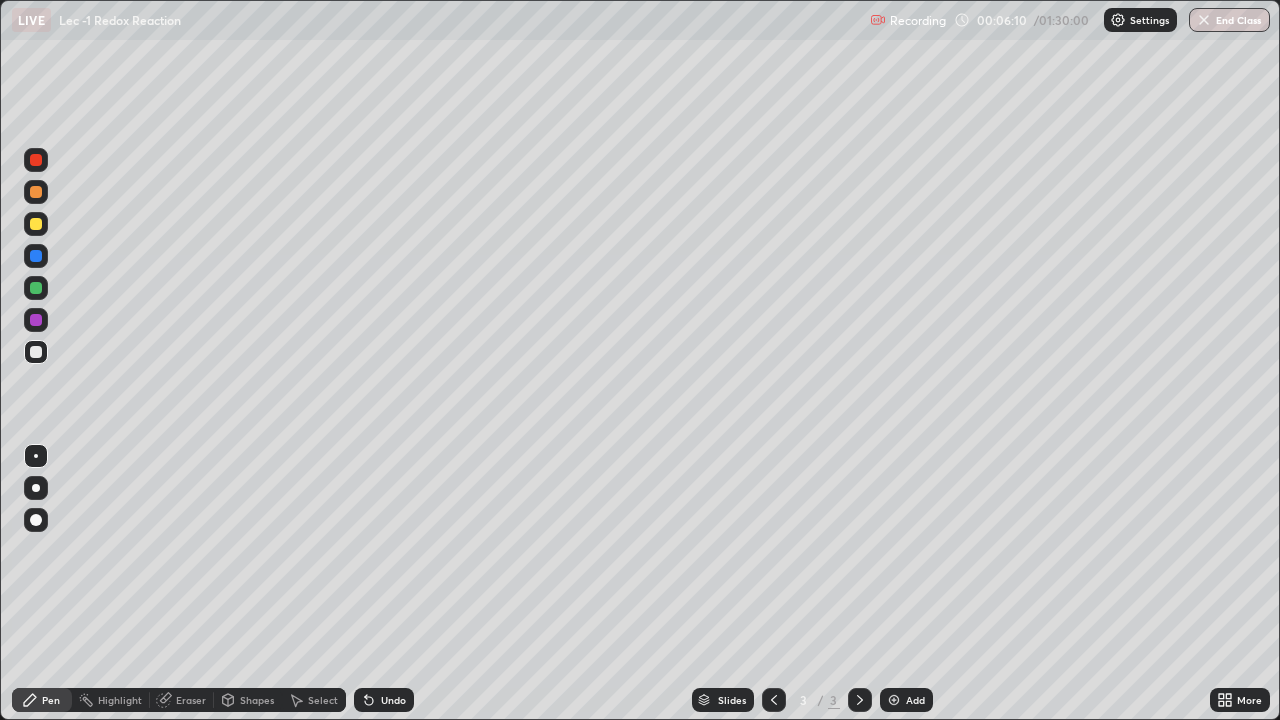 click at bounding box center (36, 320) 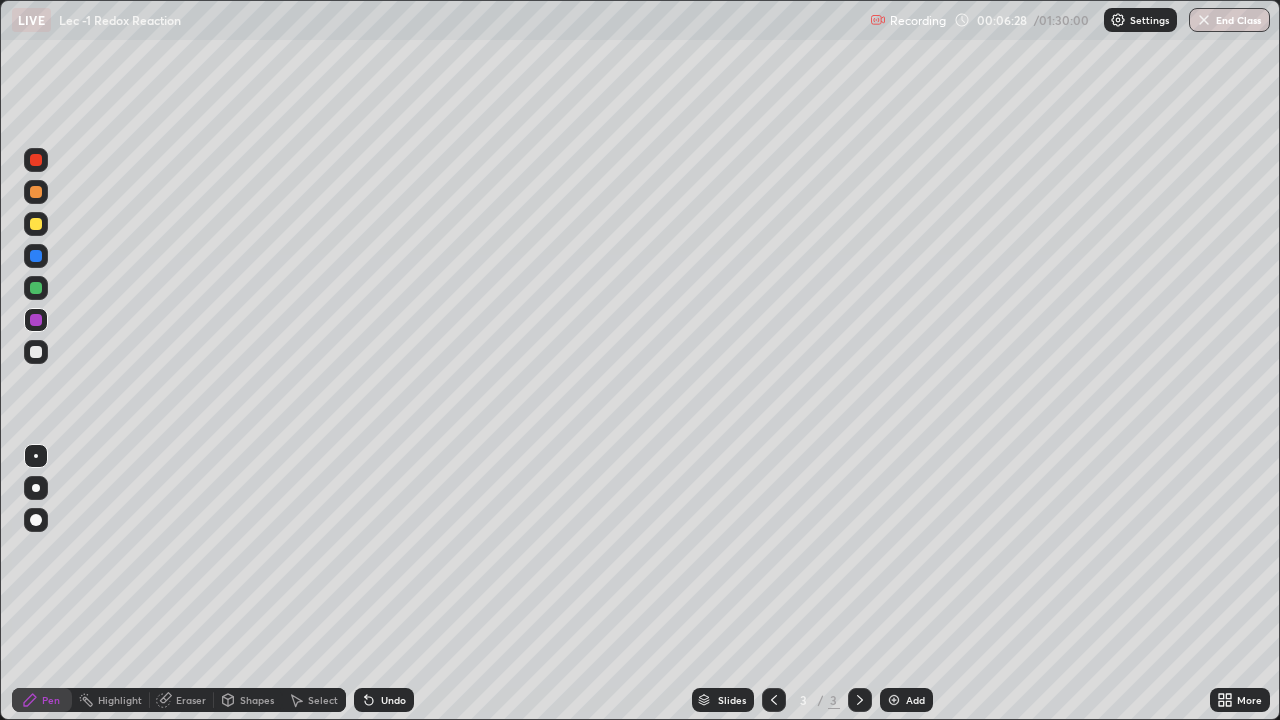 click on "Undo" at bounding box center (393, 700) 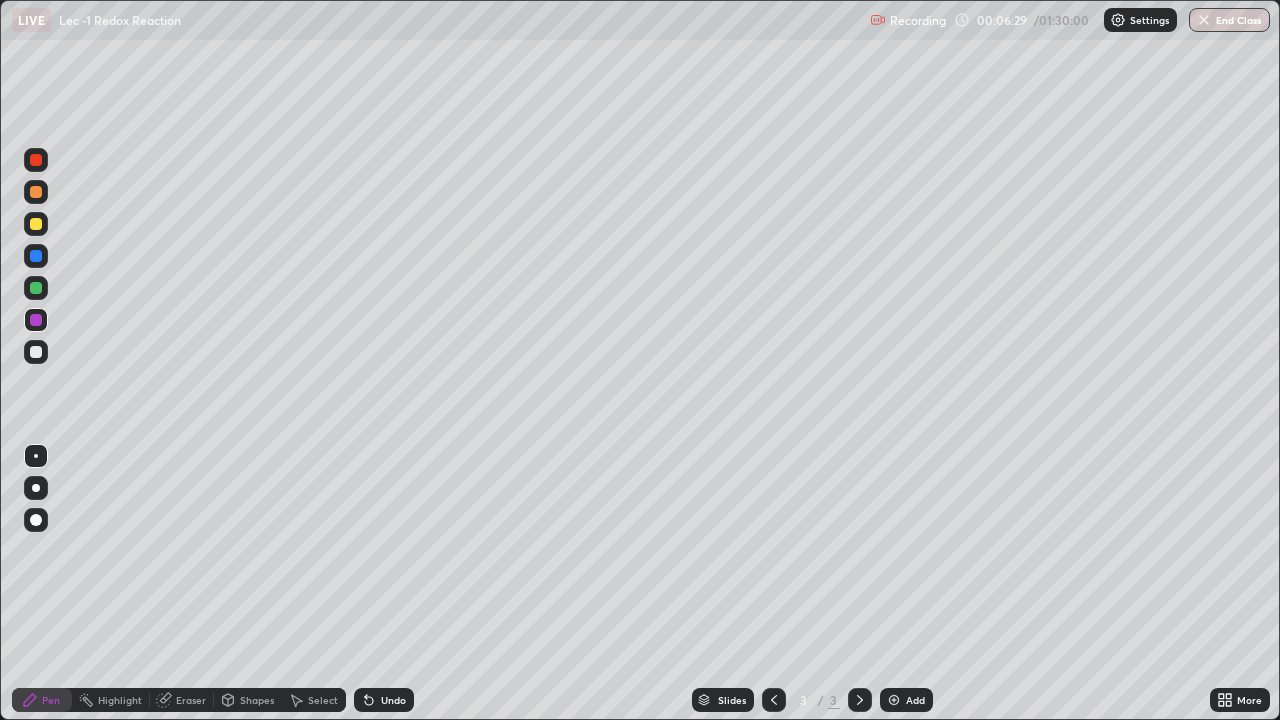 click on "Undo" at bounding box center [393, 700] 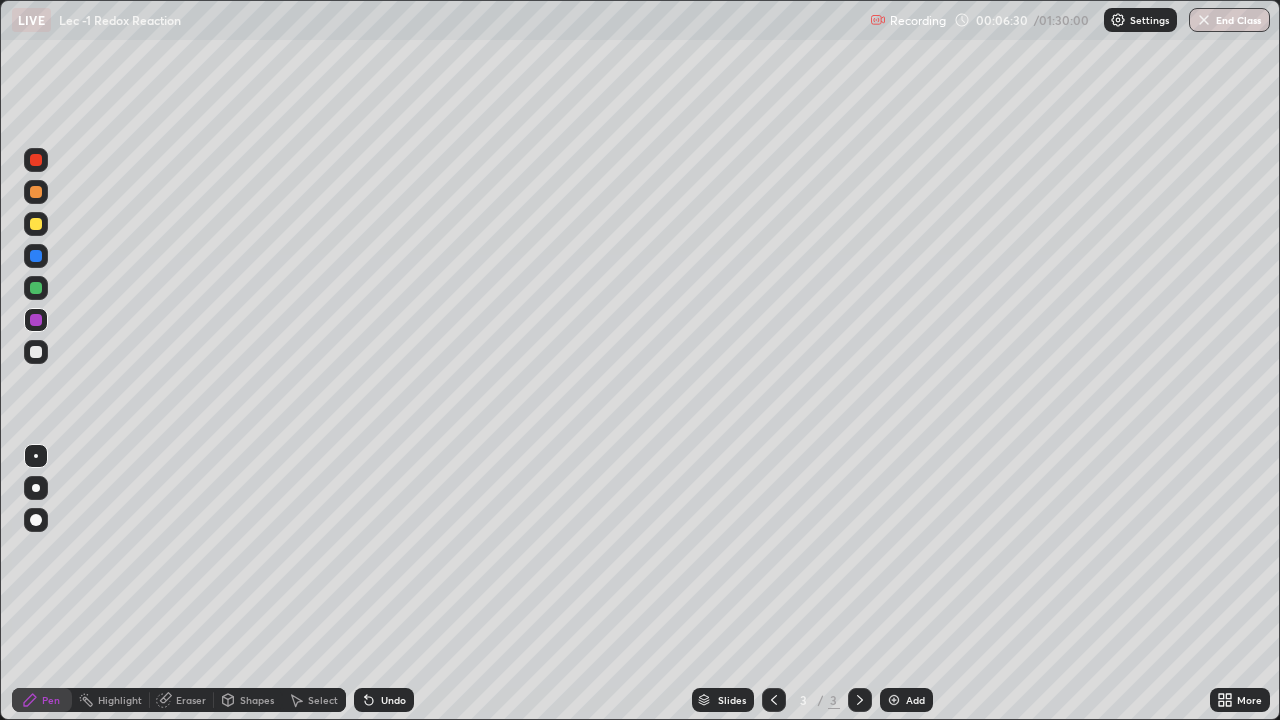 click on "Undo" at bounding box center [384, 700] 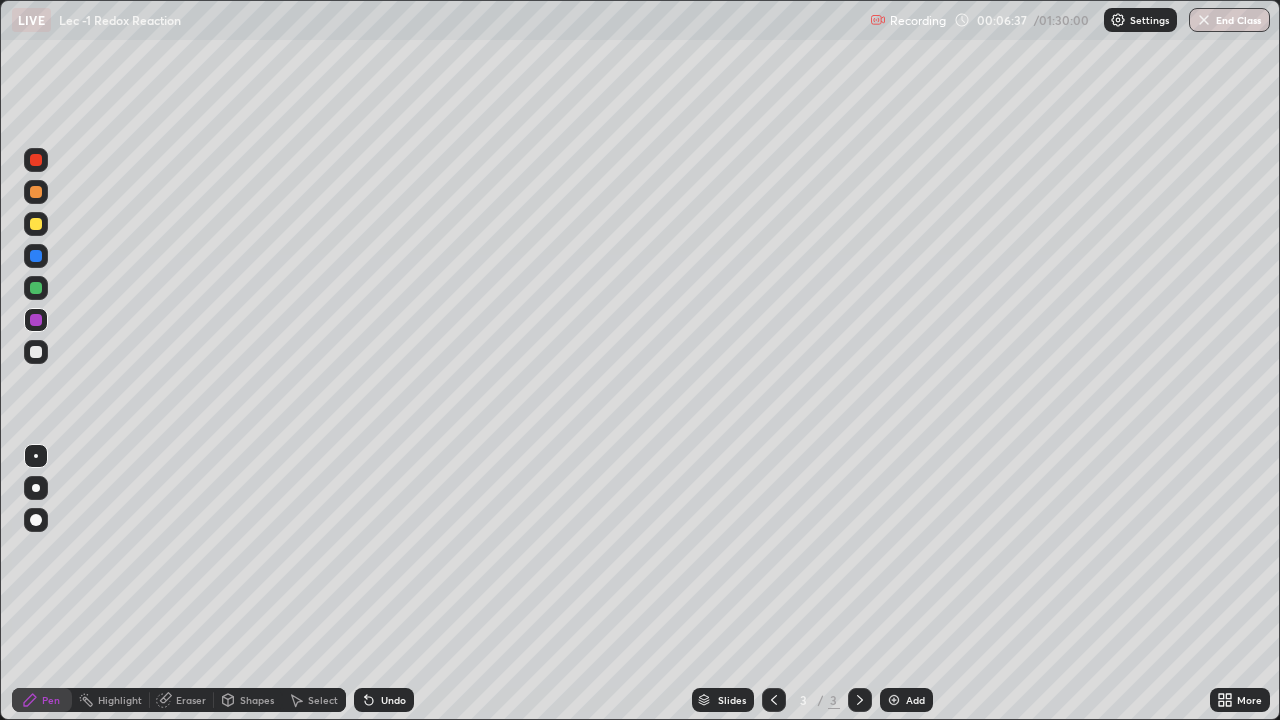 click on "Undo" at bounding box center [384, 700] 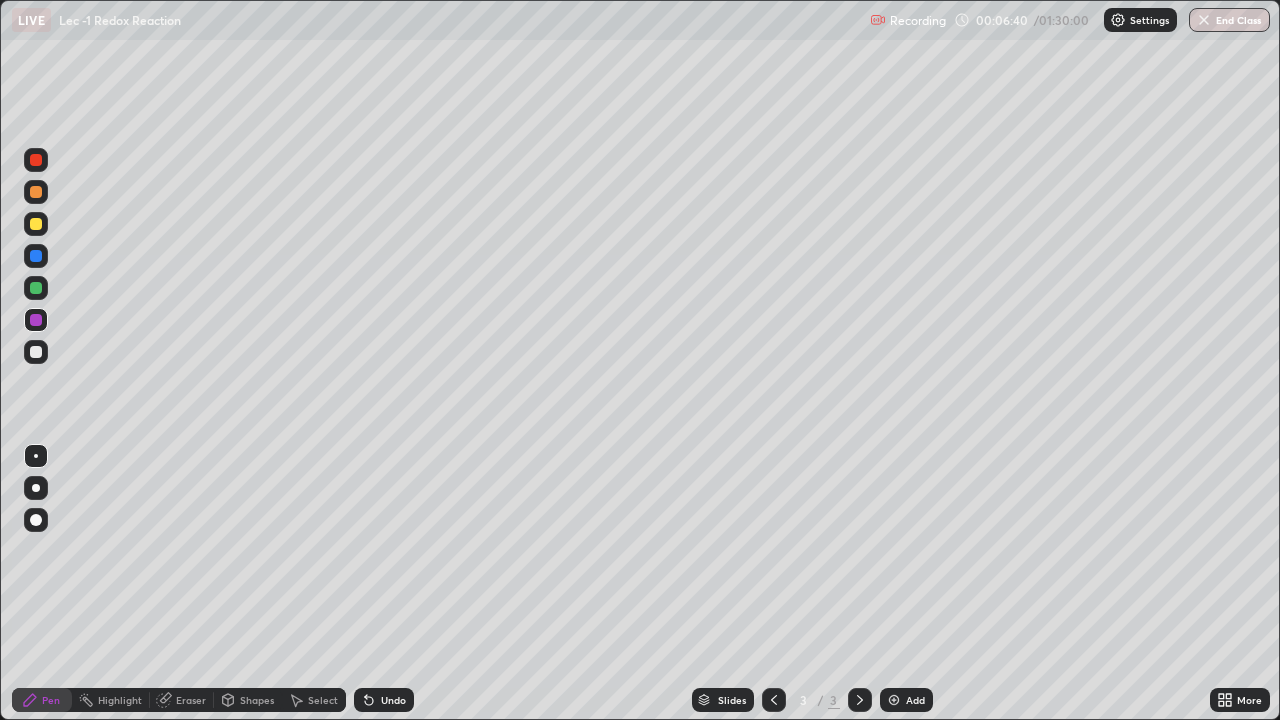 click at bounding box center [36, 352] 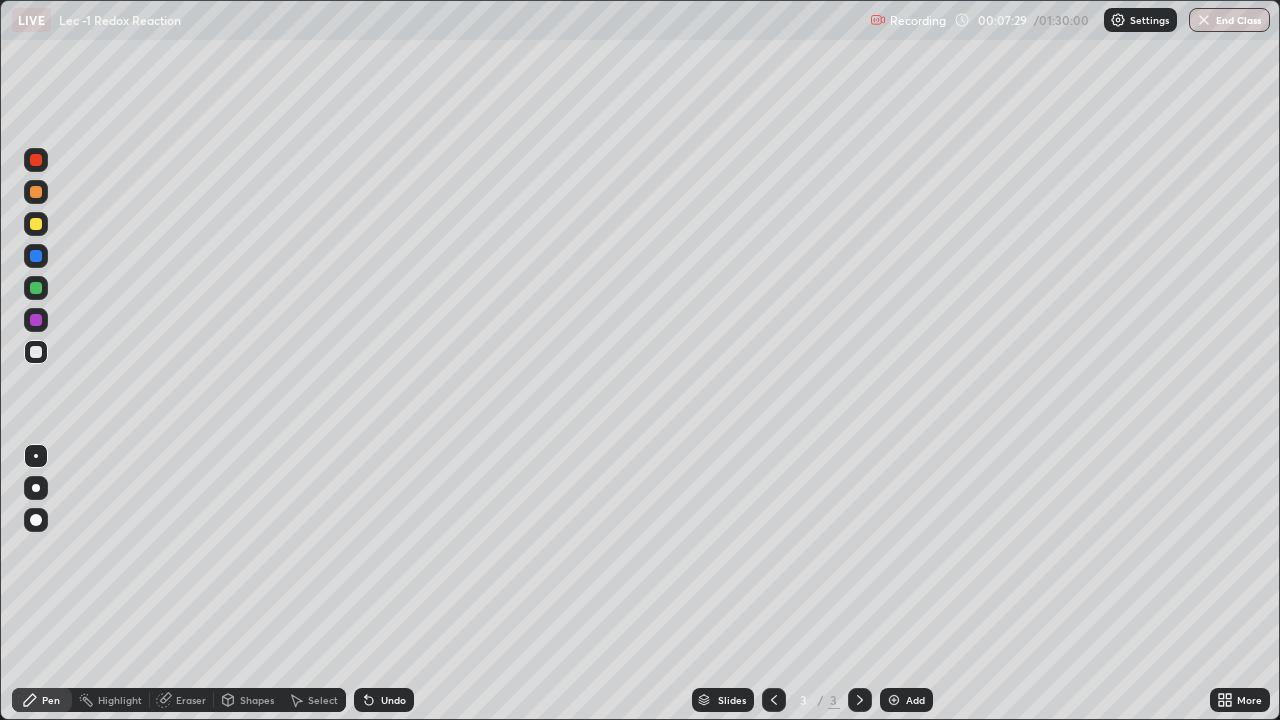 click at bounding box center [36, 320] 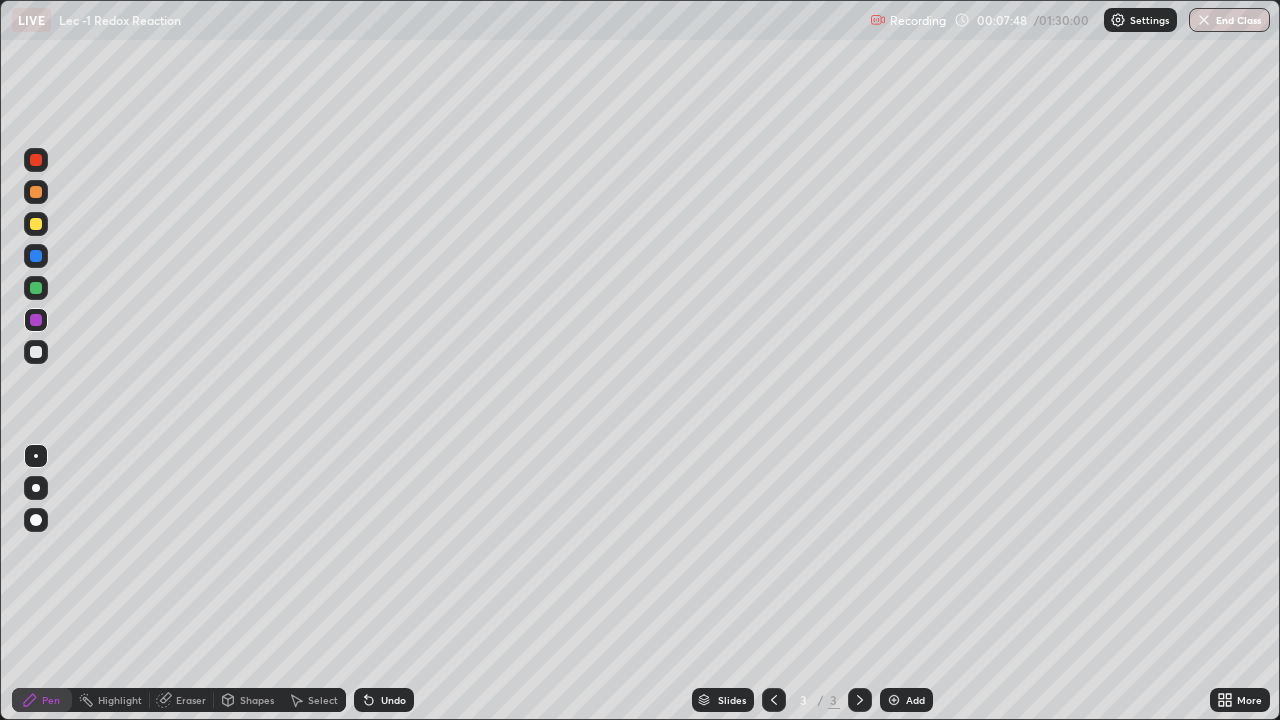 click on "Undo" at bounding box center (393, 700) 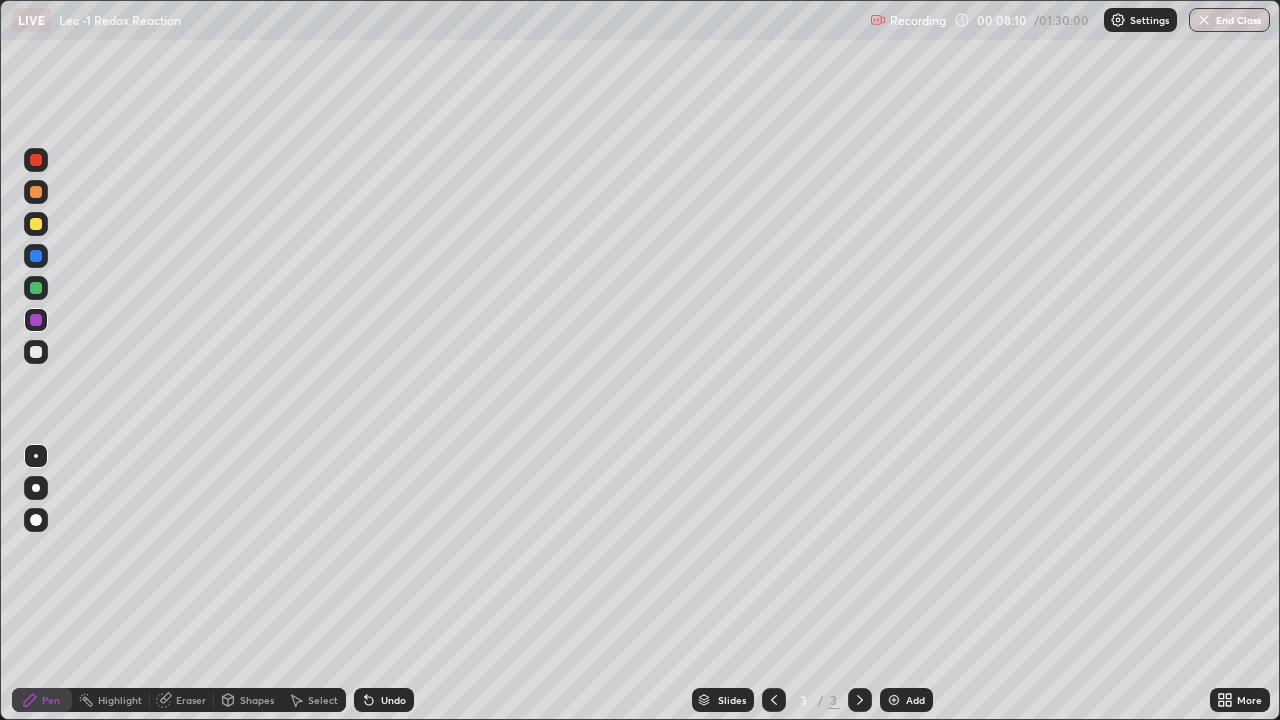 click at bounding box center (36, 288) 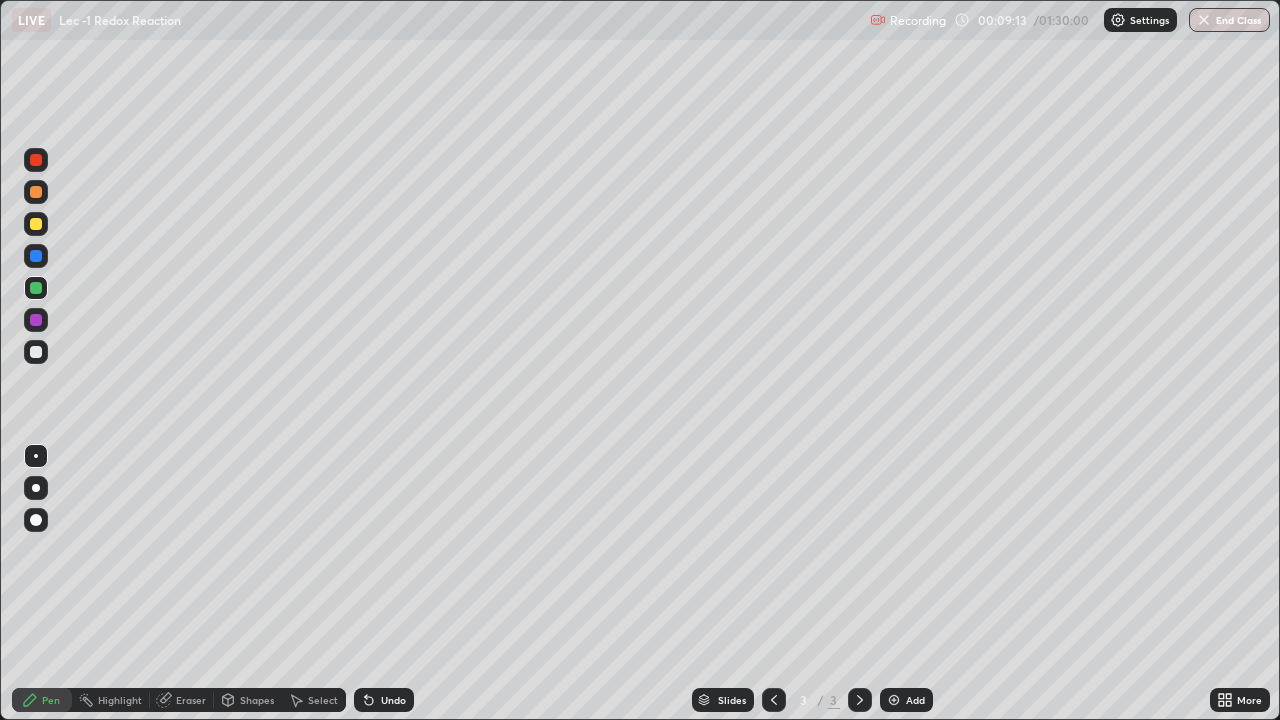 click on "Add" at bounding box center (915, 700) 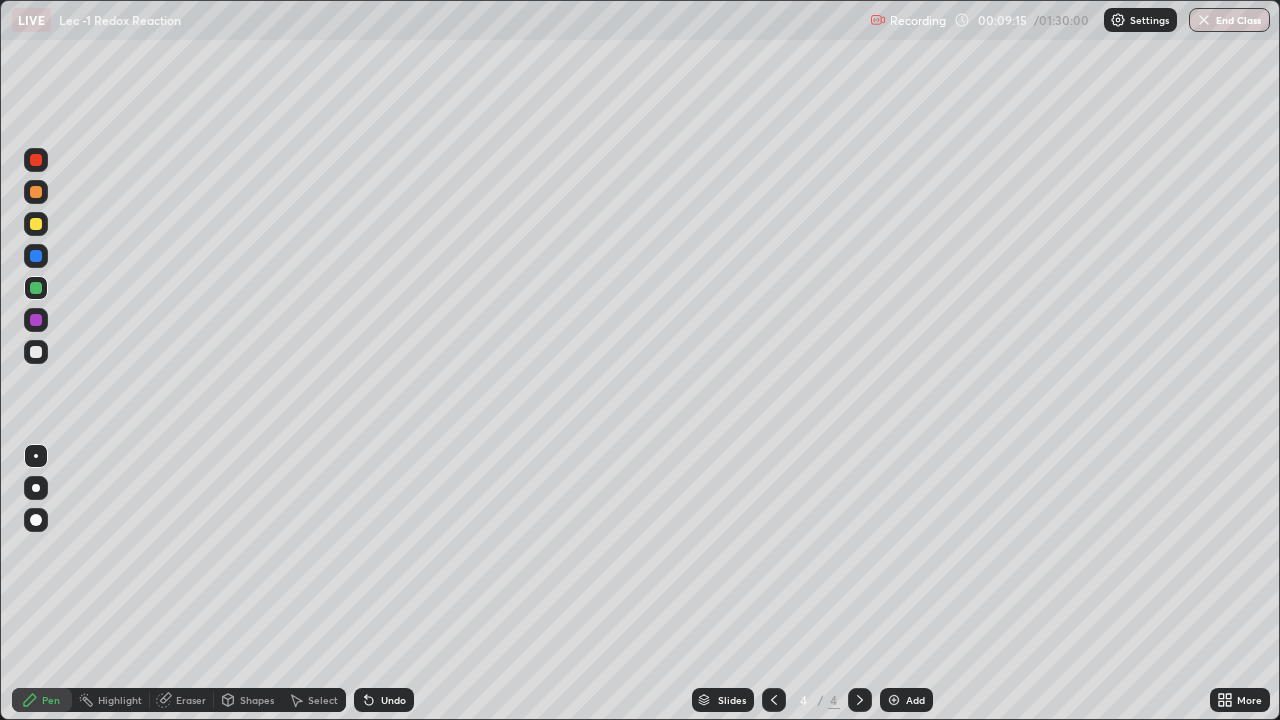 click at bounding box center [36, 224] 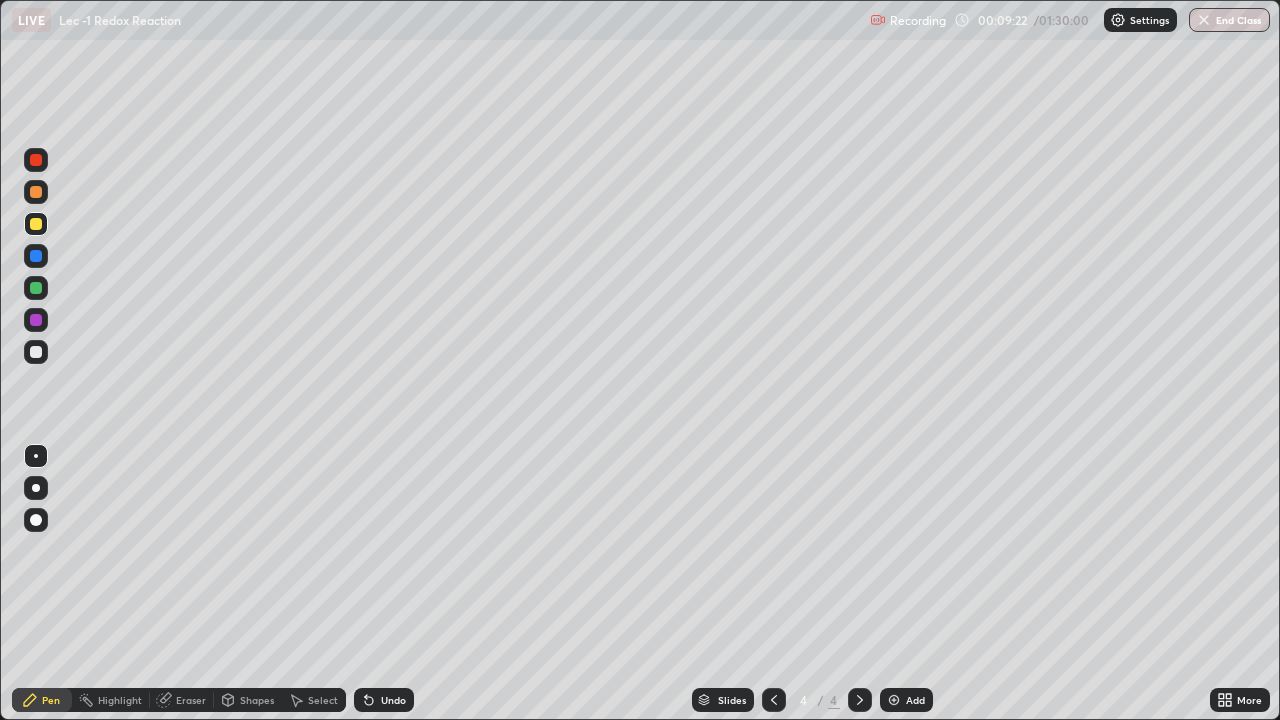 click at bounding box center (36, 288) 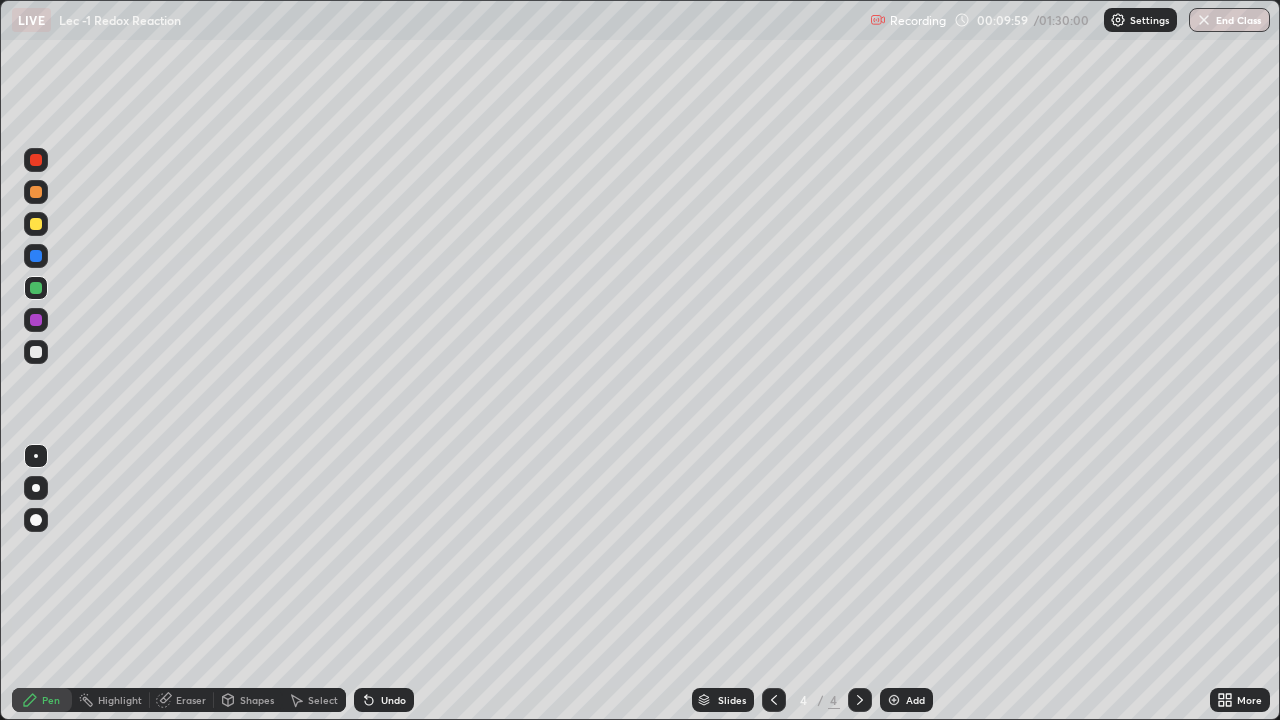 click 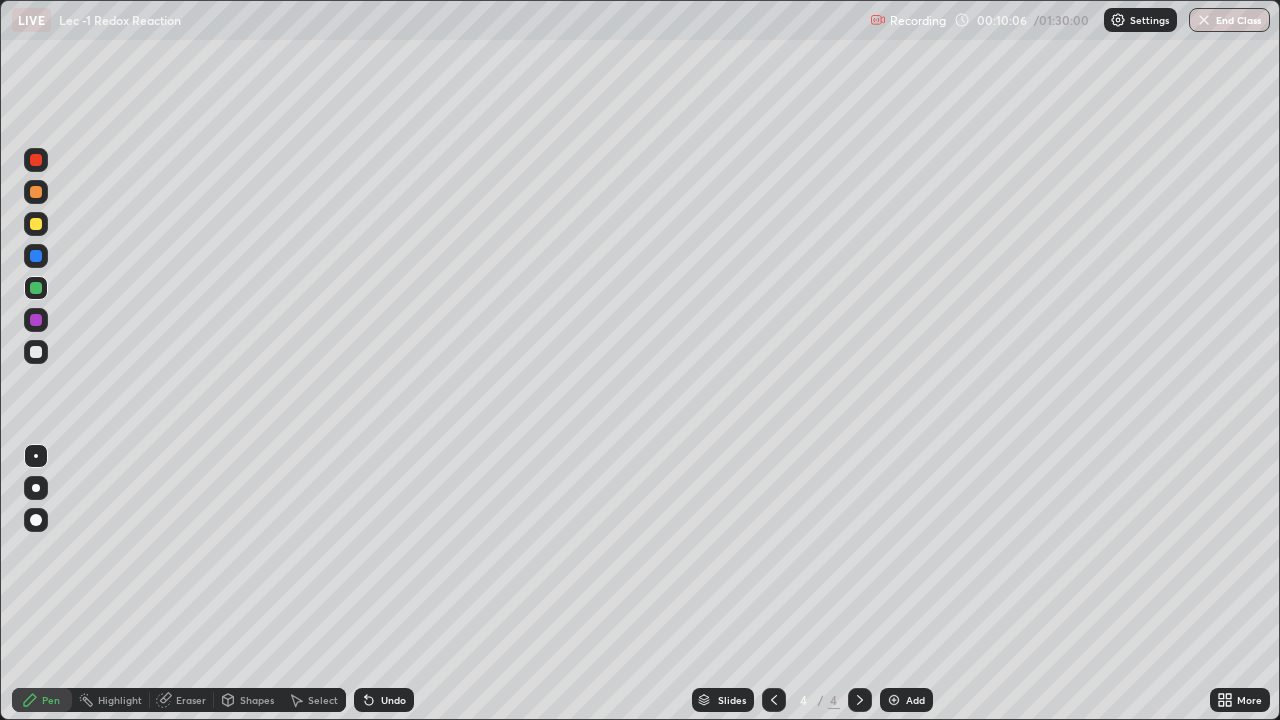 click at bounding box center [36, 320] 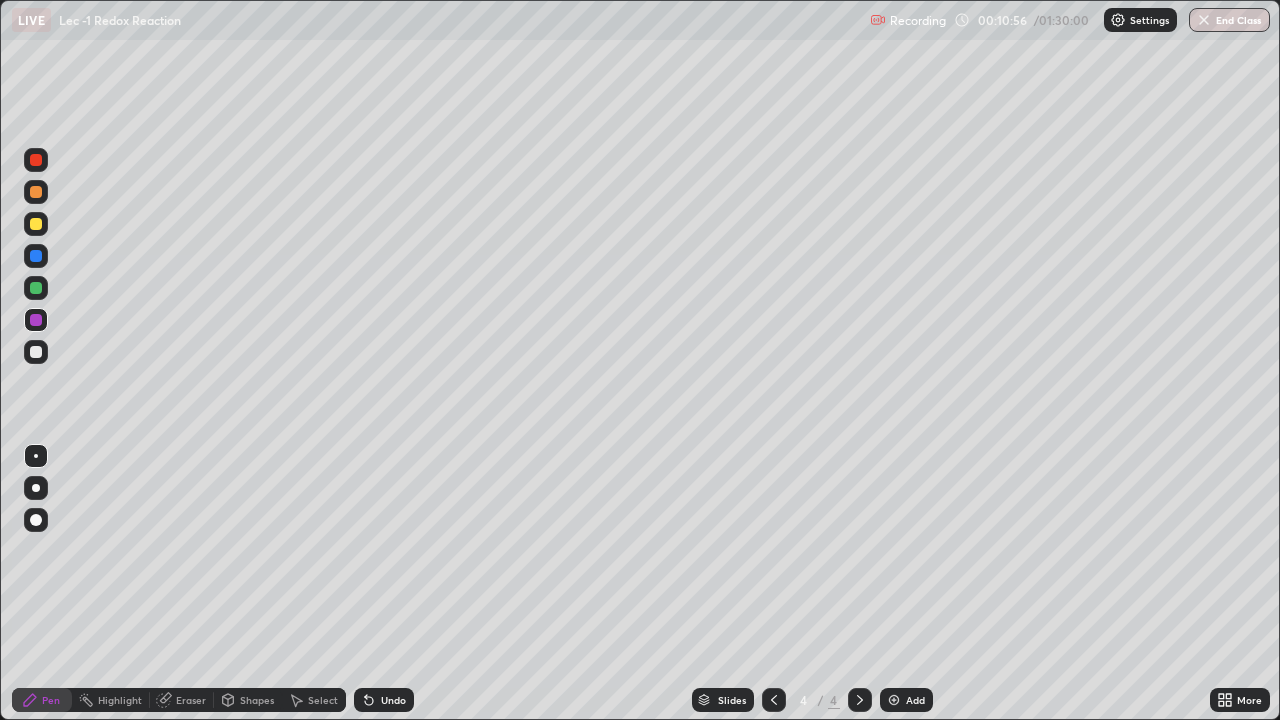 click on "Undo" at bounding box center (393, 700) 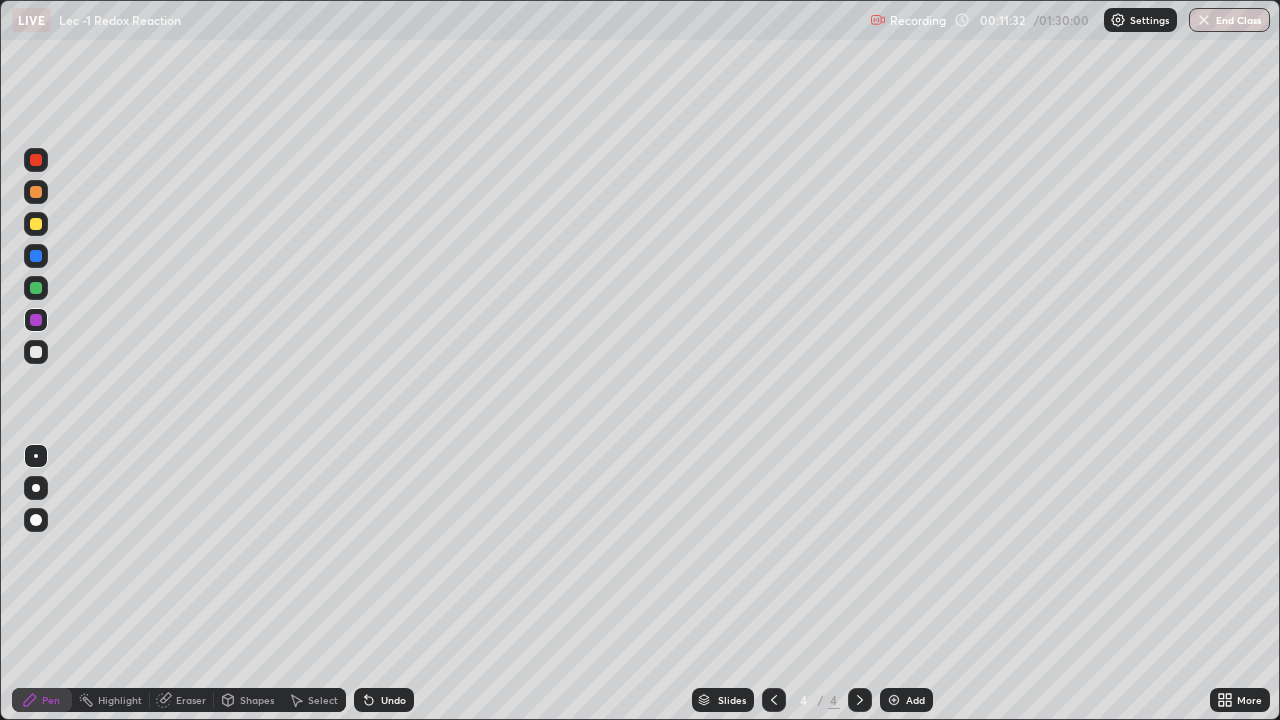 click at bounding box center [36, 352] 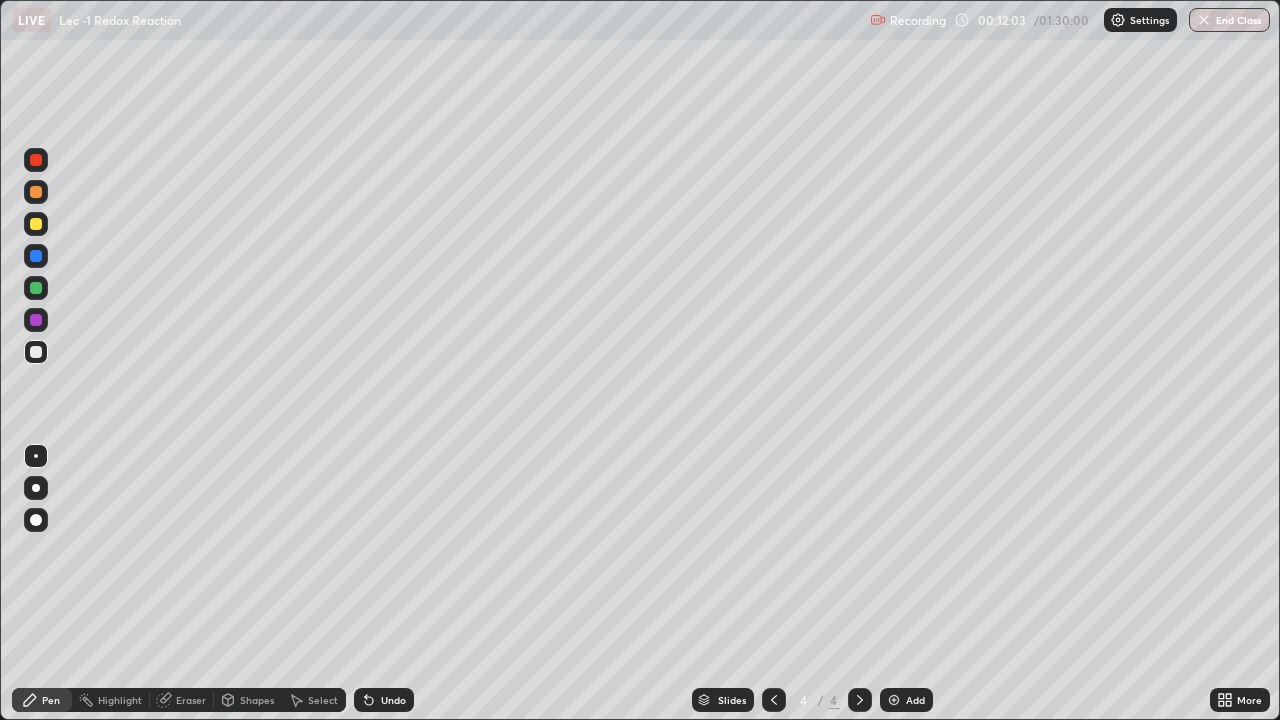 click at bounding box center (36, 288) 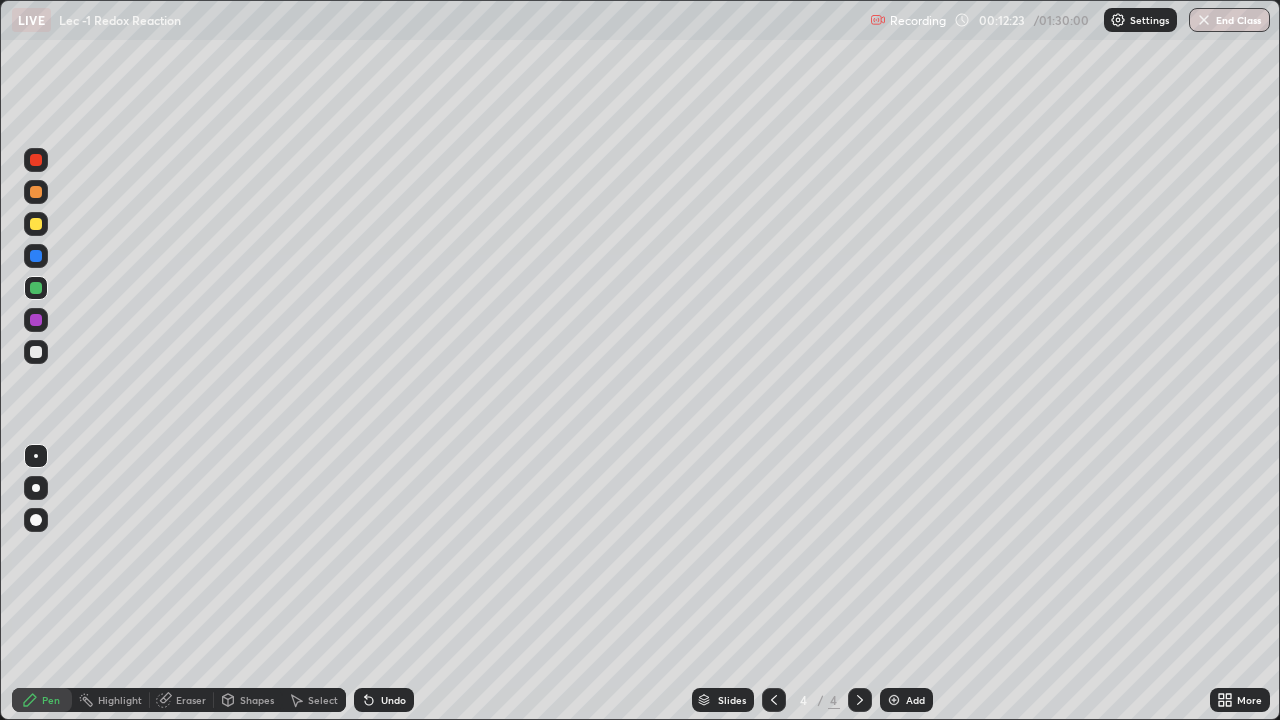 click at bounding box center [36, 320] 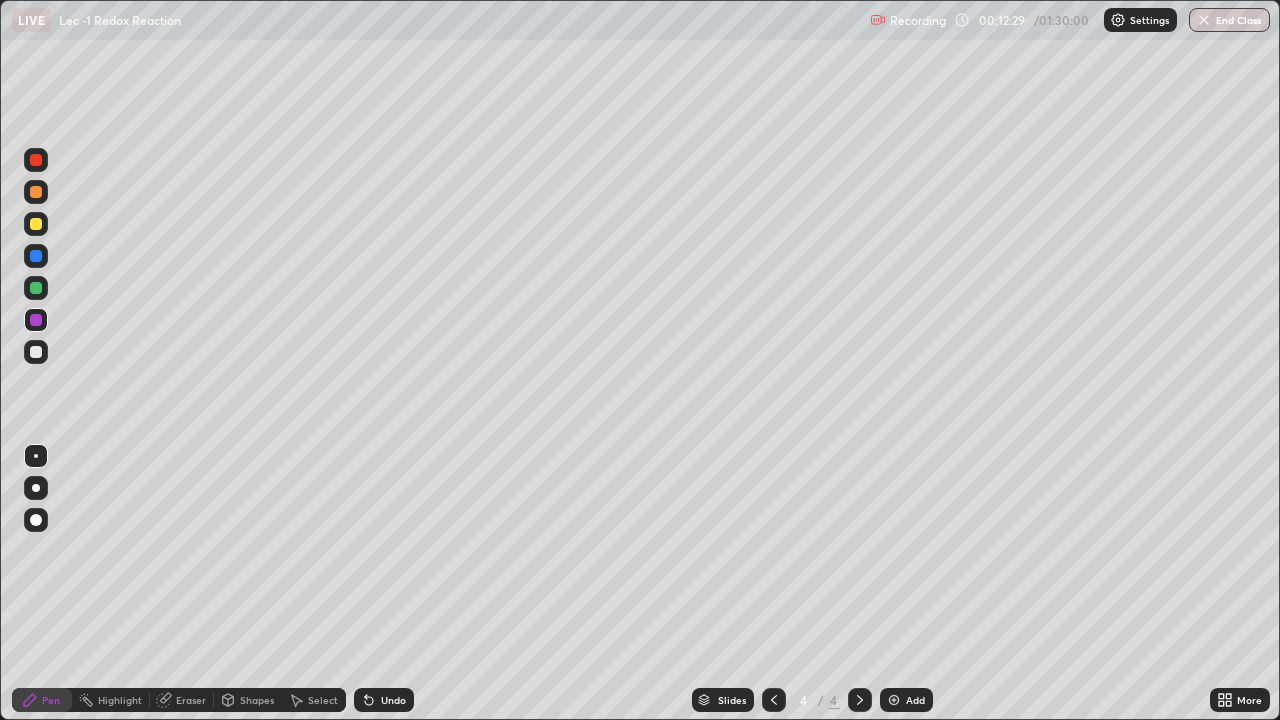 click at bounding box center [36, 352] 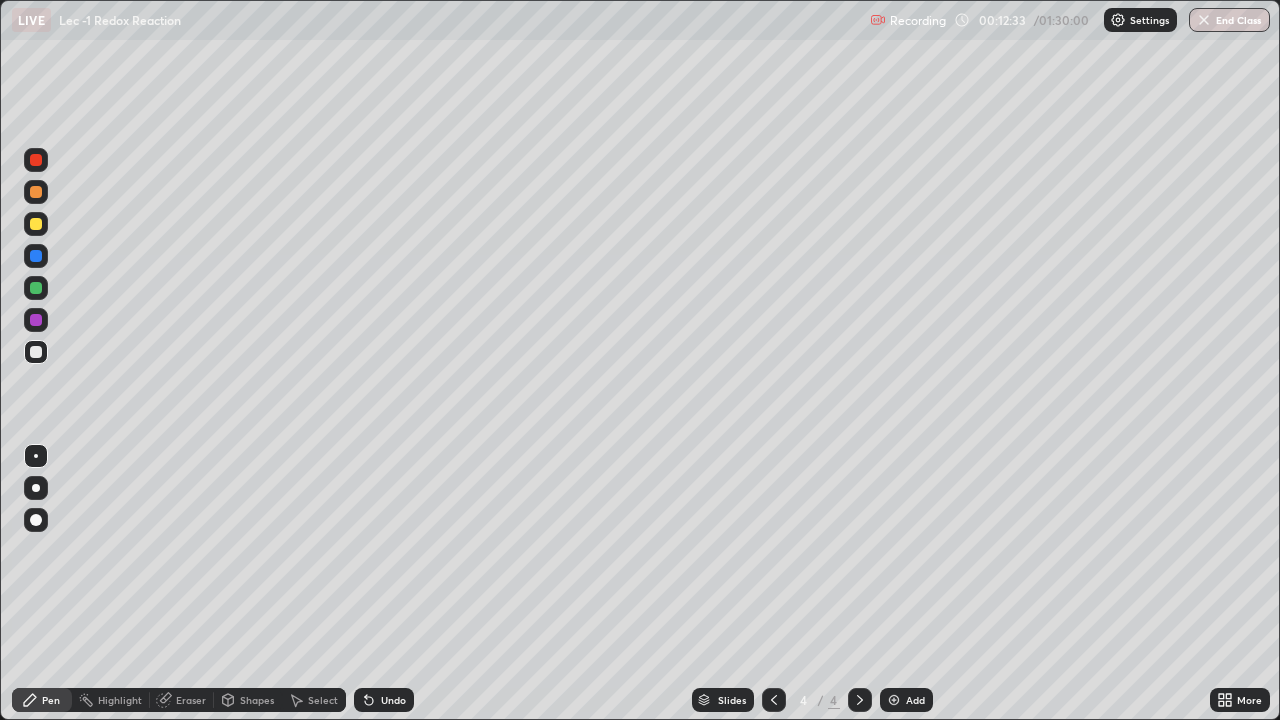 click on "Slides 4 / 4 Add" at bounding box center (812, 700) 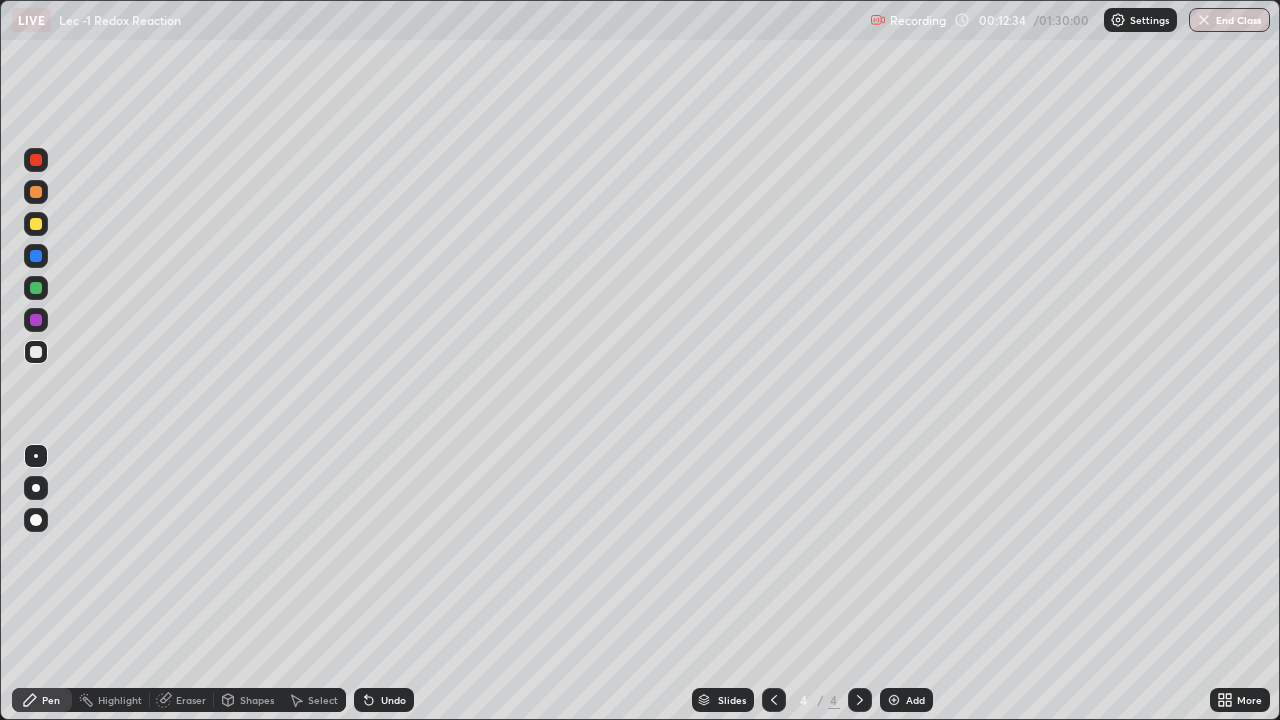 click on "Slides 4 / 4 Add" at bounding box center [812, 700] 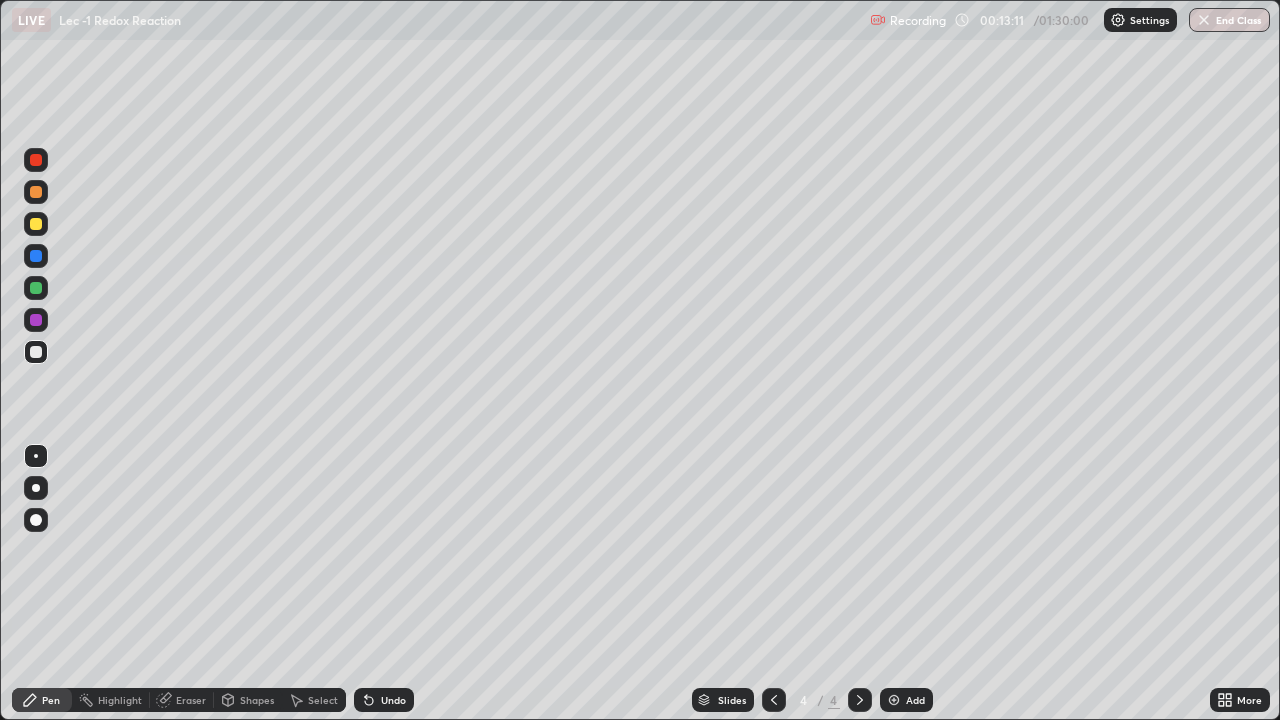 click 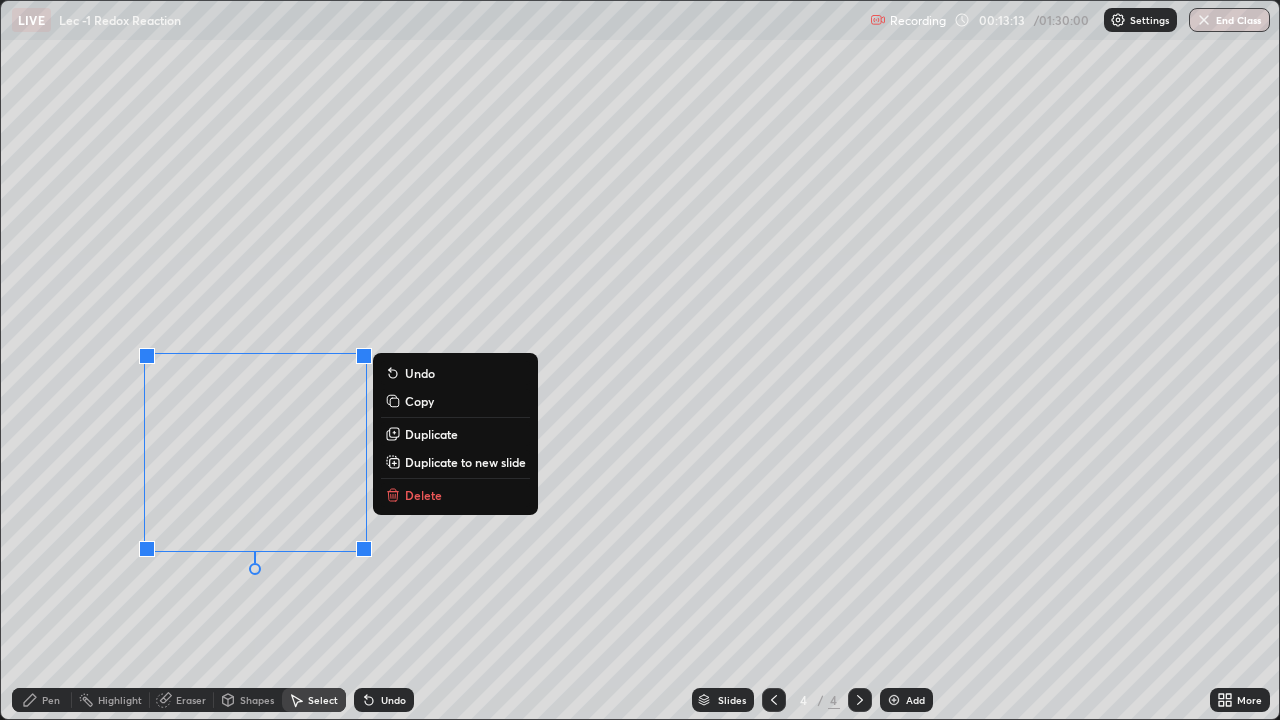 click on "0 ° Undo Copy Duplicate Duplicate to new slide Delete" at bounding box center (640, 360) 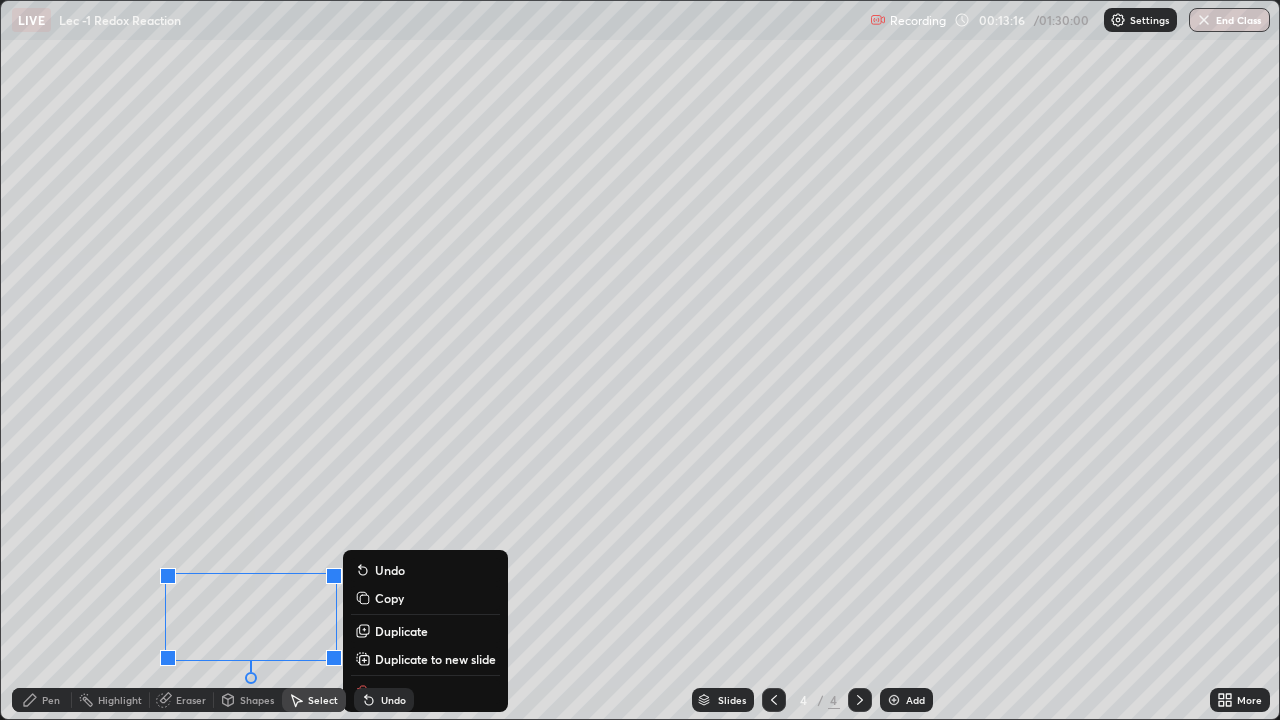 click on "0 ° Undo Copy Duplicate Duplicate to new slide Delete" at bounding box center [640, 360] 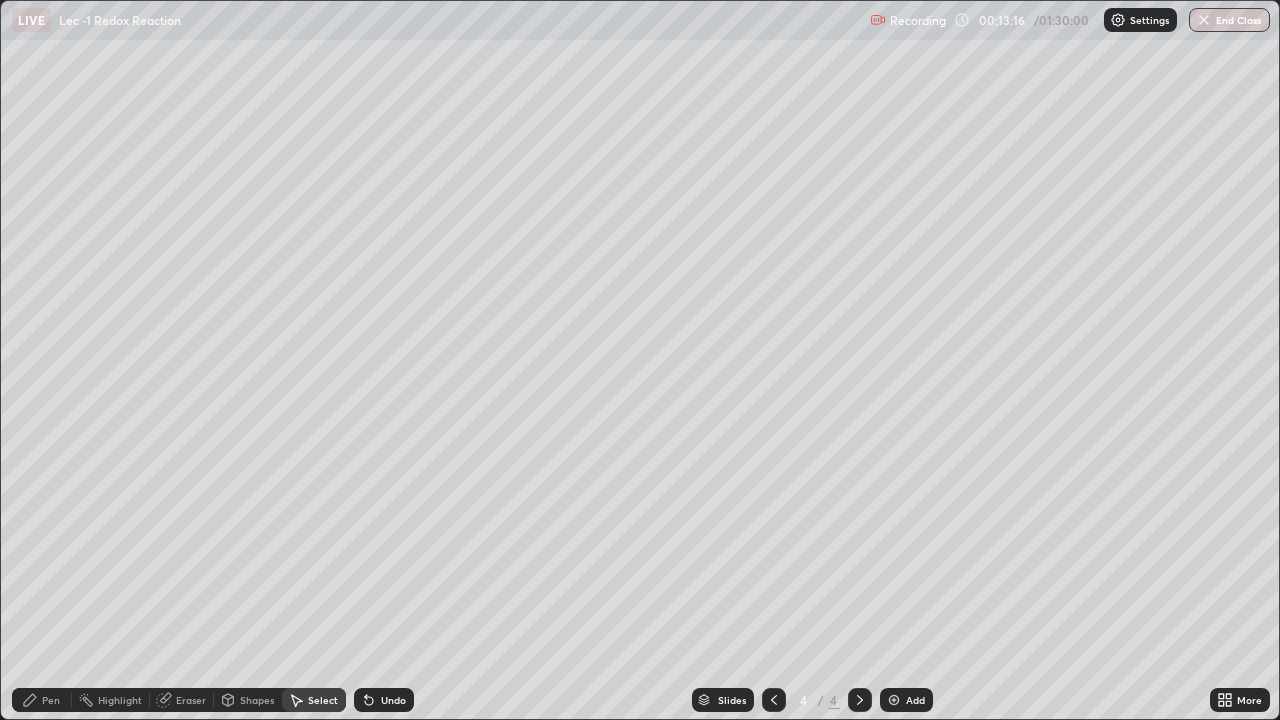click on "Pen" at bounding box center [42, 700] 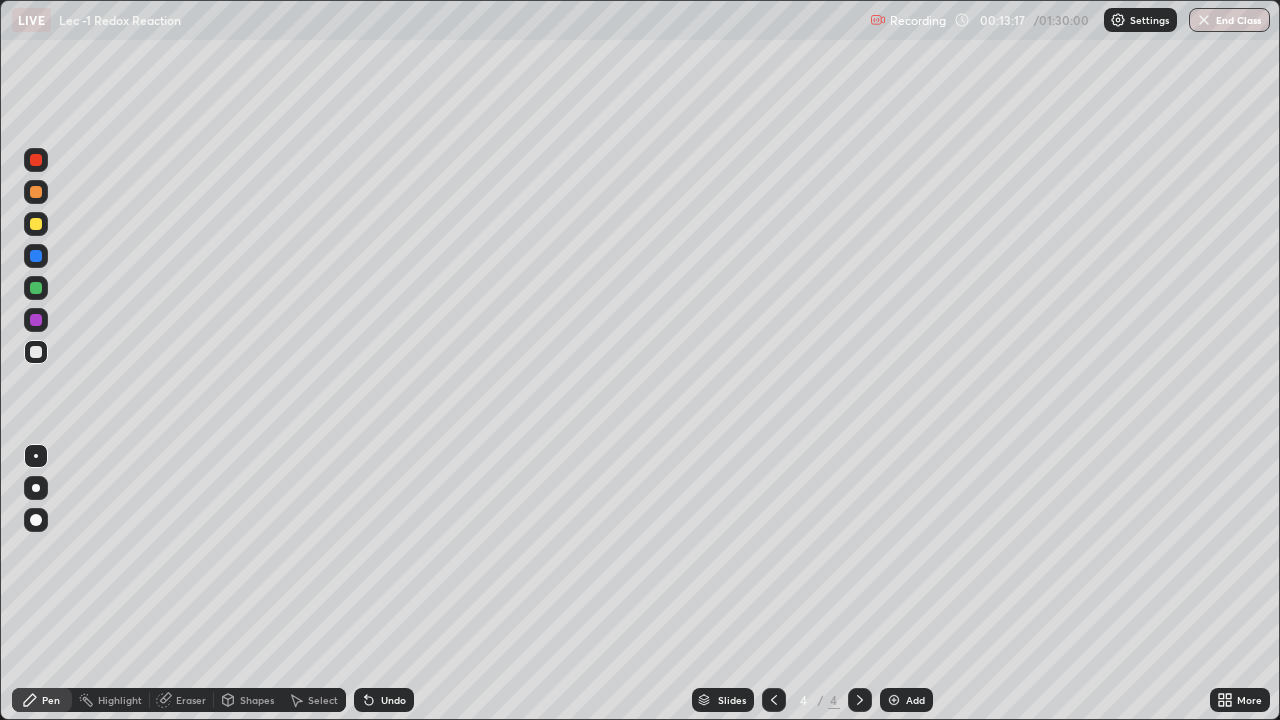 click at bounding box center [36, 320] 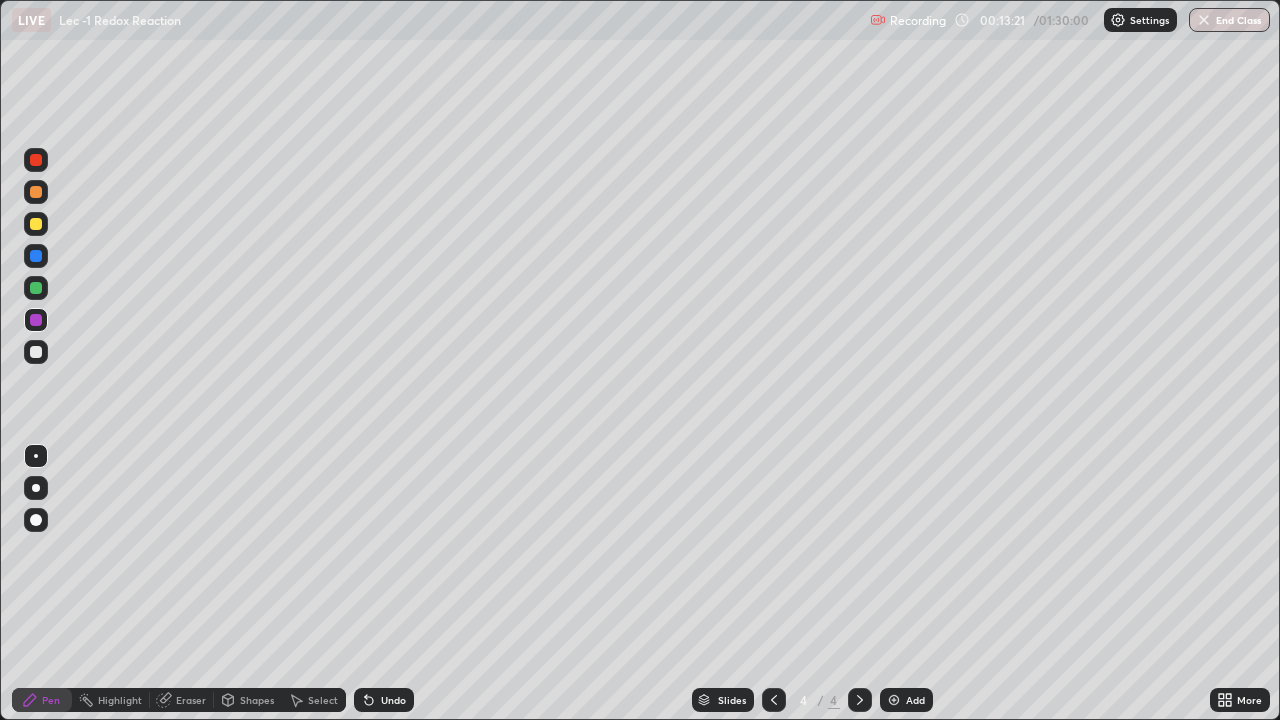 click at bounding box center [36, 352] 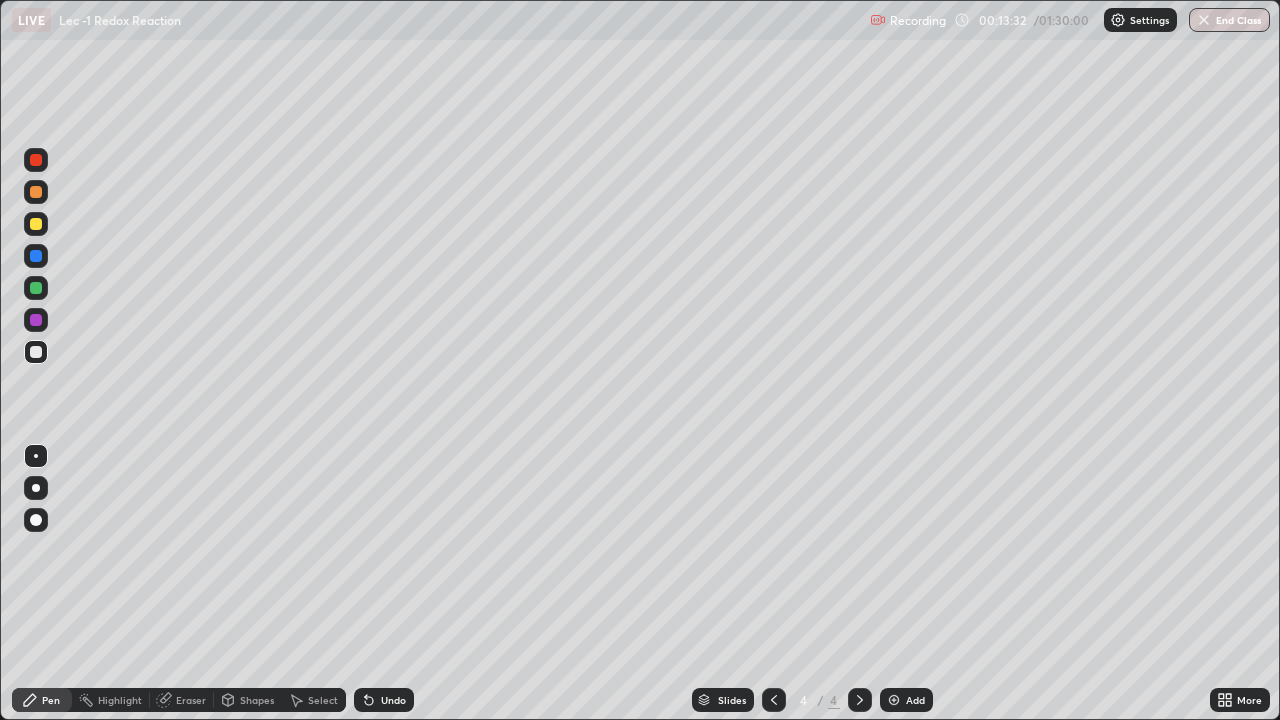 click on "Undo" at bounding box center [393, 700] 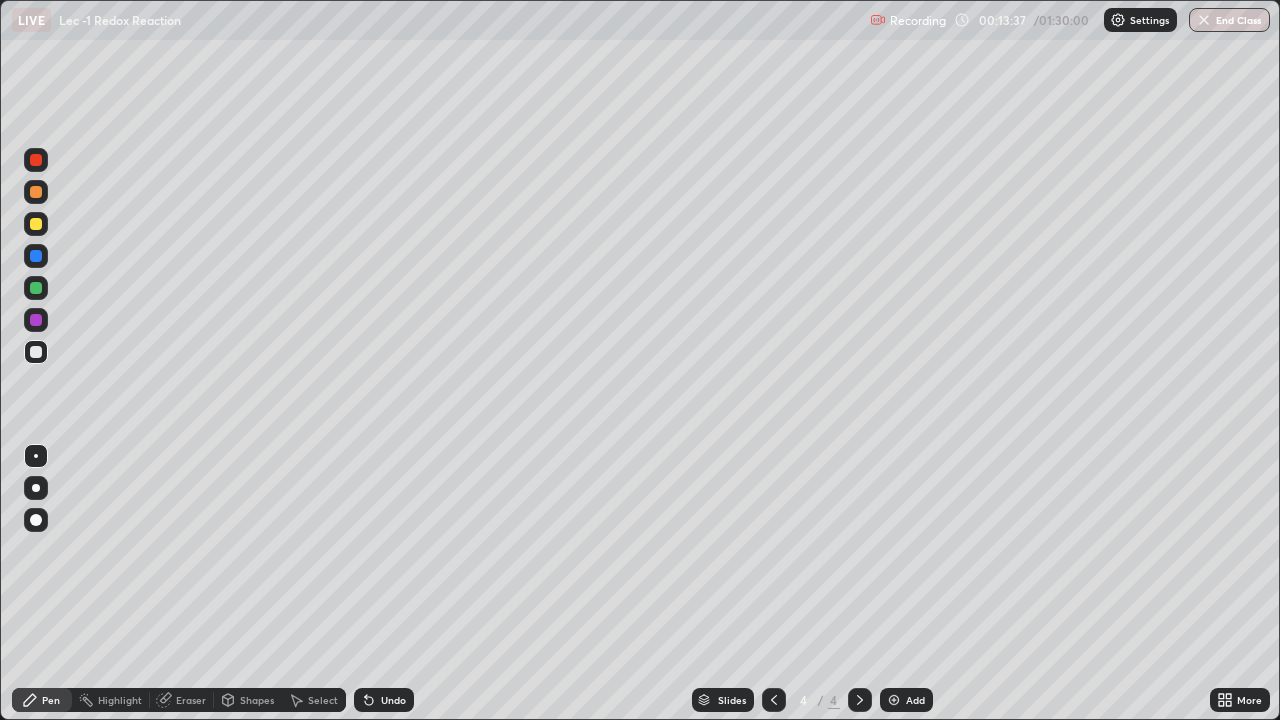 click at bounding box center (36, 224) 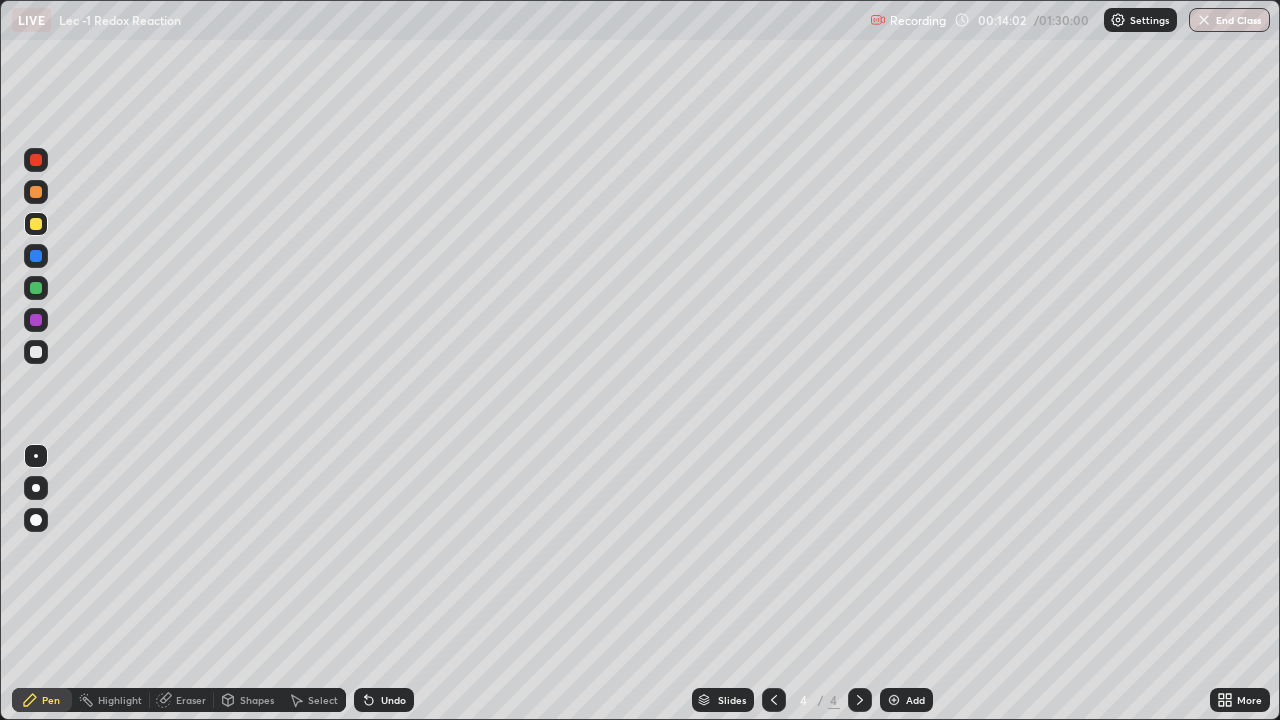 click on "Undo" at bounding box center (393, 700) 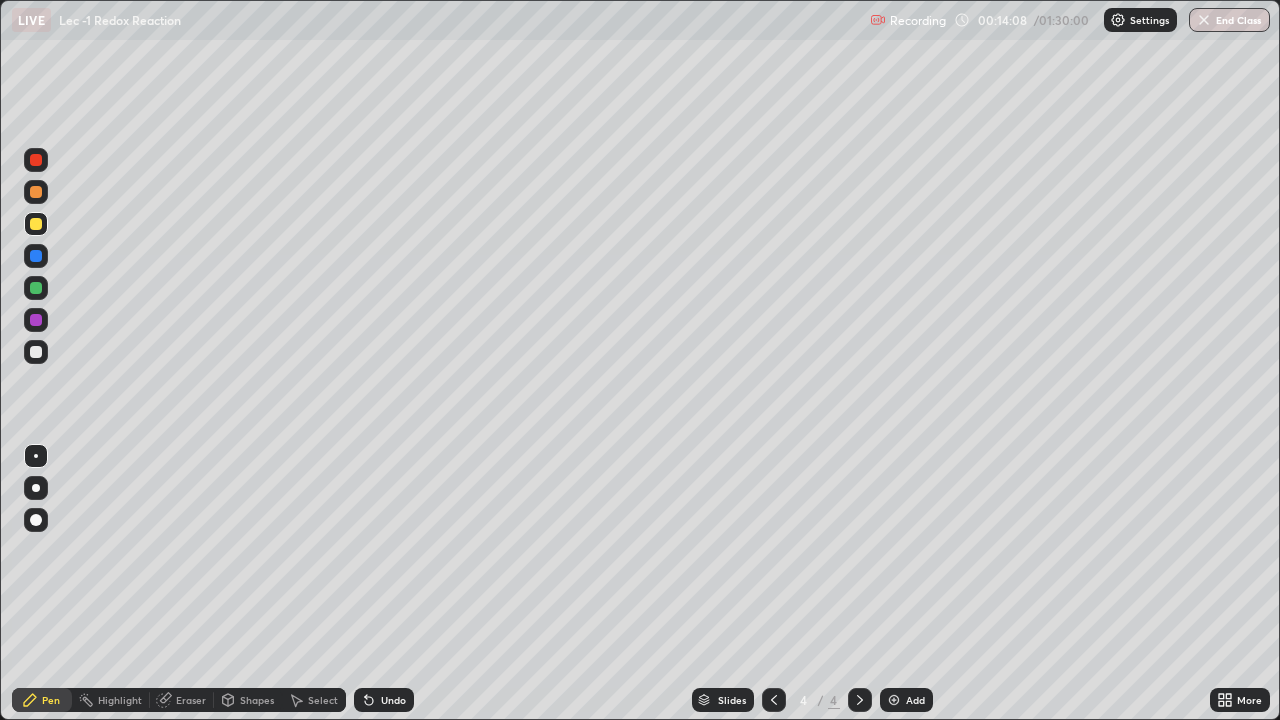 click on "Select" at bounding box center [314, 700] 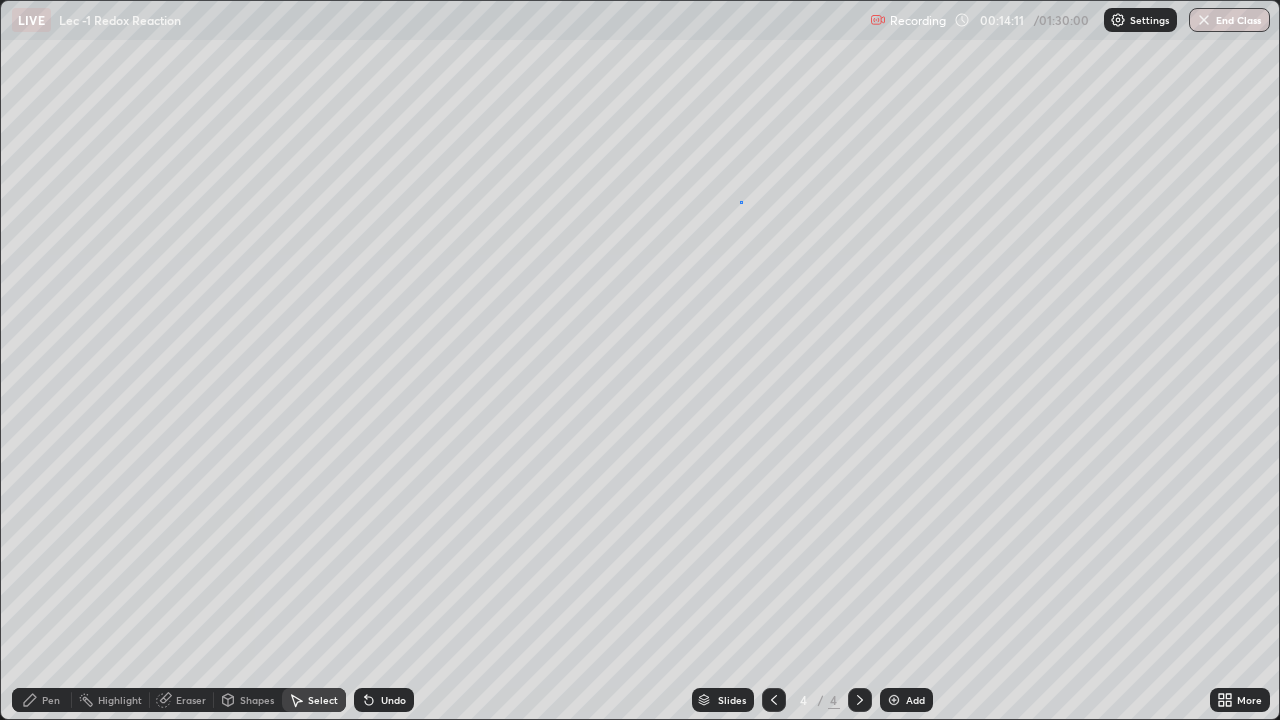 click on "0 ° Undo Copy Duplicate Duplicate to new slide Delete" at bounding box center (640, 360) 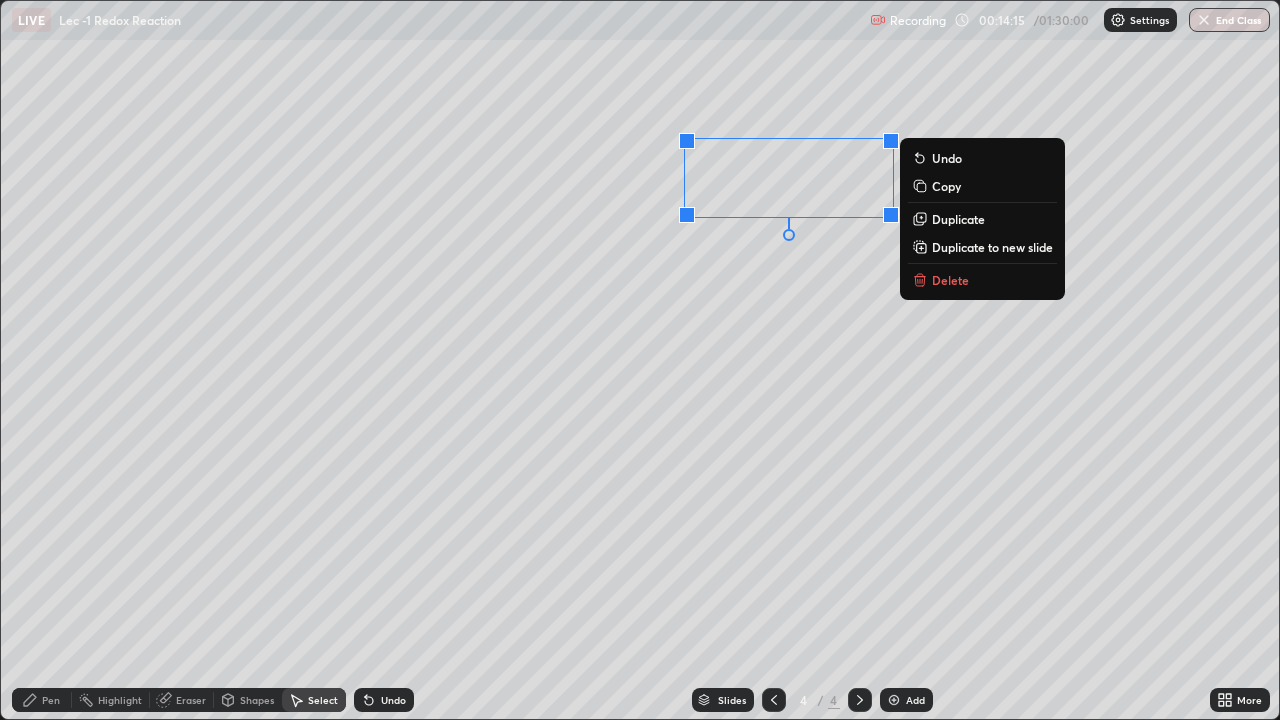 click on "0 ° Undo Copy Duplicate Duplicate to new slide Delete" at bounding box center (640, 360) 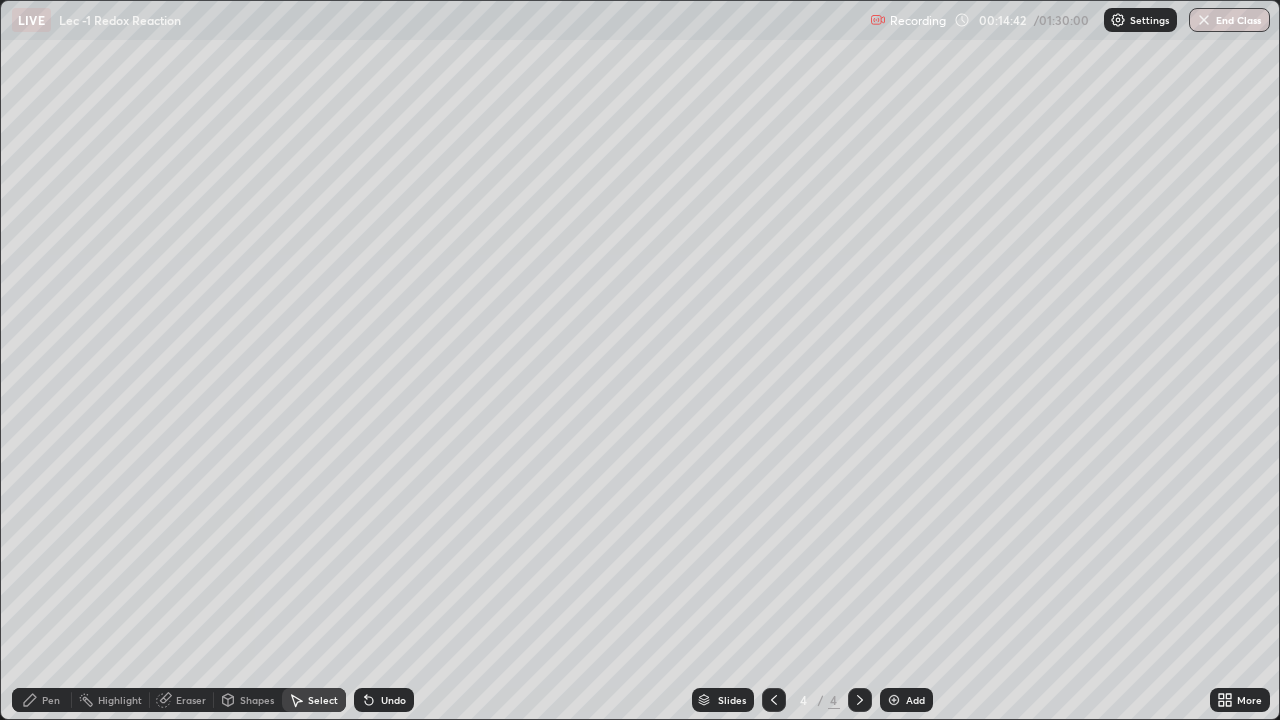 click on "Add" at bounding box center [915, 700] 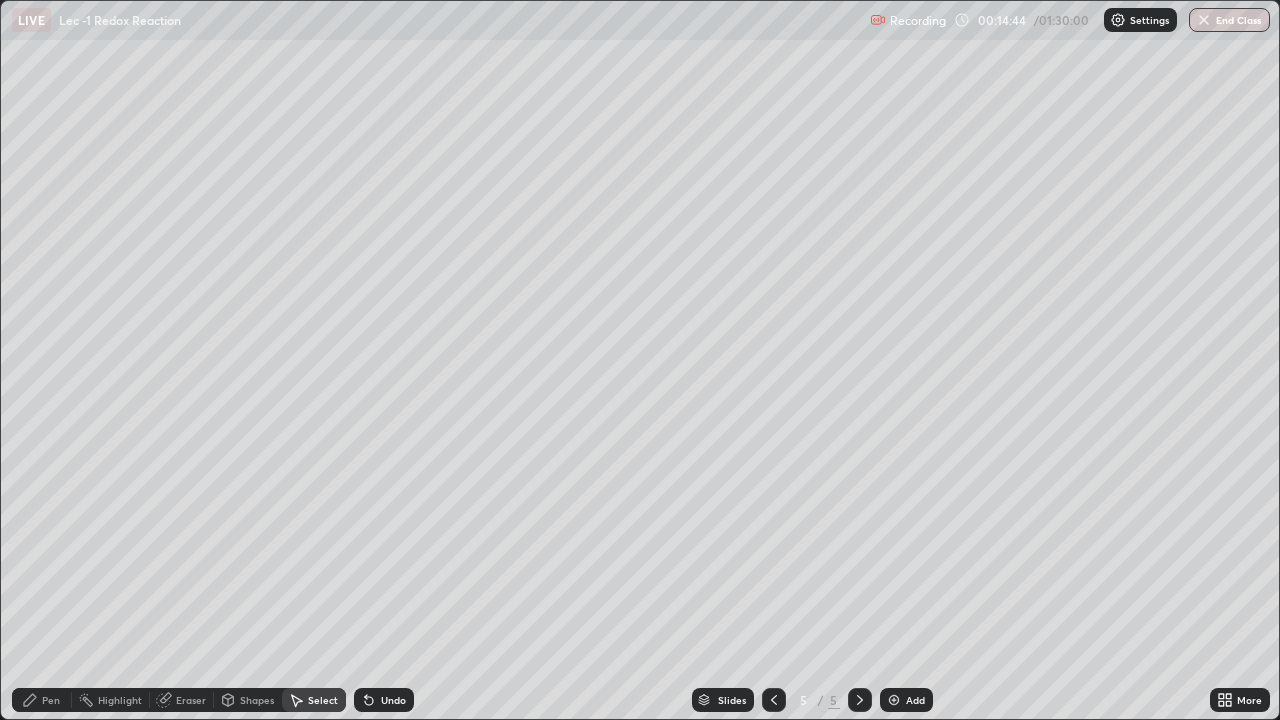 click on "Pen" at bounding box center [51, 700] 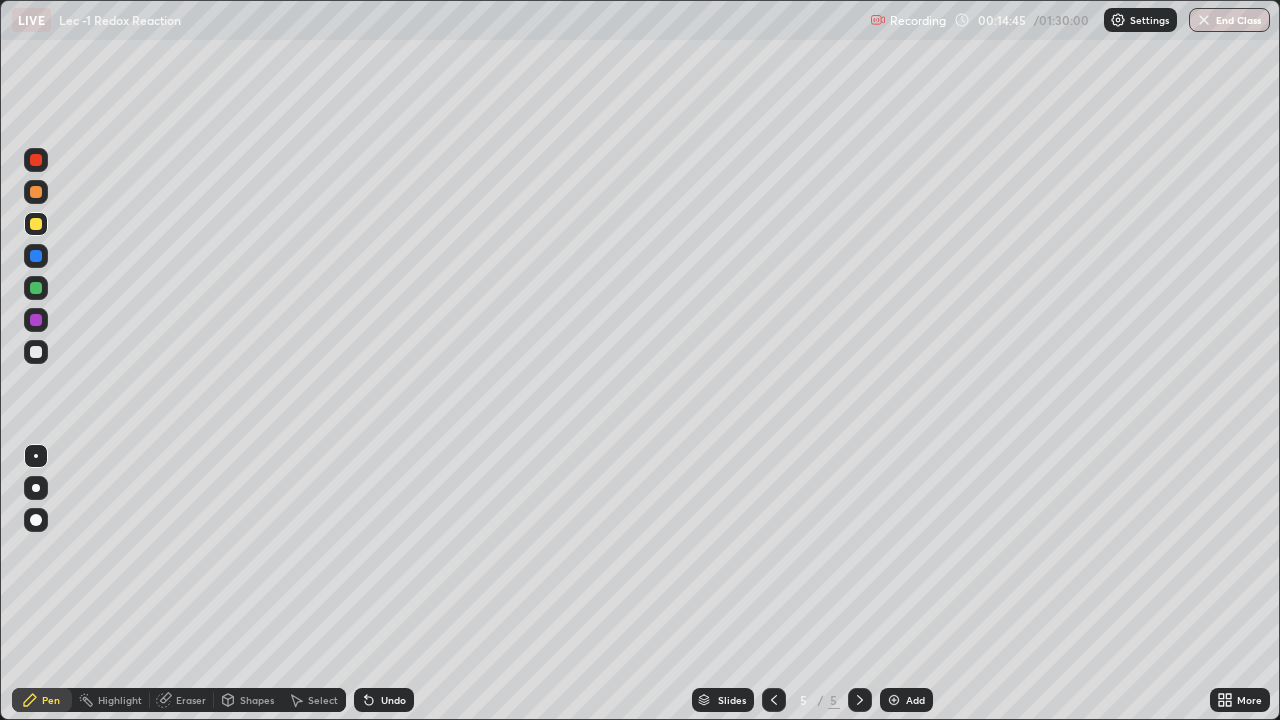 click at bounding box center (774, 700) 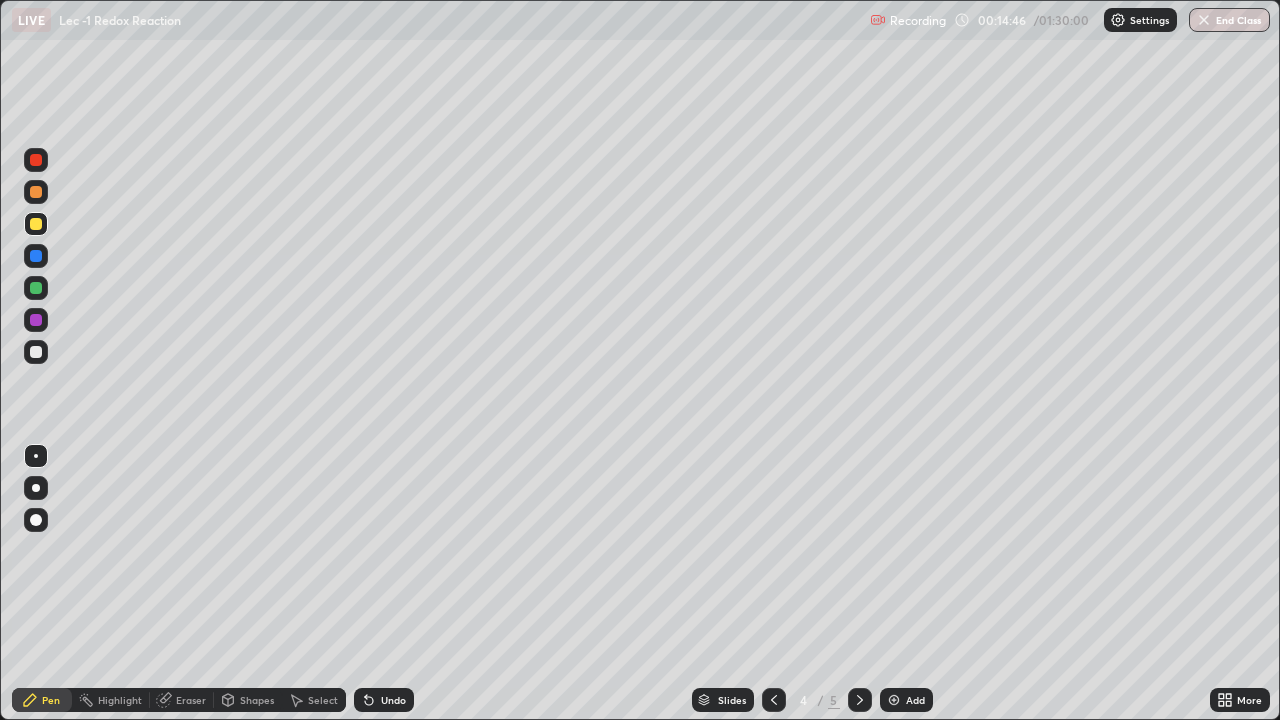 click at bounding box center [860, 700] 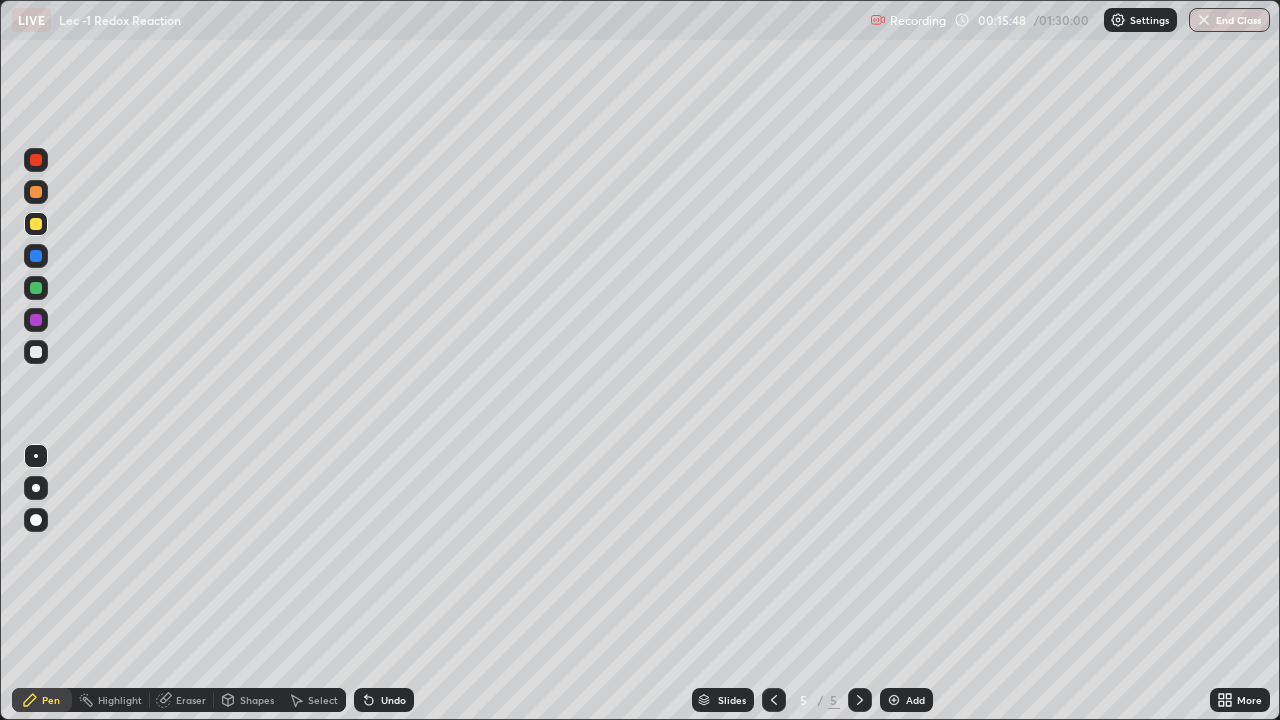 click on "Undo" at bounding box center (384, 700) 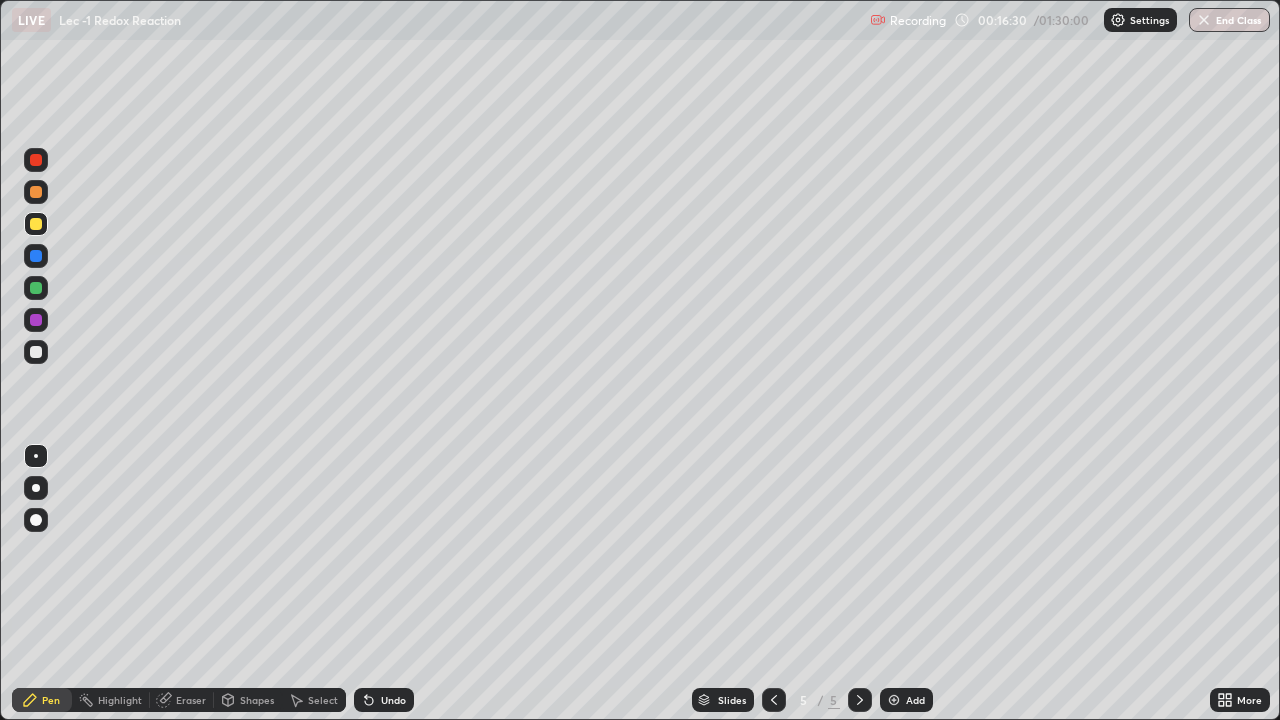 click on "Undo" at bounding box center [393, 700] 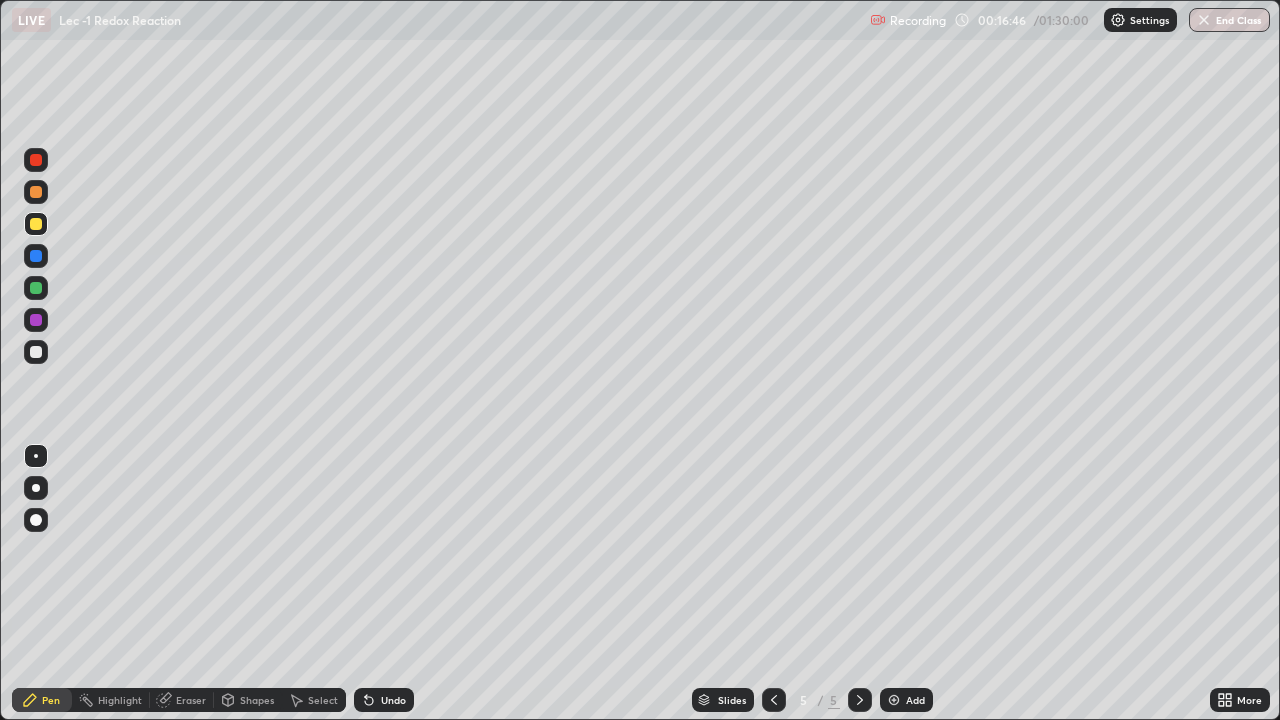click at bounding box center (36, 288) 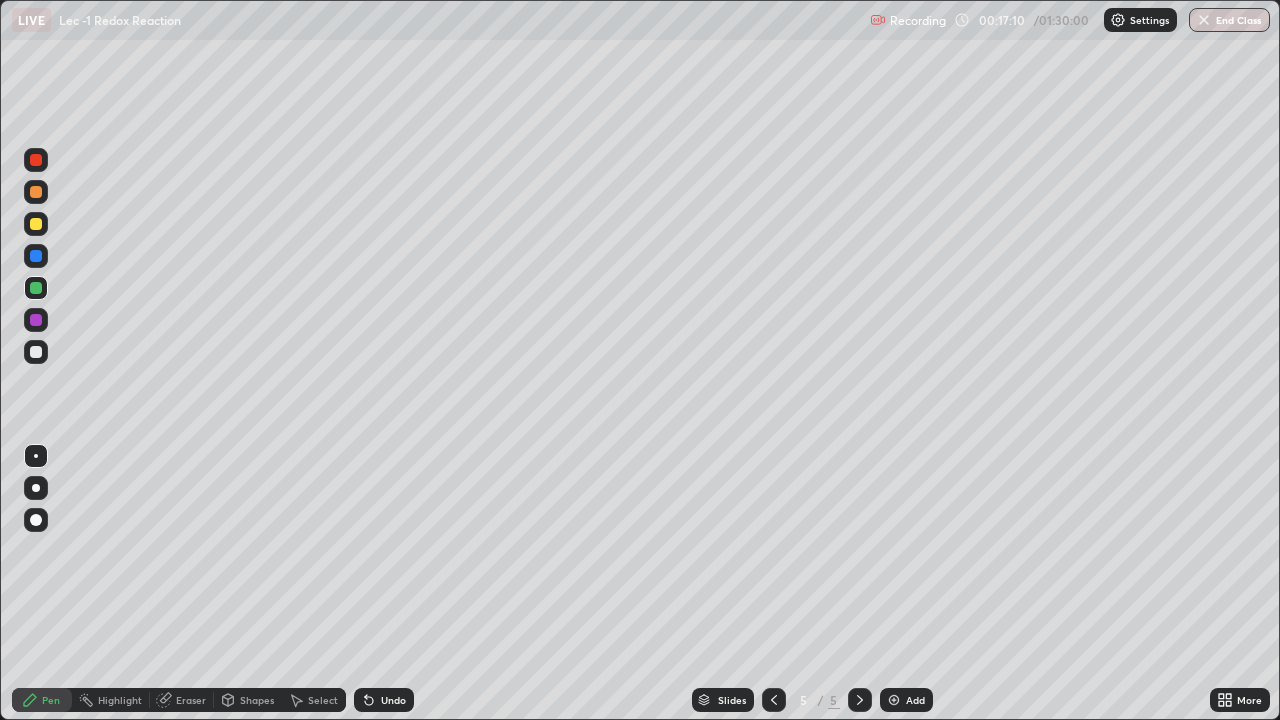 click on "Undo" at bounding box center [393, 700] 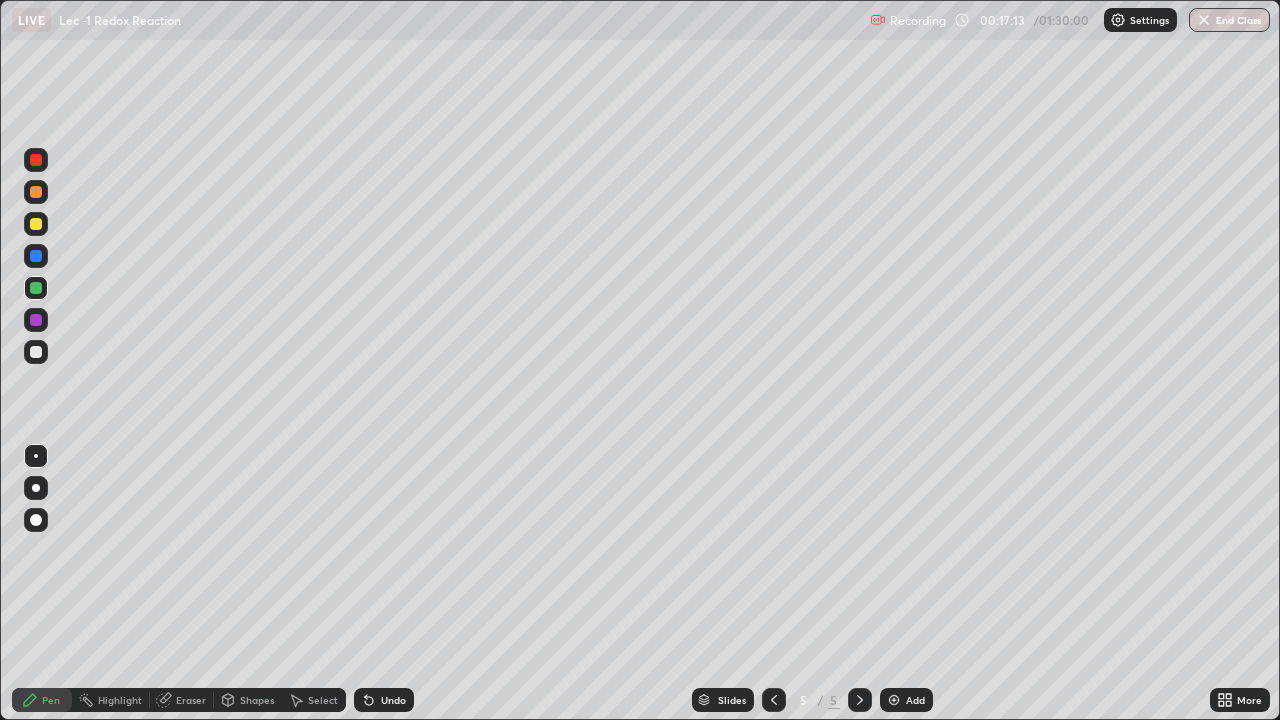 click at bounding box center [36, 224] 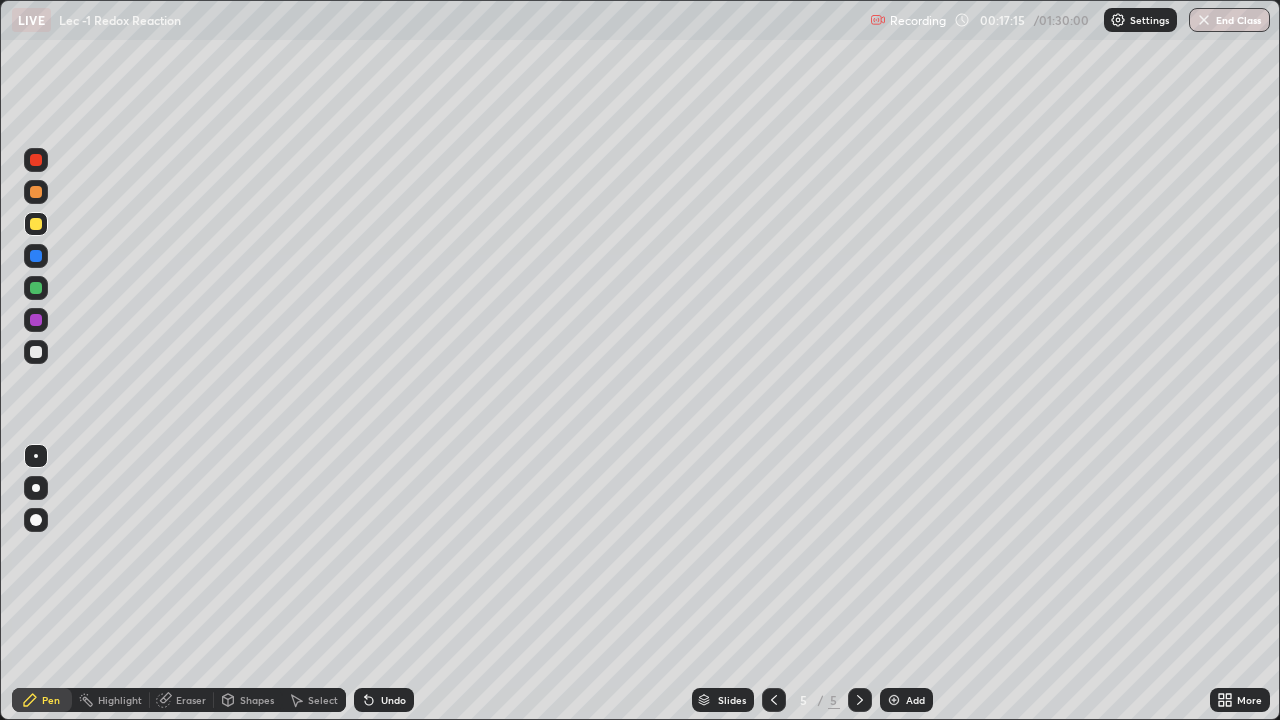 click on "Undo" at bounding box center (380, 700) 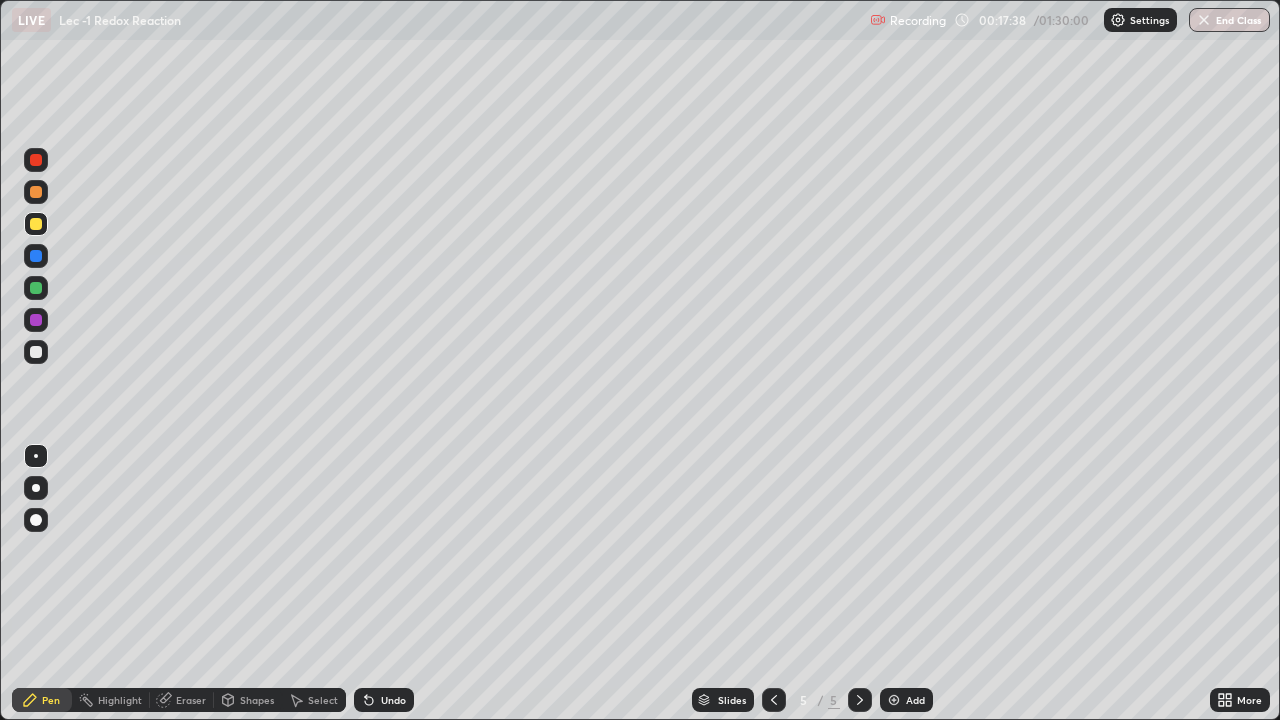 click at bounding box center [36, 288] 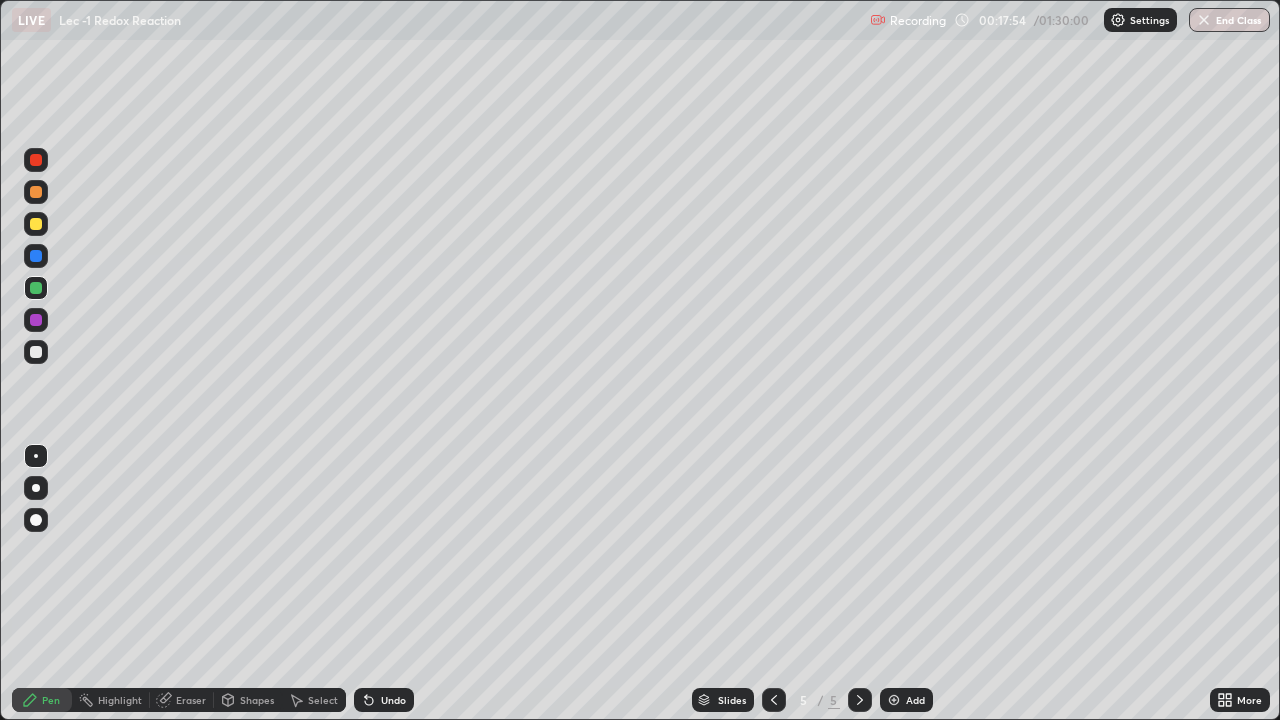 click on "Select" at bounding box center [314, 700] 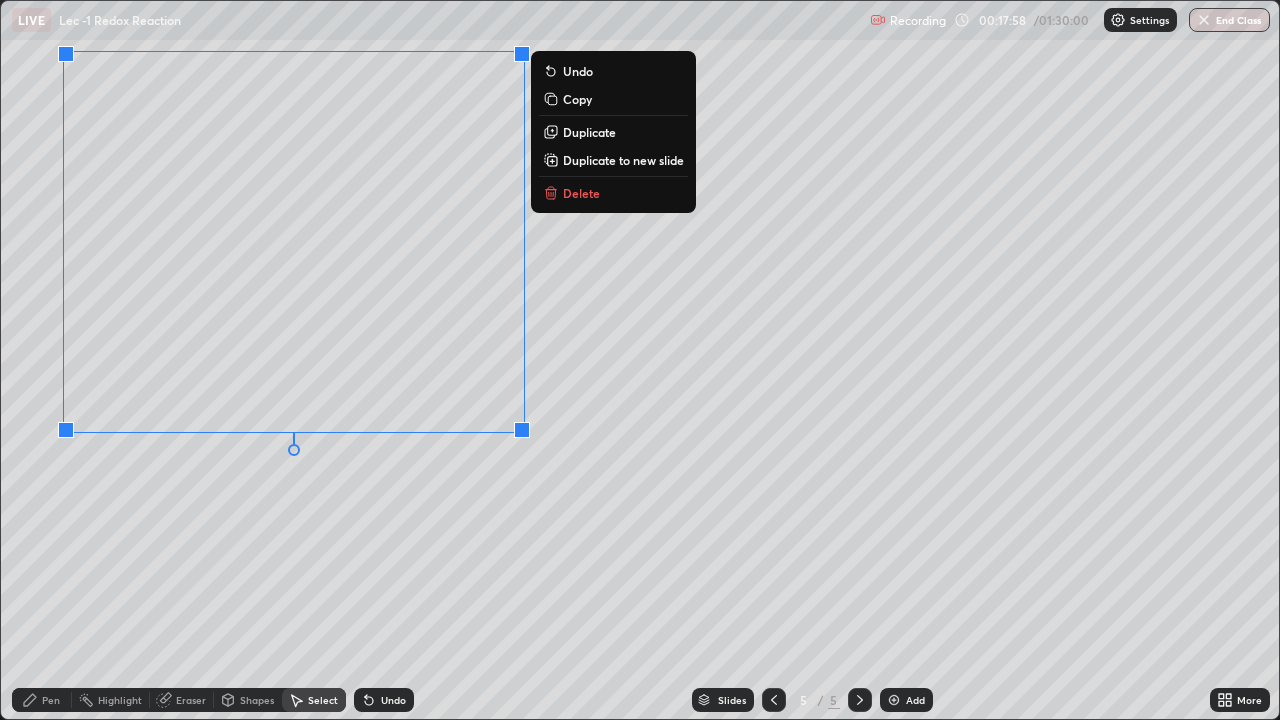 click on "0 ° Undo Copy Duplicate Duplicate to new slide Delete" at bounding box center (640, 360) 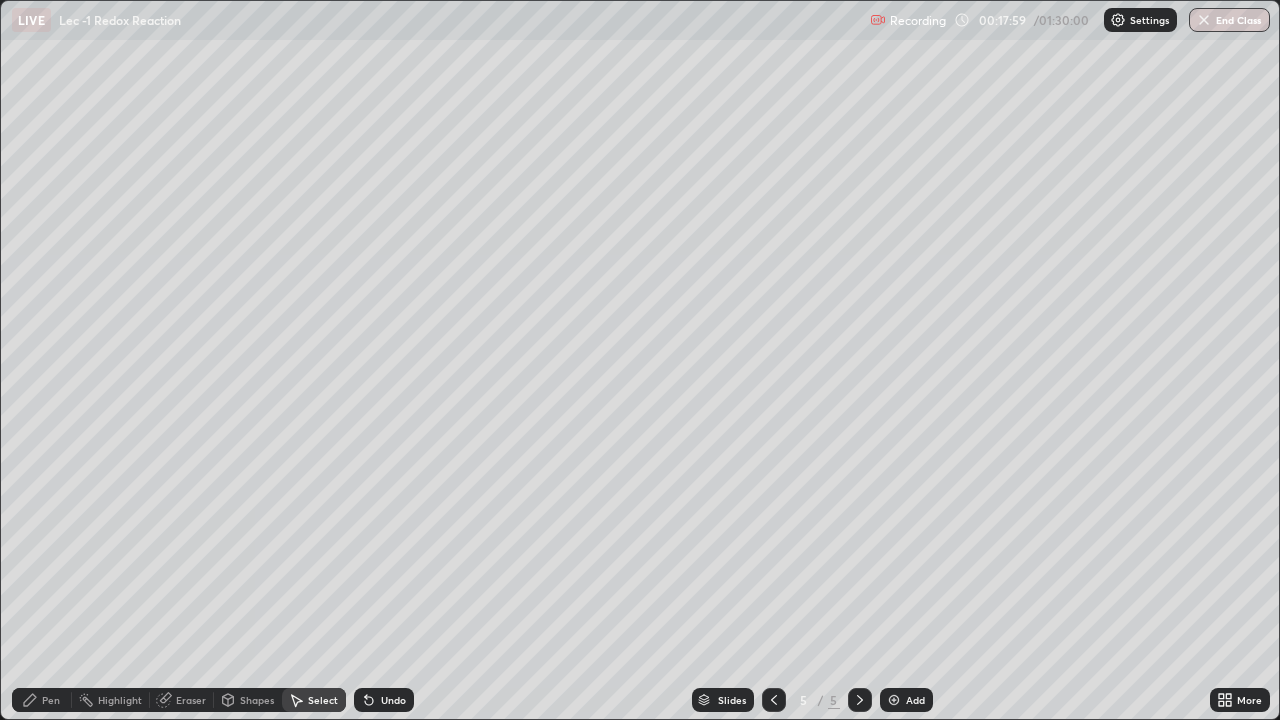click 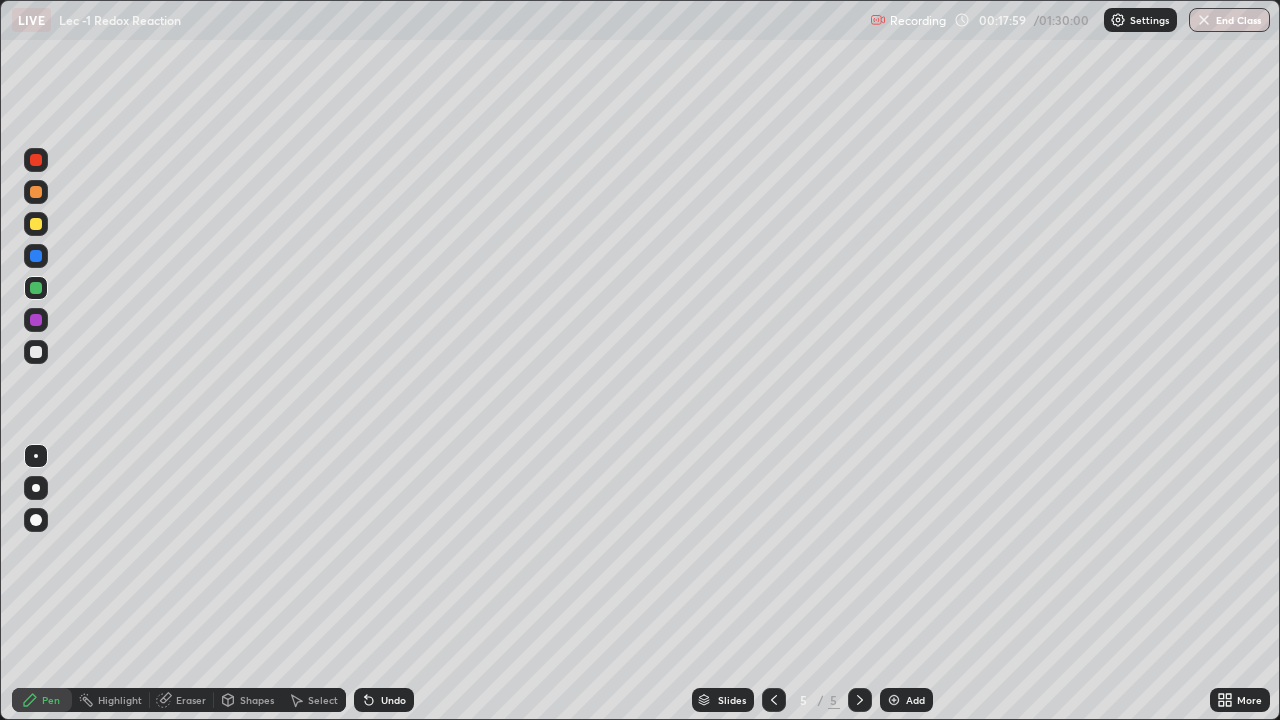 click at bounding box center [36, 224] 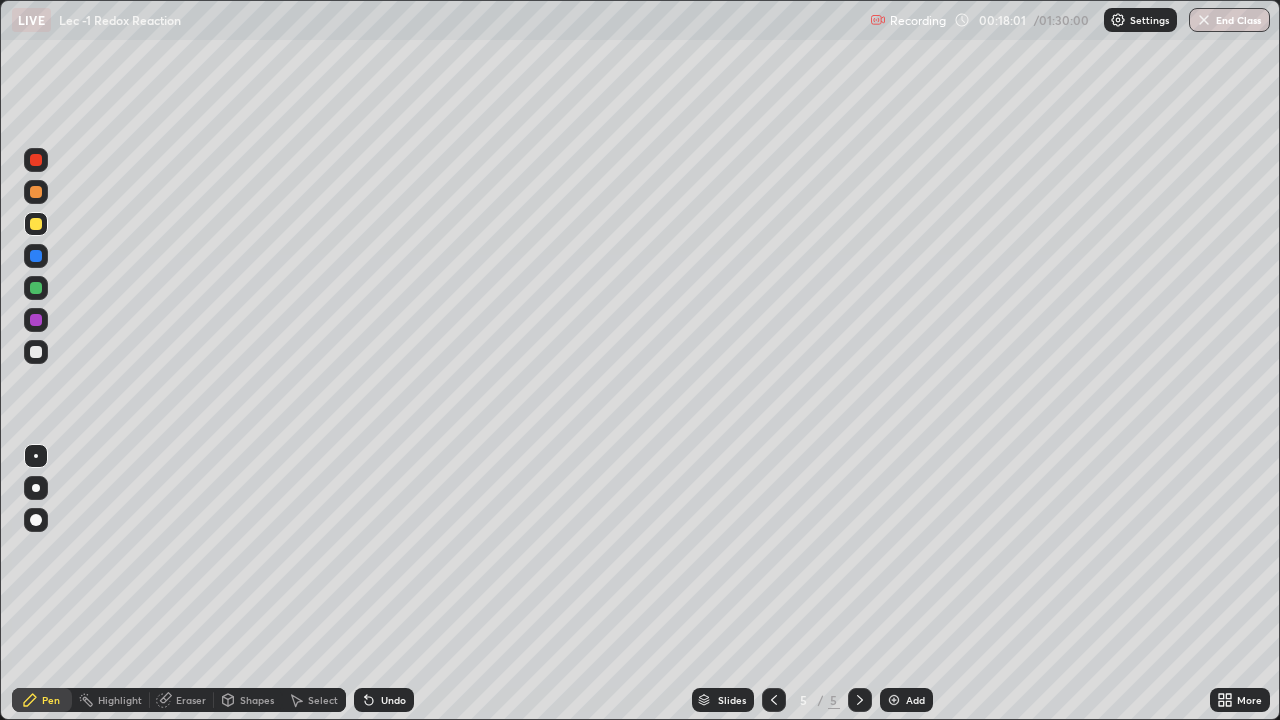 click on "Undo" at bounding box center [393, 700] 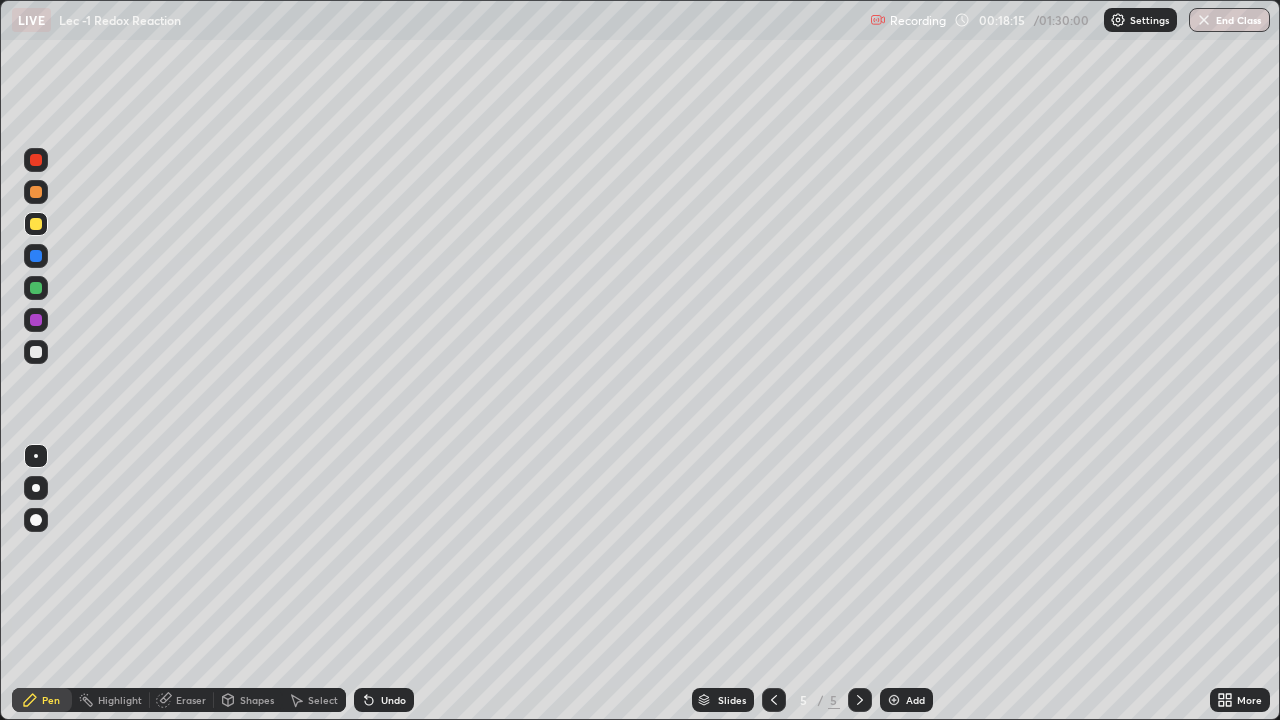 click on "Undo" at bounding box center [393, 700] 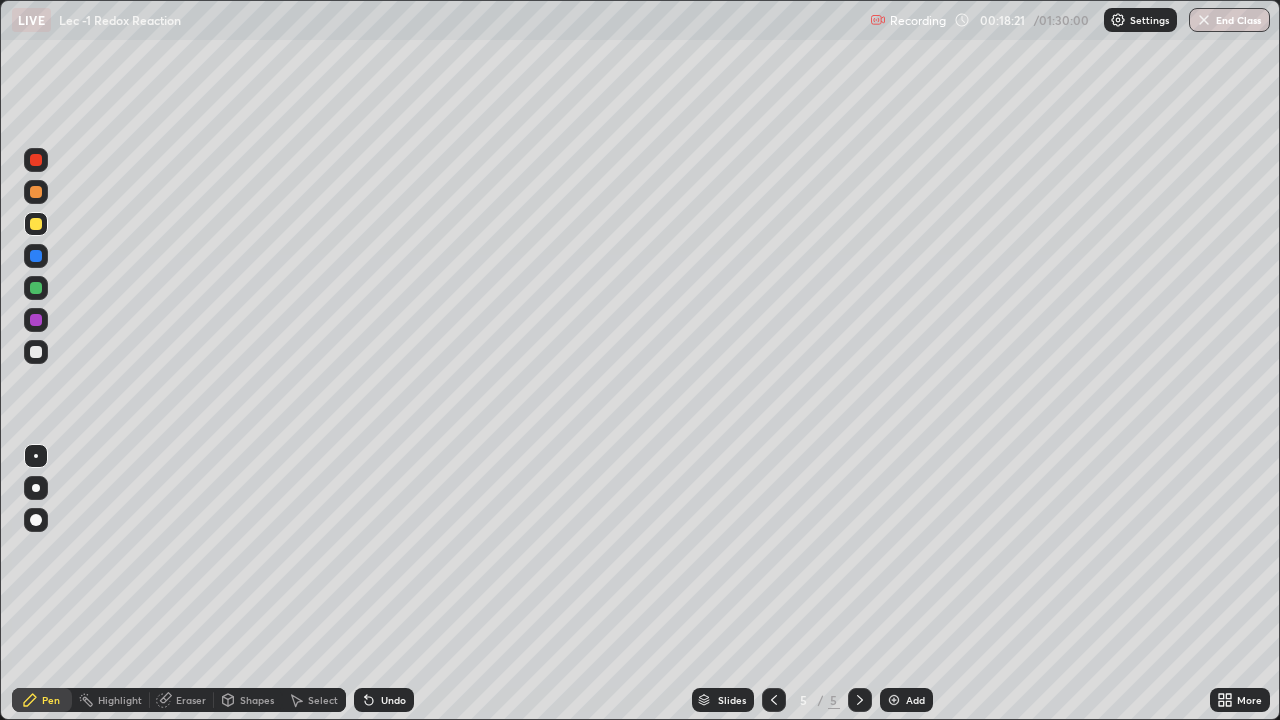 click on "Undo" at bounding box center (380, 700) 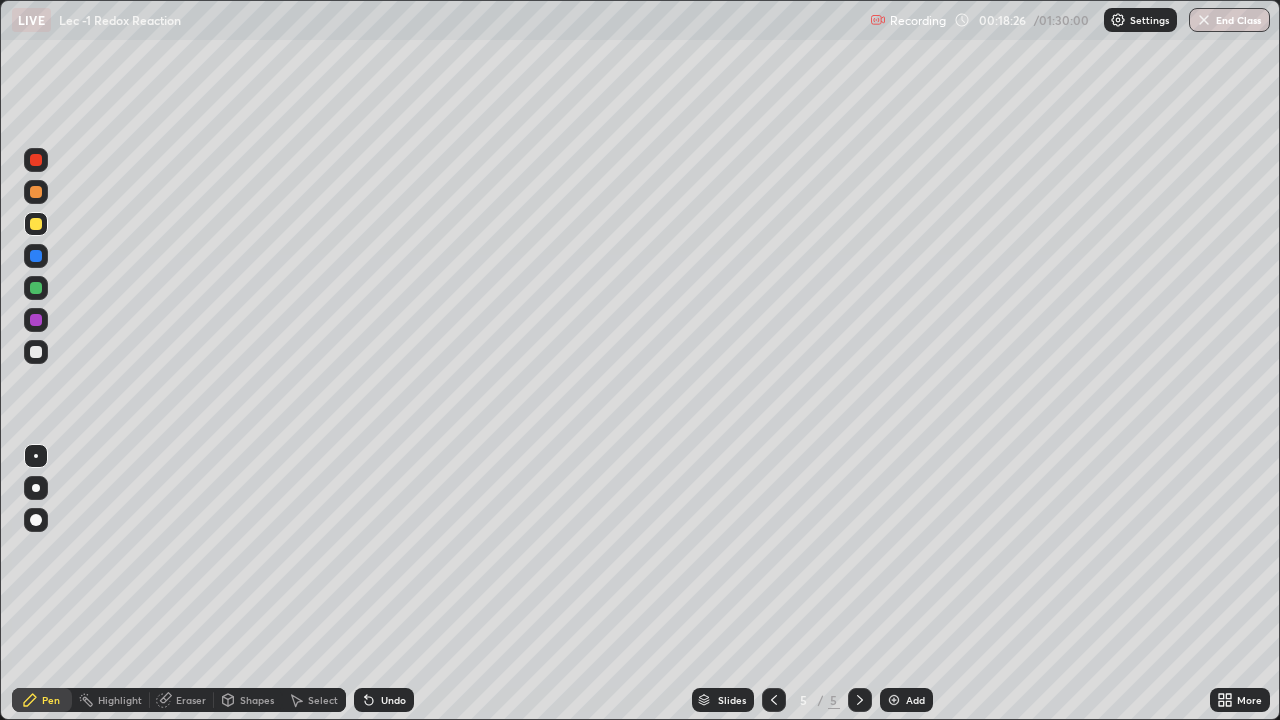 click at bounding box center [36, 352] 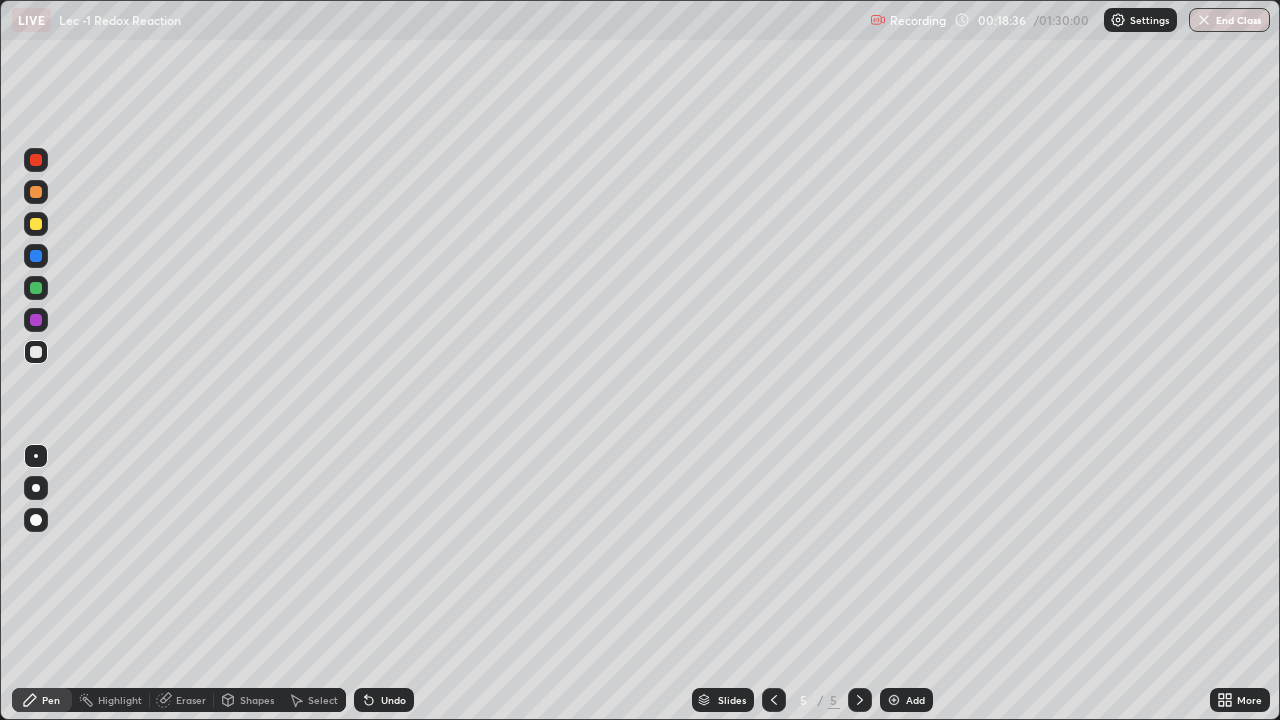 click on "Undo" at bounding box center [393, 700] 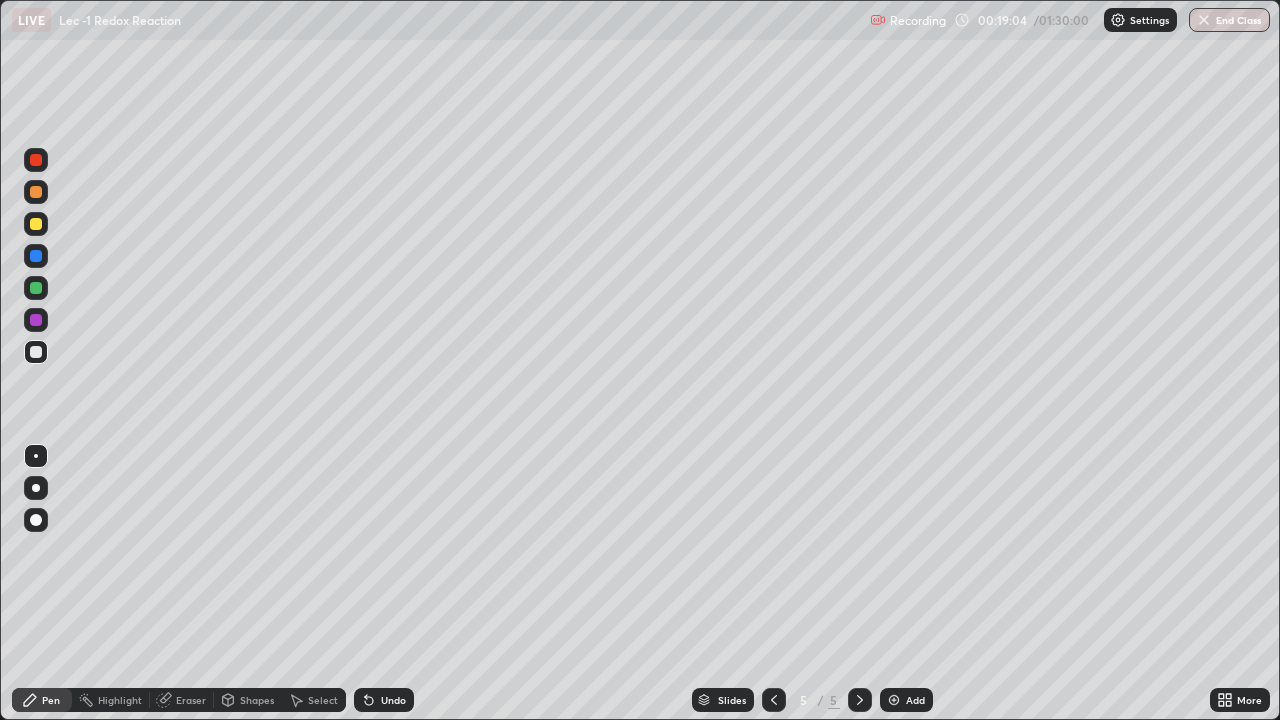 click at bounding box center (36, 224) 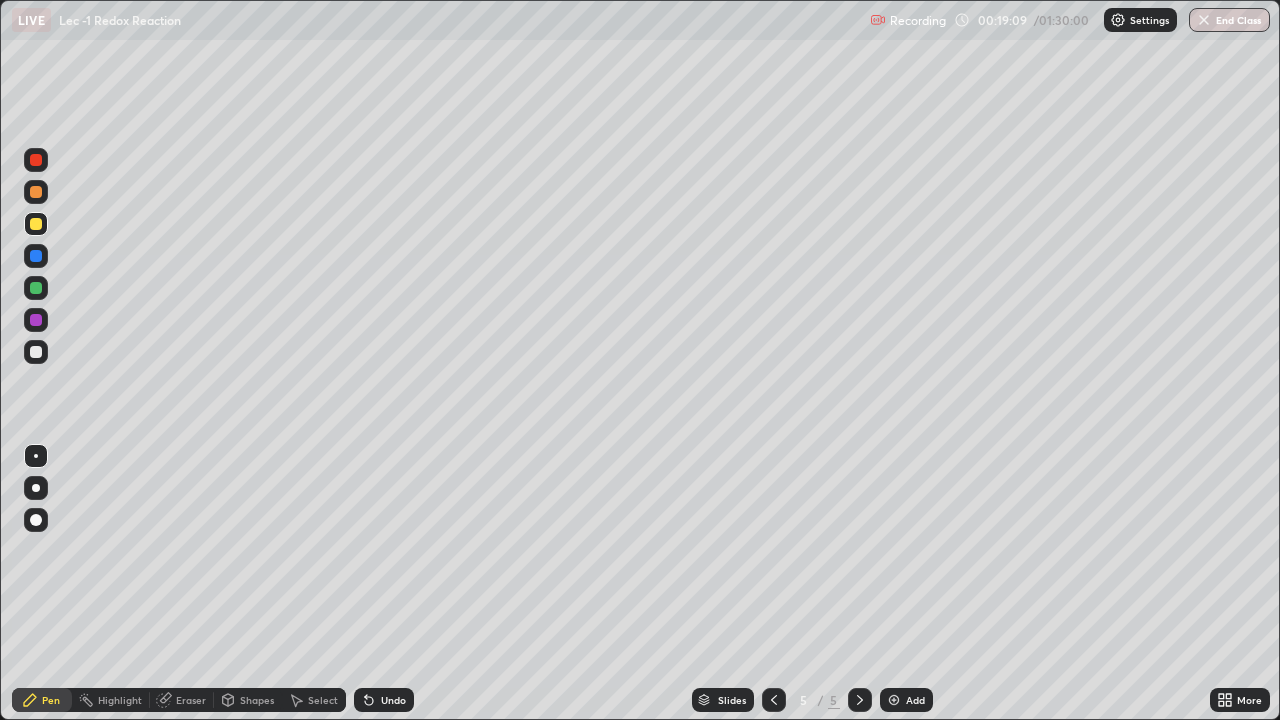 click on "Undo" at bounding box center [393, 700] 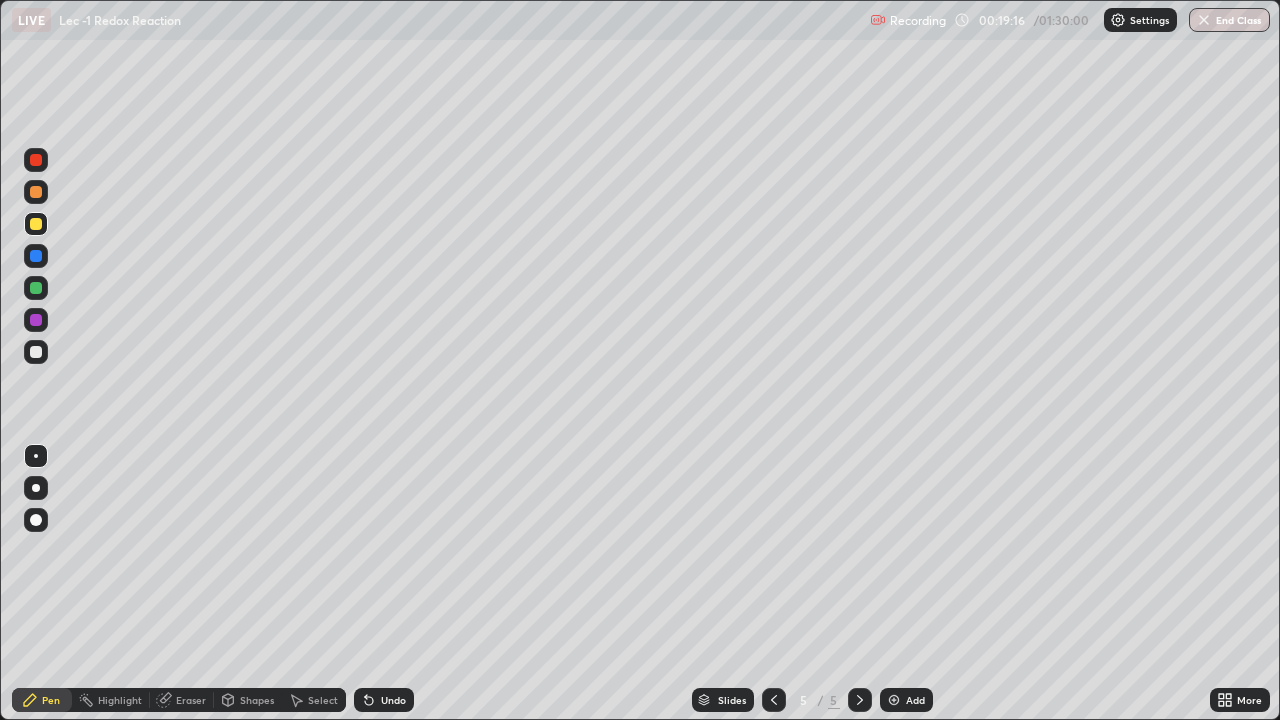 click on "Undo" at bounding box center [384, 700] 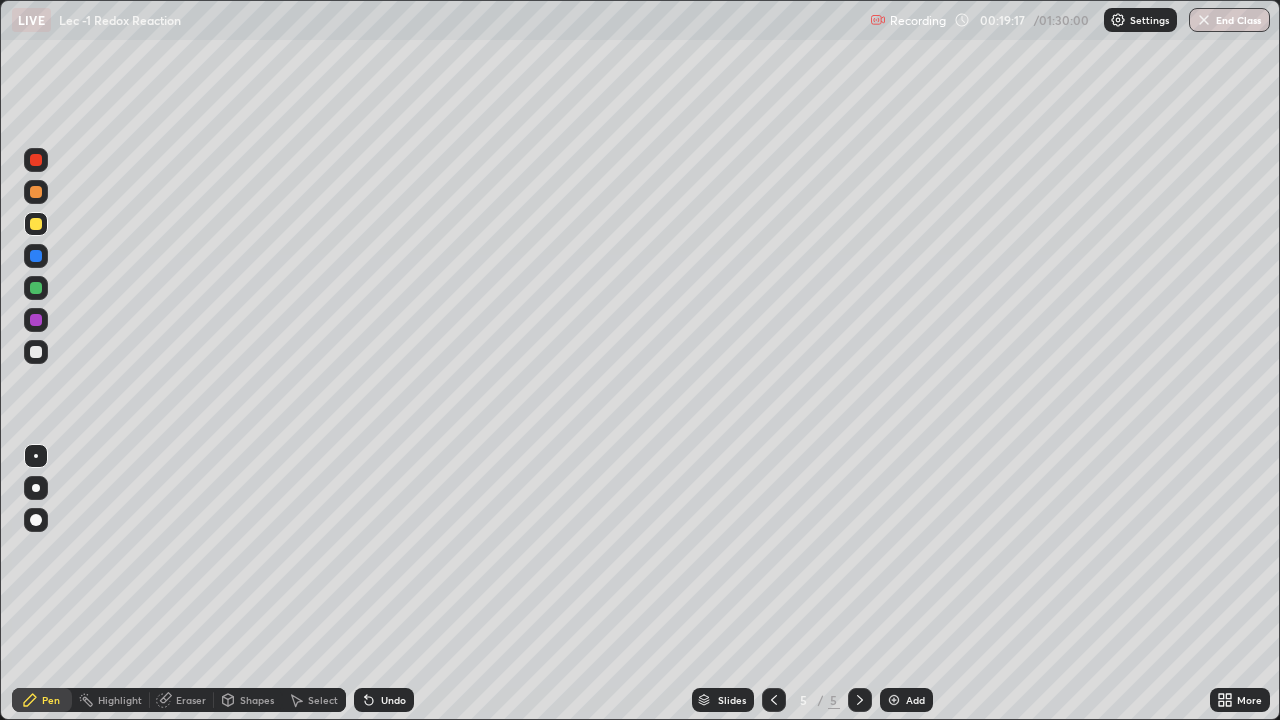 click on "Undo" at bounding box center [393, 700] 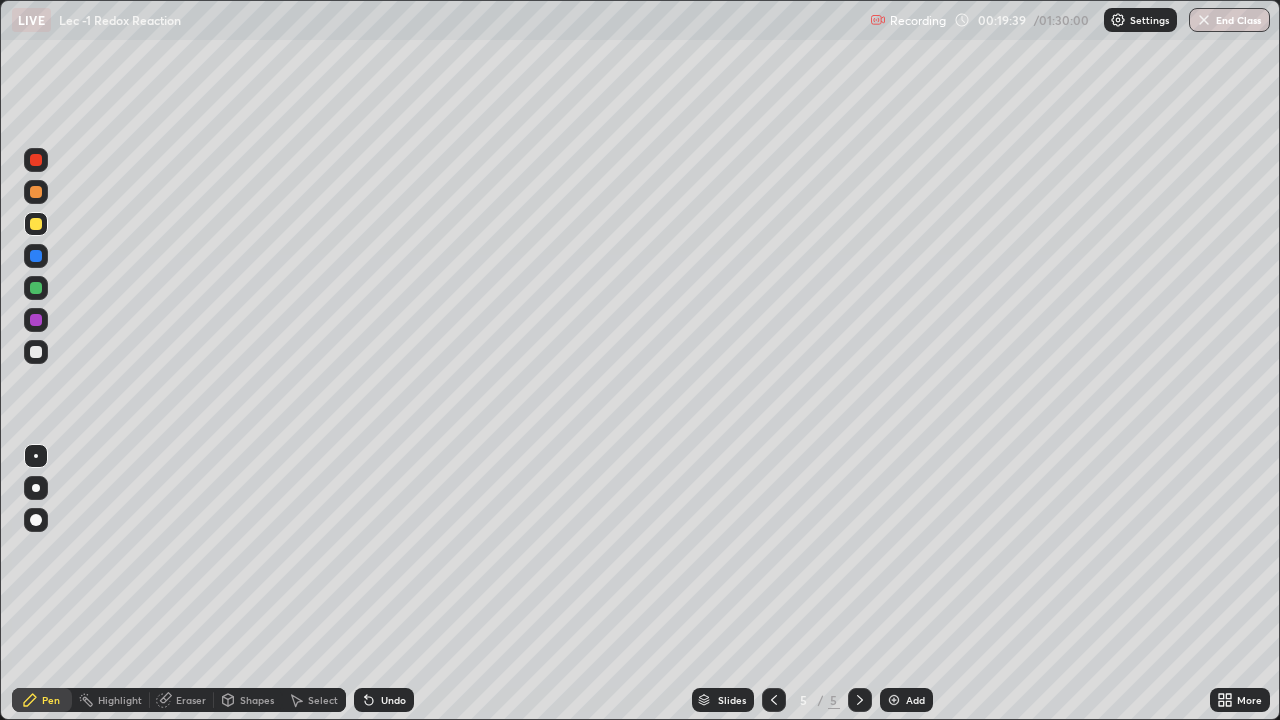 click on "Undo" at bounding box center [384, 700] 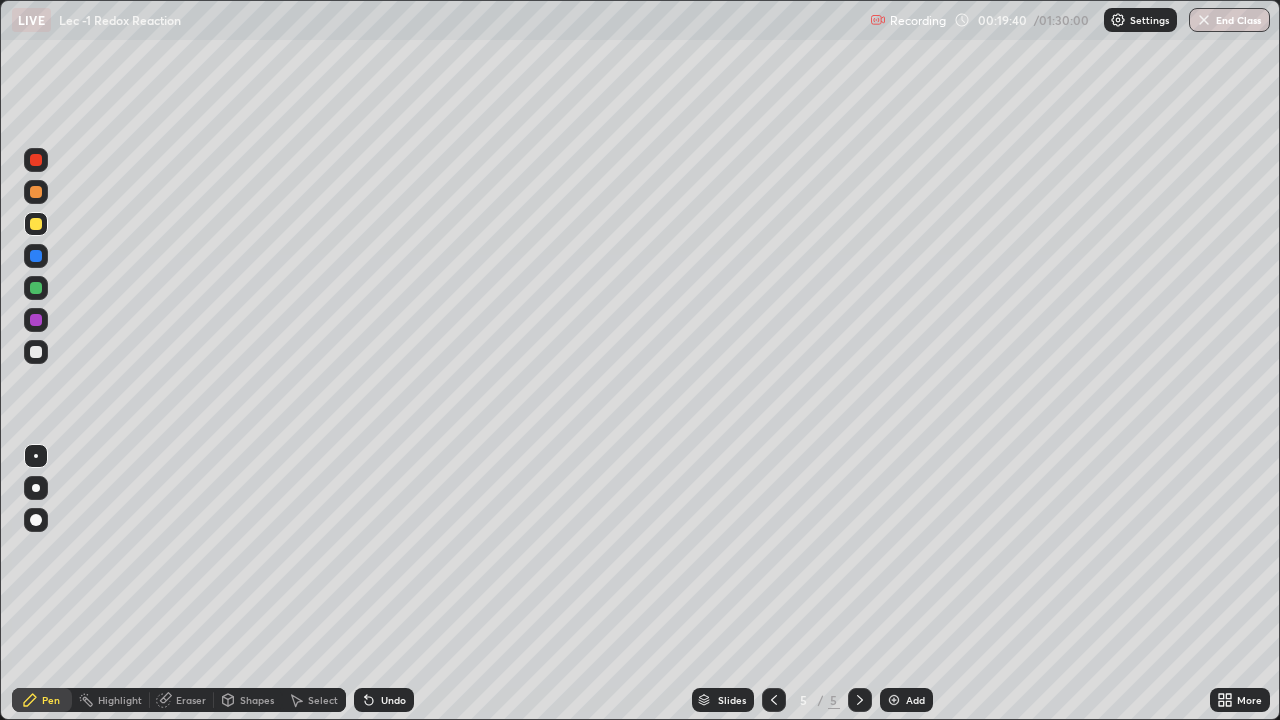 click on "Undo" at bounding box center (393, 700) 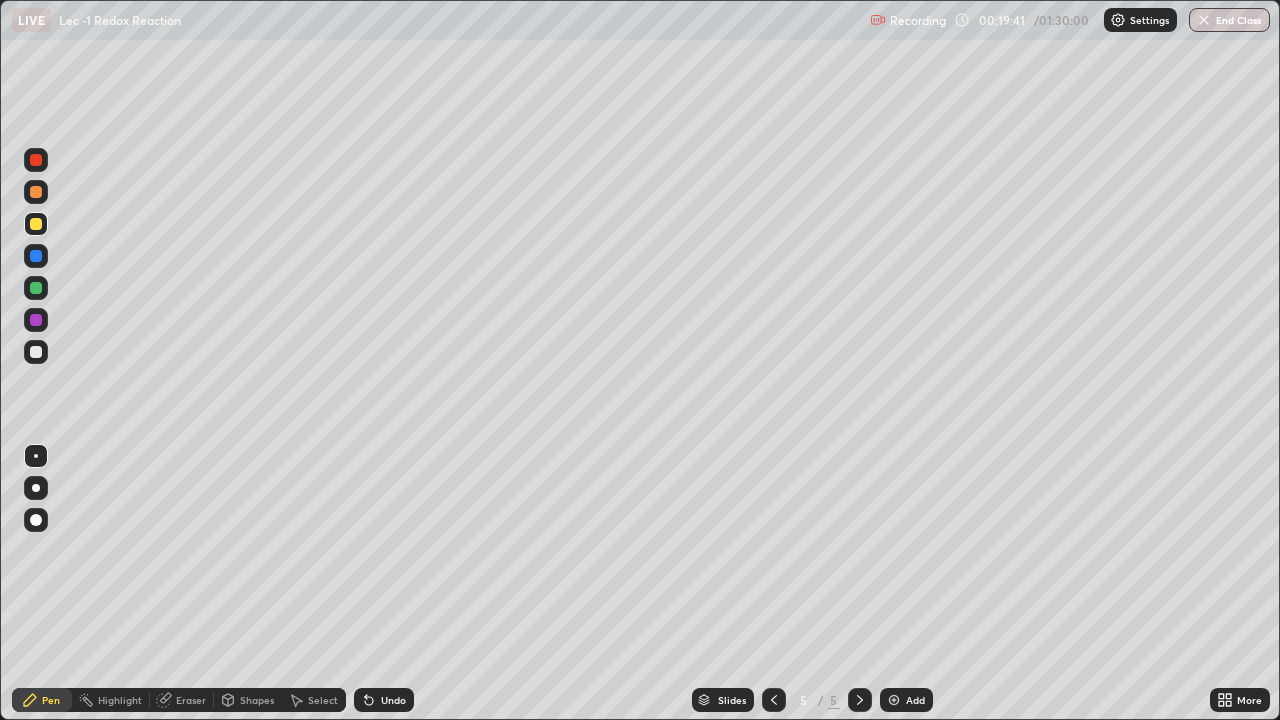 click on "Undo" at bounding box center (393, 700) 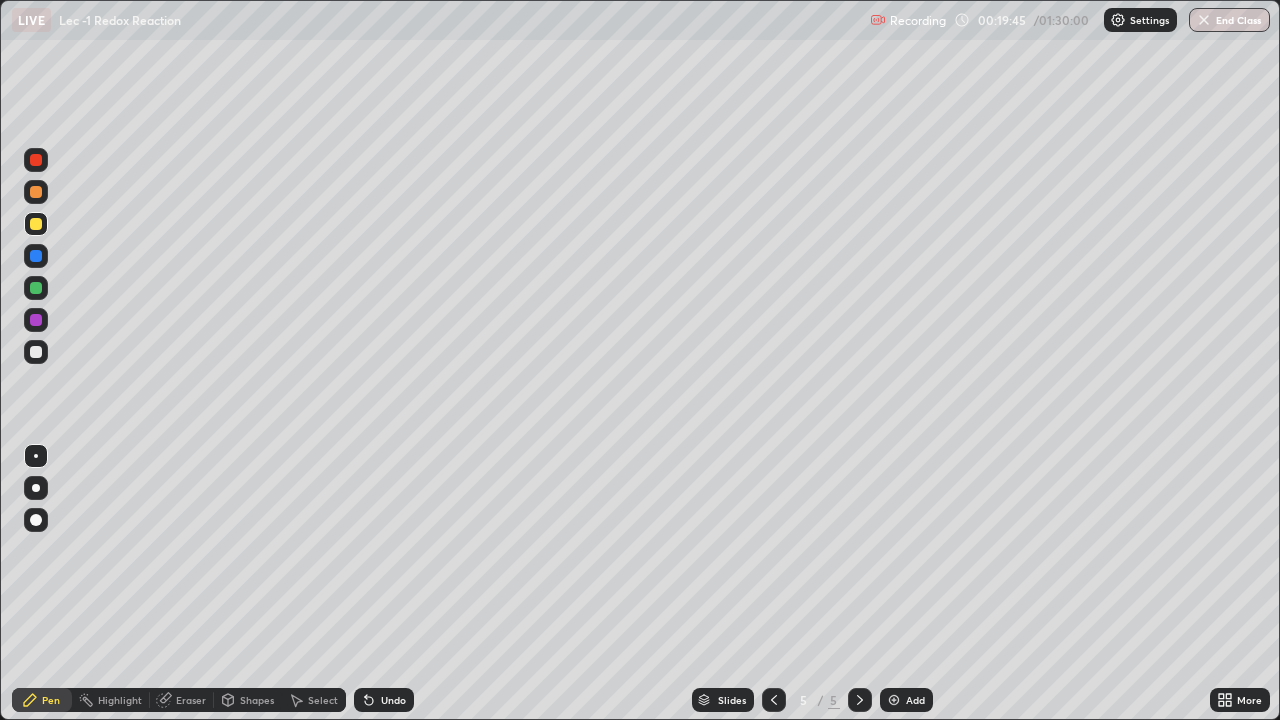 click on "Undo" at bounding box center (393, 700) 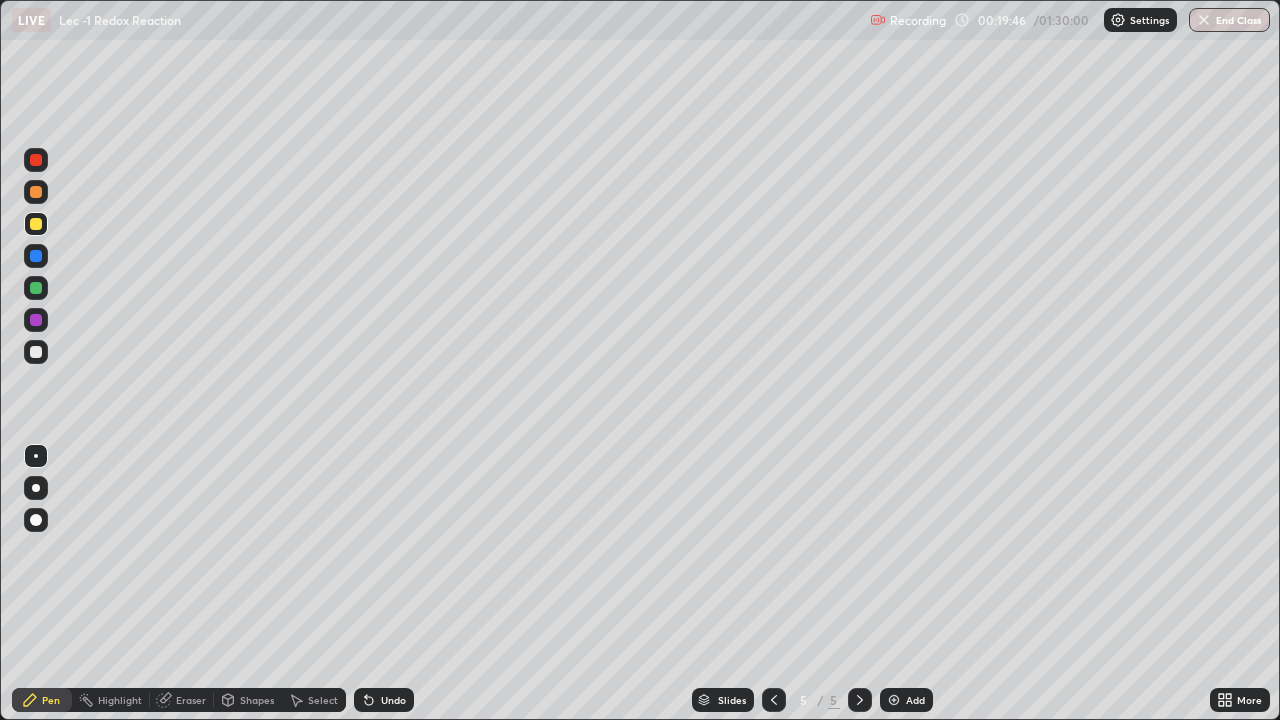 click on "Undo" at bounding box center (393, 700) 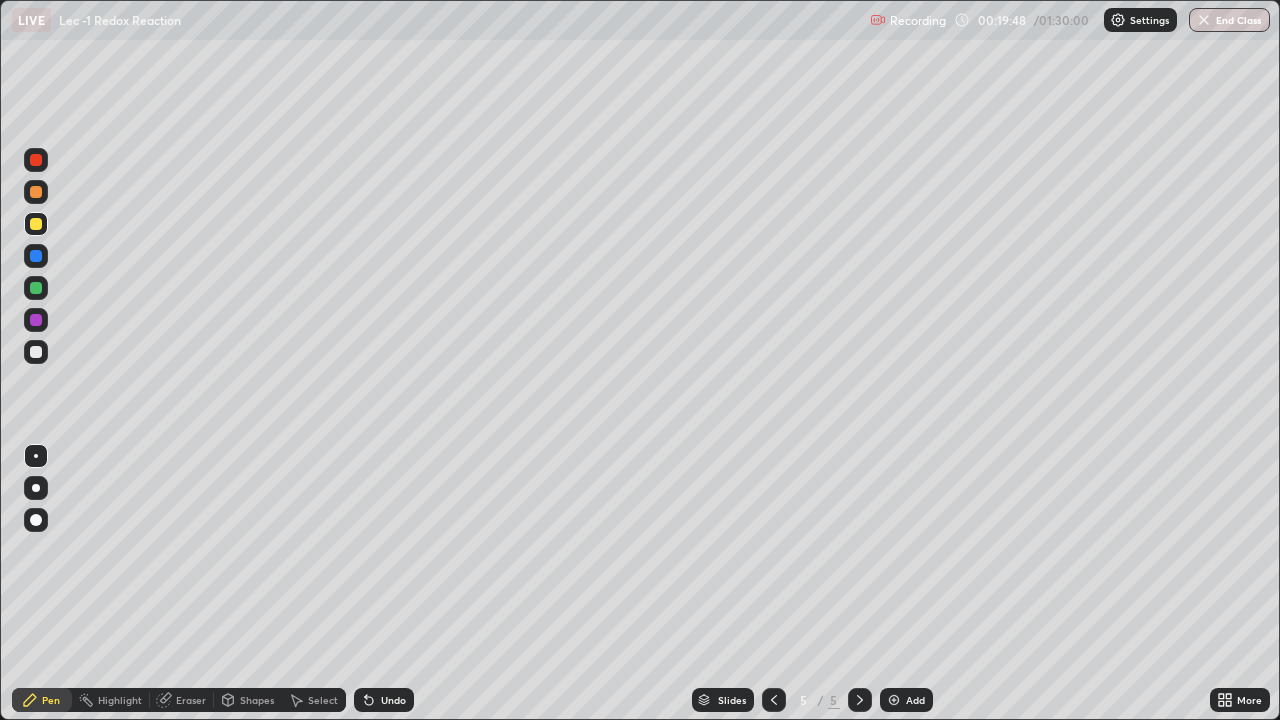 click at bounding box center [36, 320] 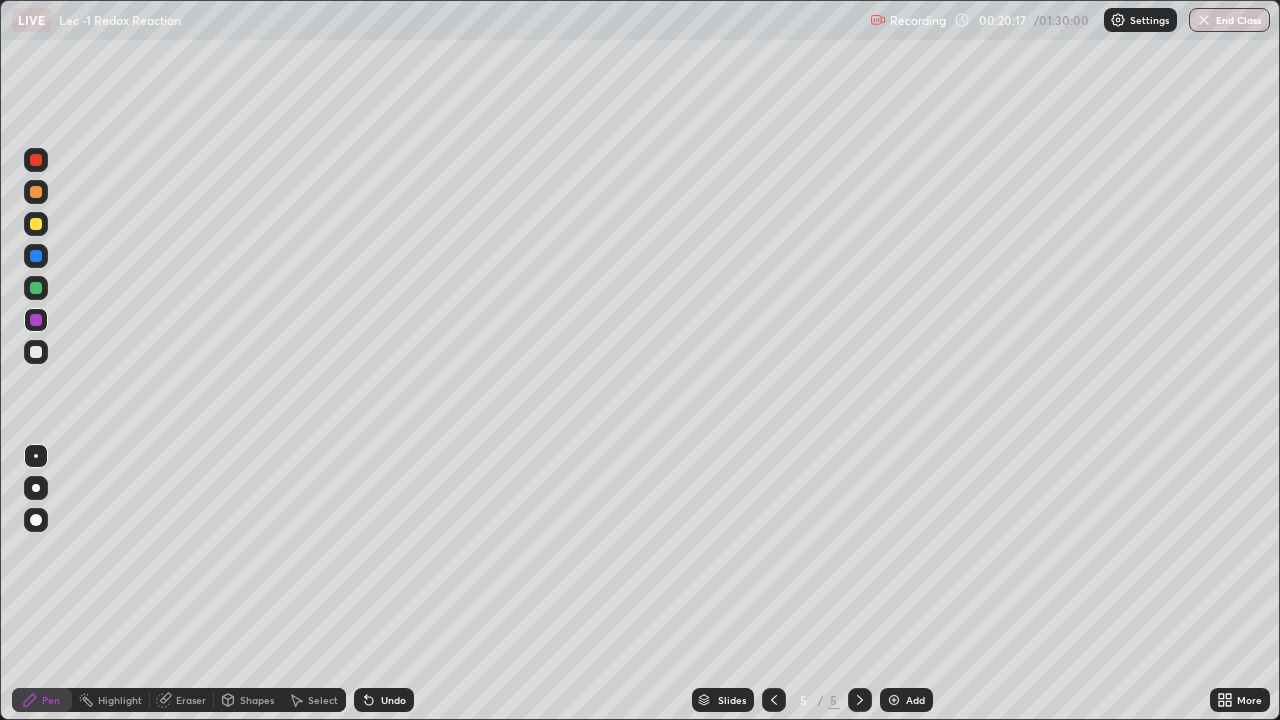 click 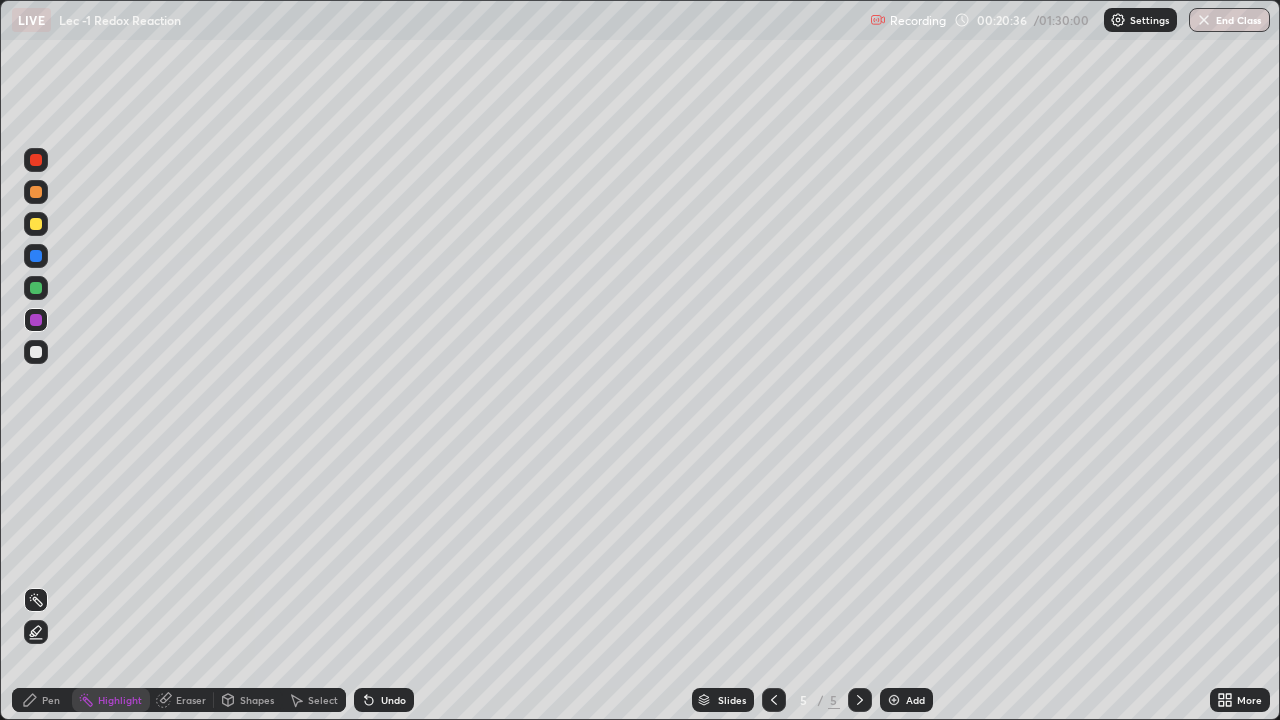 click at bounding box center (36, 224) 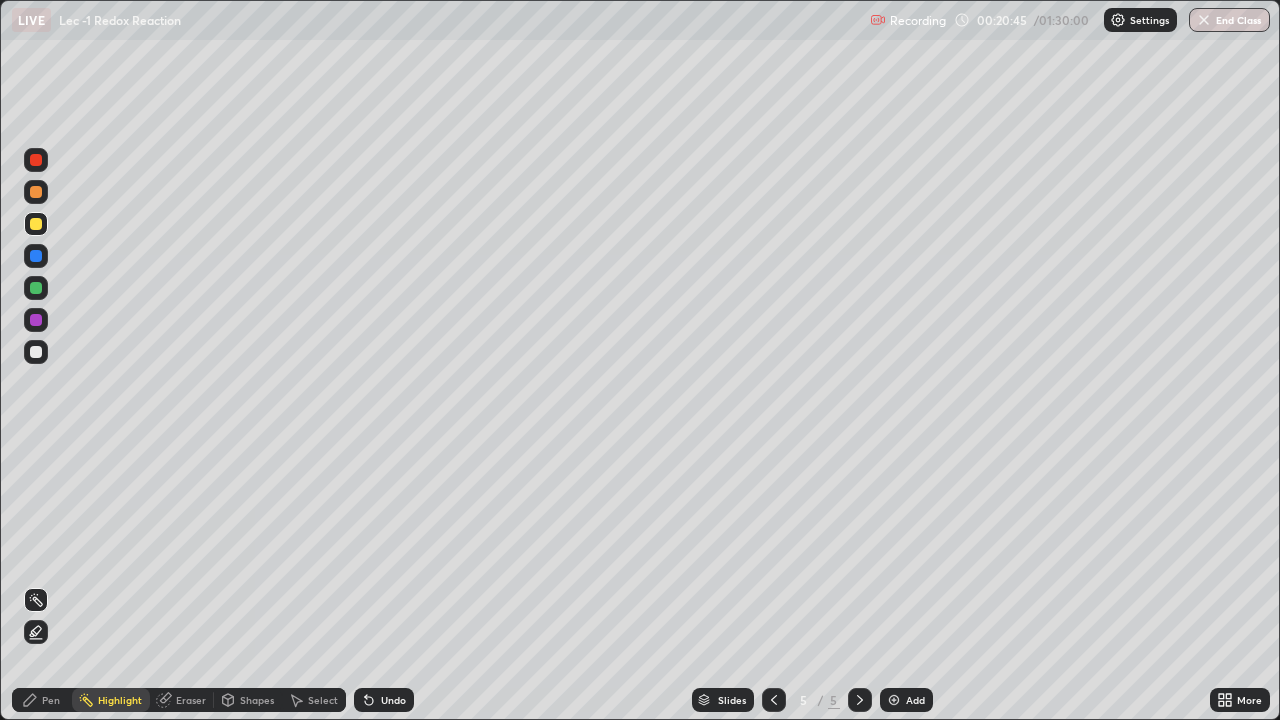 click on "Pen" at bounding box center [42, 700] 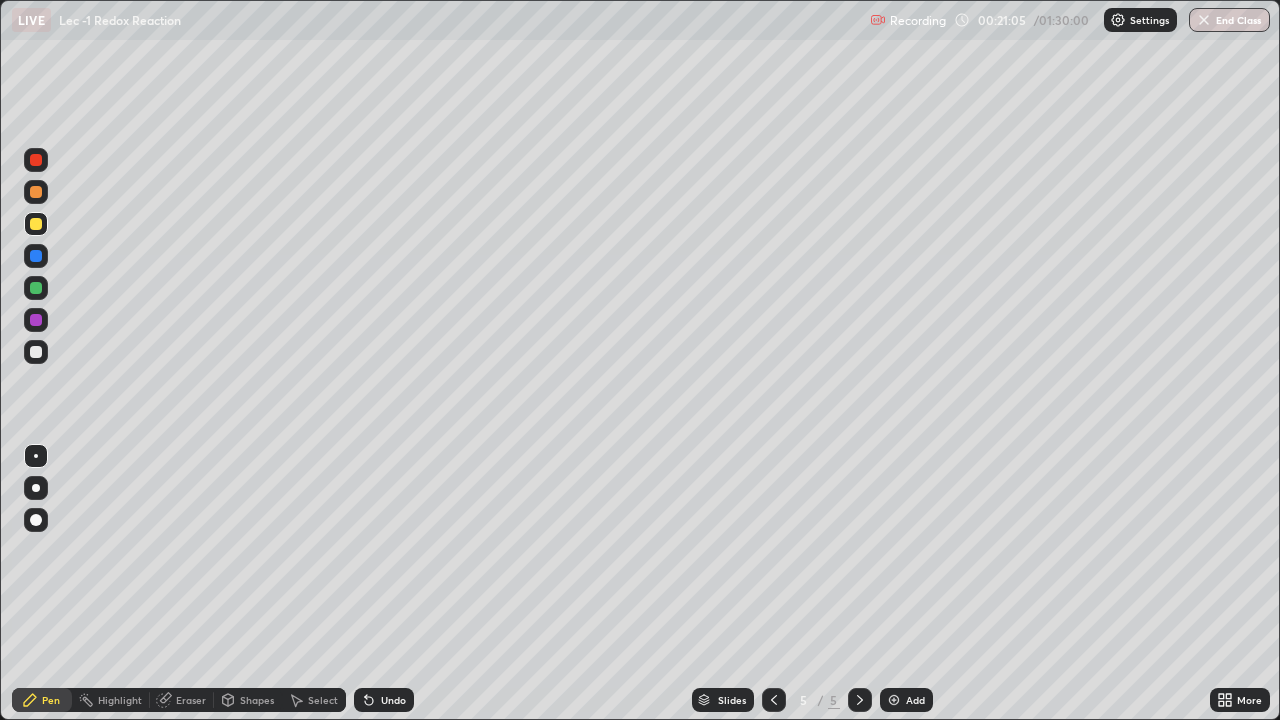 click on "Undo" at bounding box center (393, 700) 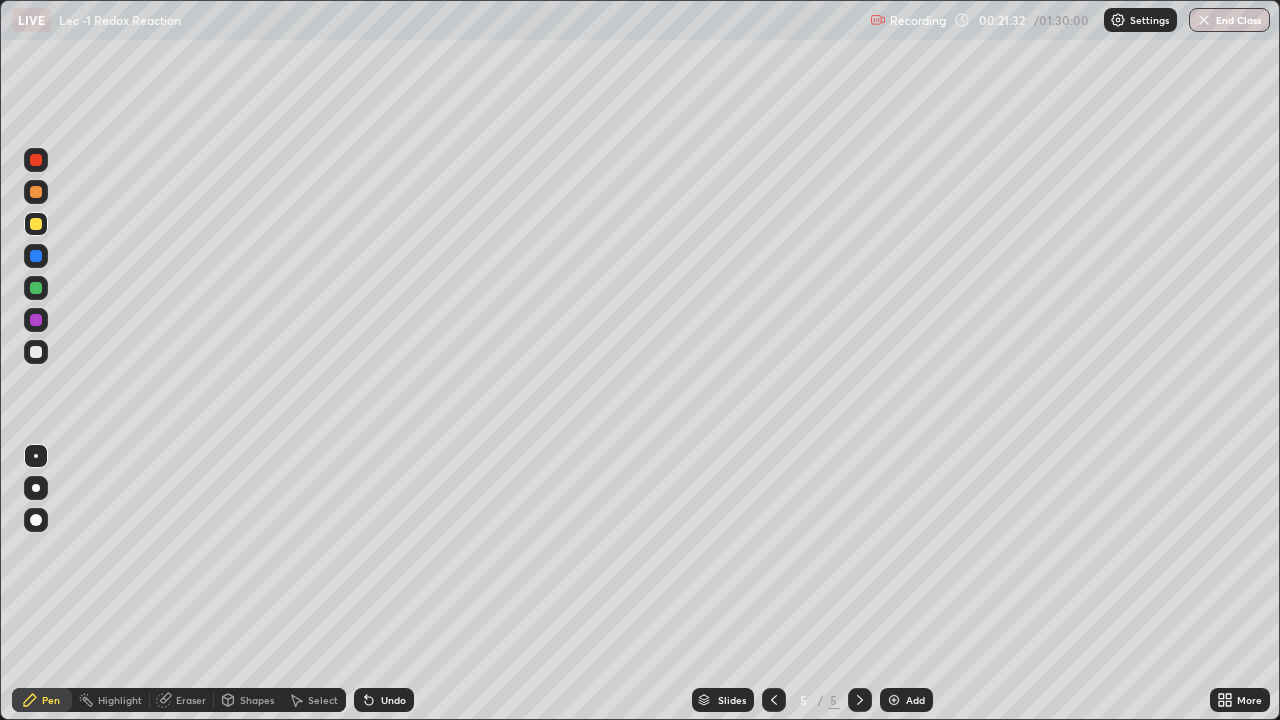 click 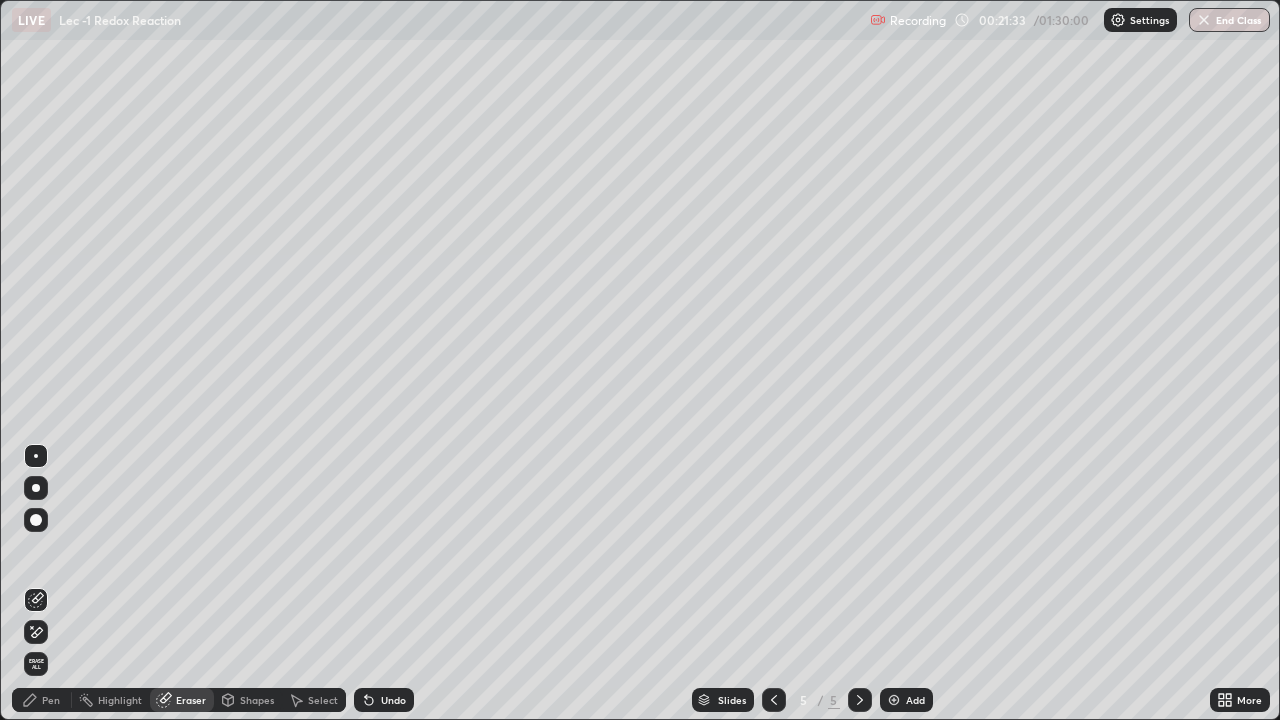 click 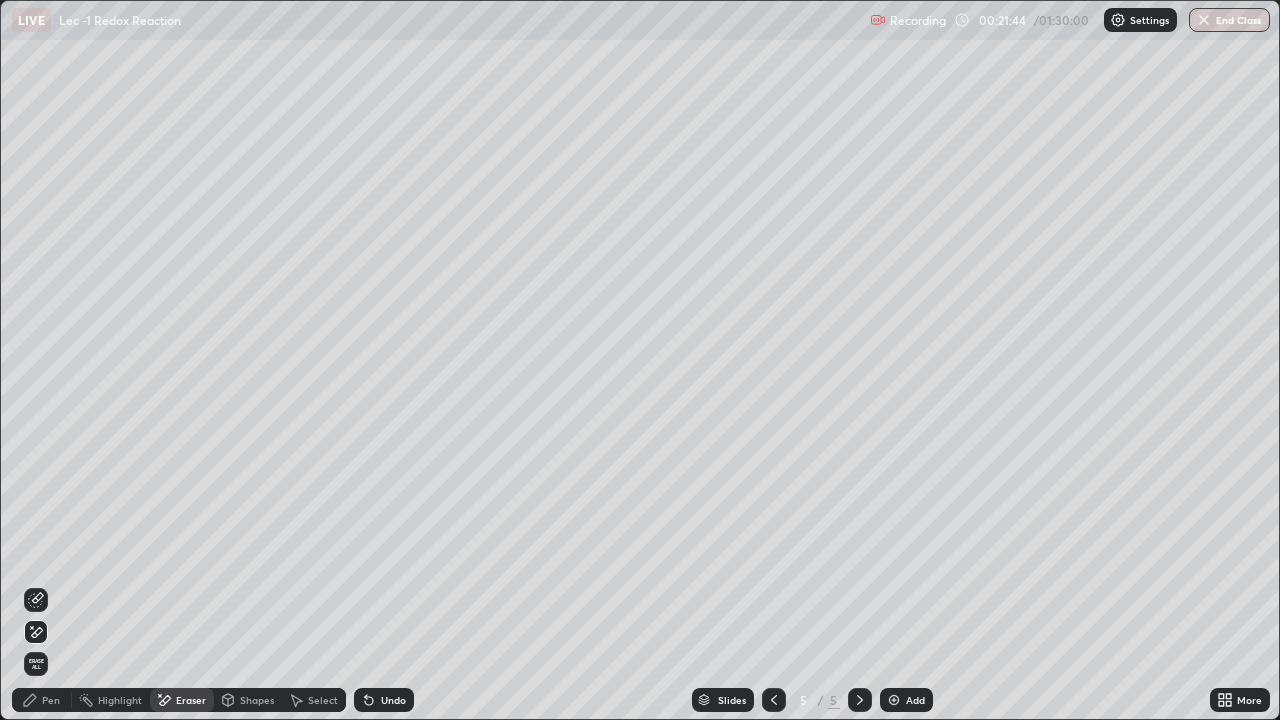 click on "Pen" at bounding box center [51, 700] 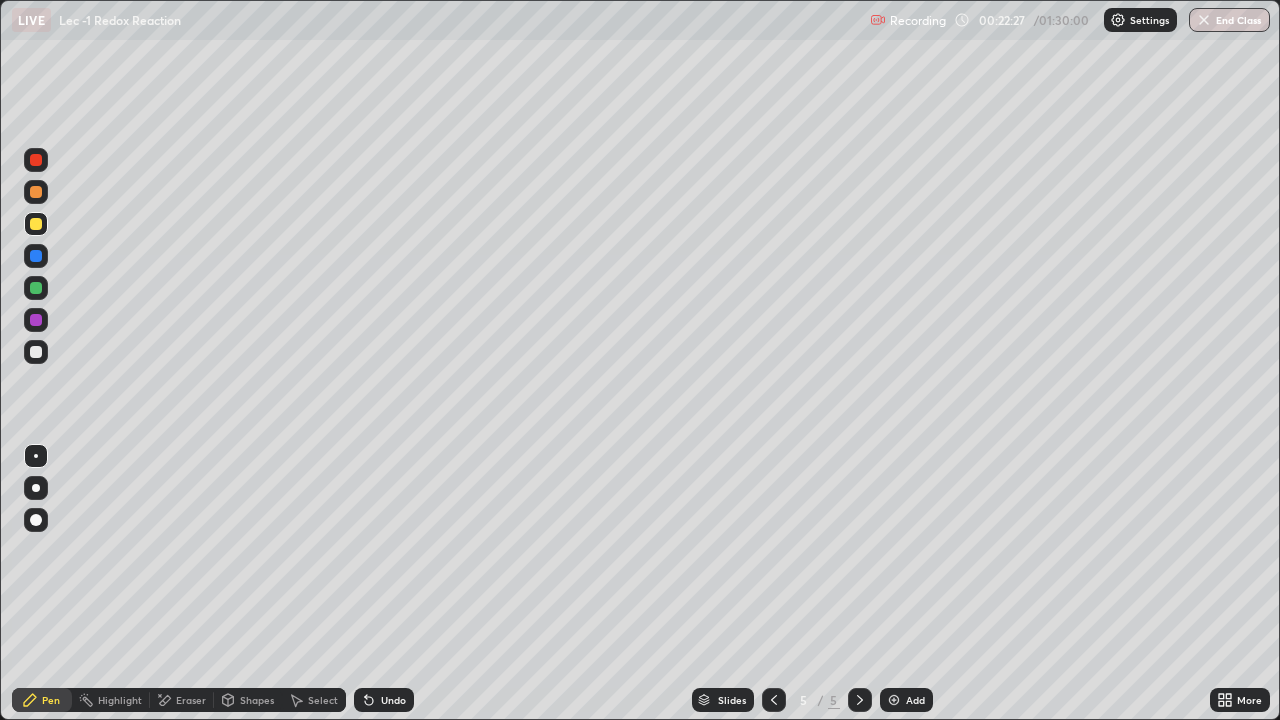 click on "Eraser" at bounding box center [182, 700] 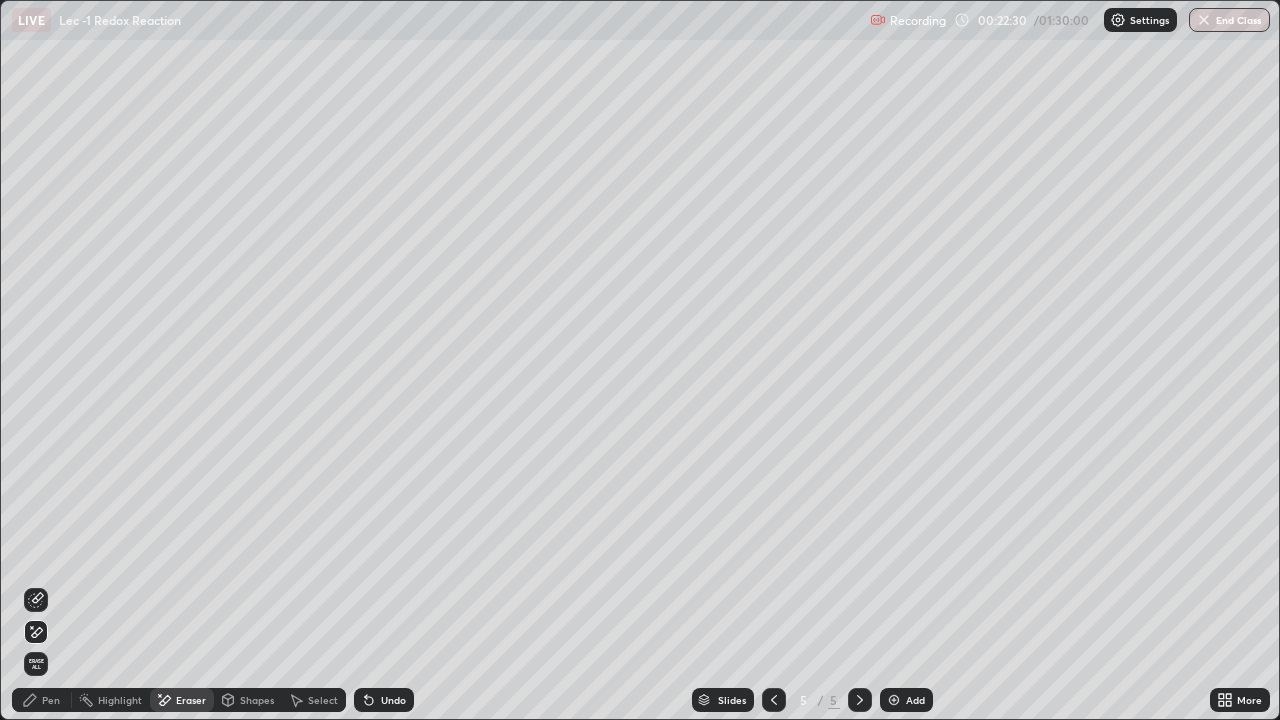 click on "Pen" at bounding box center [51, 700] 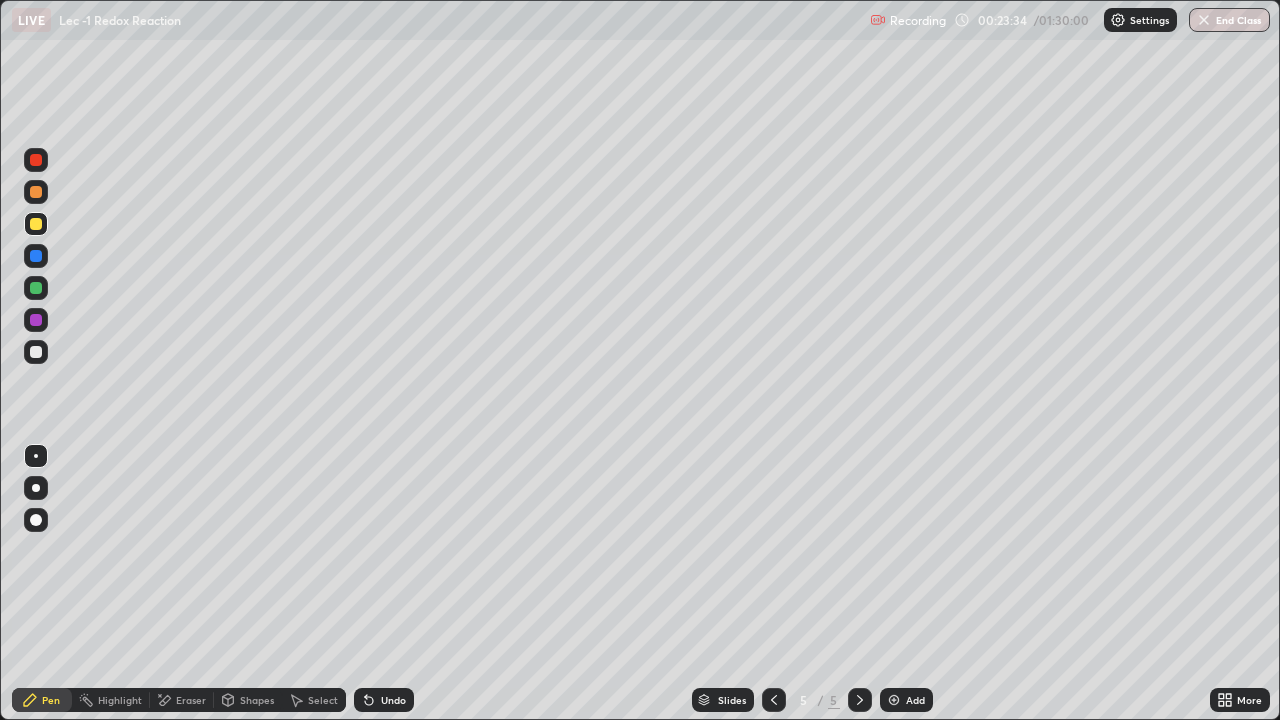 click on "Add" at bounding box center [915, 700] 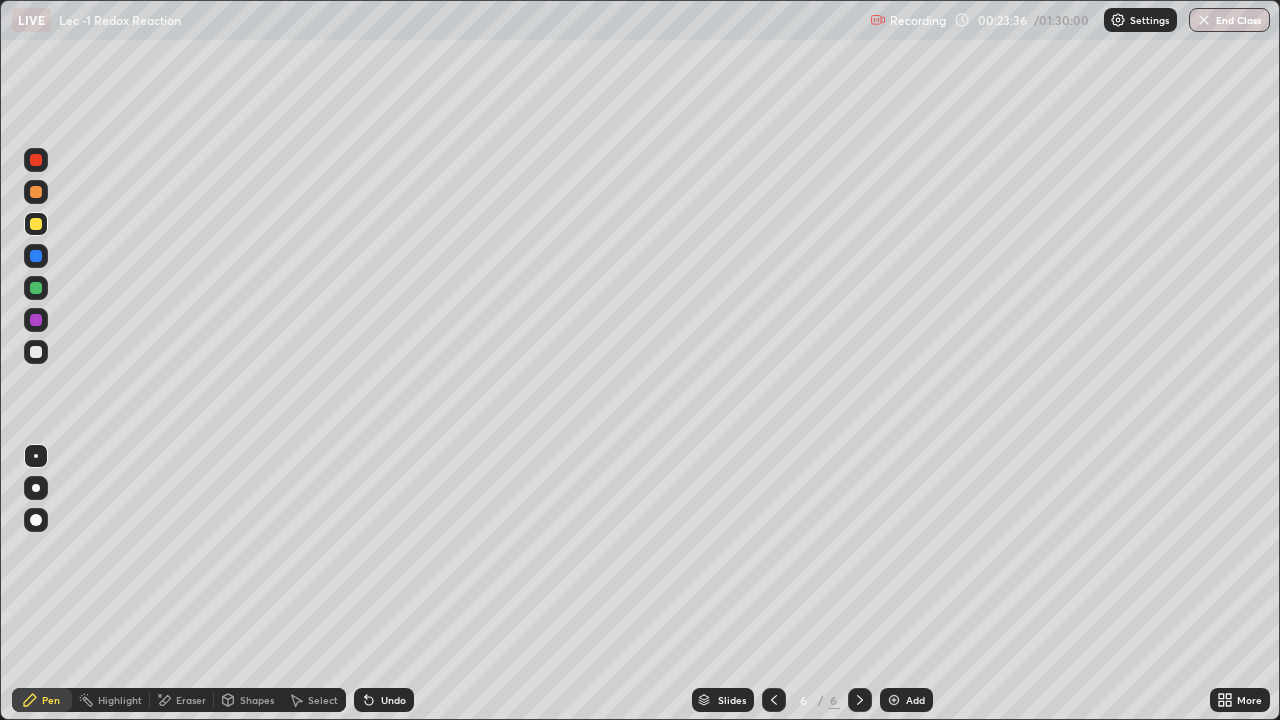 click at bounding box center (36, 288) 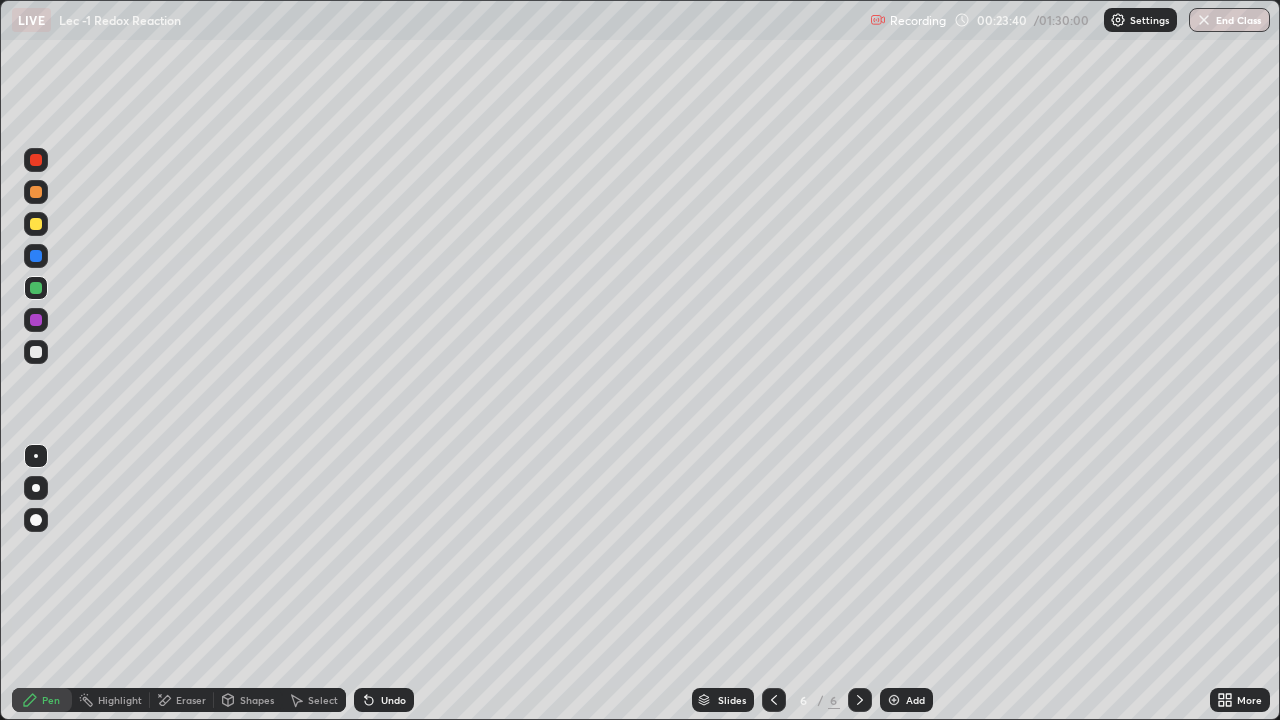 click on "Undo" at bounding box center [384, 700] 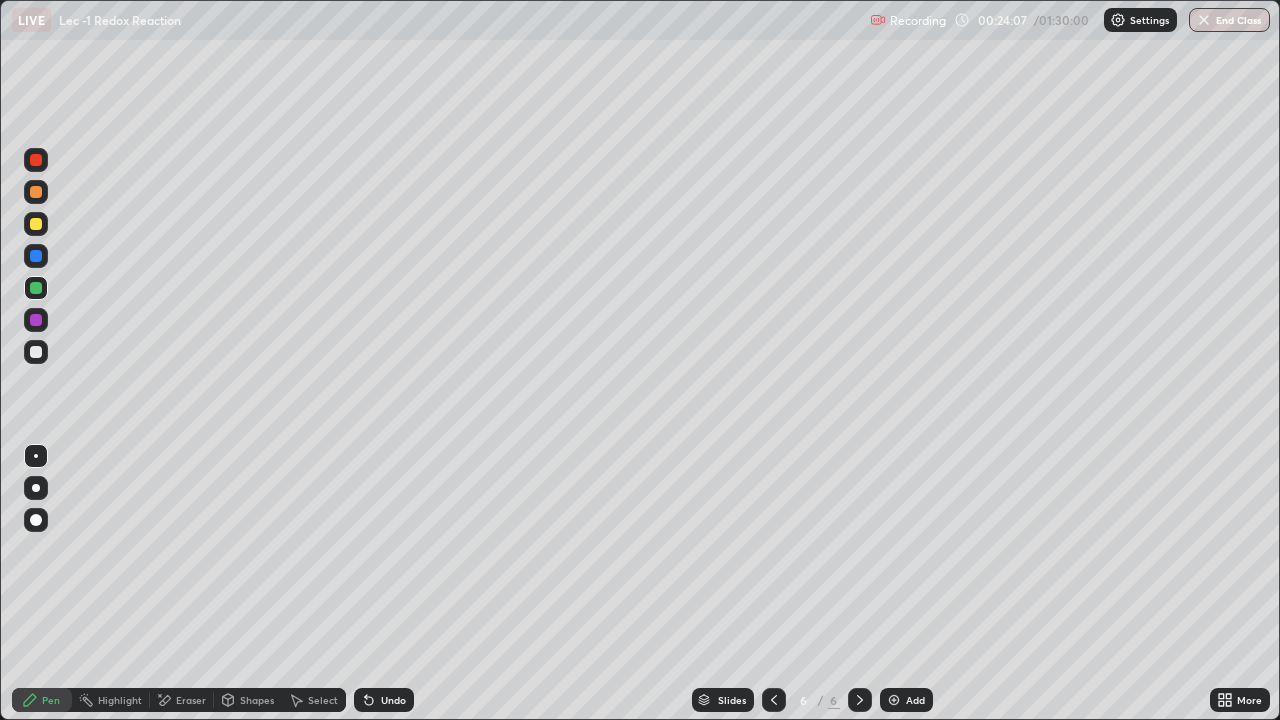 click on "Undo" at bounding box center (384, 700) 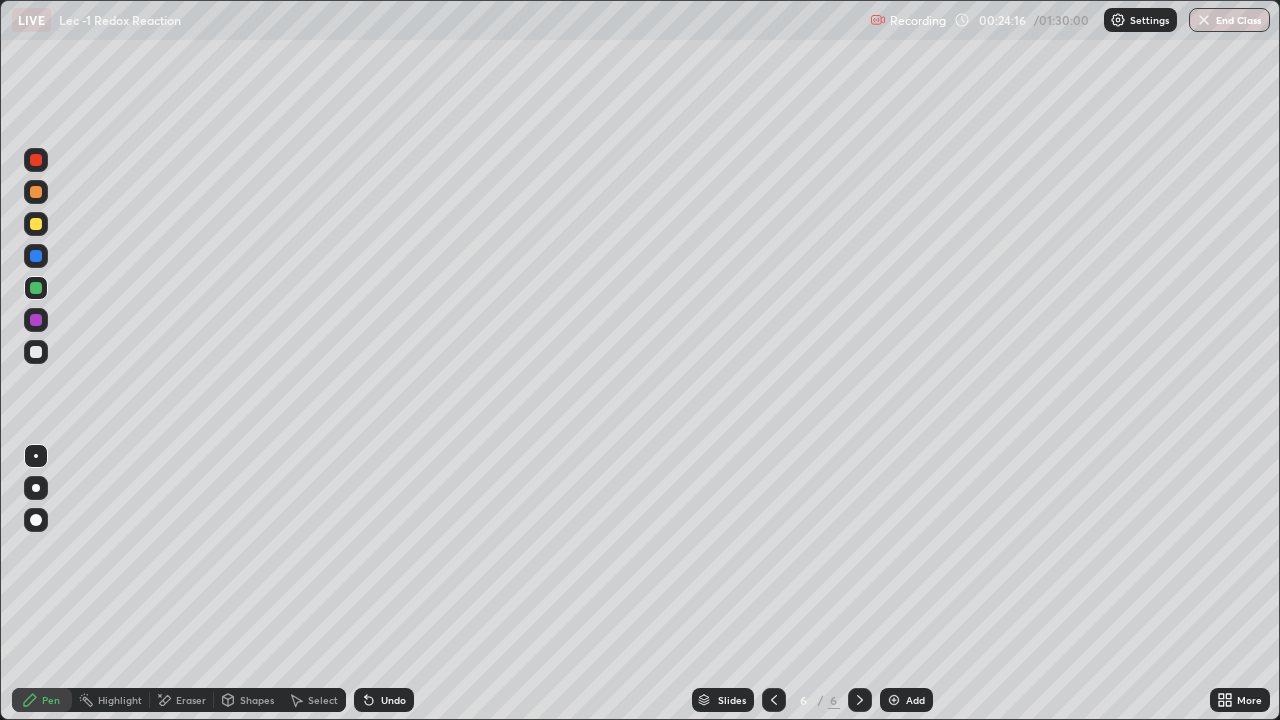 click on "Undo" at bounding box center [384, 700] 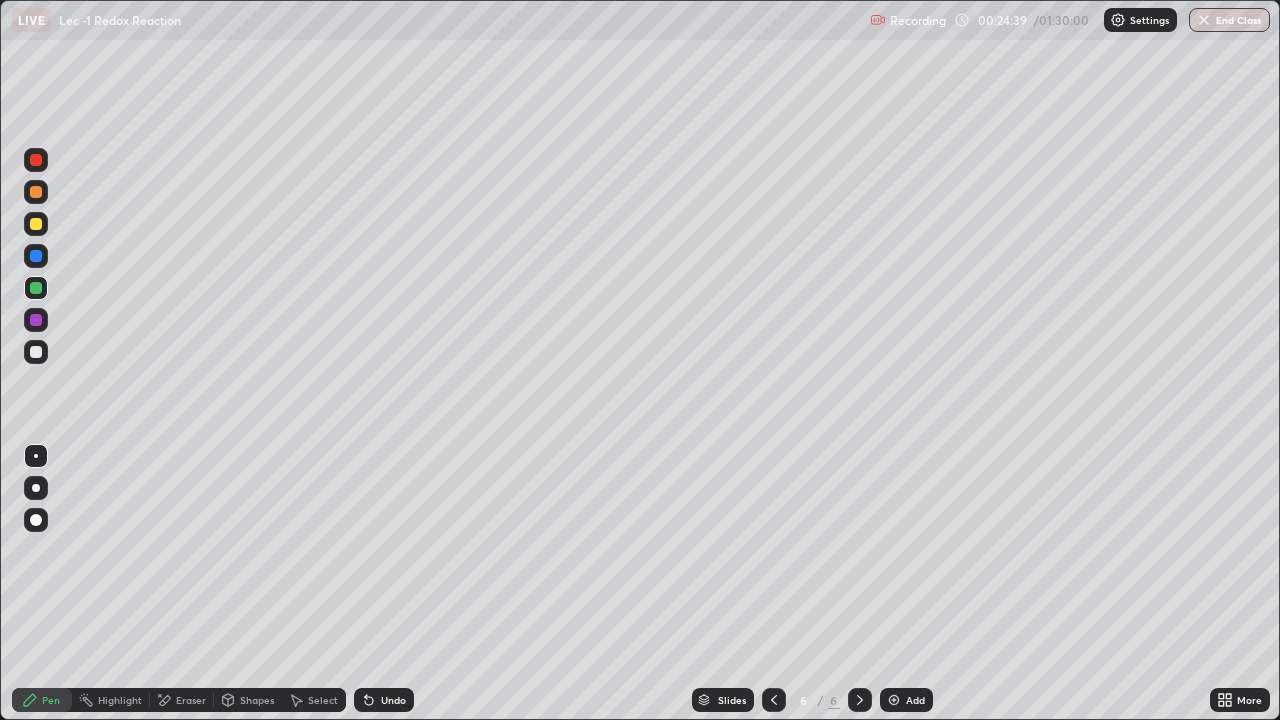 click on "Undo" at bounding box center (393, 700) 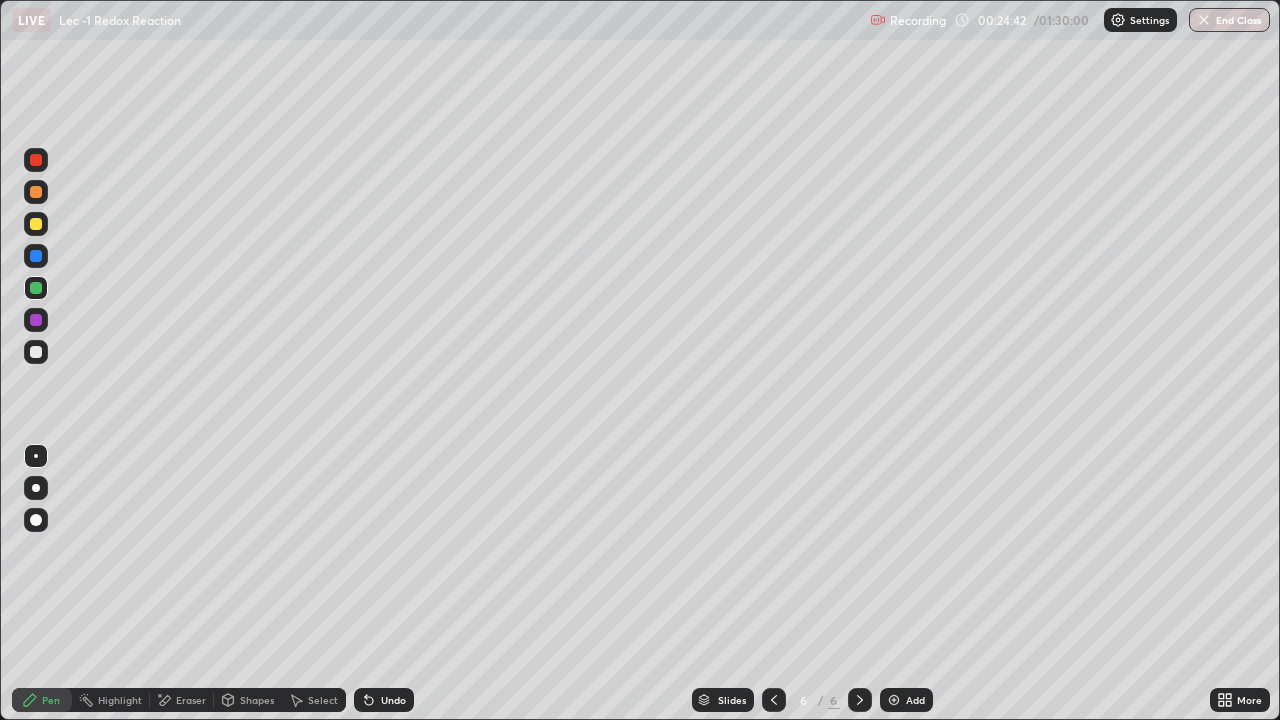click on "Undo" at bounding box center (384, 700) 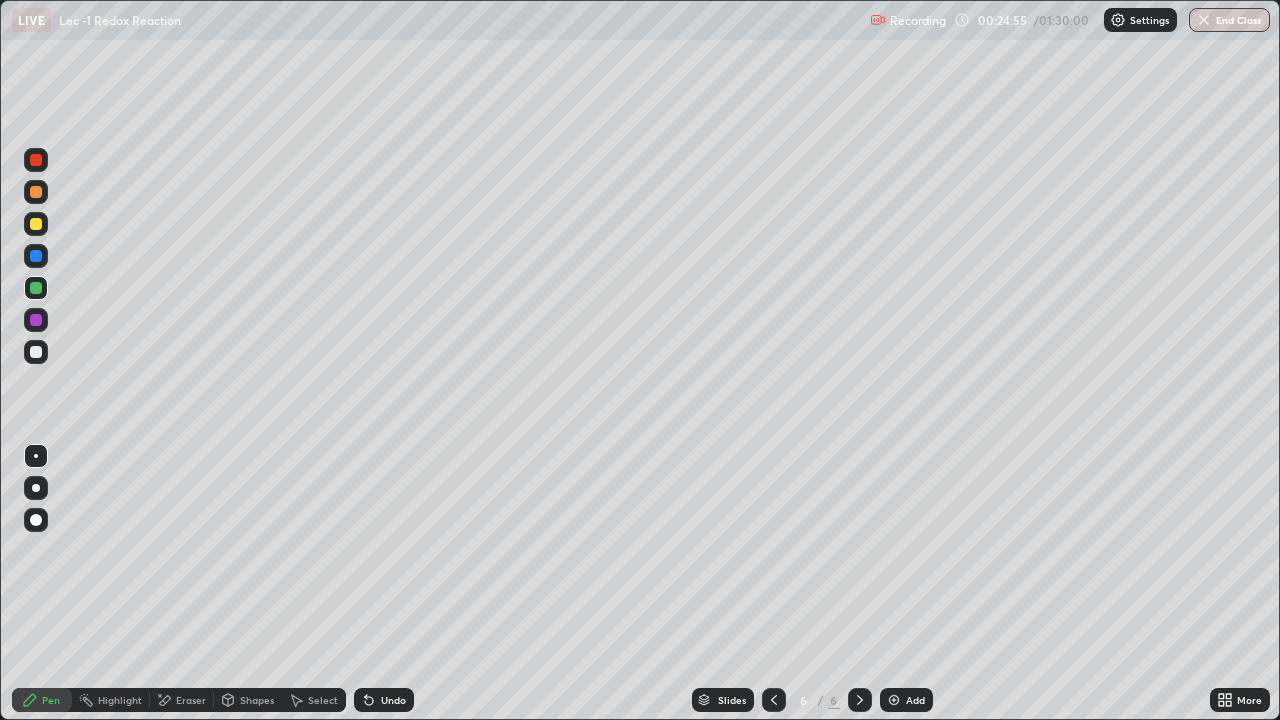click on "Undo" at bounding box center [384, 700] 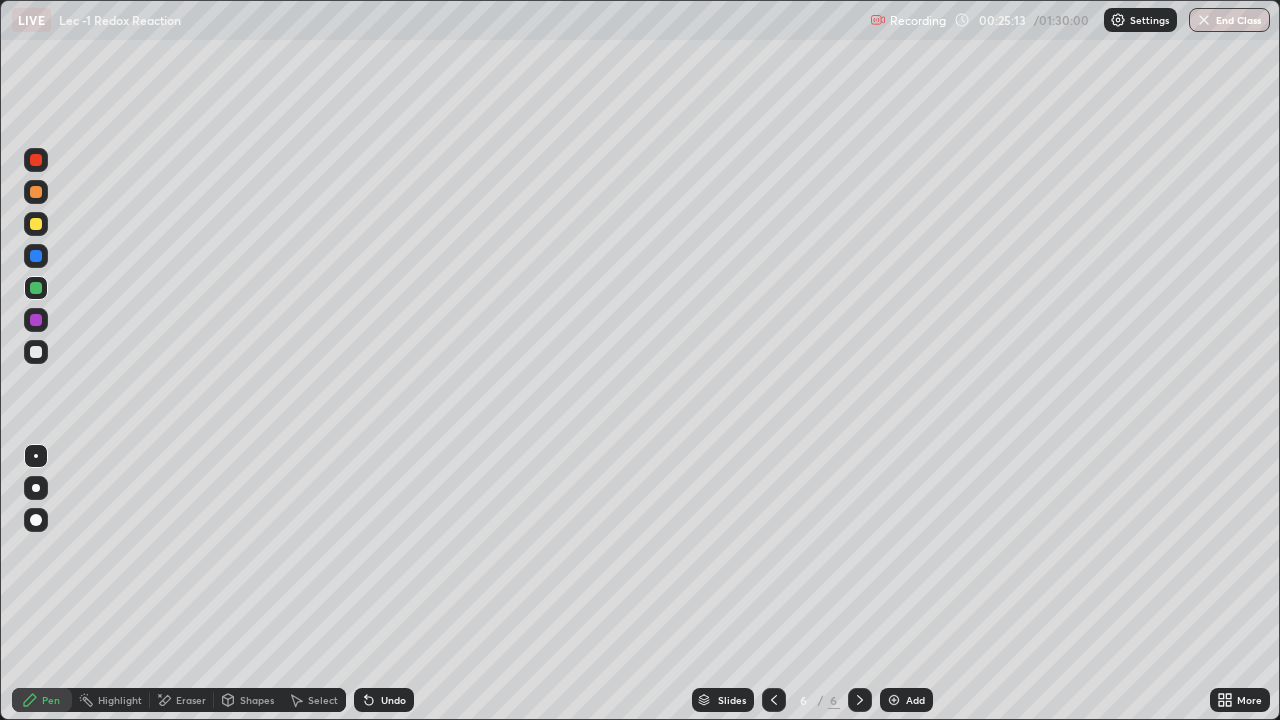 click on "Select" at bounding box center (314, 700) 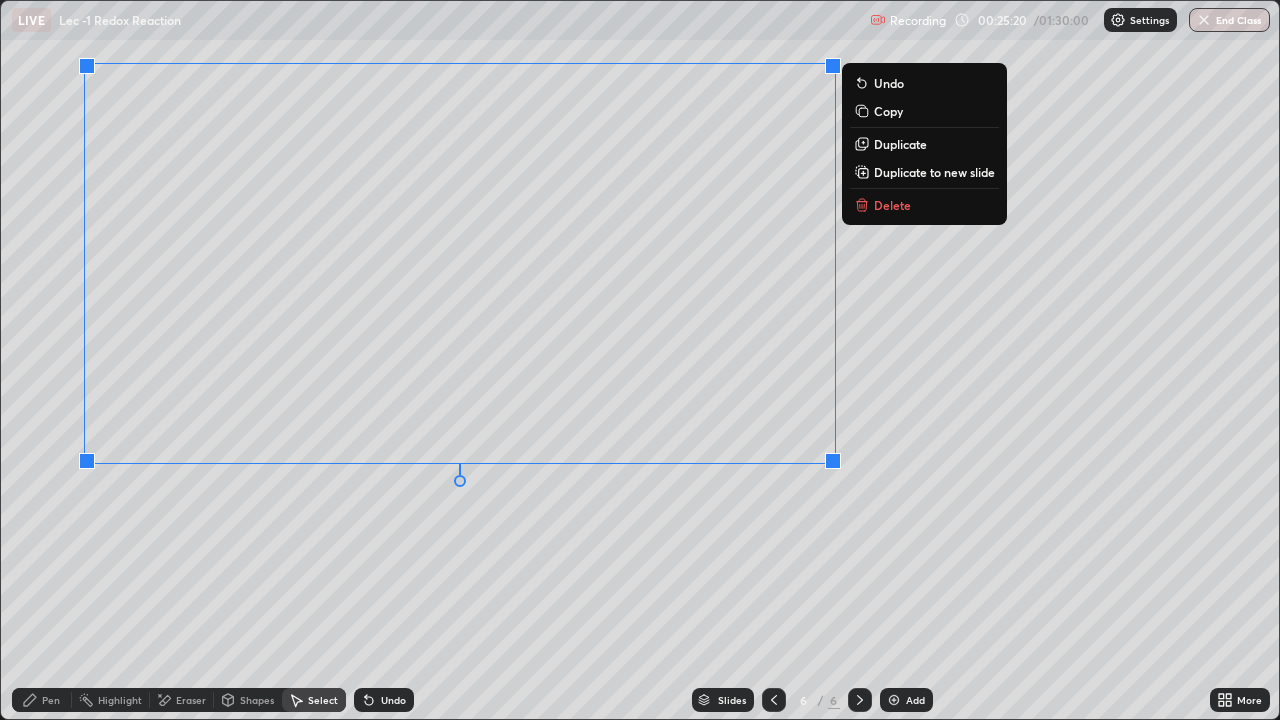 click on "0 ° Undo Copy Duplicate Duplicate to new slide Delete" at bounding box center [640, 360] 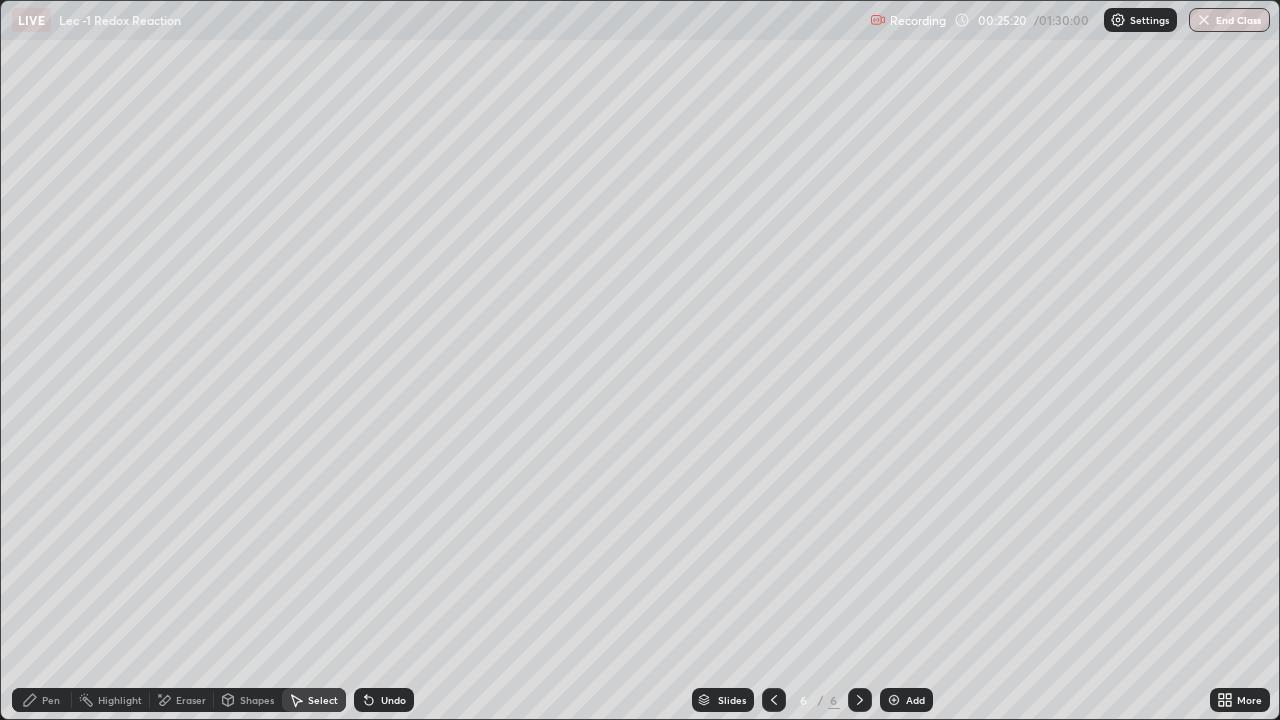 click on "Pen" at bounding box center (42, 700) 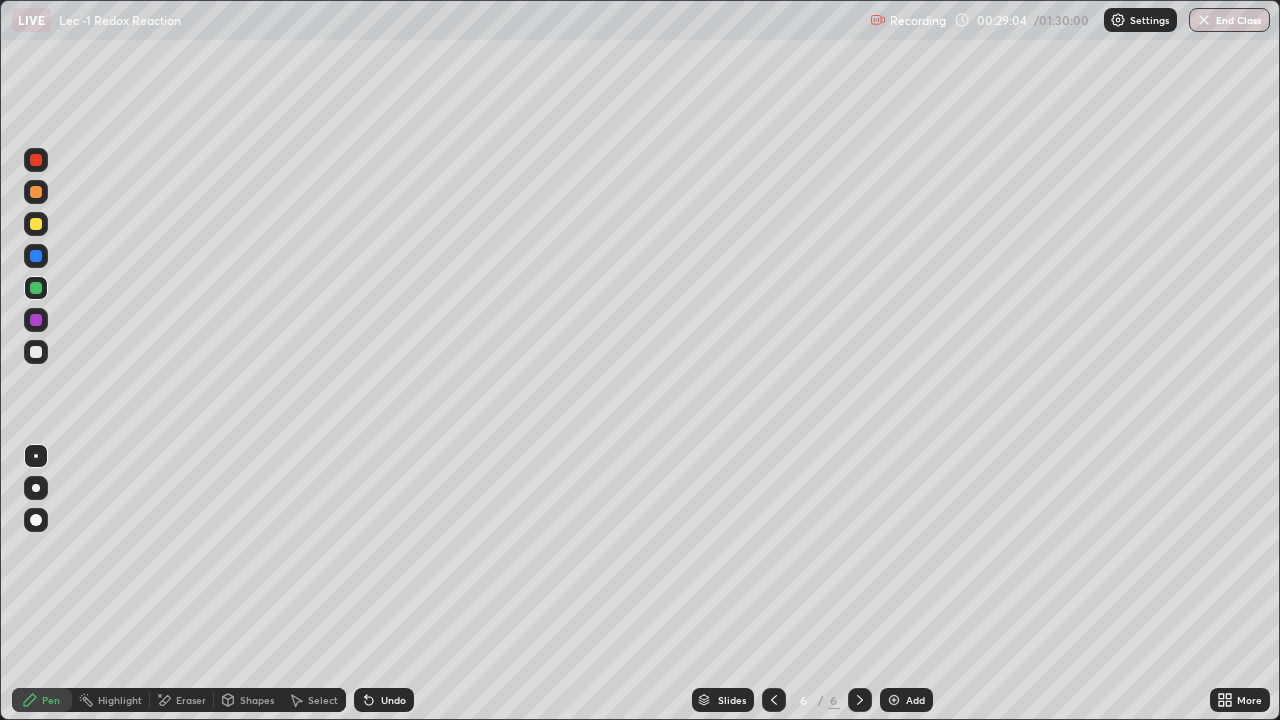 click at bounding box center (36, 160) 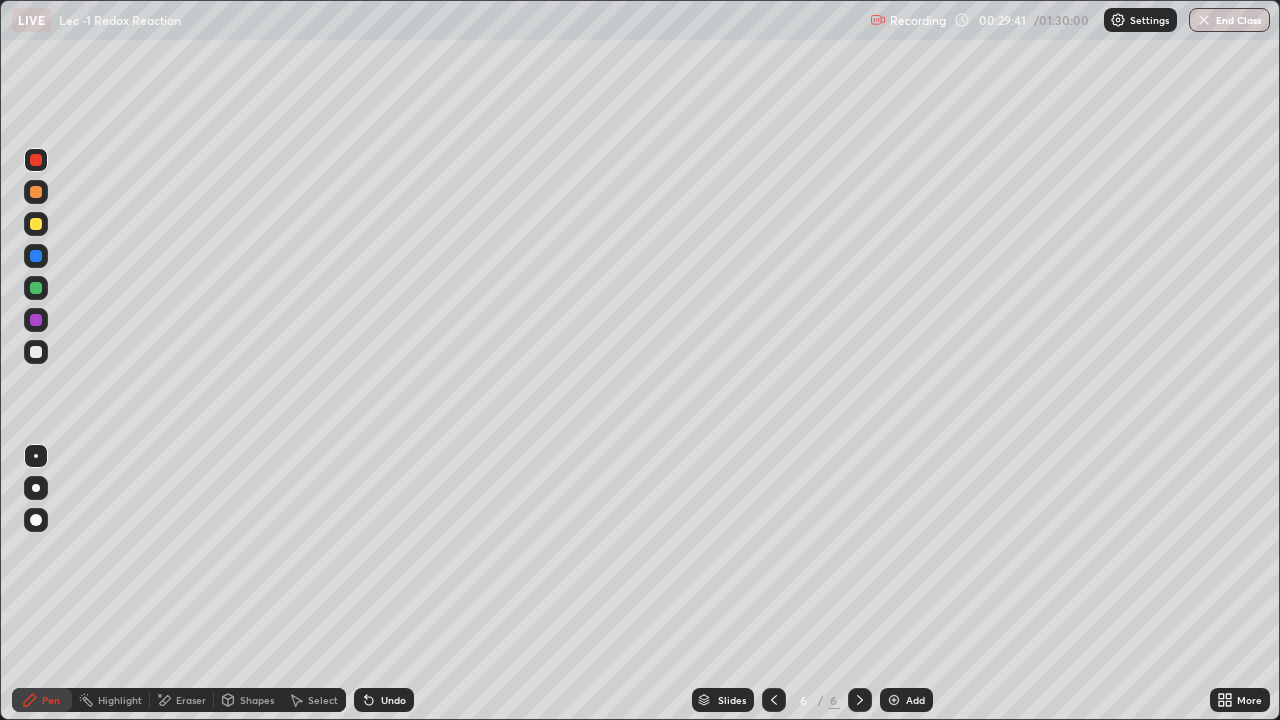 click on "Undo" at bounding box center (393, 700) 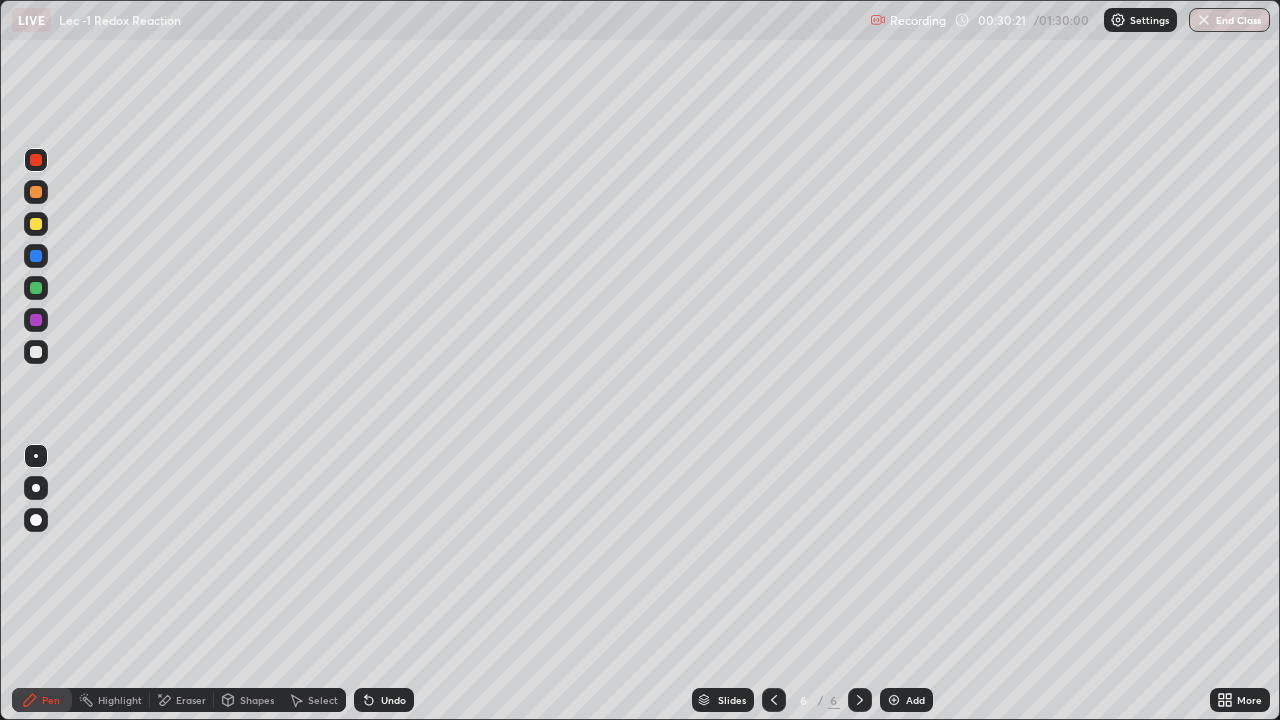click at bounding box center [36, 288] 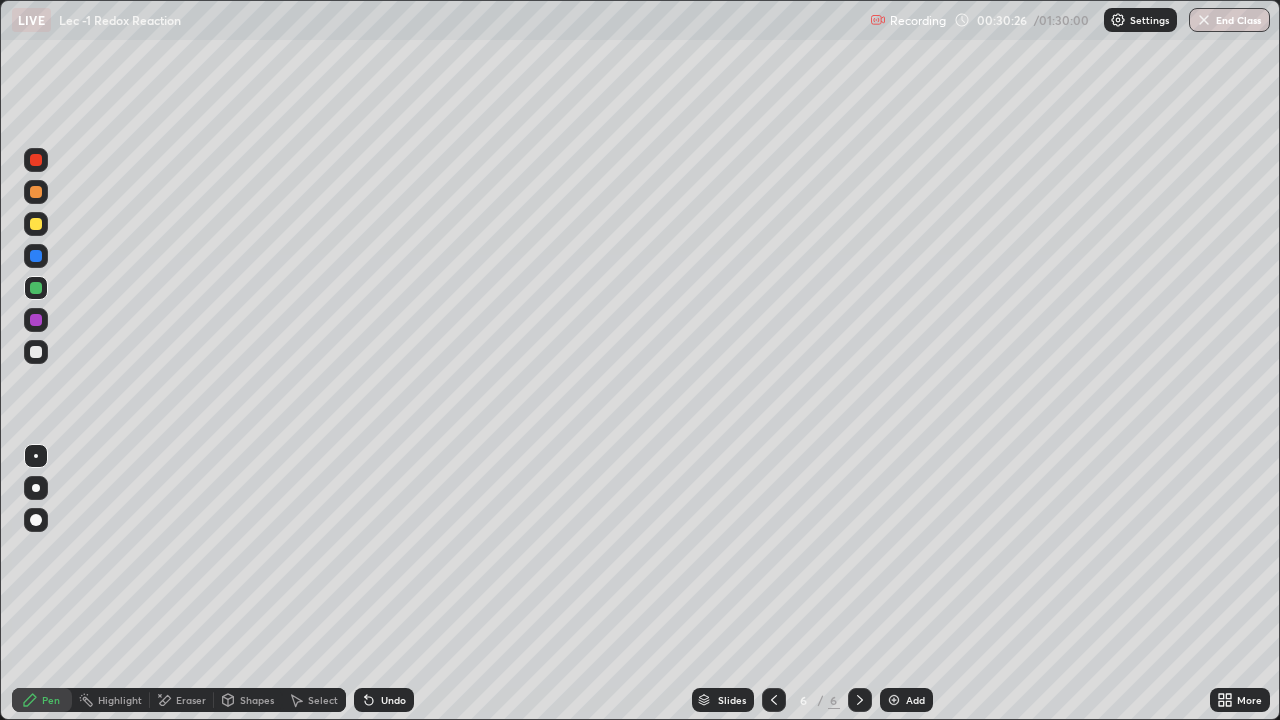 click at bounding box center (36, 320) 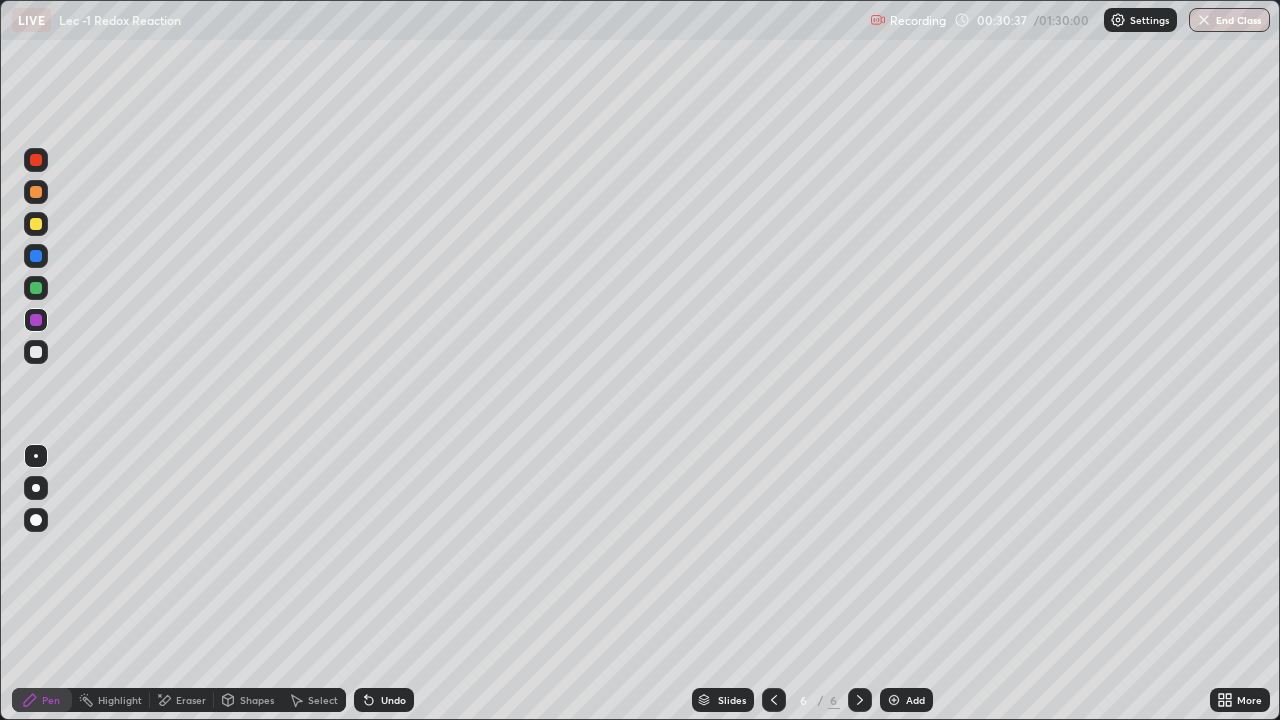 click at bounding box center (36, 256) 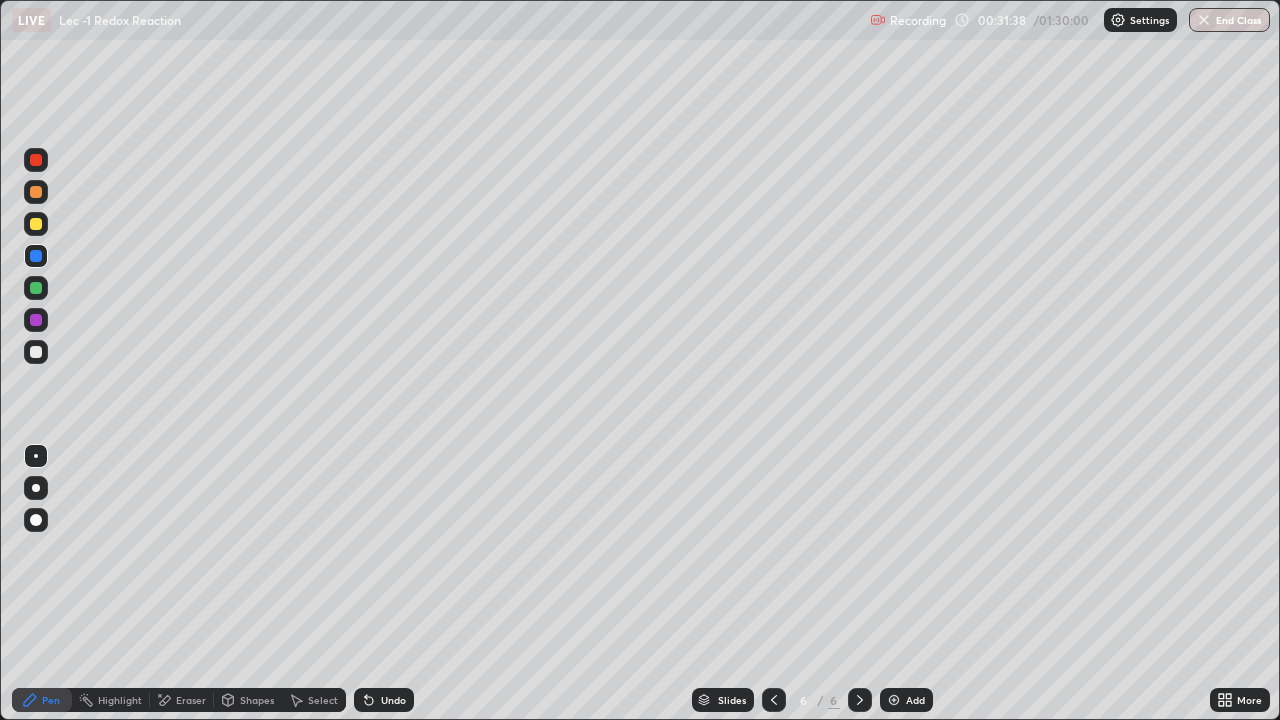 click at bounding box center (36, 320) 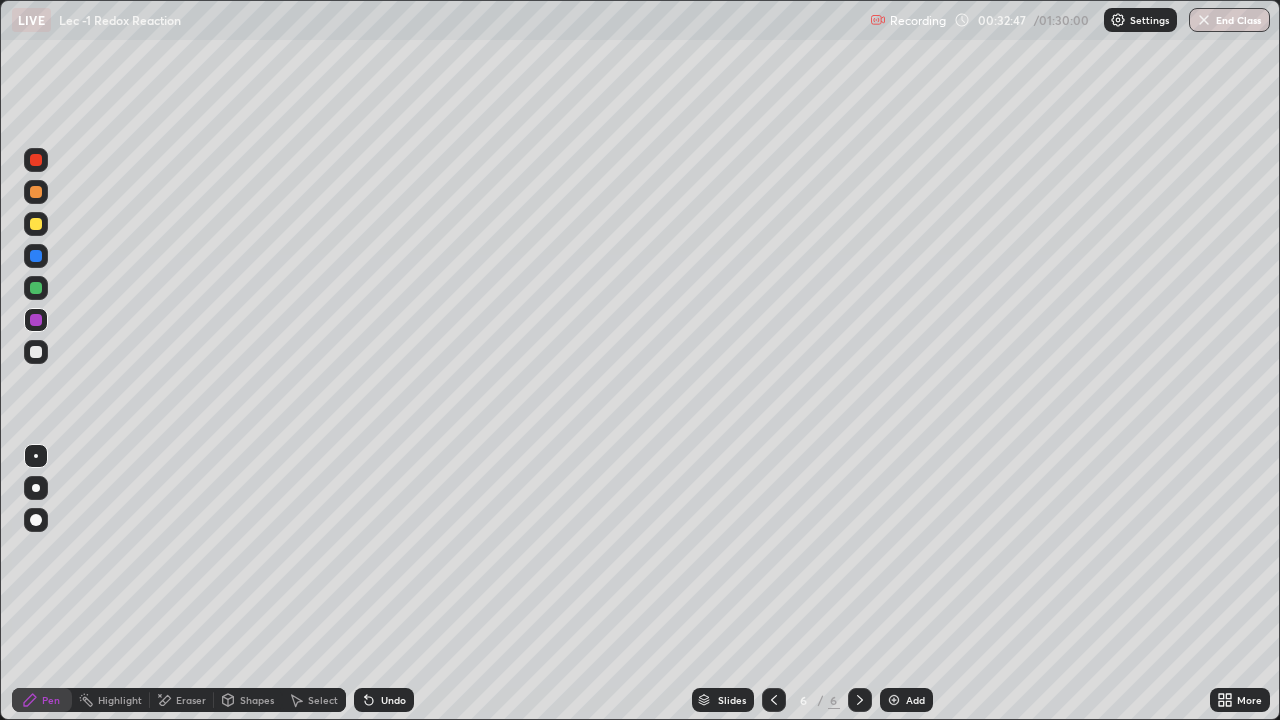 click on "Add" at bounding box center [906, 700] 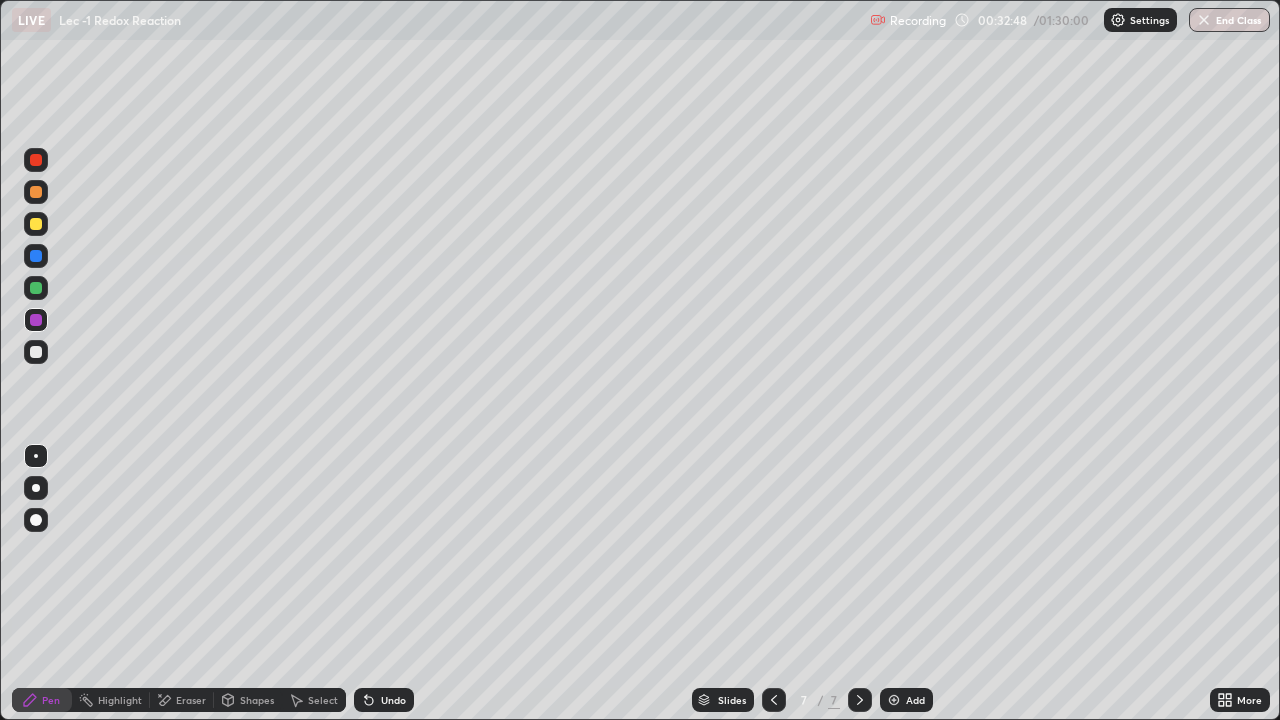 click at bounding box center (36, 224) 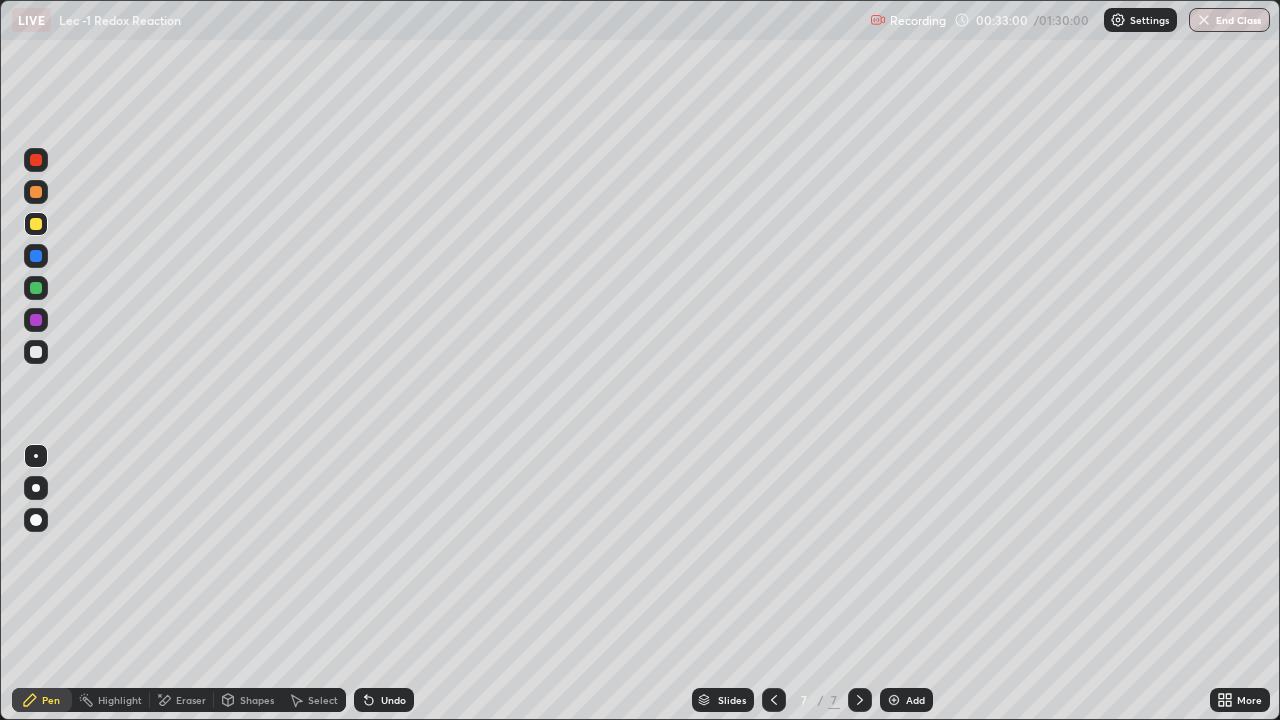 click on "Undo" at bounding box center (380, 700) 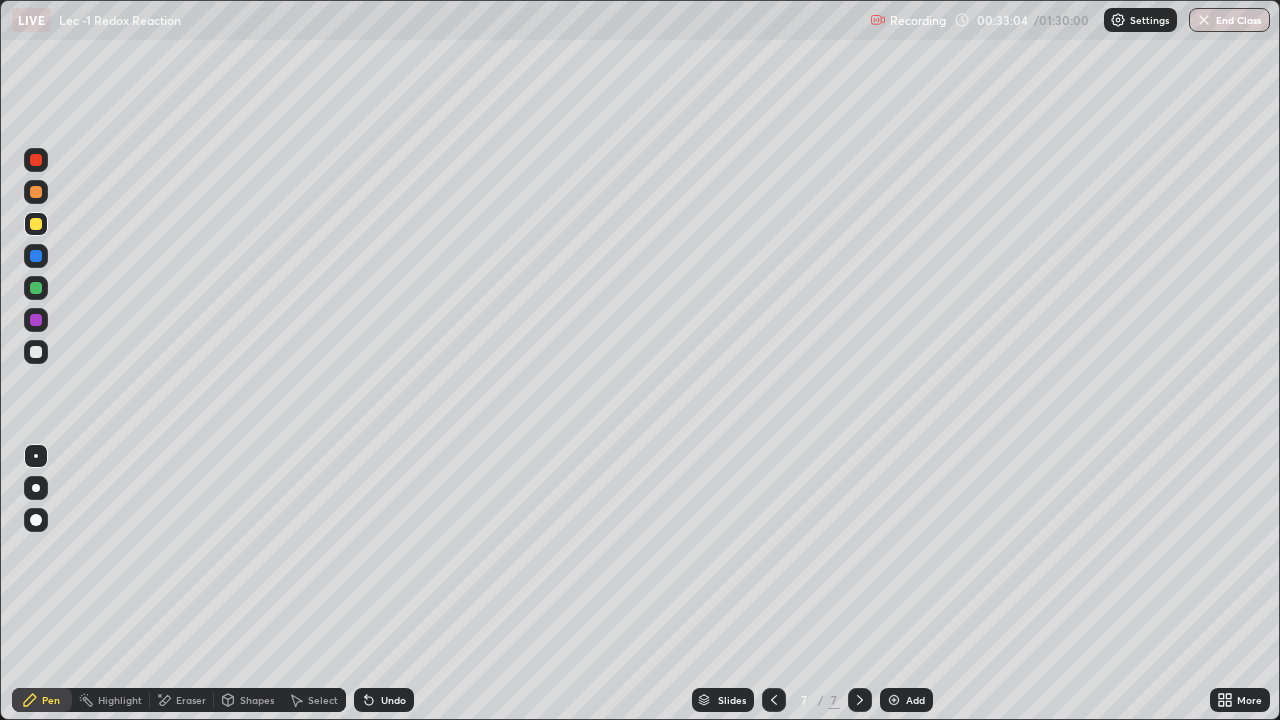 click at bounding box center (36, 320) 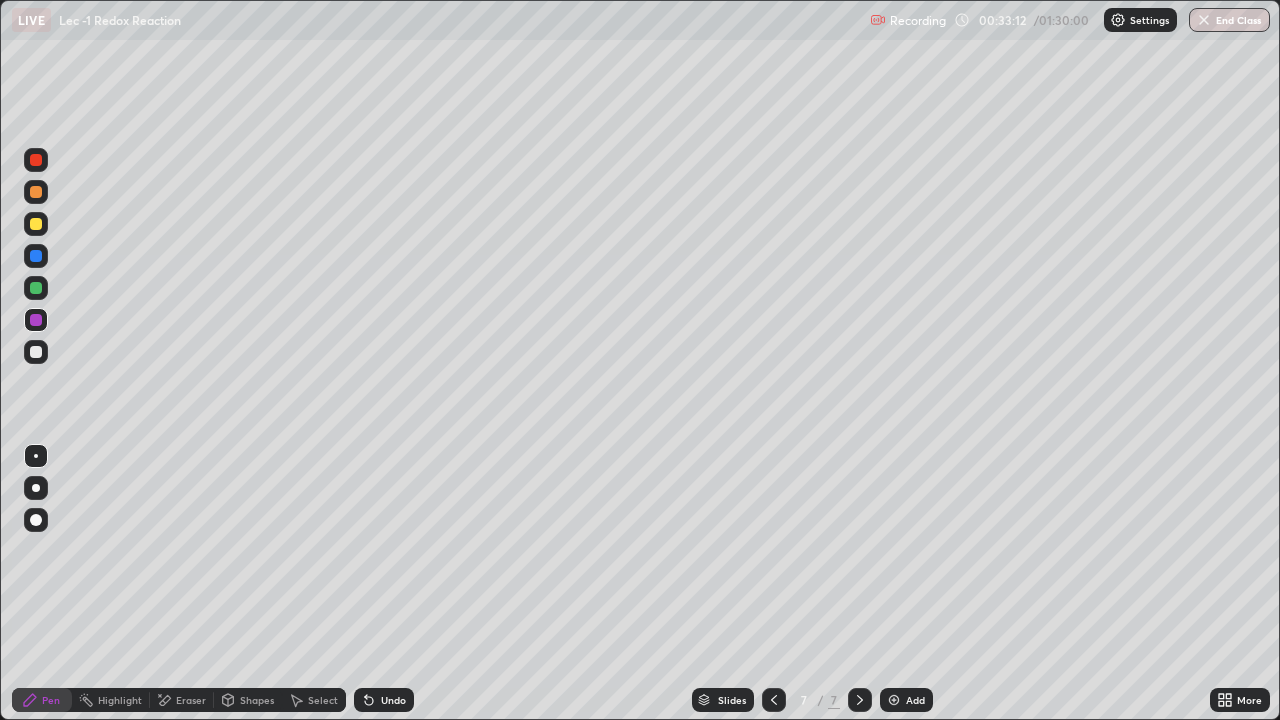 click on "Undo" at bounding box center [393, 700] 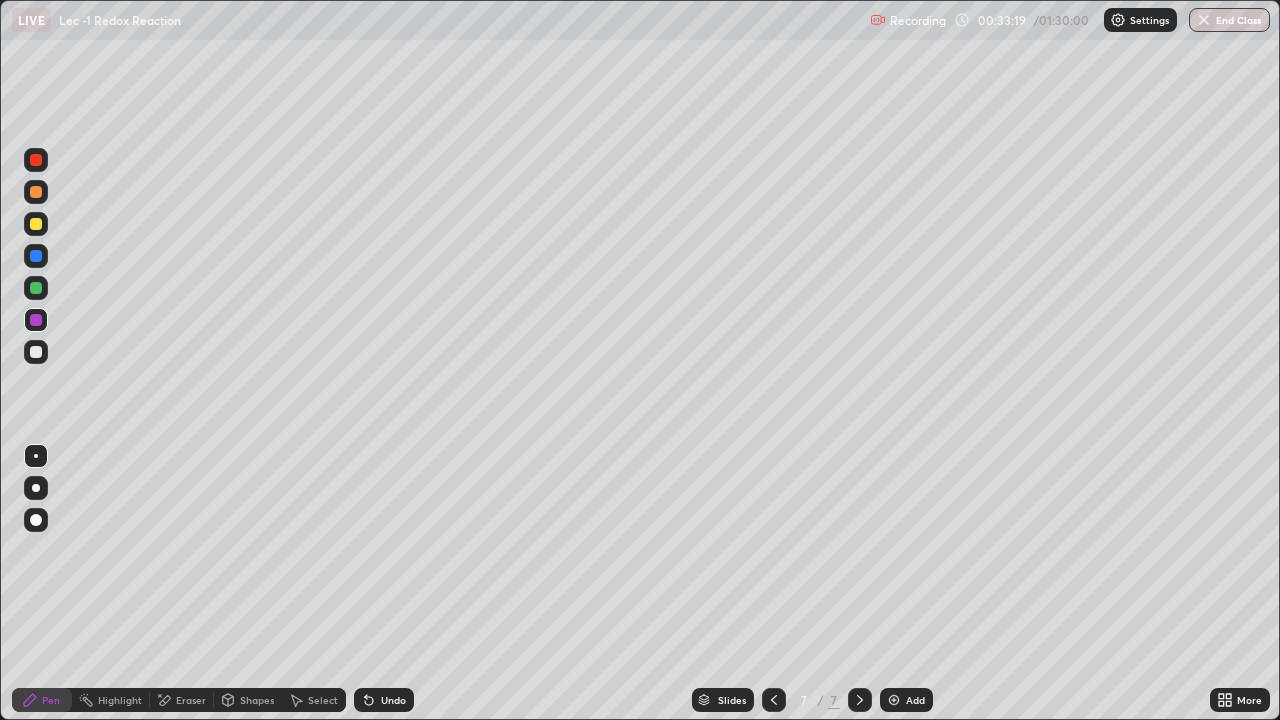 click on "Undo" at bounding box center [393, 700] 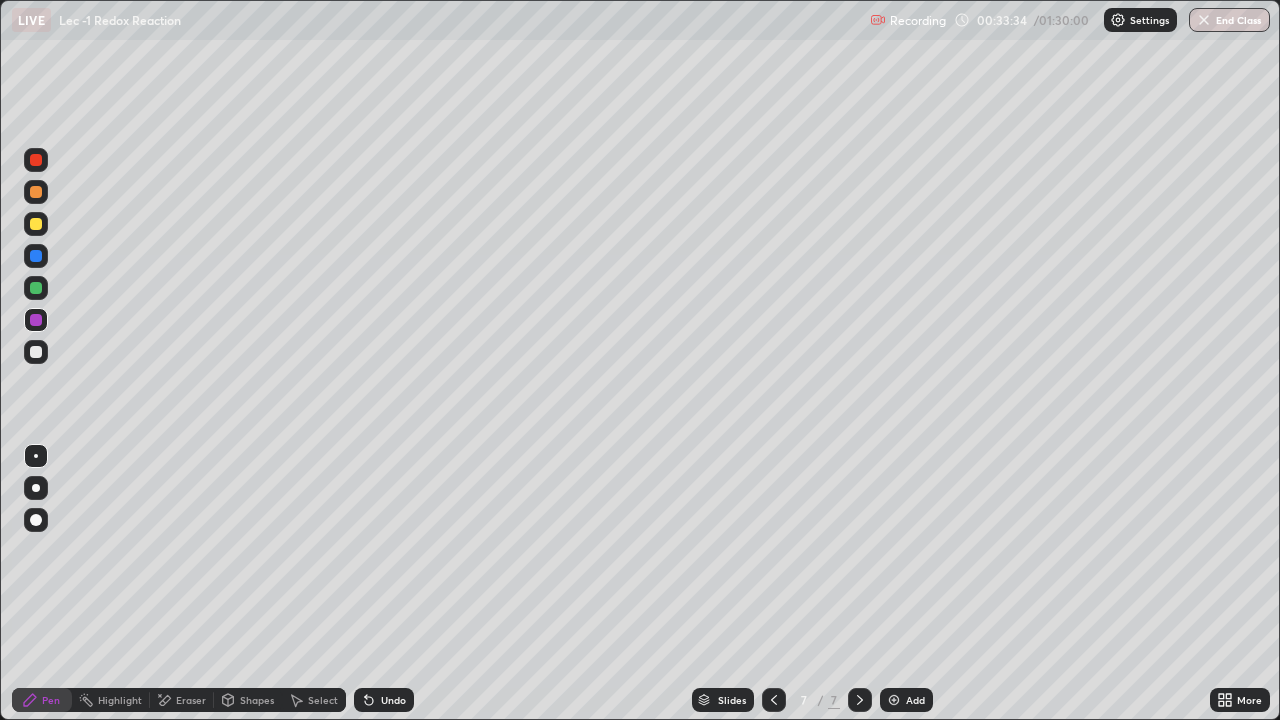 click at bounding box center (36, 288) 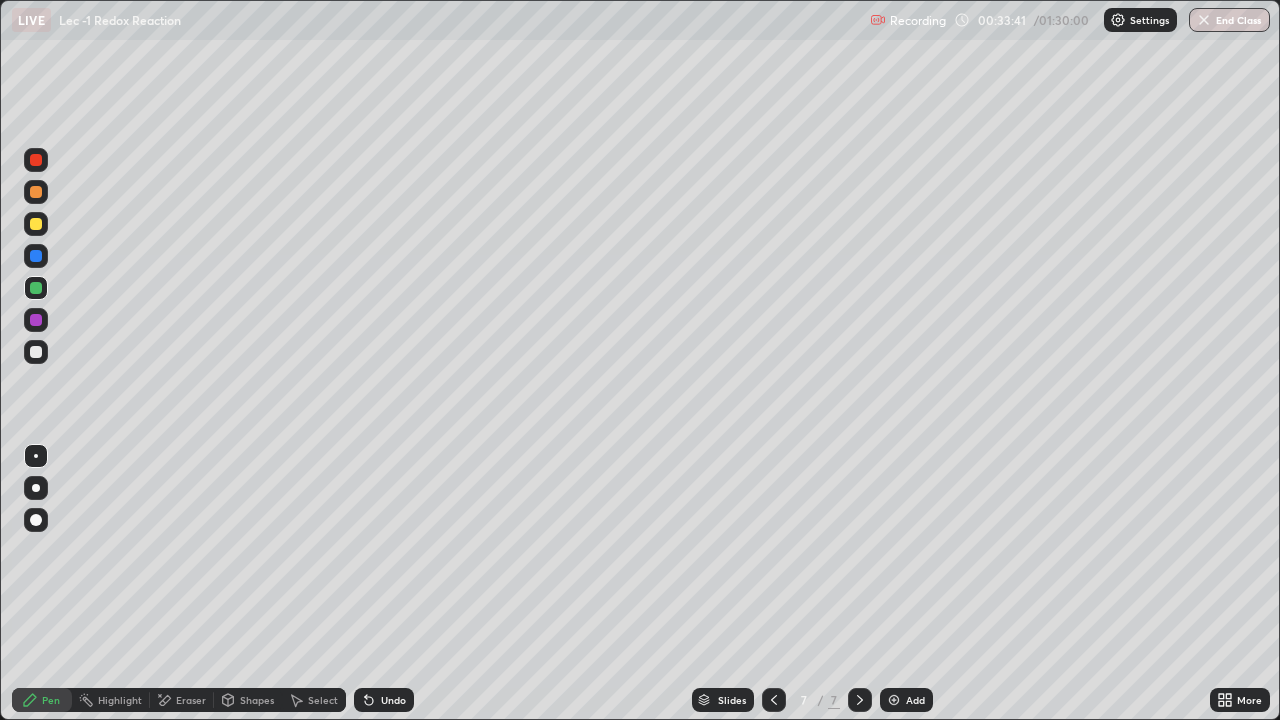 click on "Eraser" at bounding box center (191, 700) 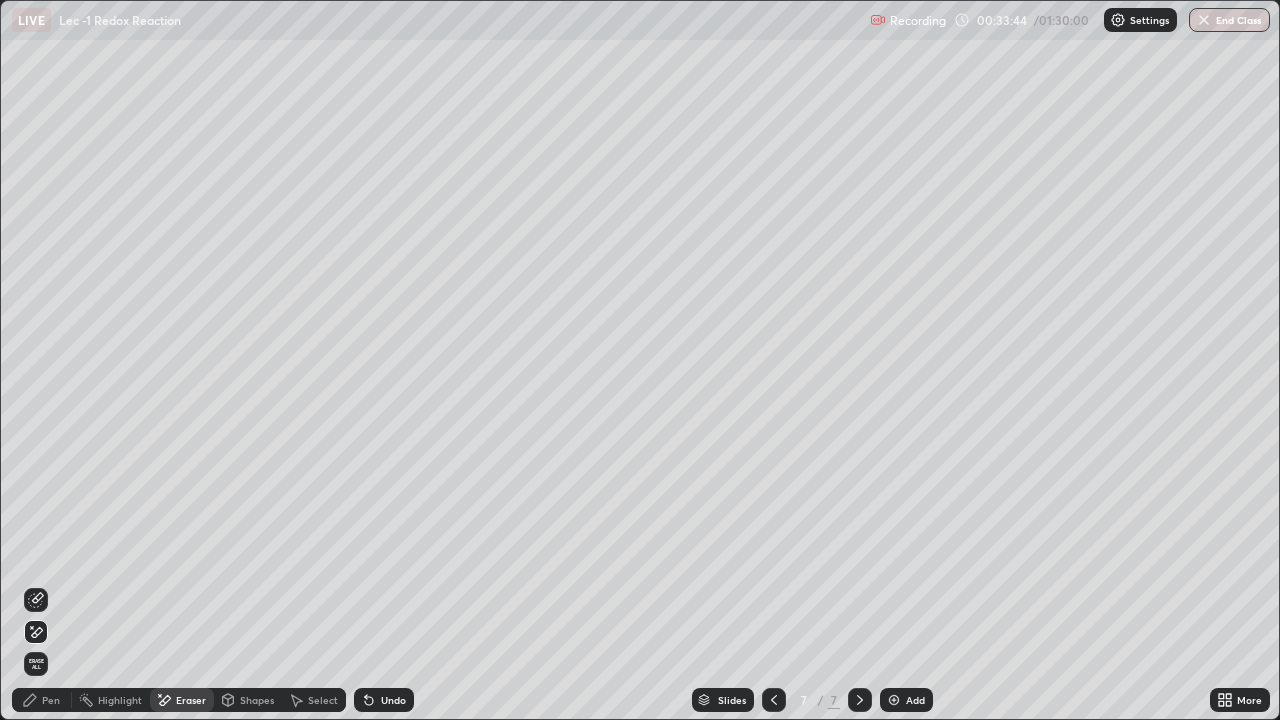 click on "Pen" at bounding box center (42, 700) 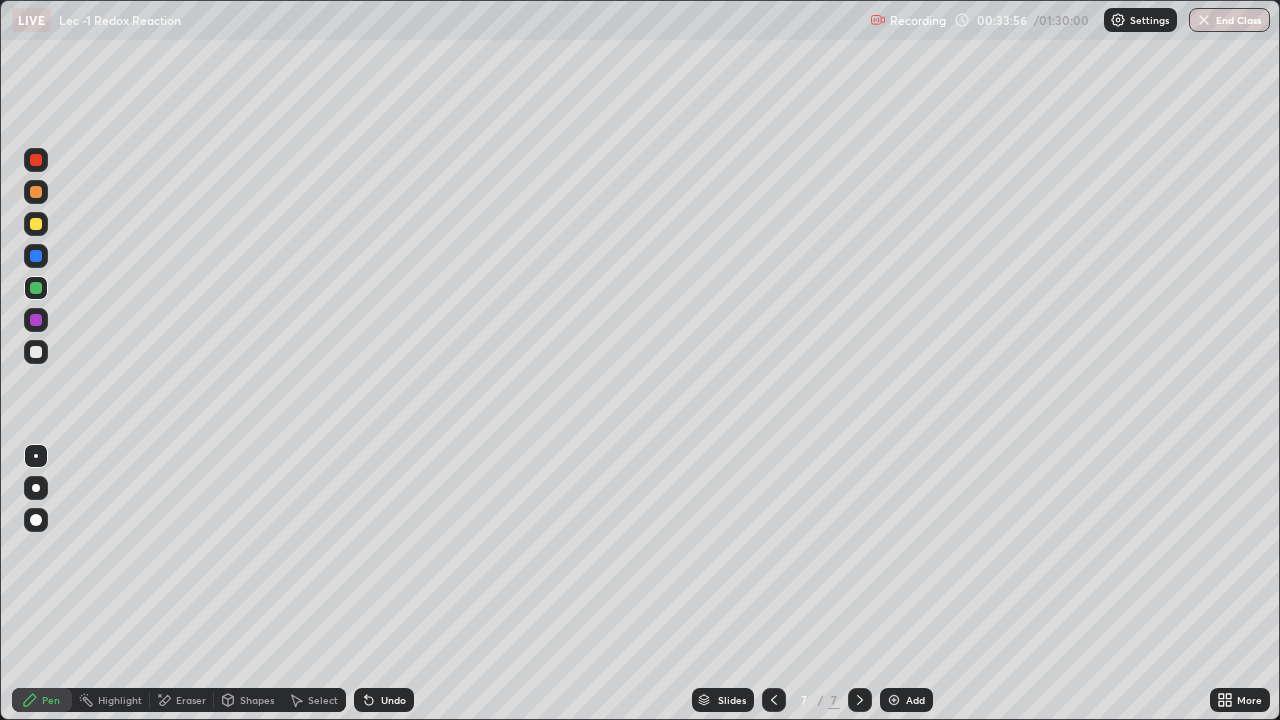 click at bounding box center (36, 224) 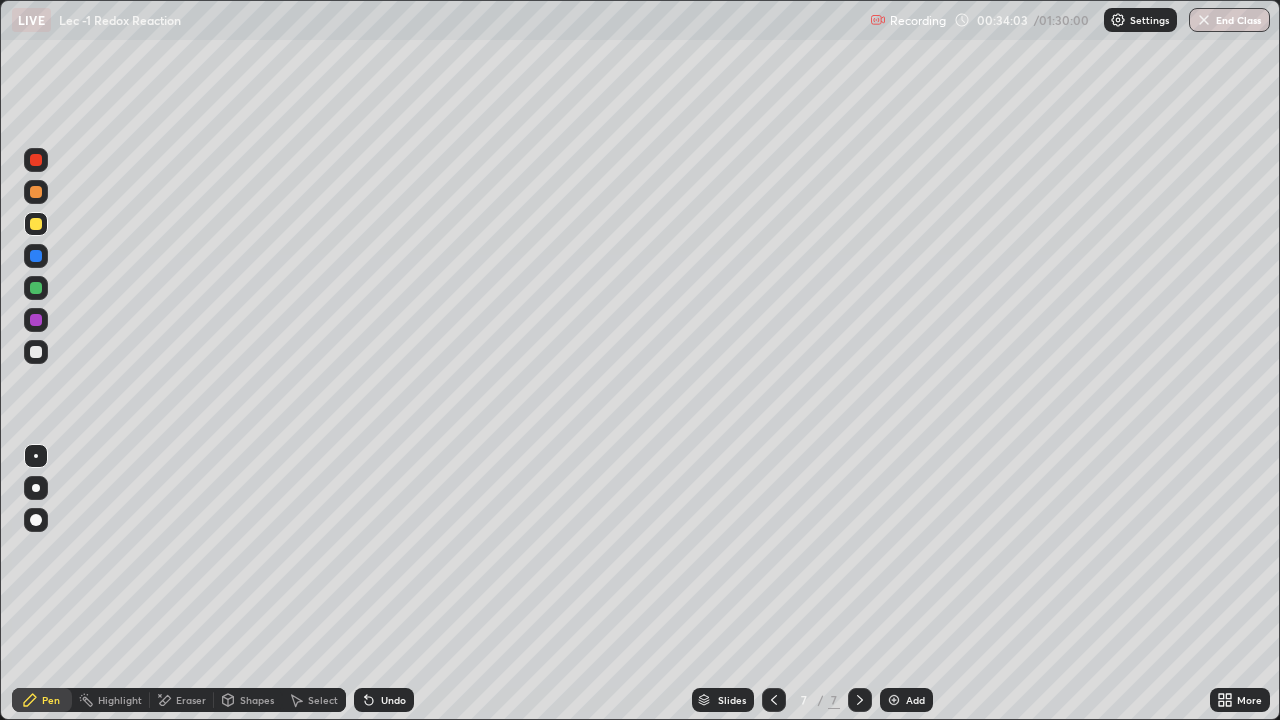 click at bounding box center [36, 352] 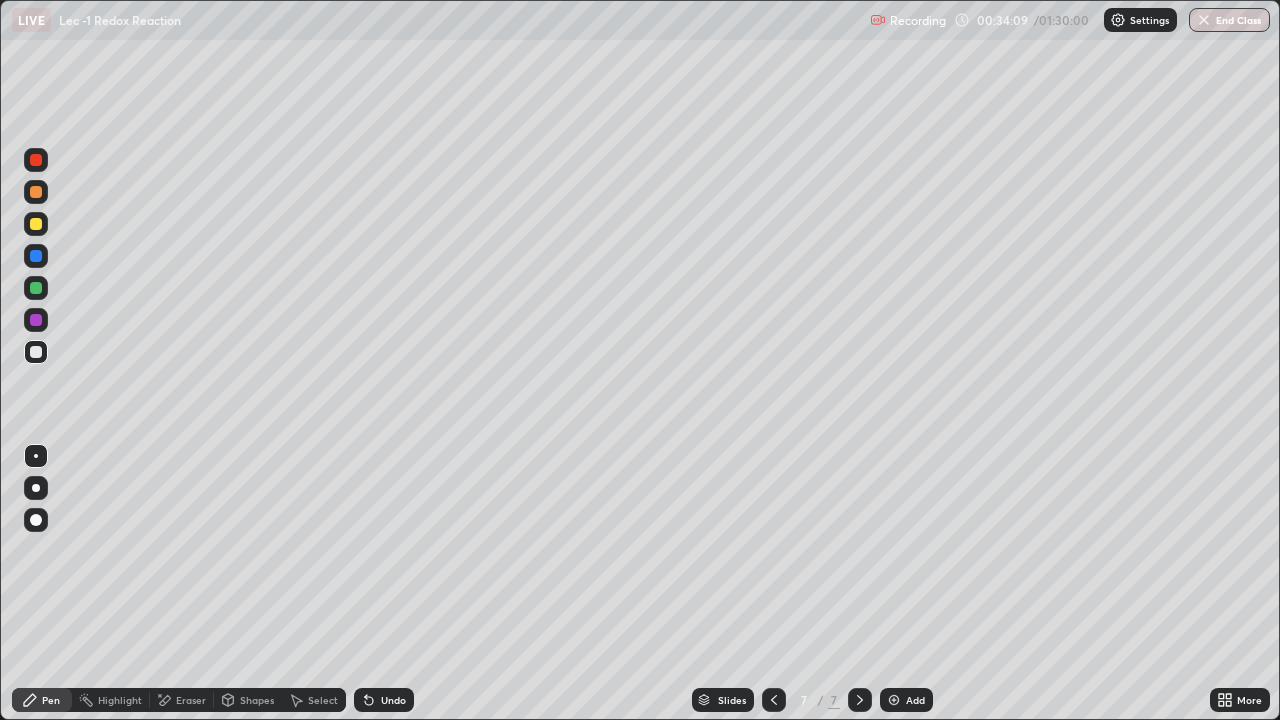 click on "Undo" at bounding box center (393, 700) 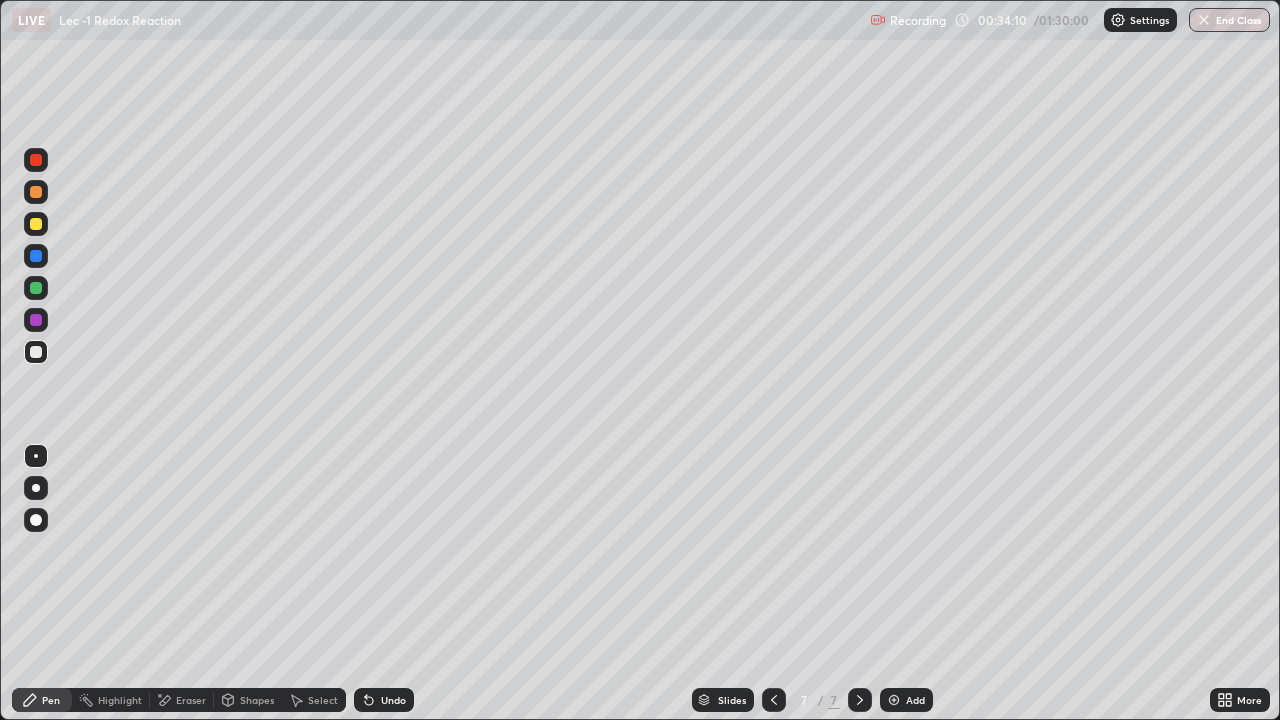 click on "Undo" at bounding box center (384, 700) 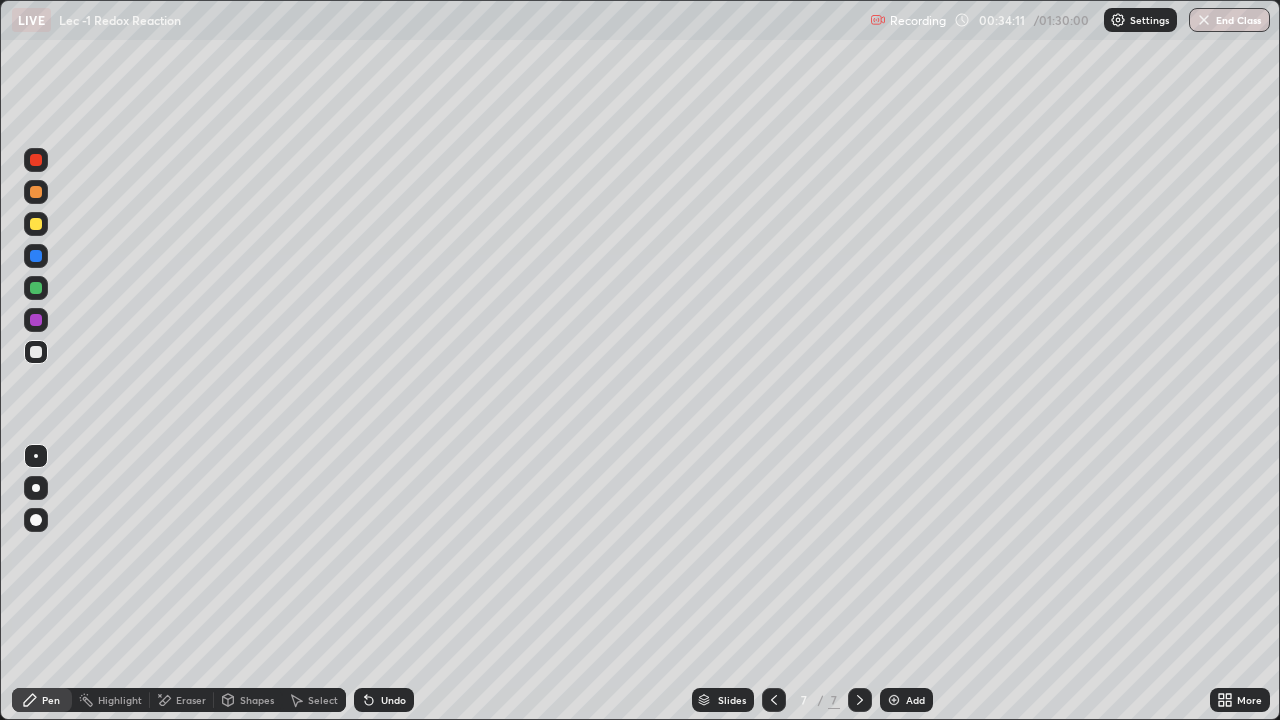 click on "Undo" at bounding box center [384, 700] 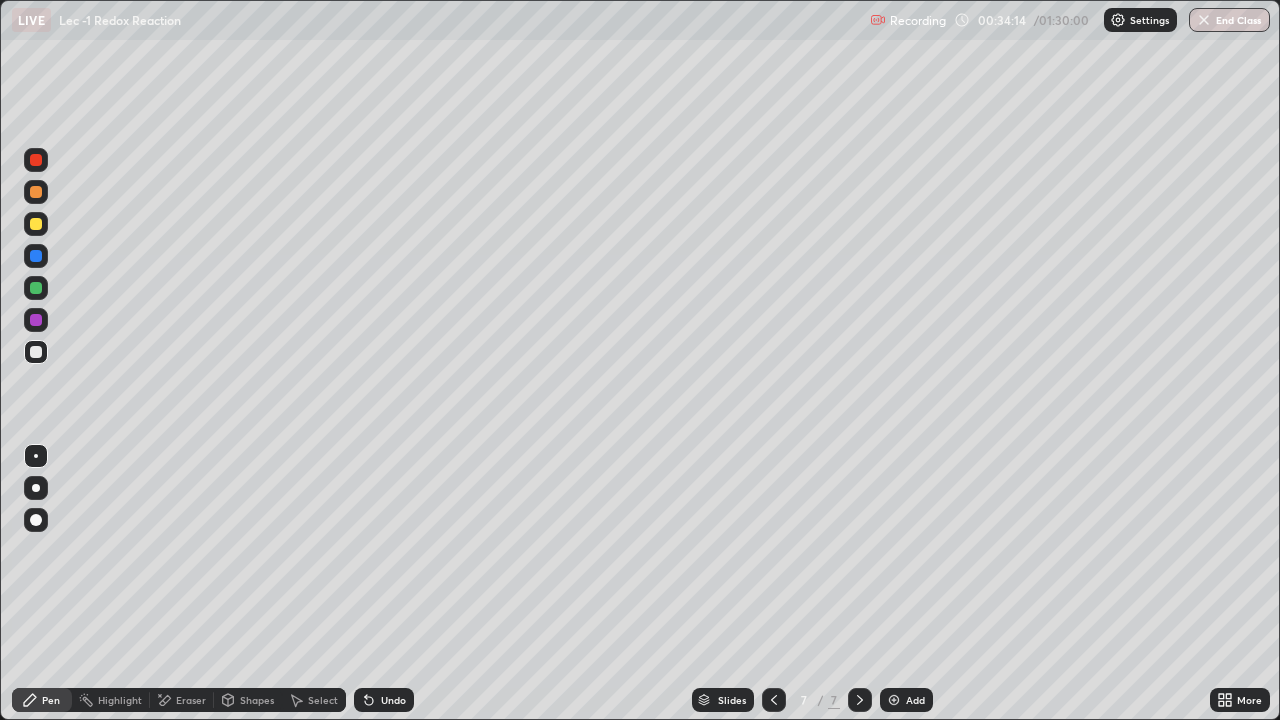 click on "Undo" at bounding box center (393, 700) 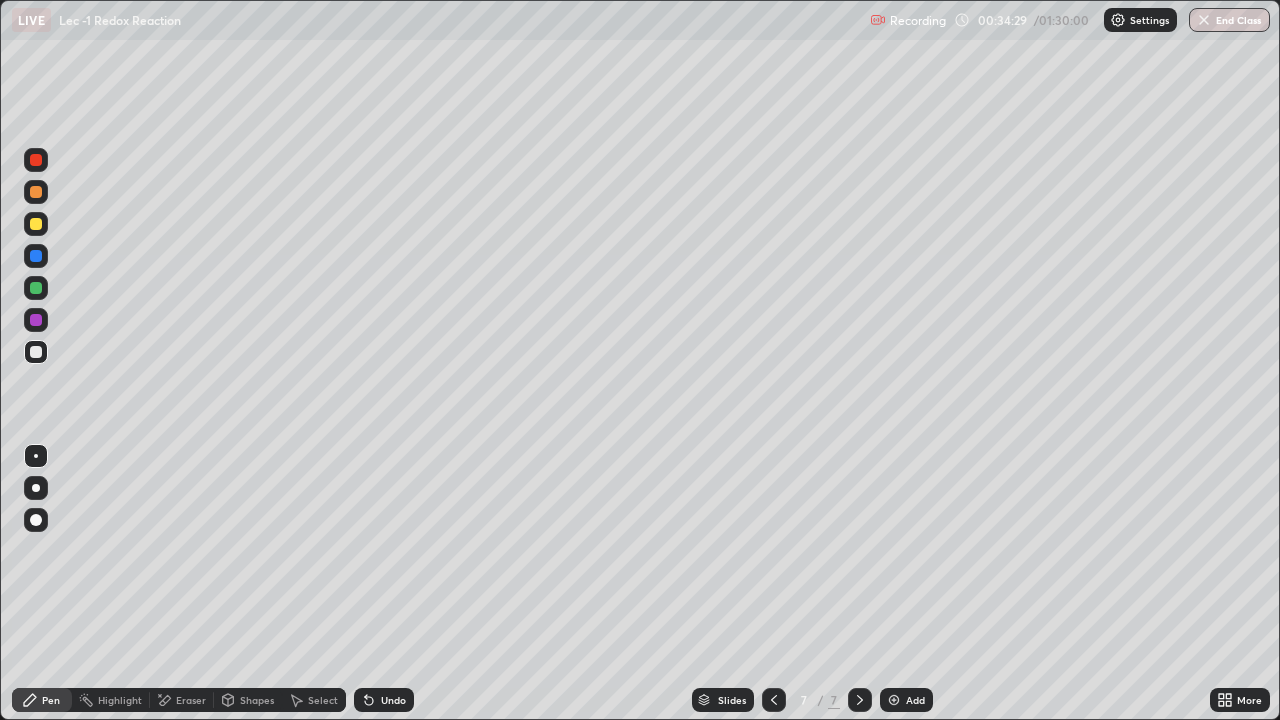 click on "Select" at bounding box center [323, 700] 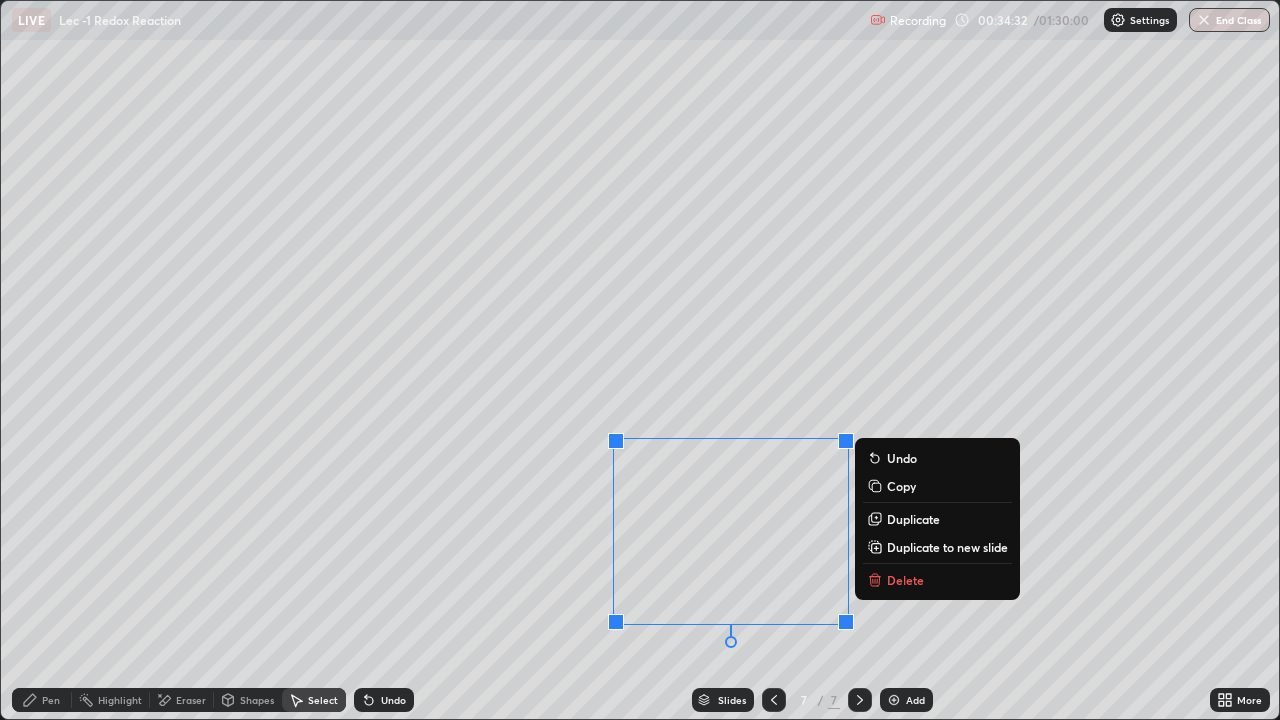 click on "0 ° Undo Copy Duplicate Duplicate to new slide Delete" at bounding box center [640, 360] 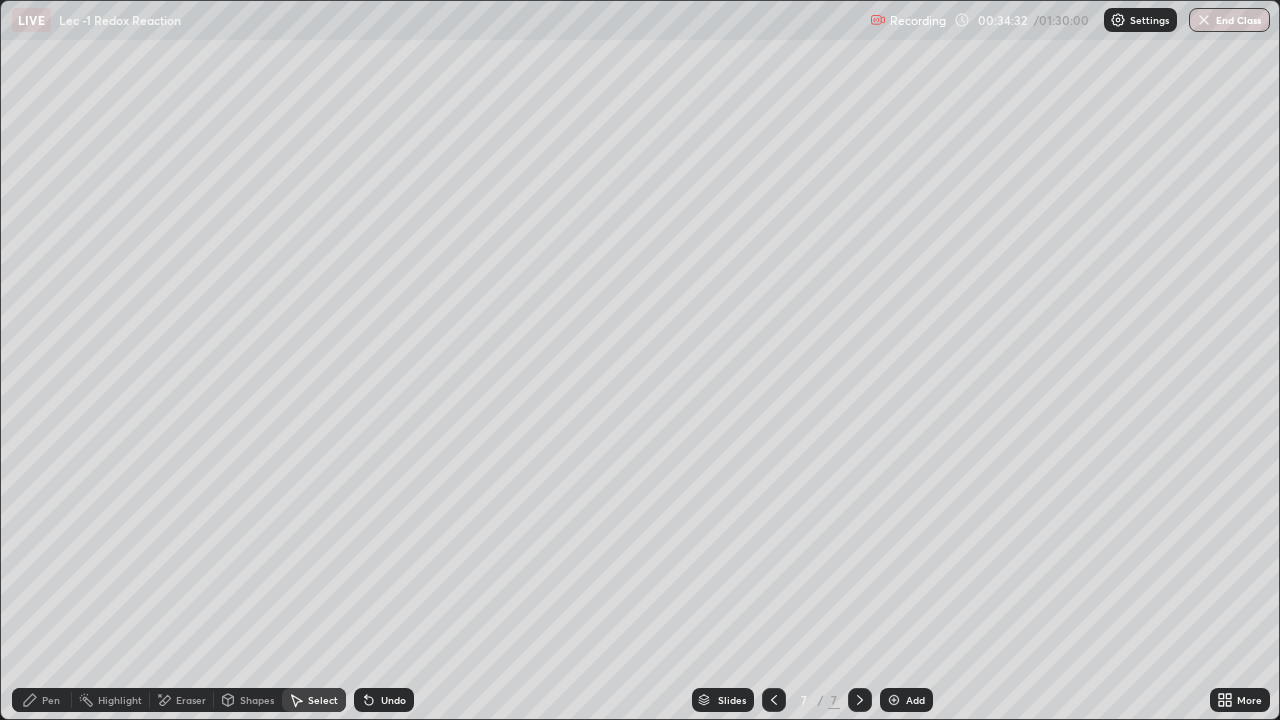 click on "Pen" at bounding box center (42, 700) 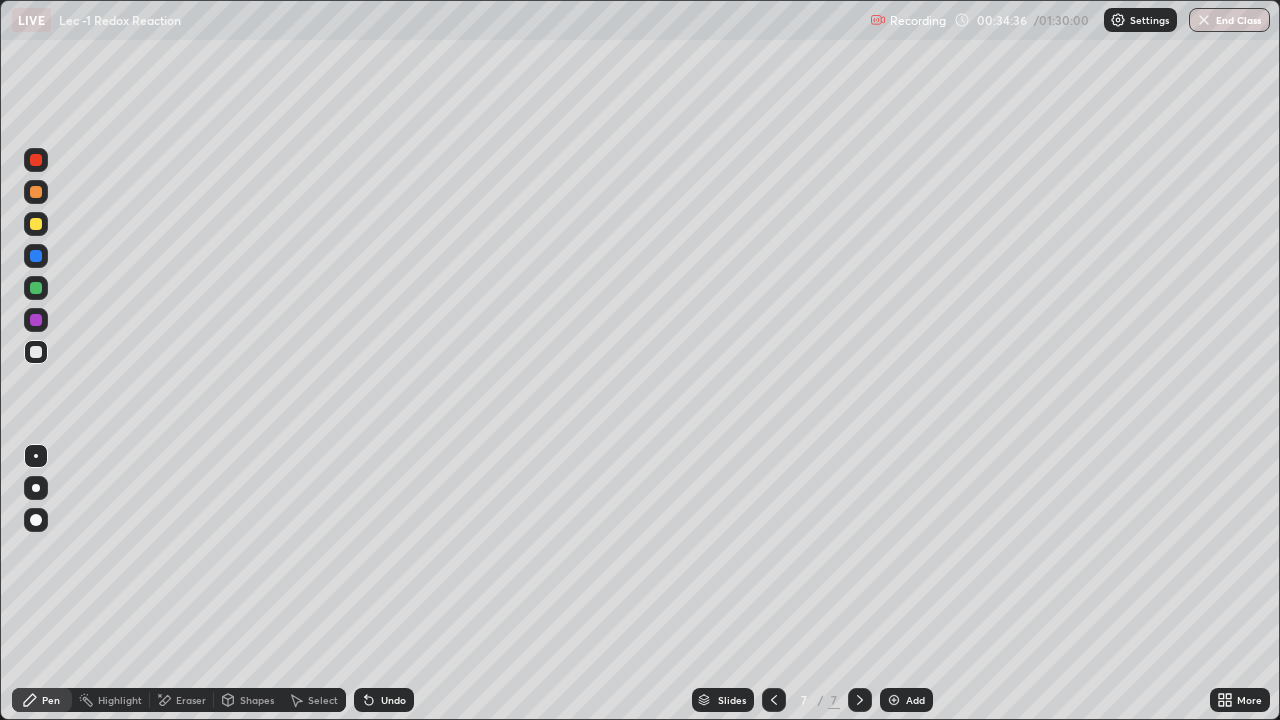 click on "Undo" at bounding box center [393, 700] 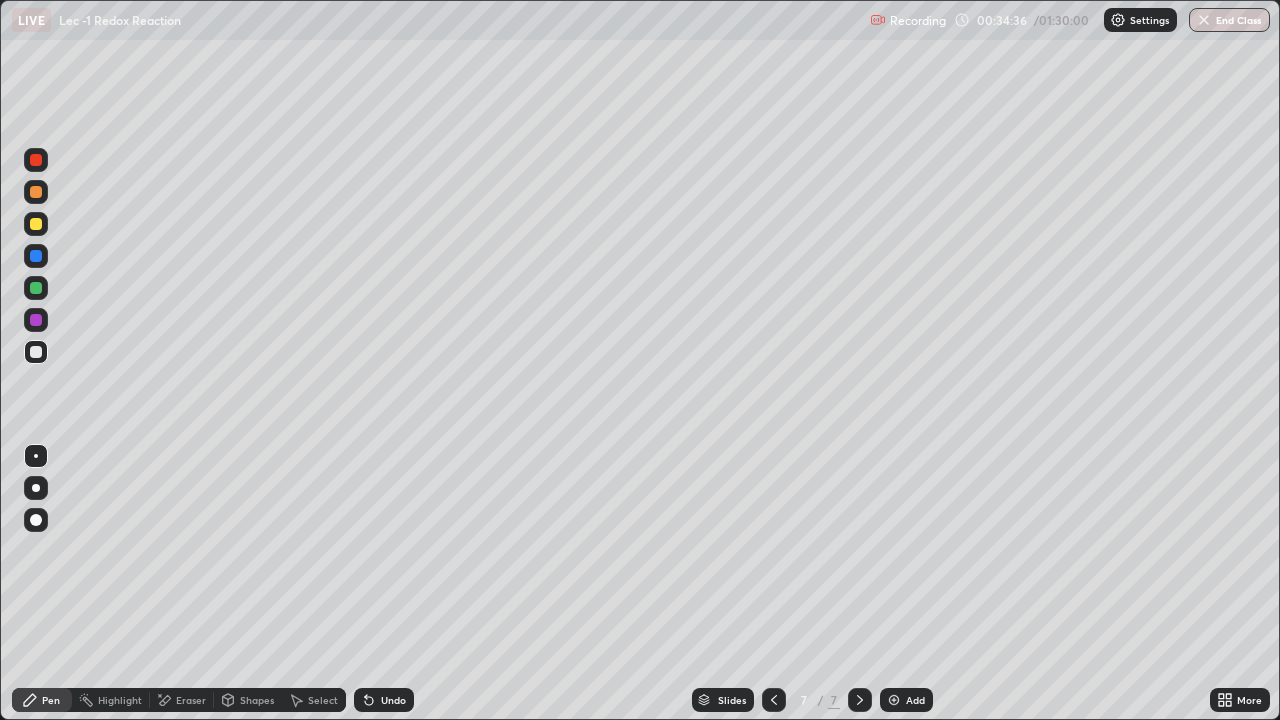 click on "Eraser" at bounding box center (191, 700) 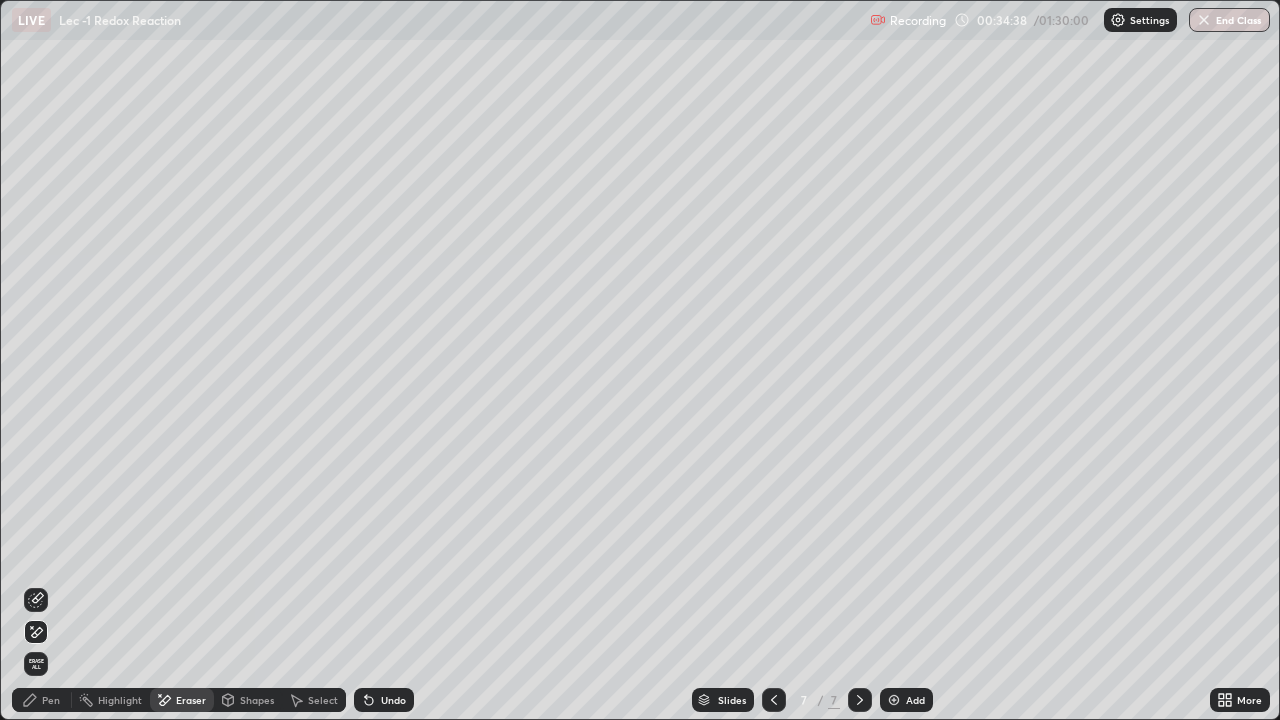 click on "Pen" at bounding box center (51, 700) 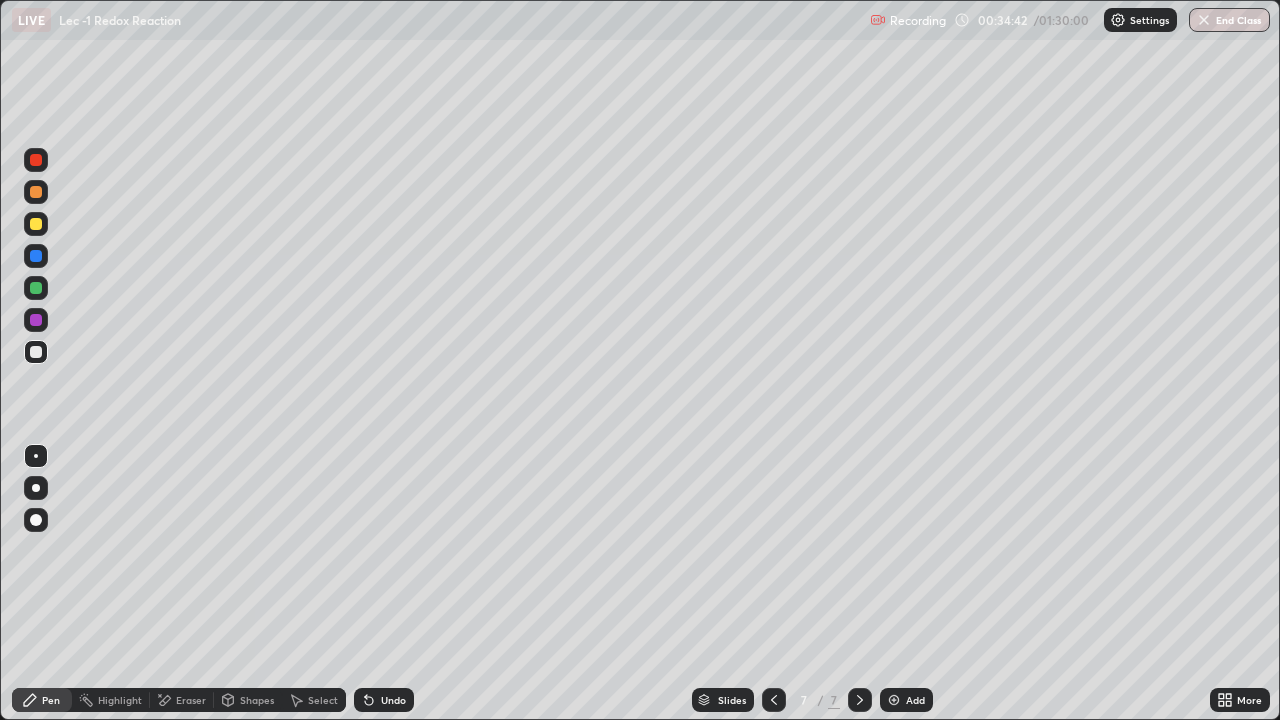 click at bounding box center (36, 320) 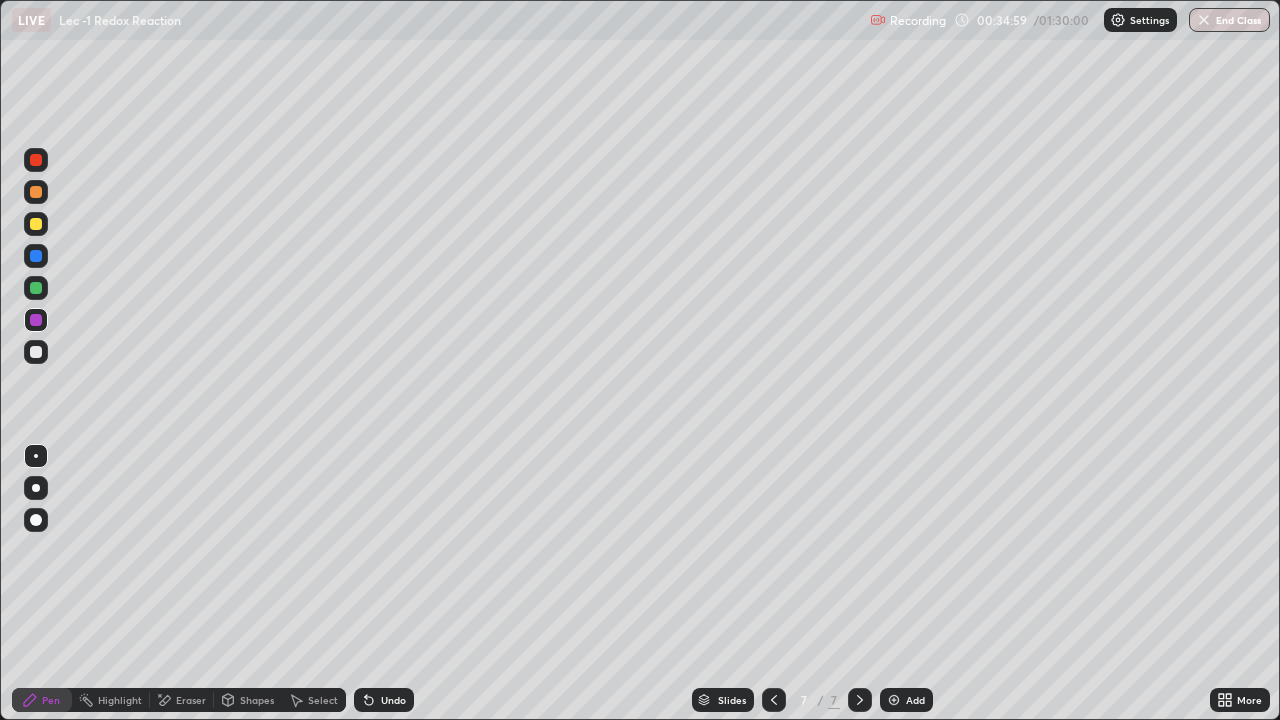 click at bounding box center (36, 224) 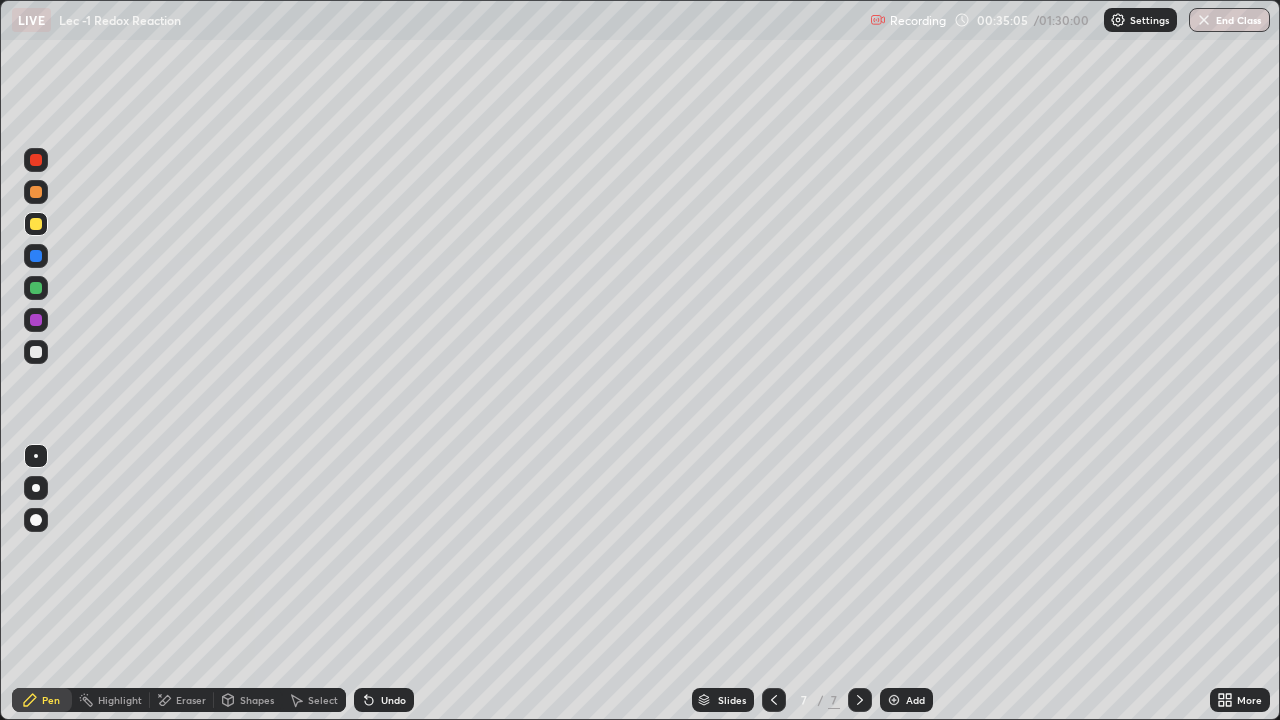 click at bounding box center (36, 256) 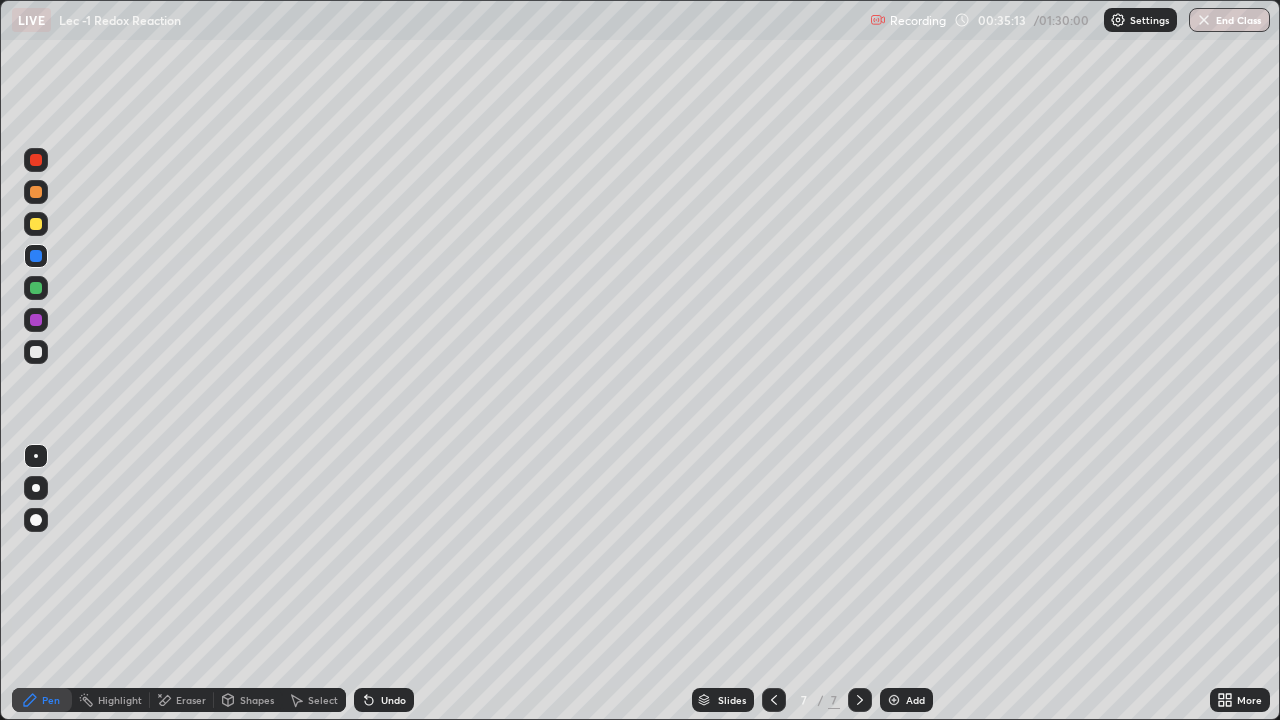 click at bounding box center [36, 320] 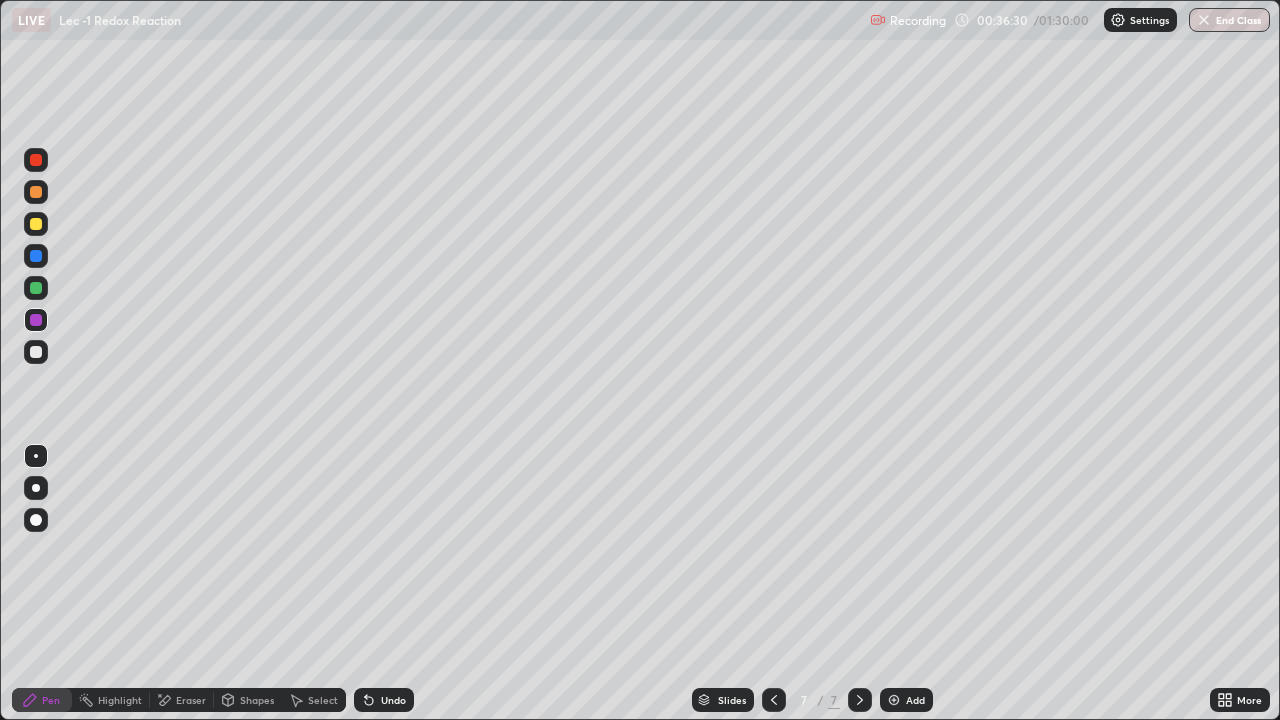 click at bounding box center (36, 288) 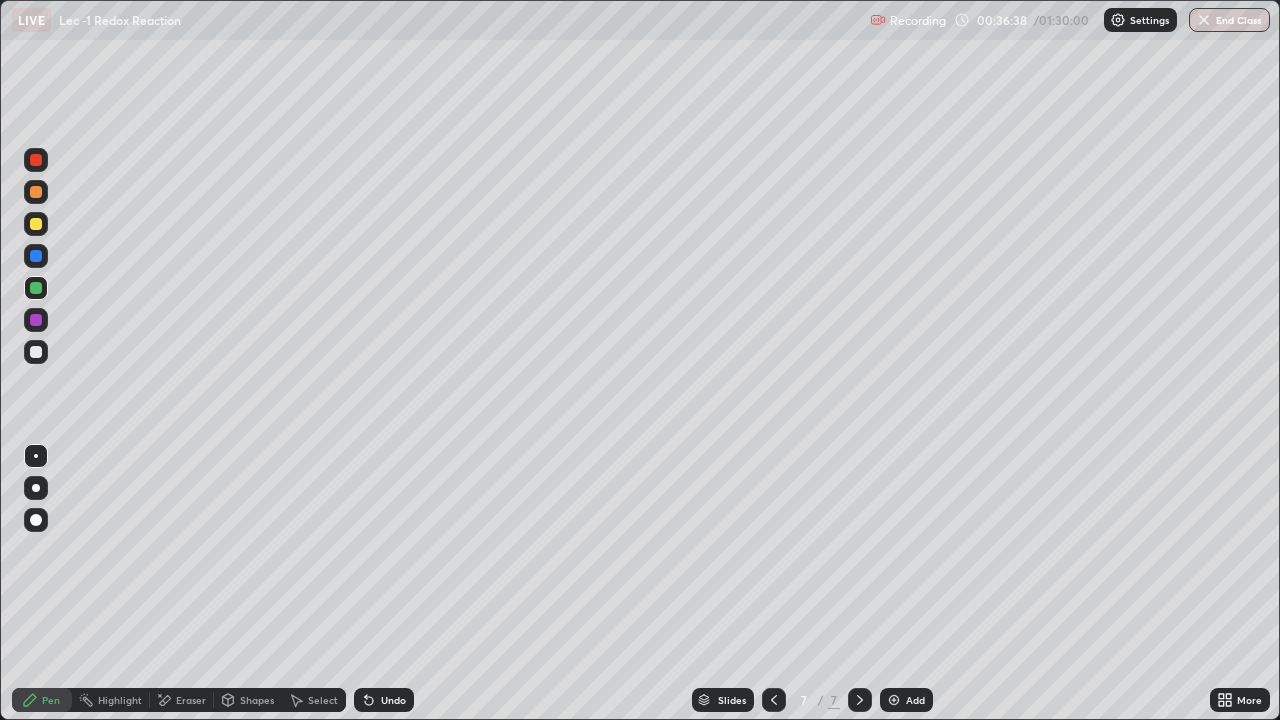 click at bounding box center [36, 352] 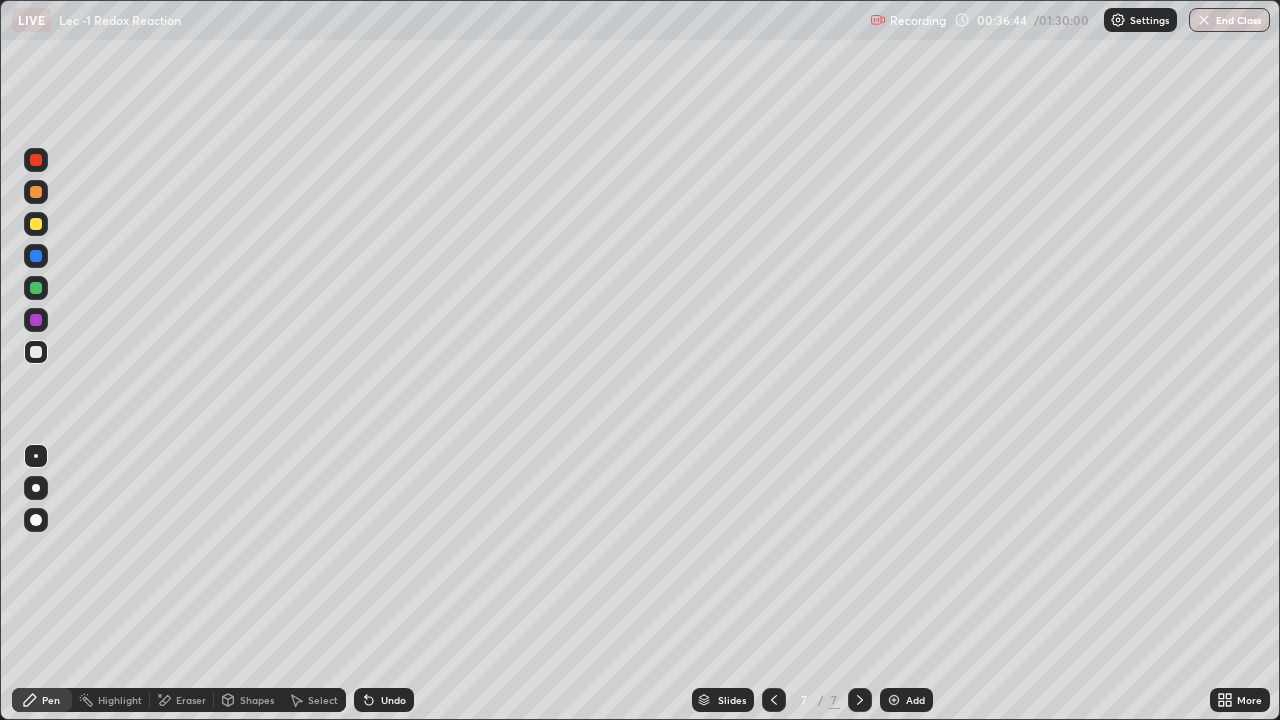click on "Undo" at bounding box center (384, 700) 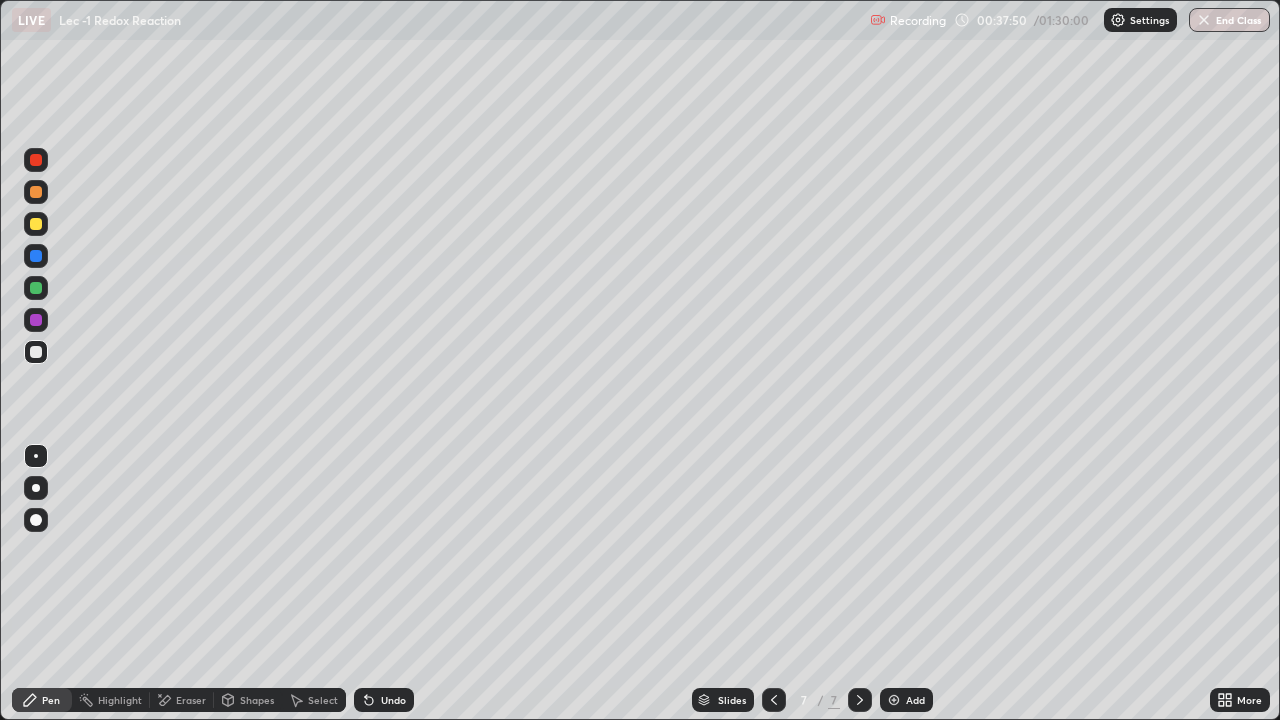 click 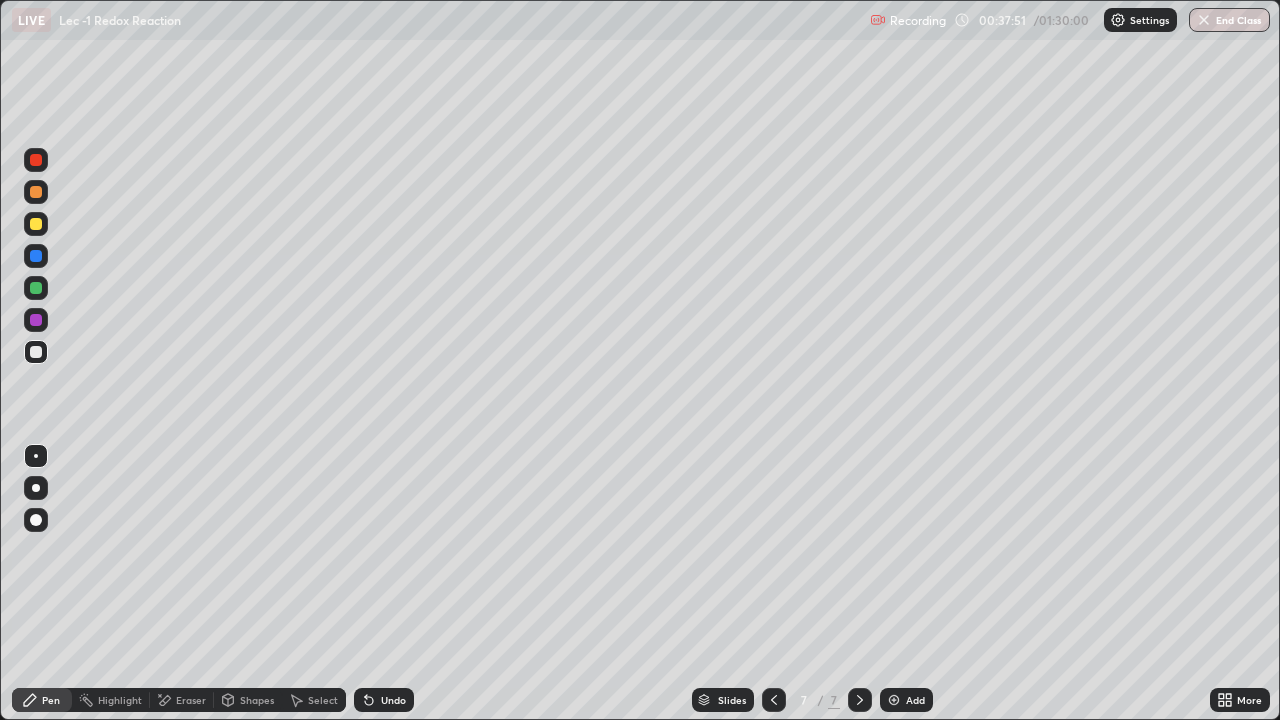 click 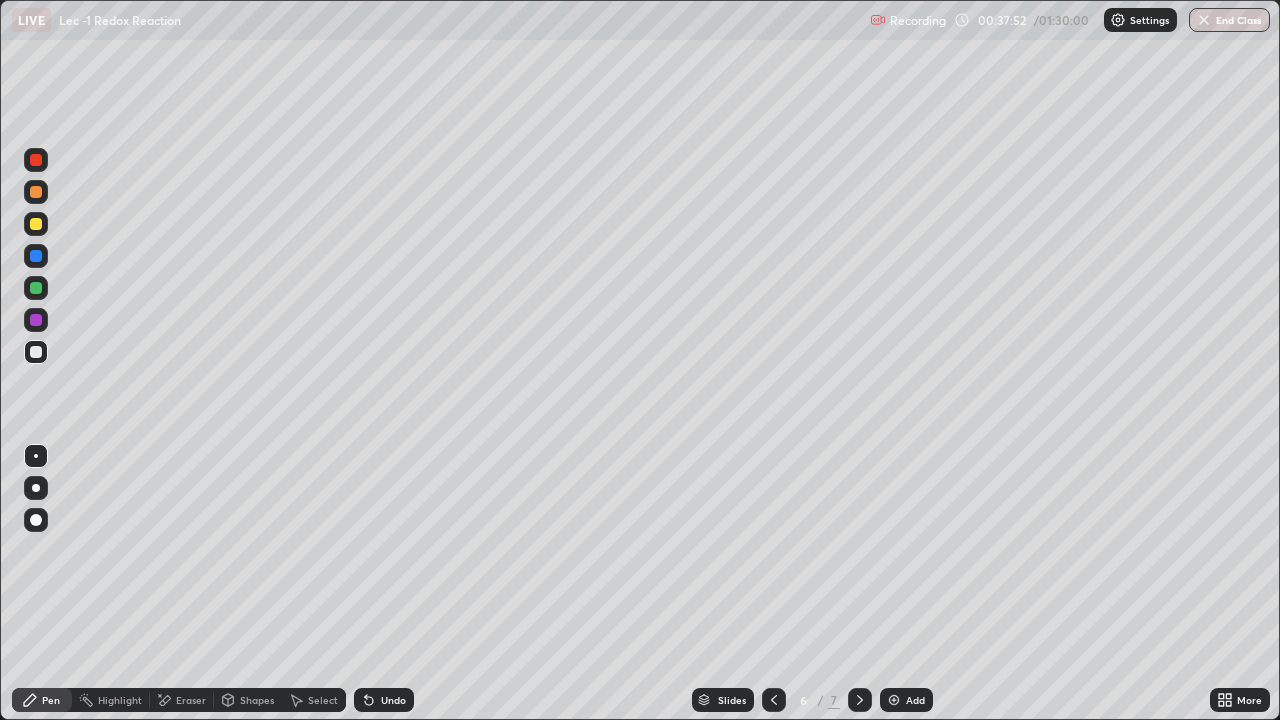click at bounding box center [774, 700] 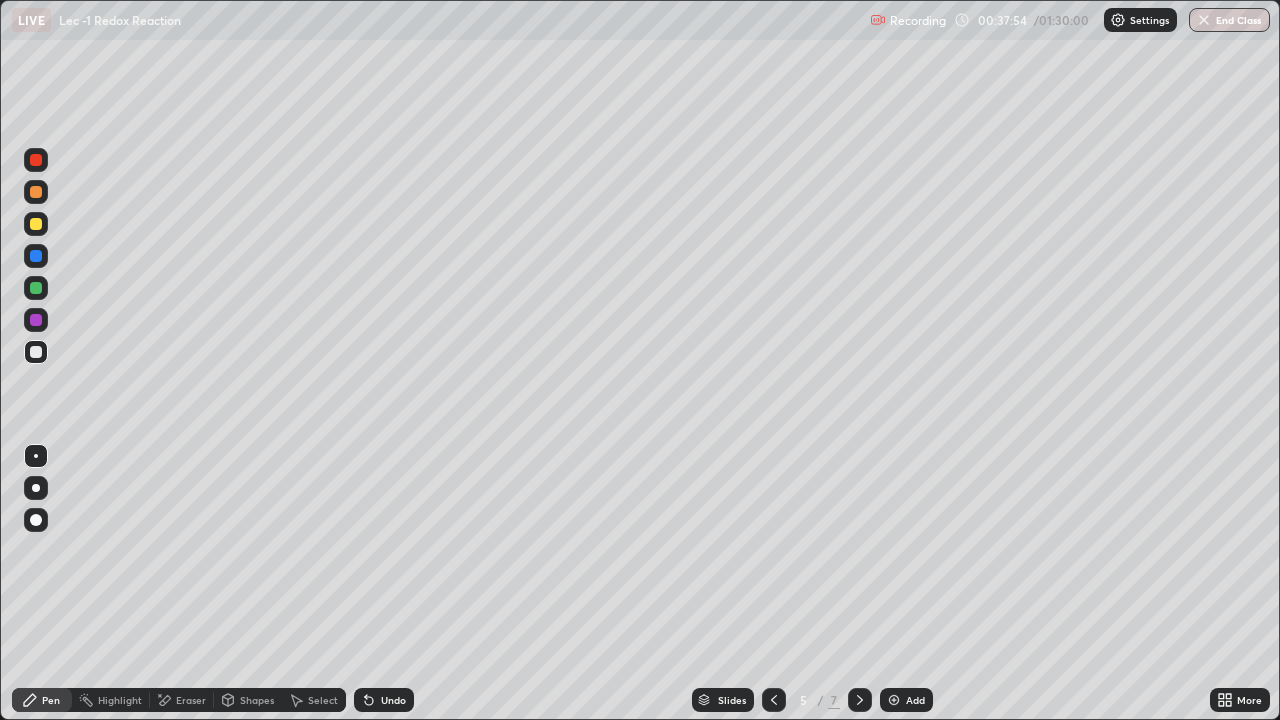 click at bounding box center [860, 700] 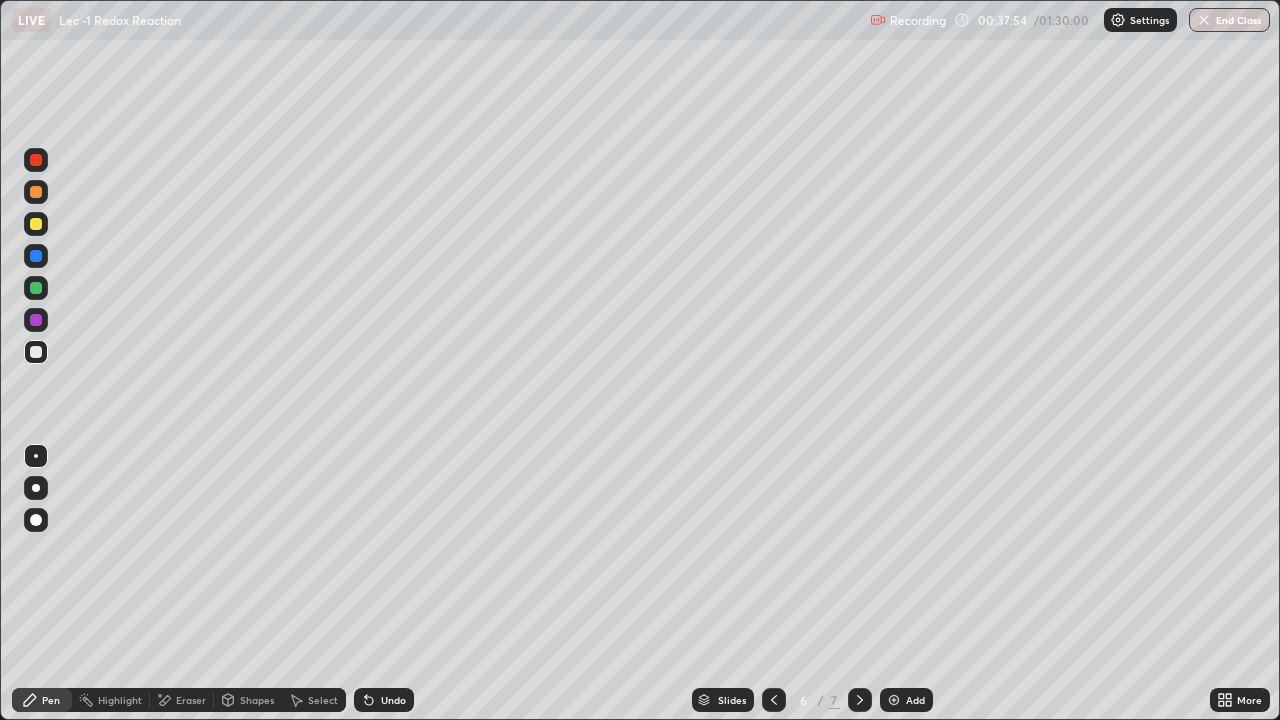 click 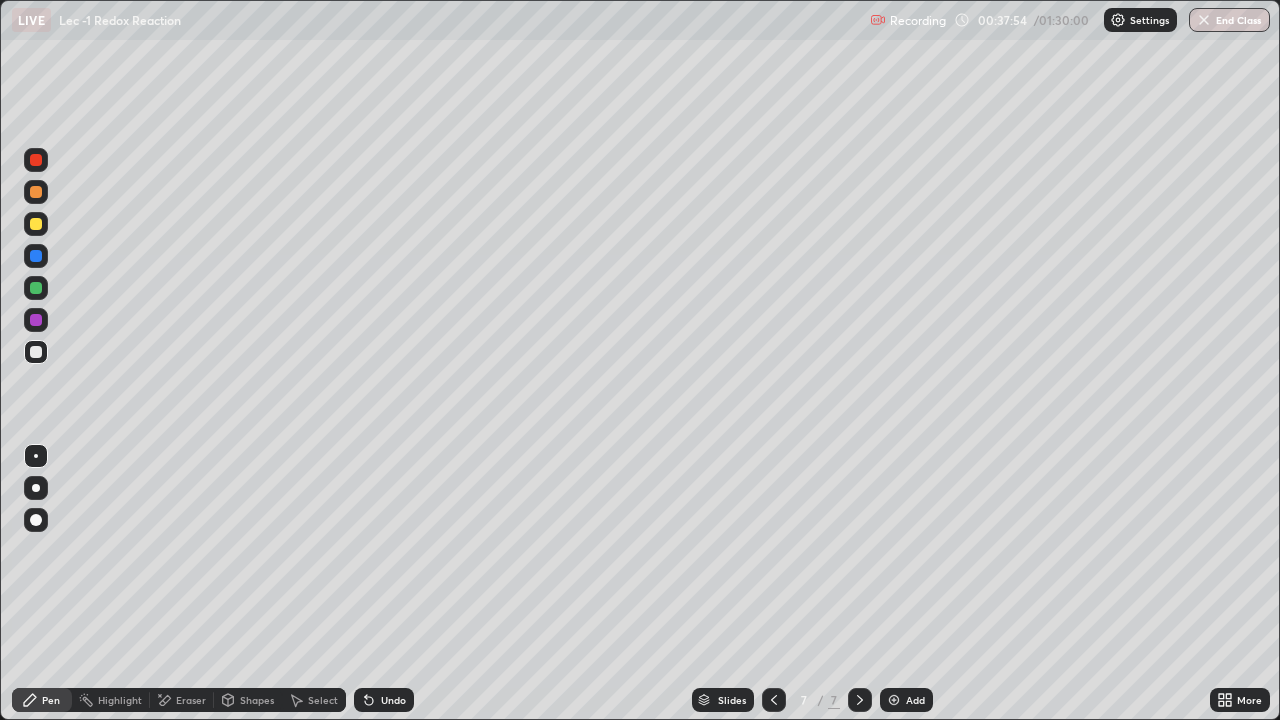 click 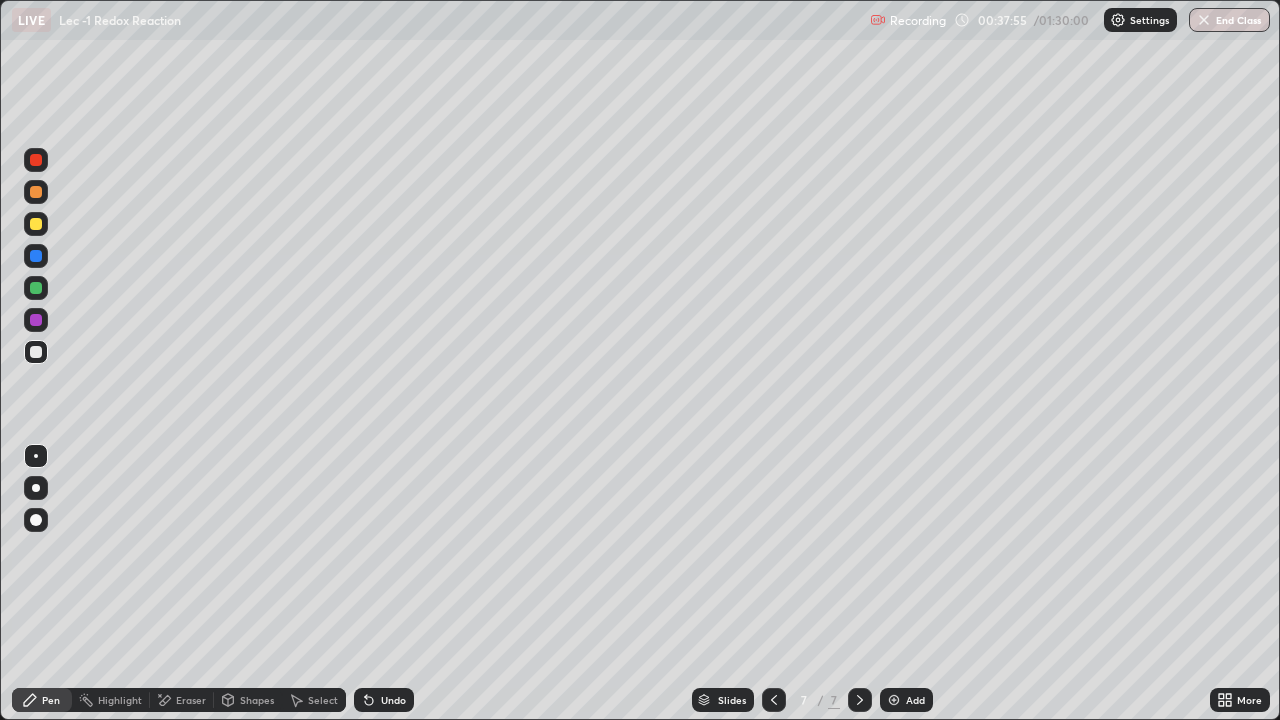 click at bounding box center [894, 700] 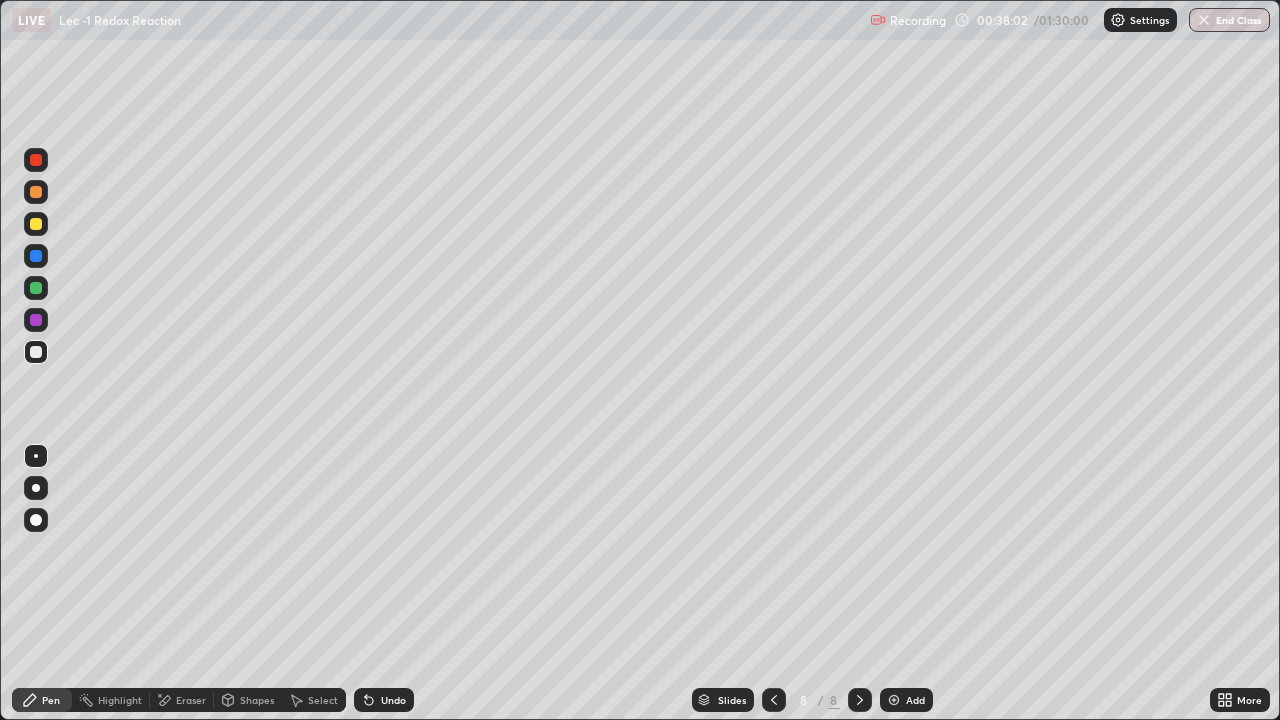 click 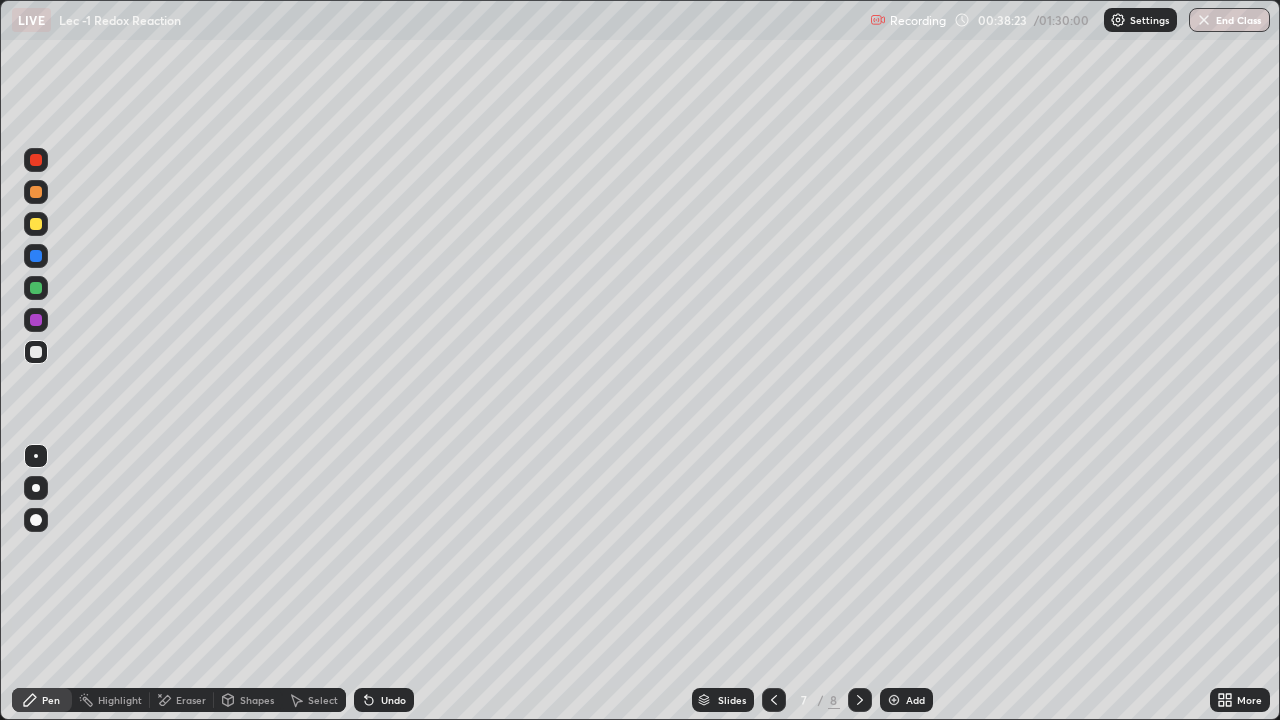 click at bounding box center [860, 700] 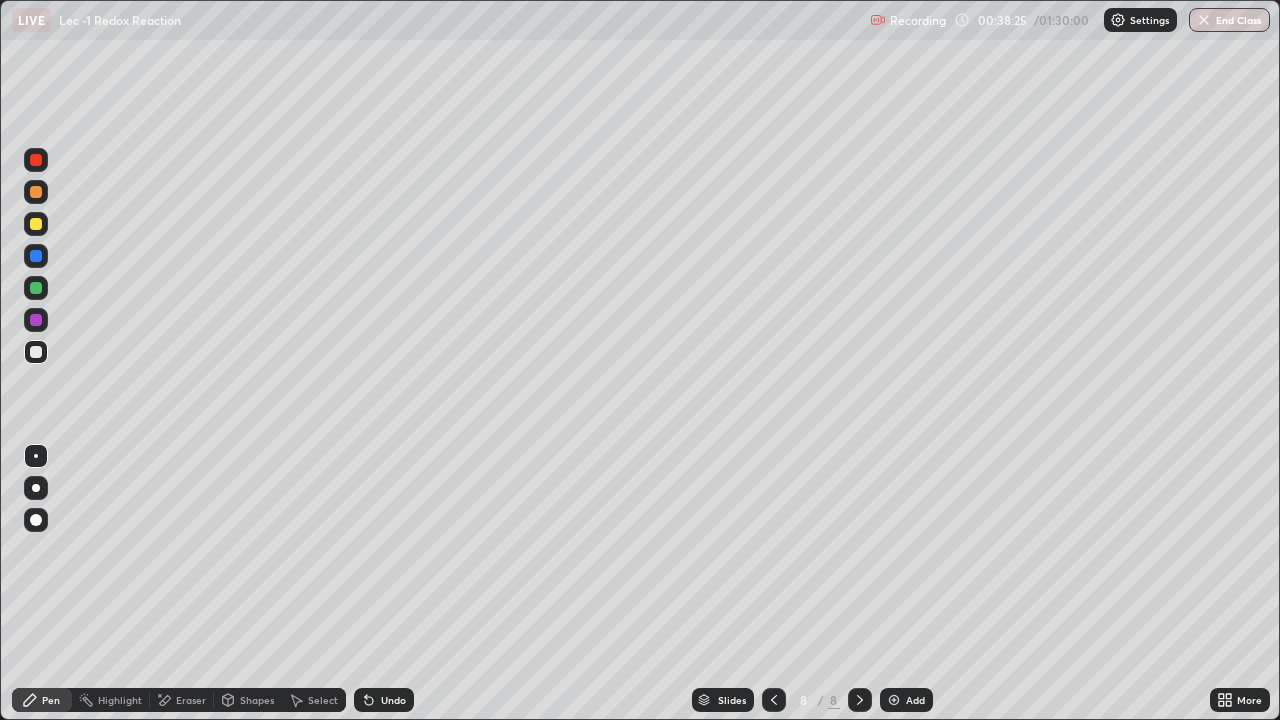click at bounding box center [36, 224] 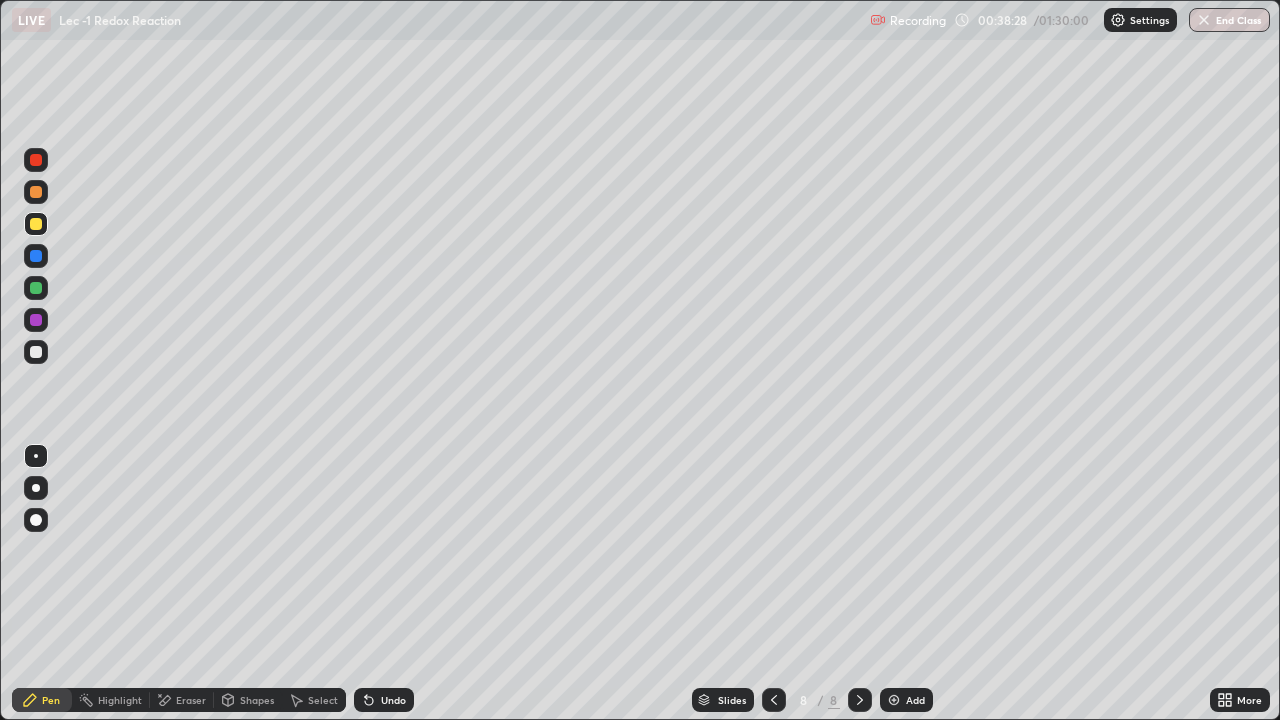 click 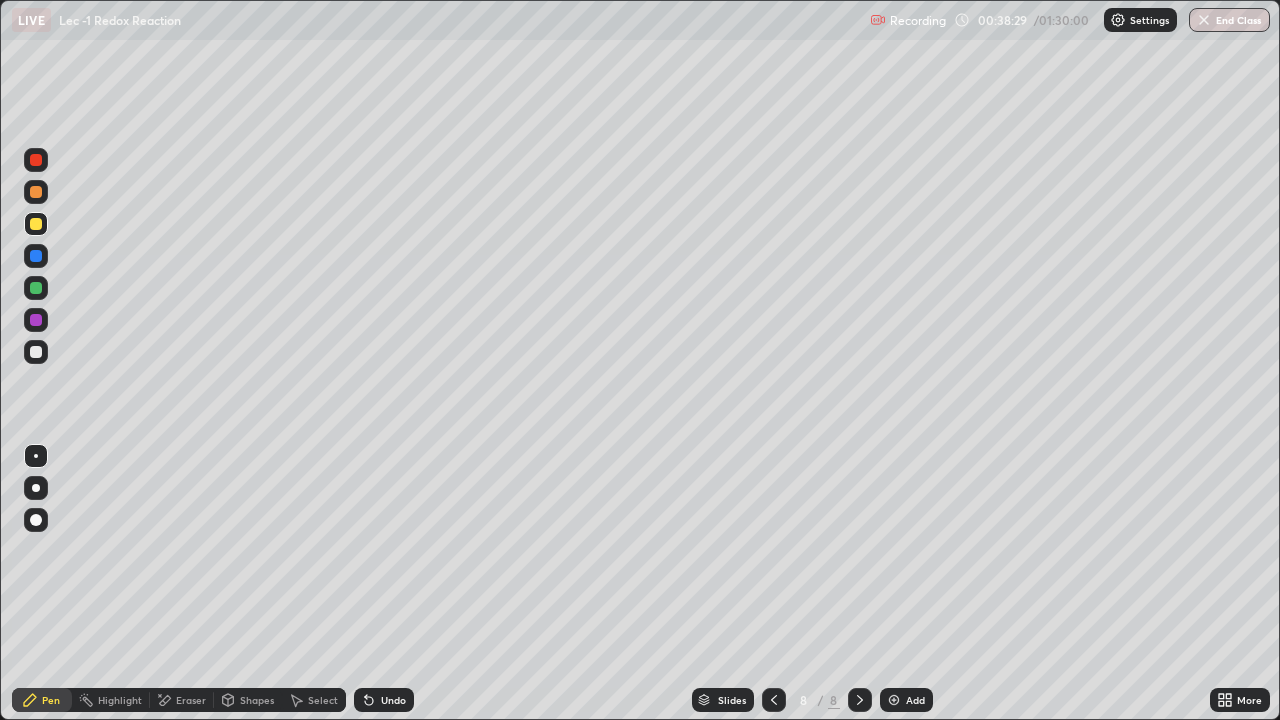 click 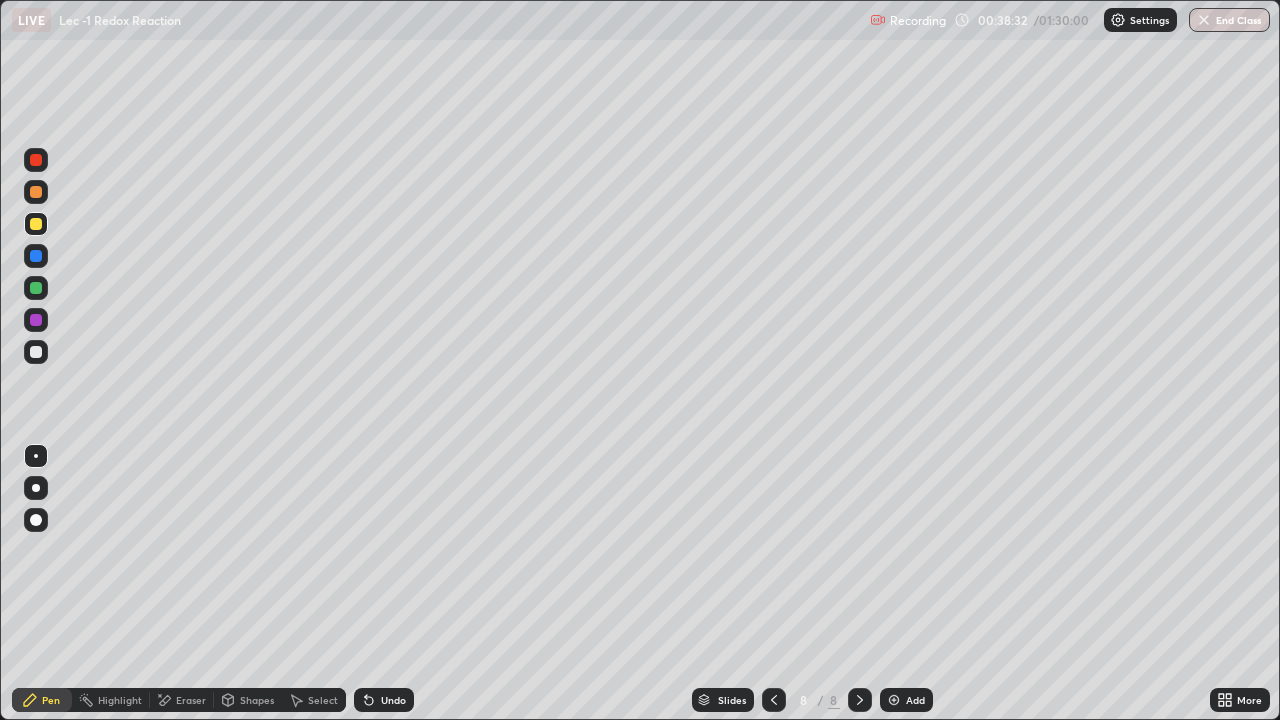 click on "Undo" at bounding box center (384, 700) 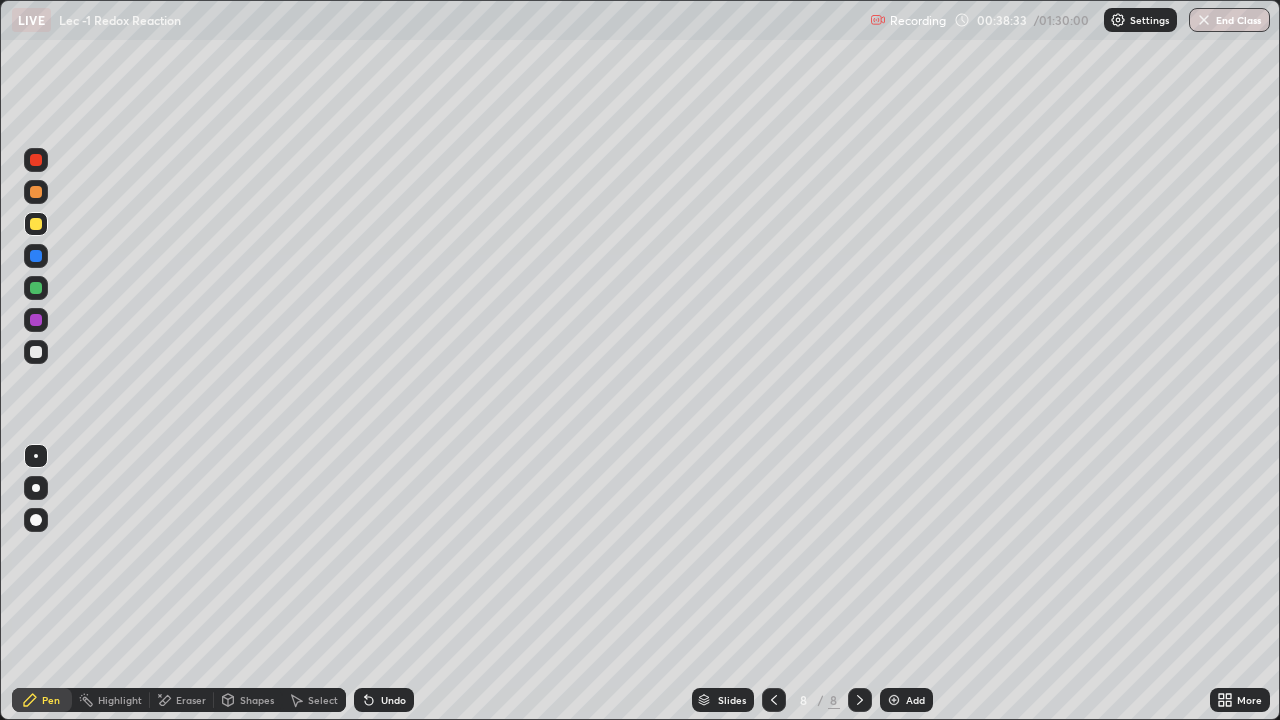 click 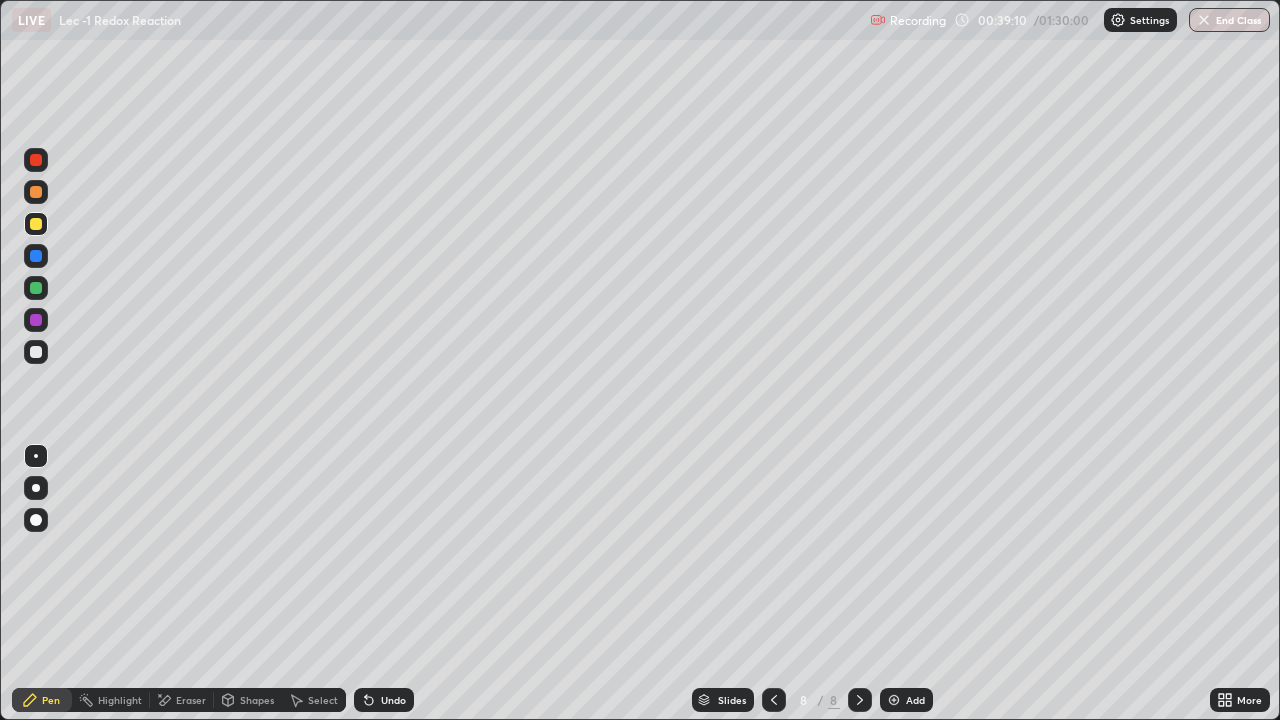 click at bounding box center (36, 288) 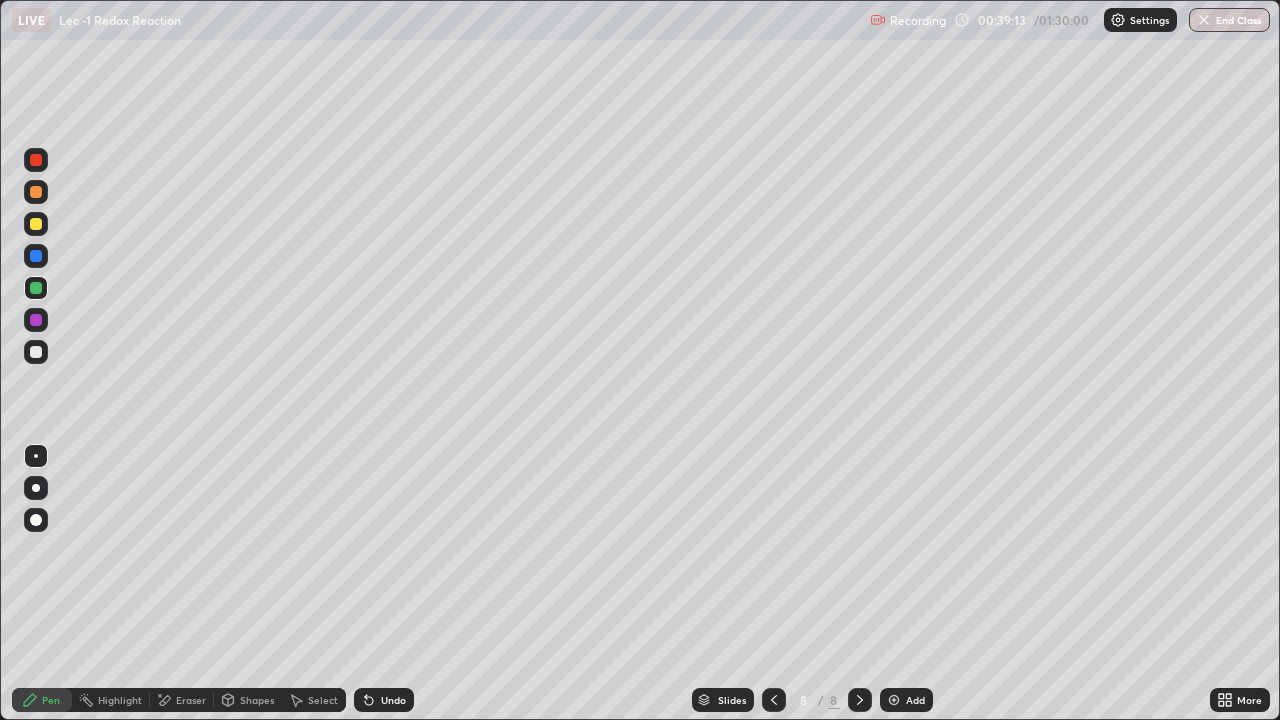 click at bounding box center [36, 320] 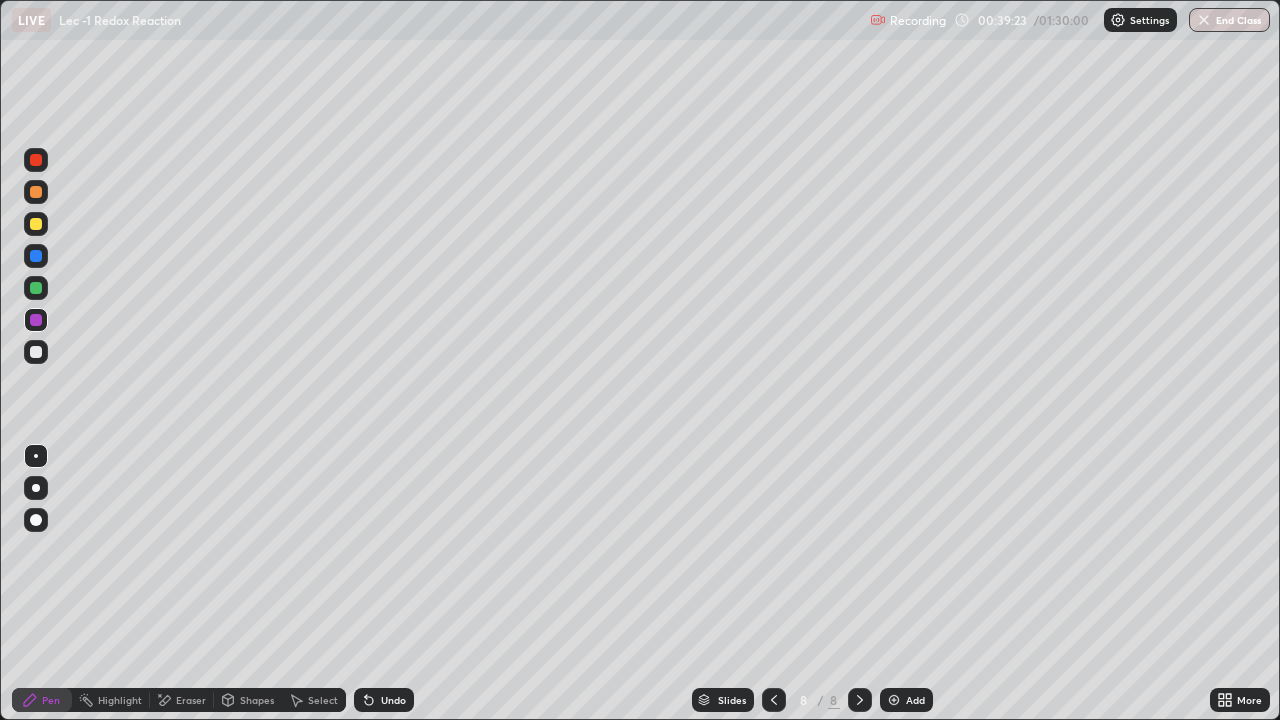 click at bounding box center [36, 352] 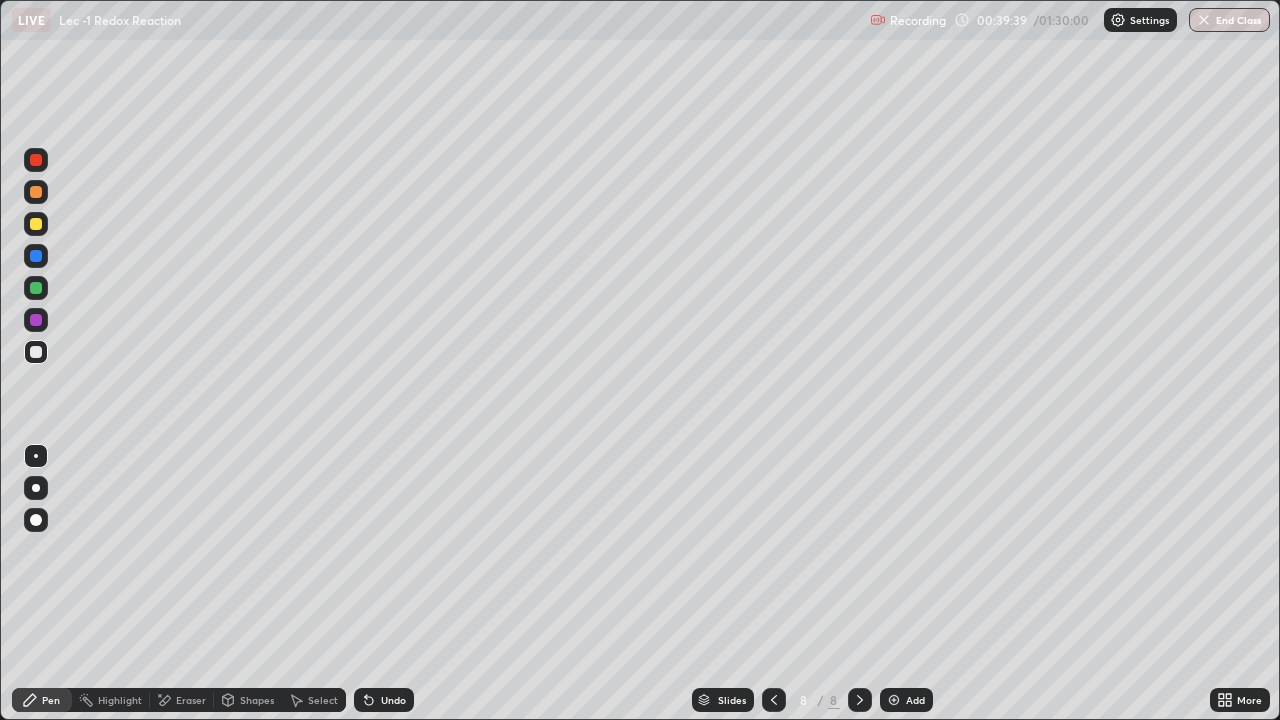 click on "Eraser" at bounding box center (191, 700) 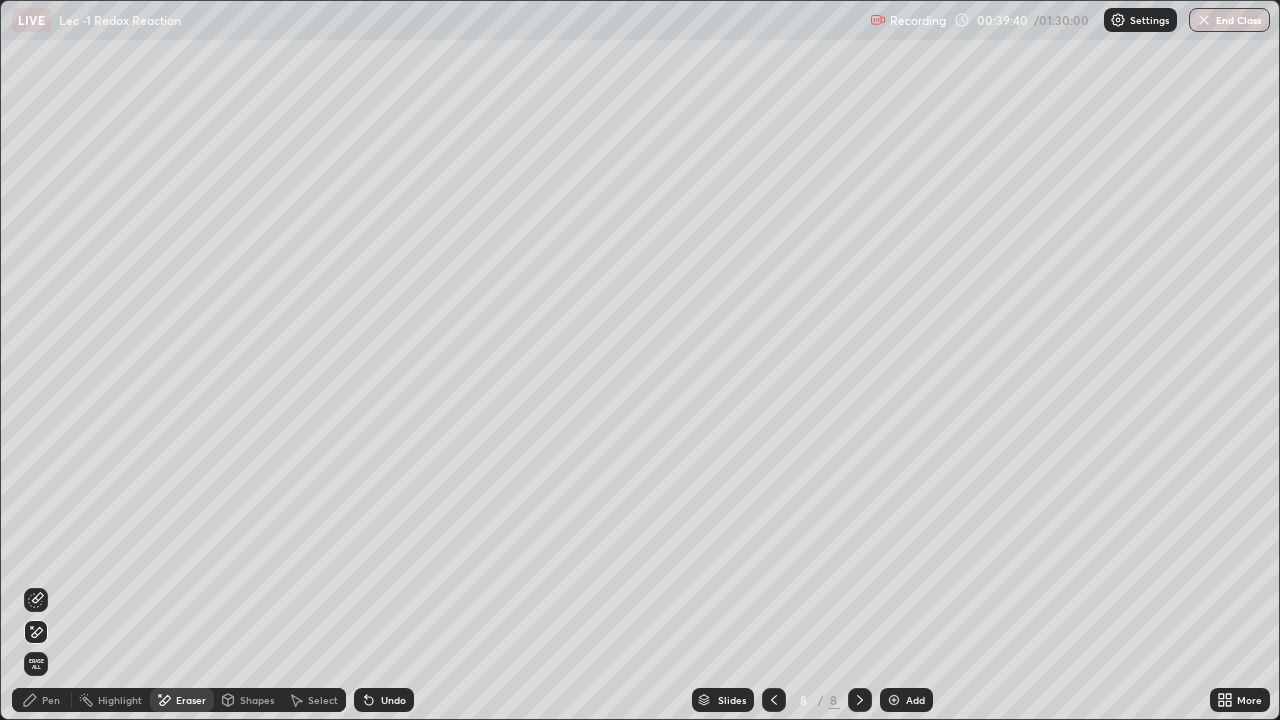click 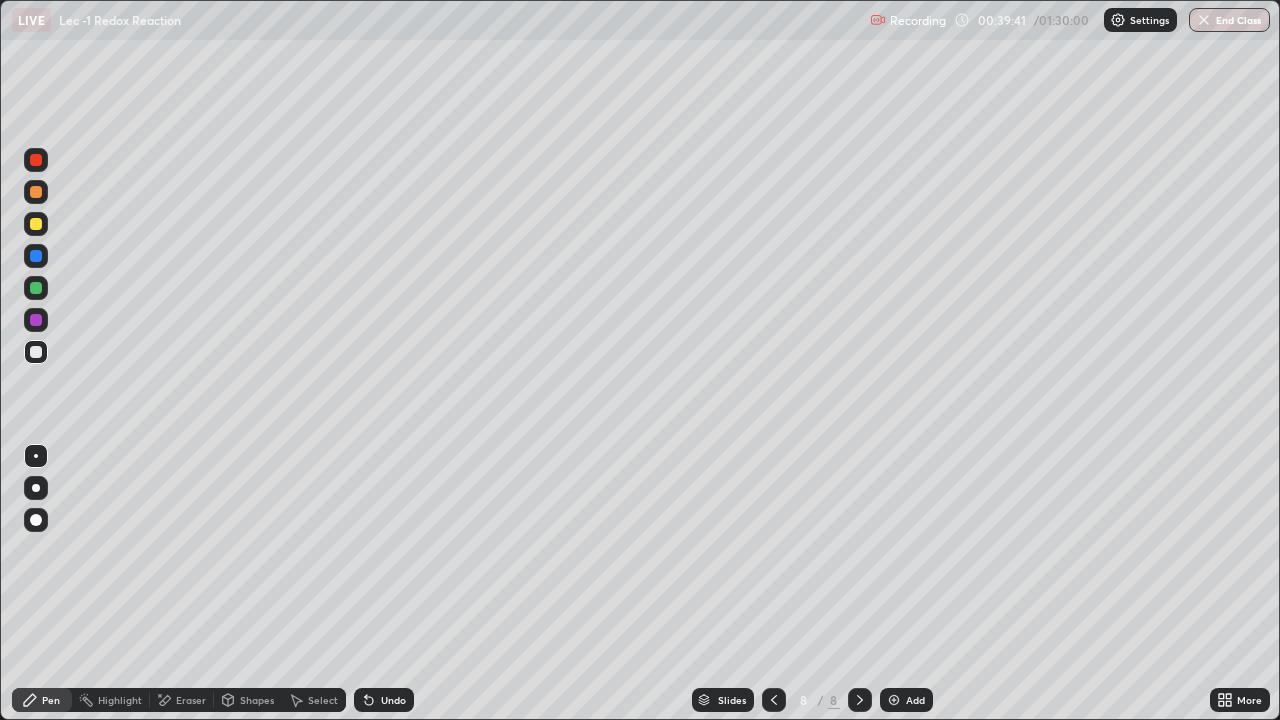 click at bounding box center [36, 320] 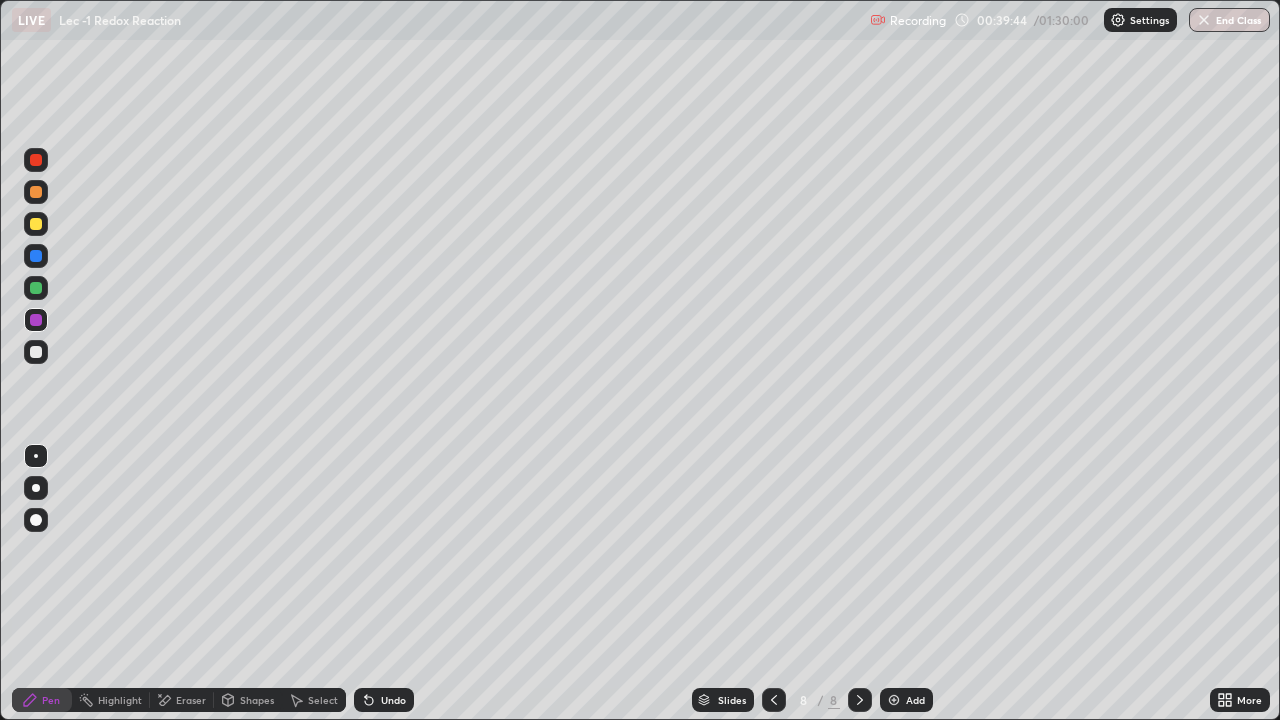 click at bounding box center (36, 288) 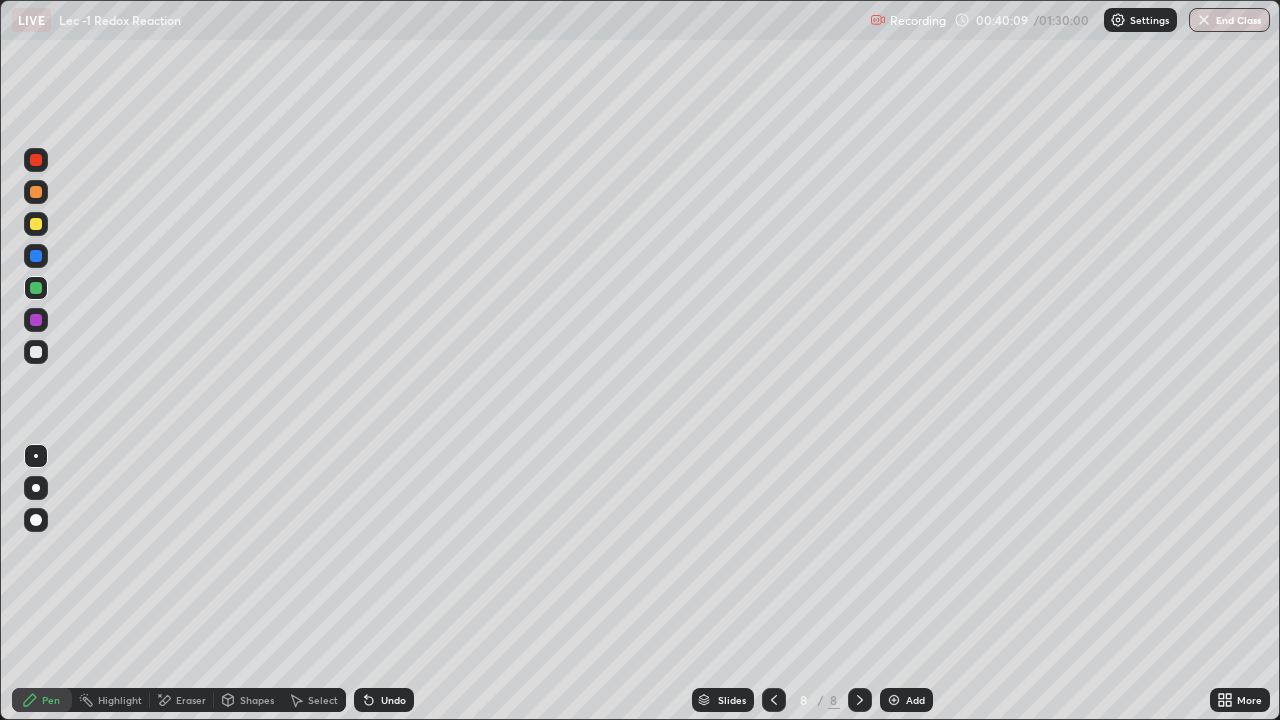 click at bounding box center [36, 352] 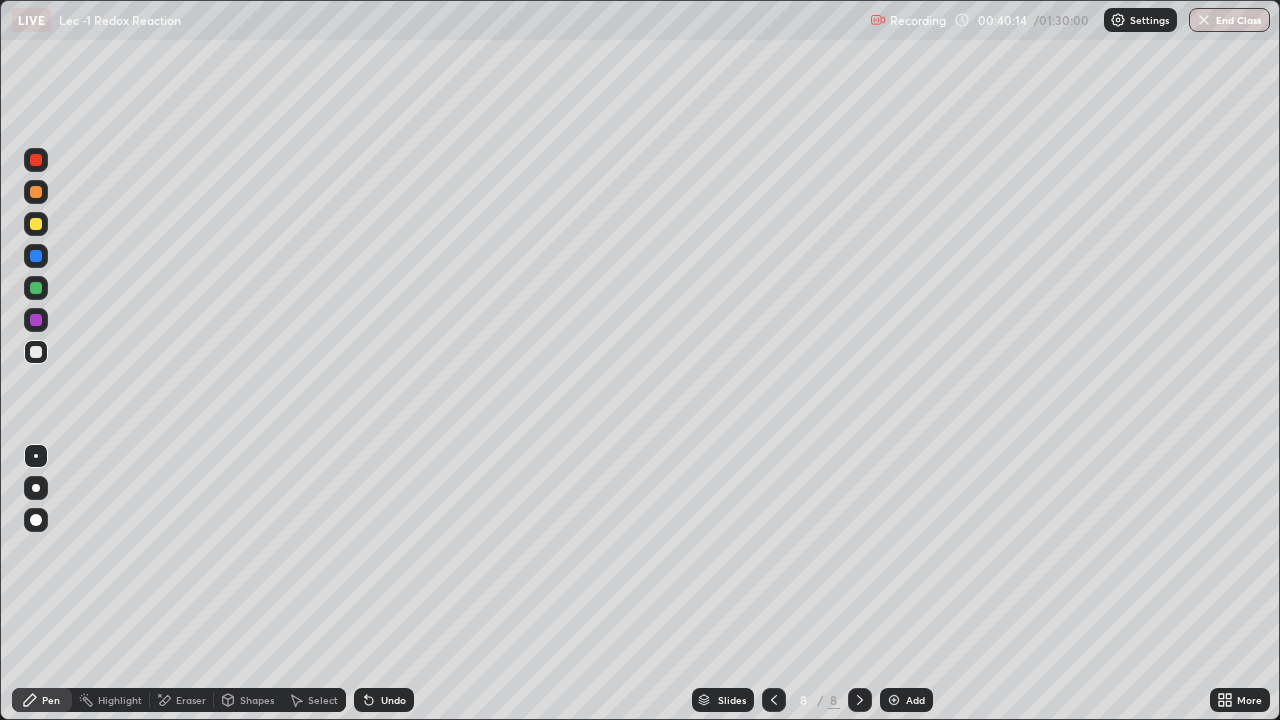 click on "Eraser" at bounding box center [191, 700] 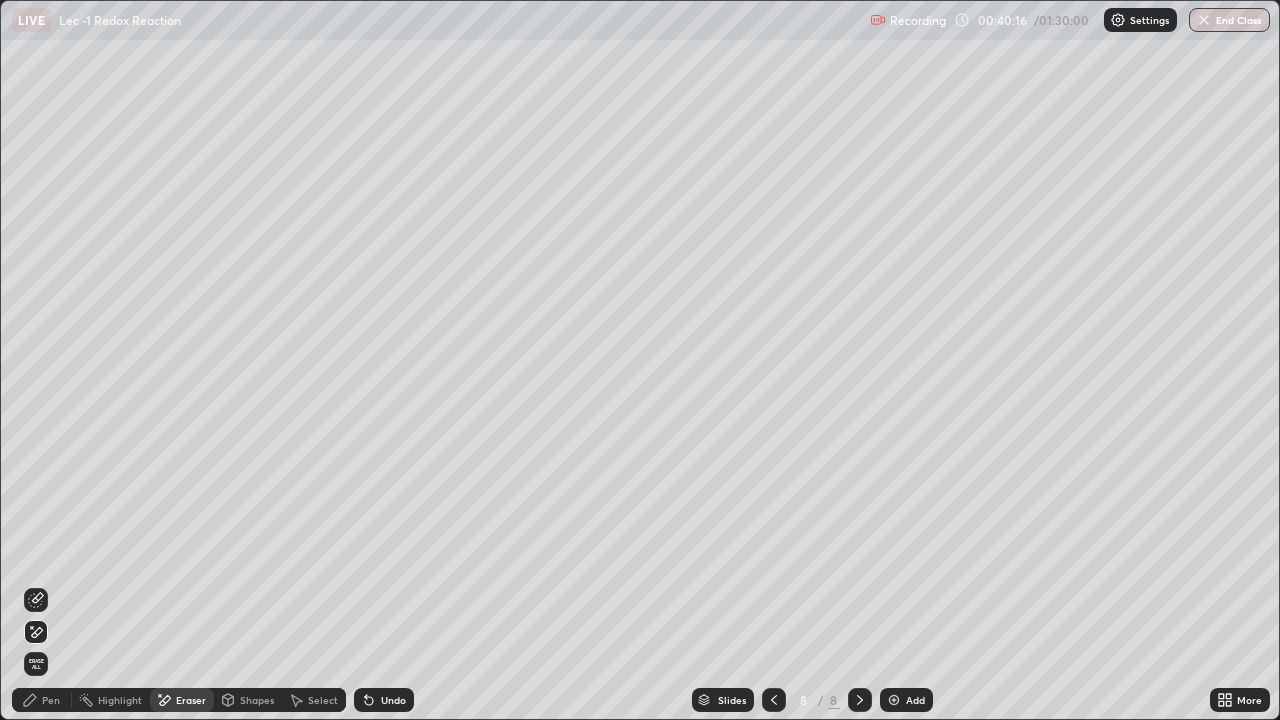 click on "Pen" at bounding box center (42, 700) 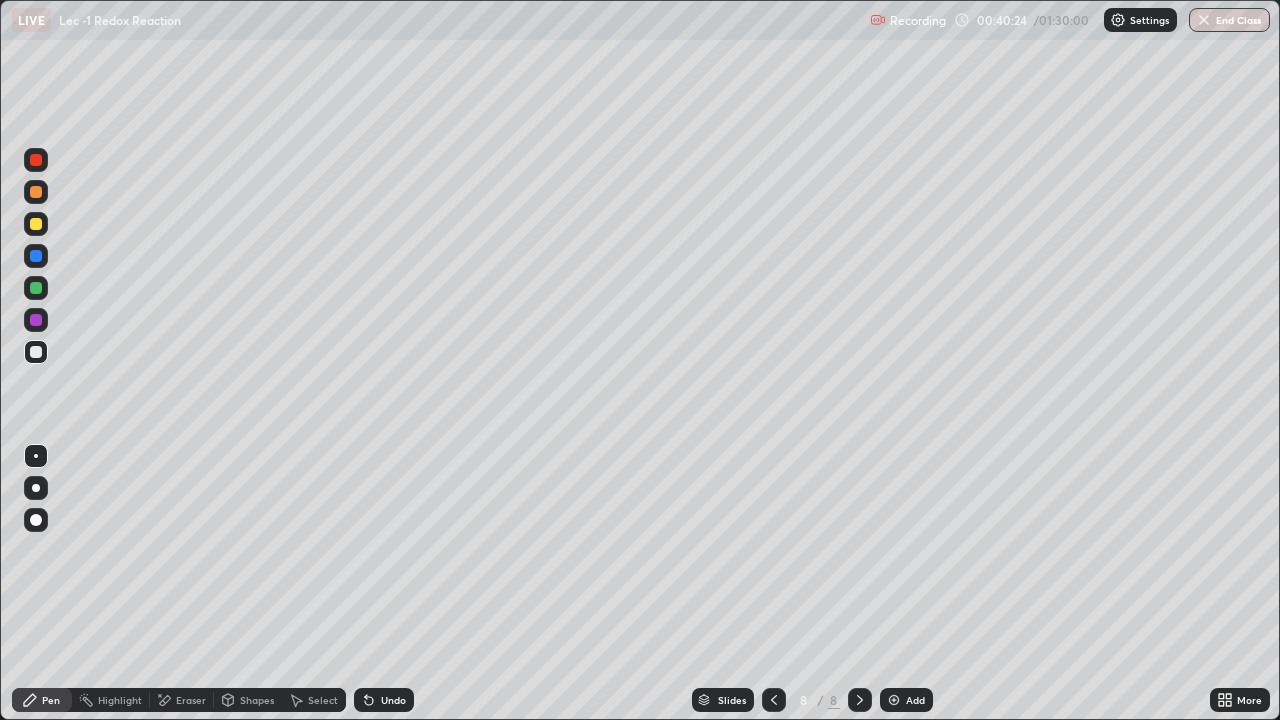 click at bounding box center [36, 320] 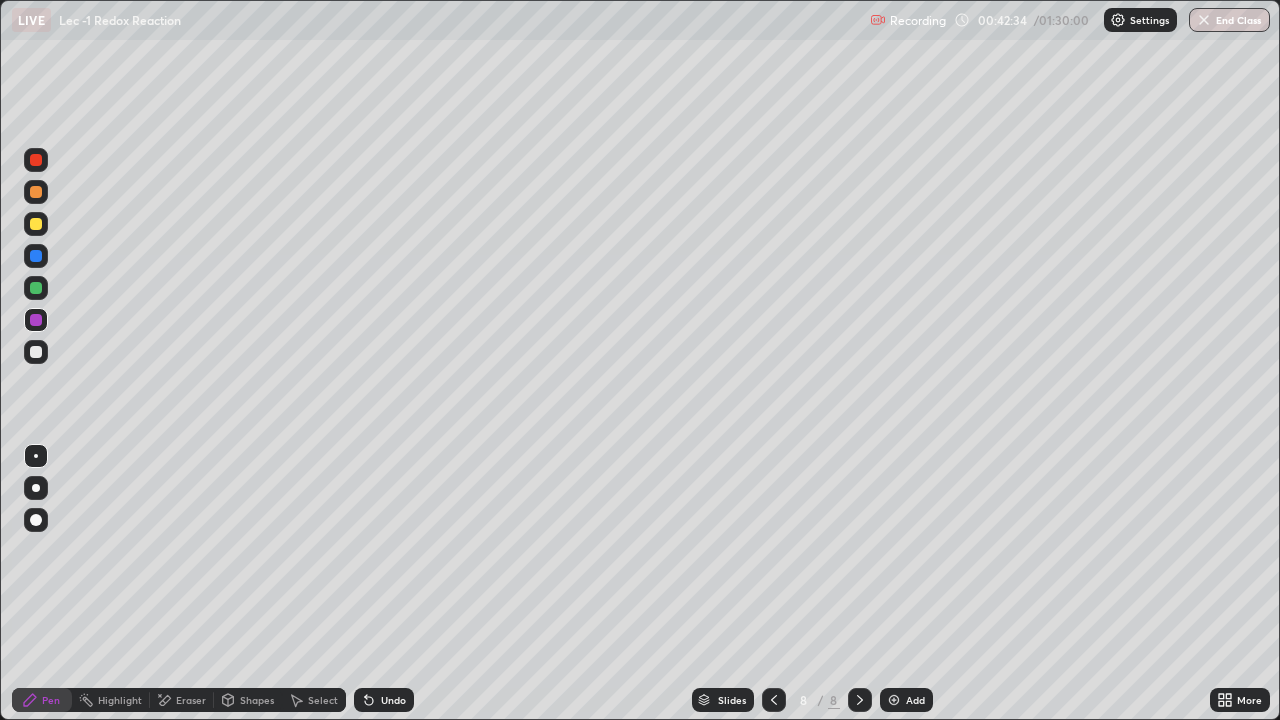 click at bounding box center [36, 352] 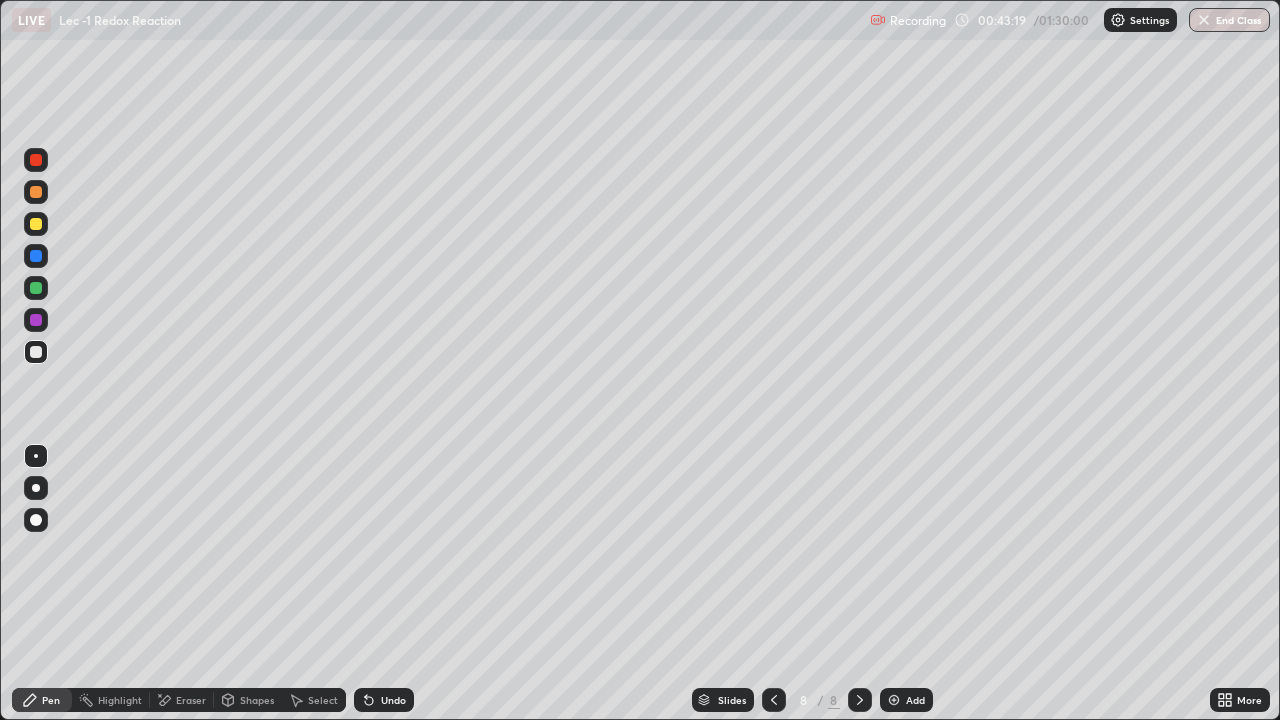 click at bounding box center (36, 288) 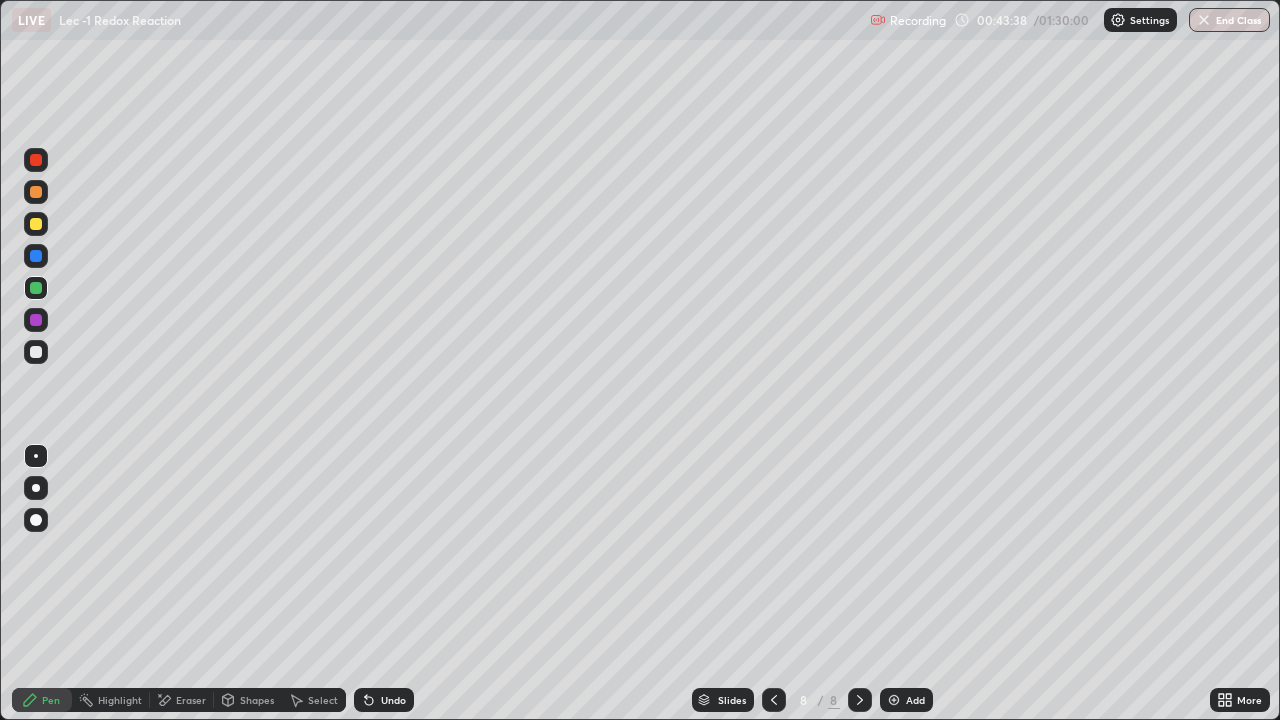 click on "Undo" at bounding box center (384, 700) 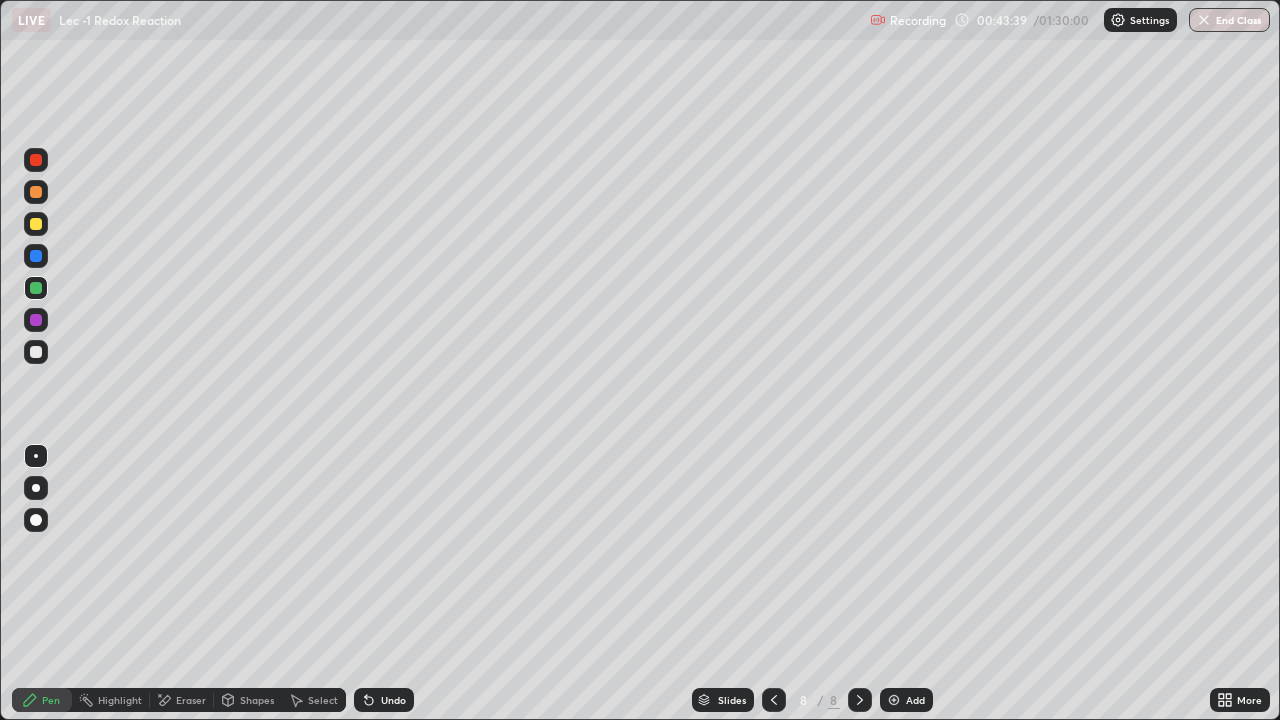 click at bounding box center (36, 224) 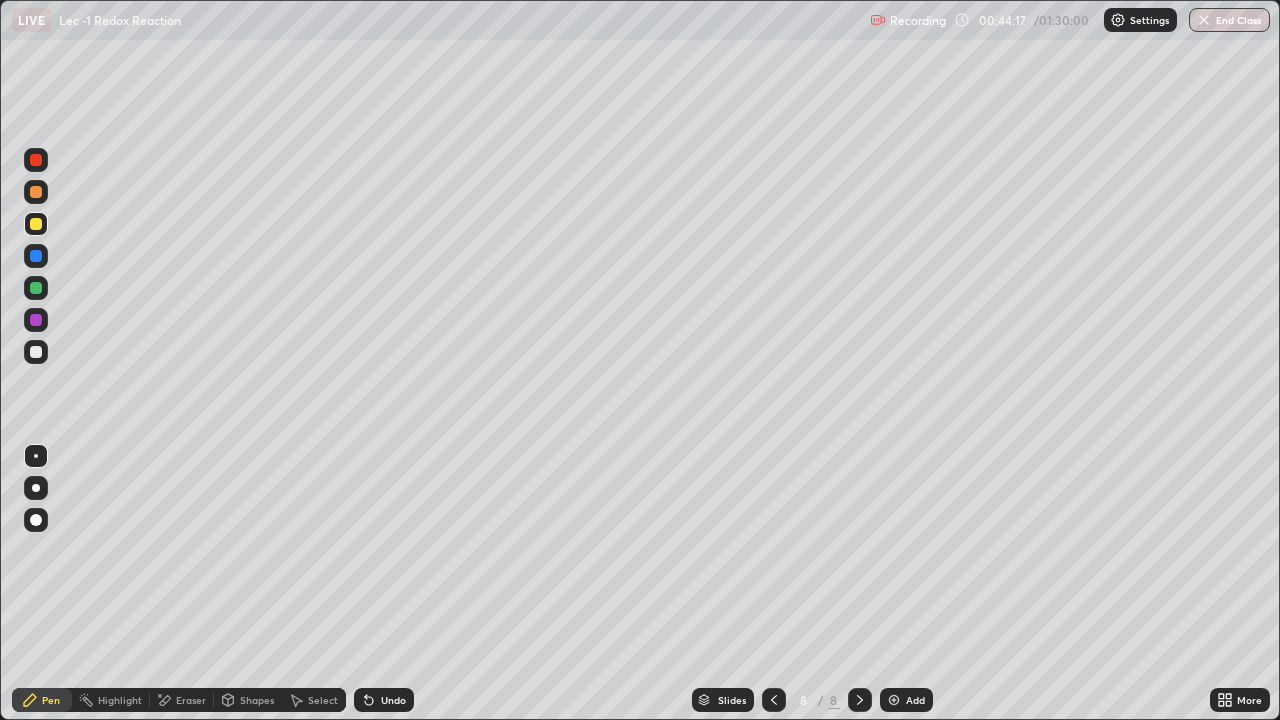 click at bounding box center [36, 288] 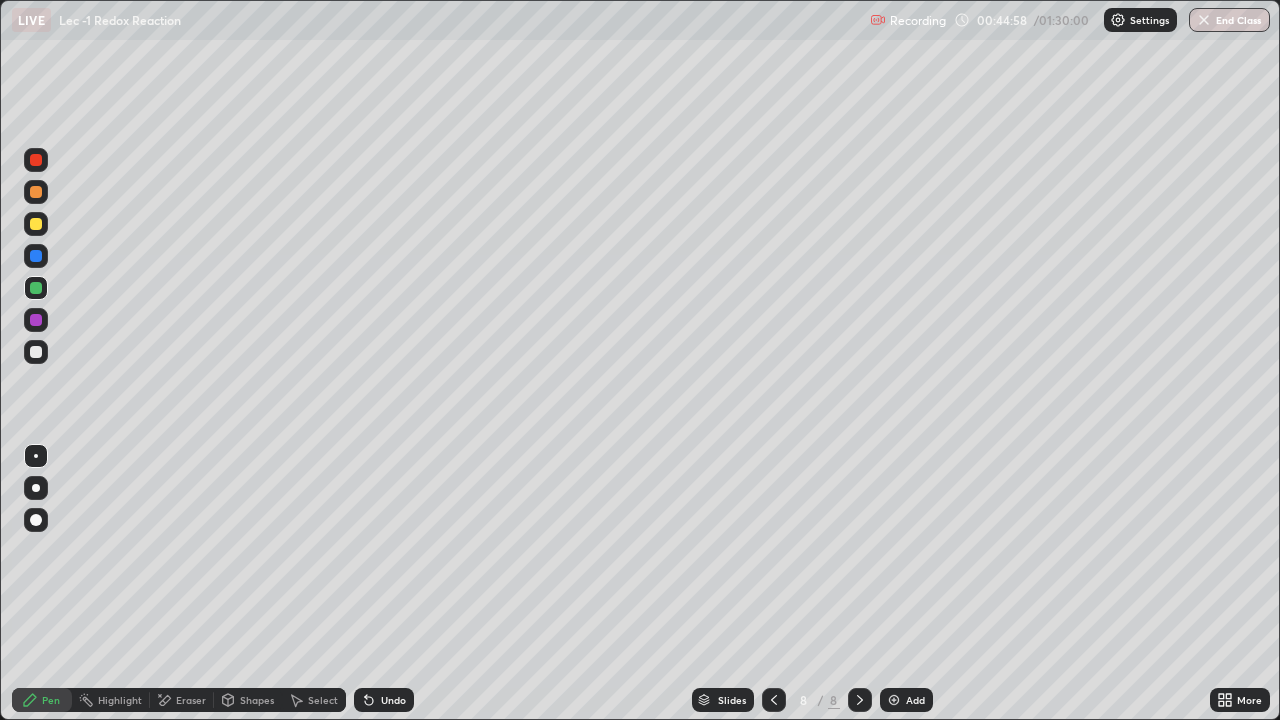 click on "Eraser" at bounding box center [182, 700] 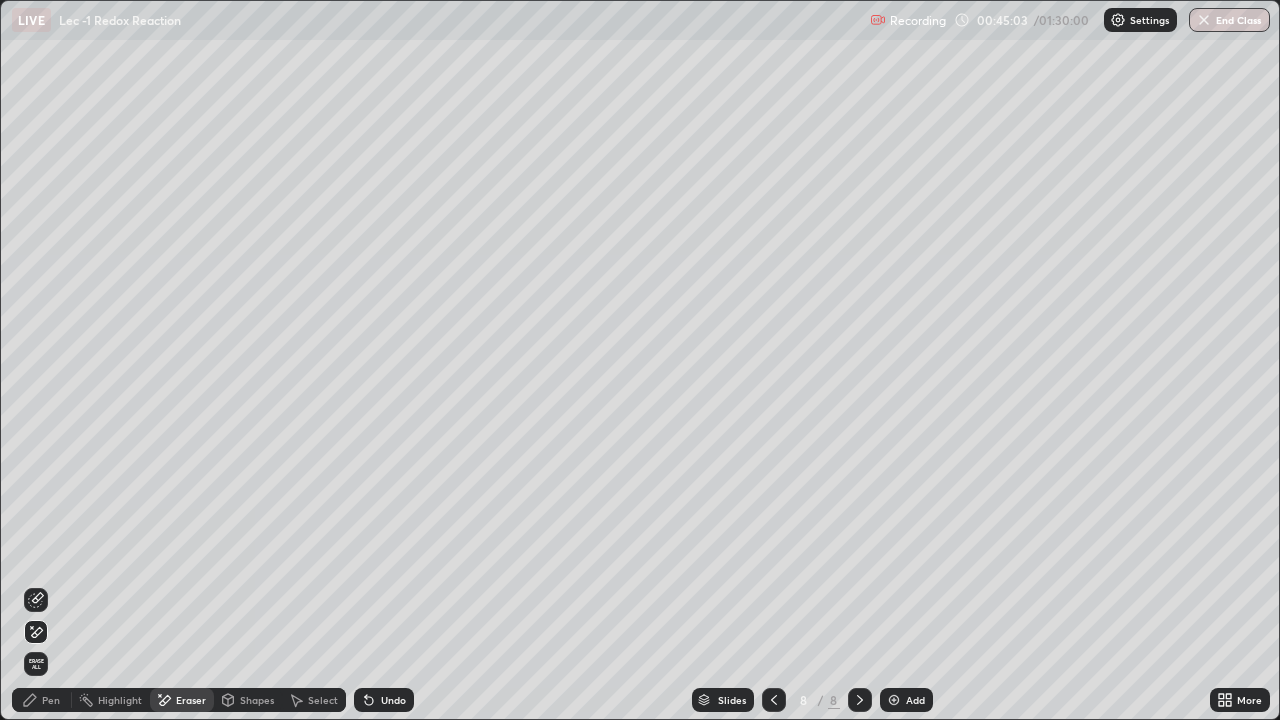 click on "Pen" at bounding box center [51, 700] 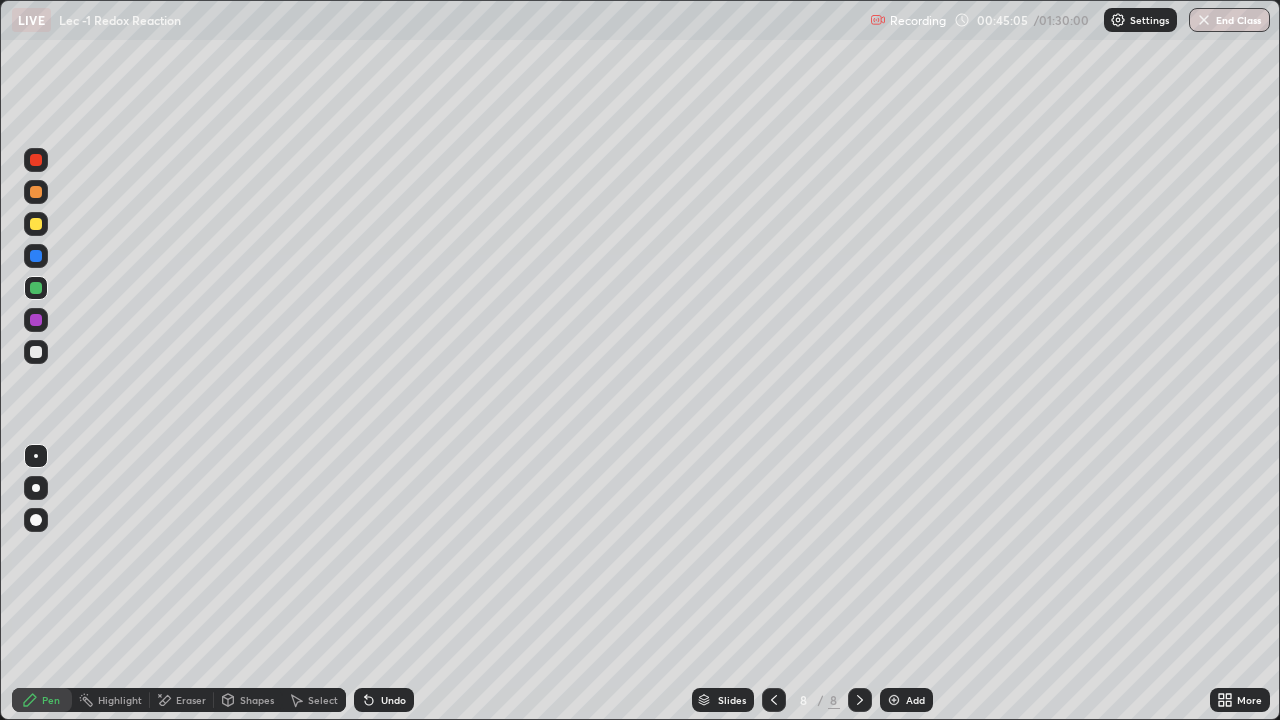click at bounding box center [36, 224] 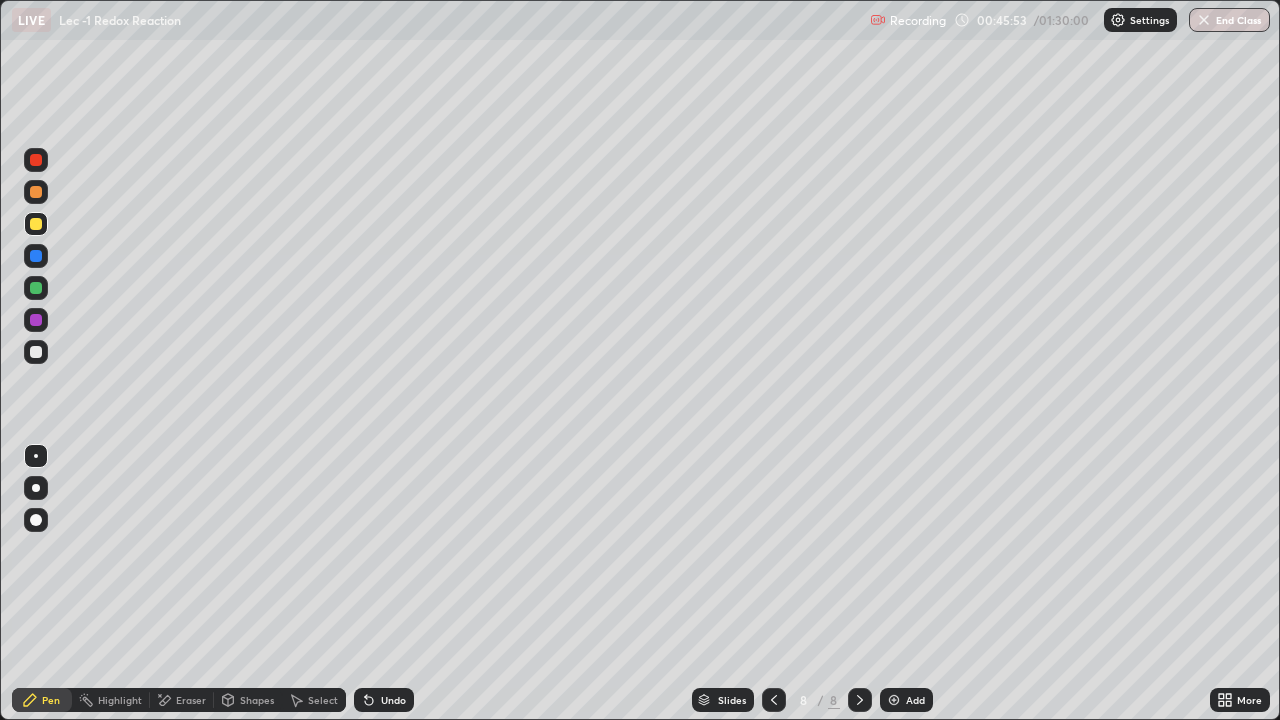 click on "Undo" at bounding box center (393, 700) 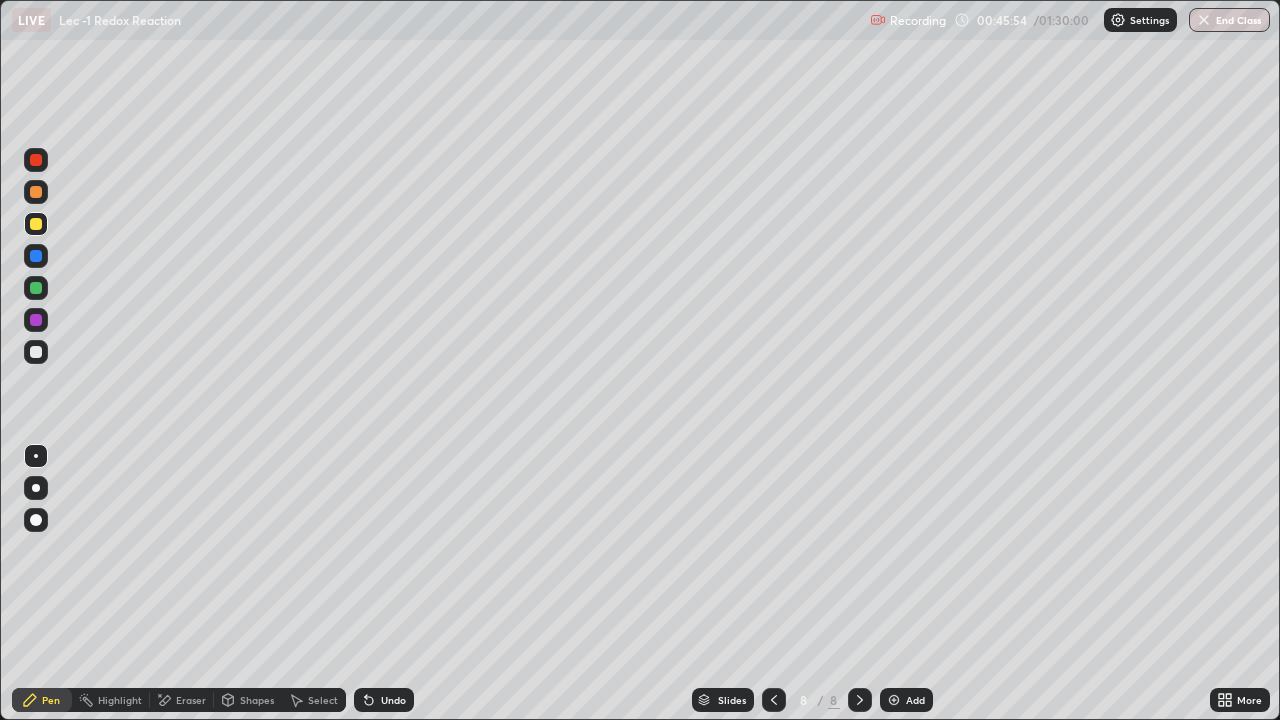 click on "Undo" at bounding box center (393, 700) 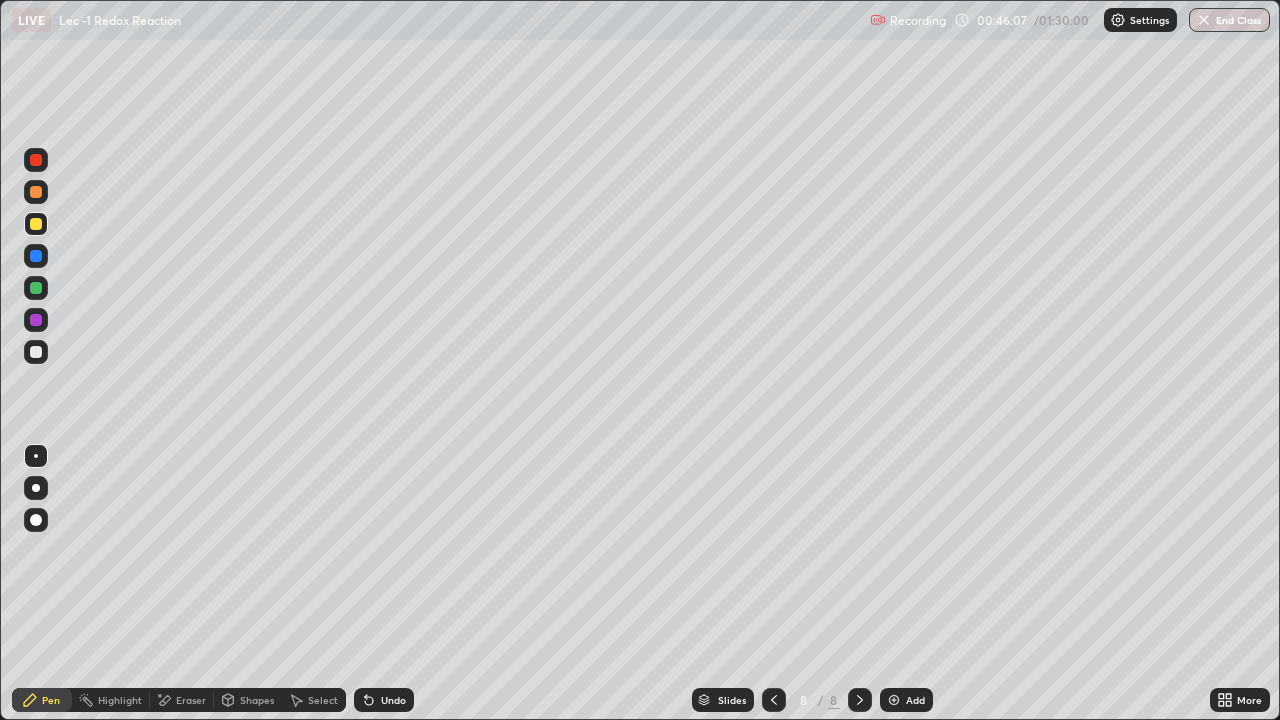click at bounding box center (36, 320) 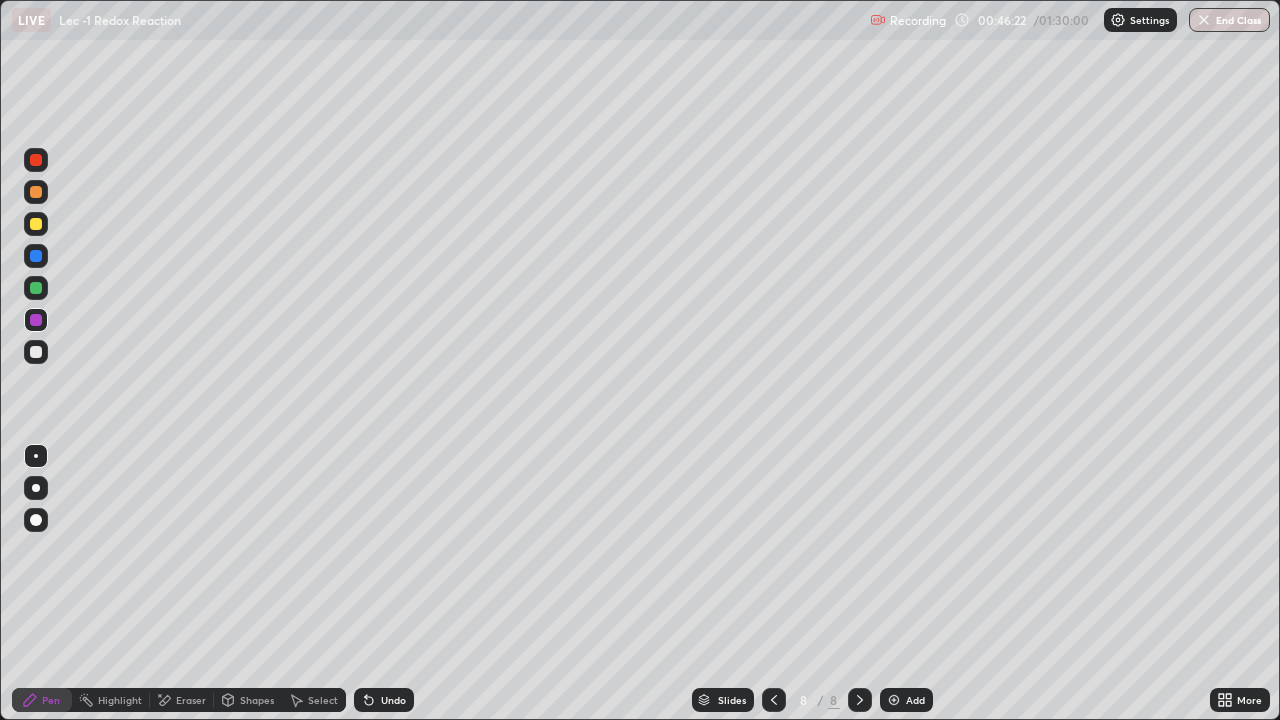click at bounding box center (36, 288) 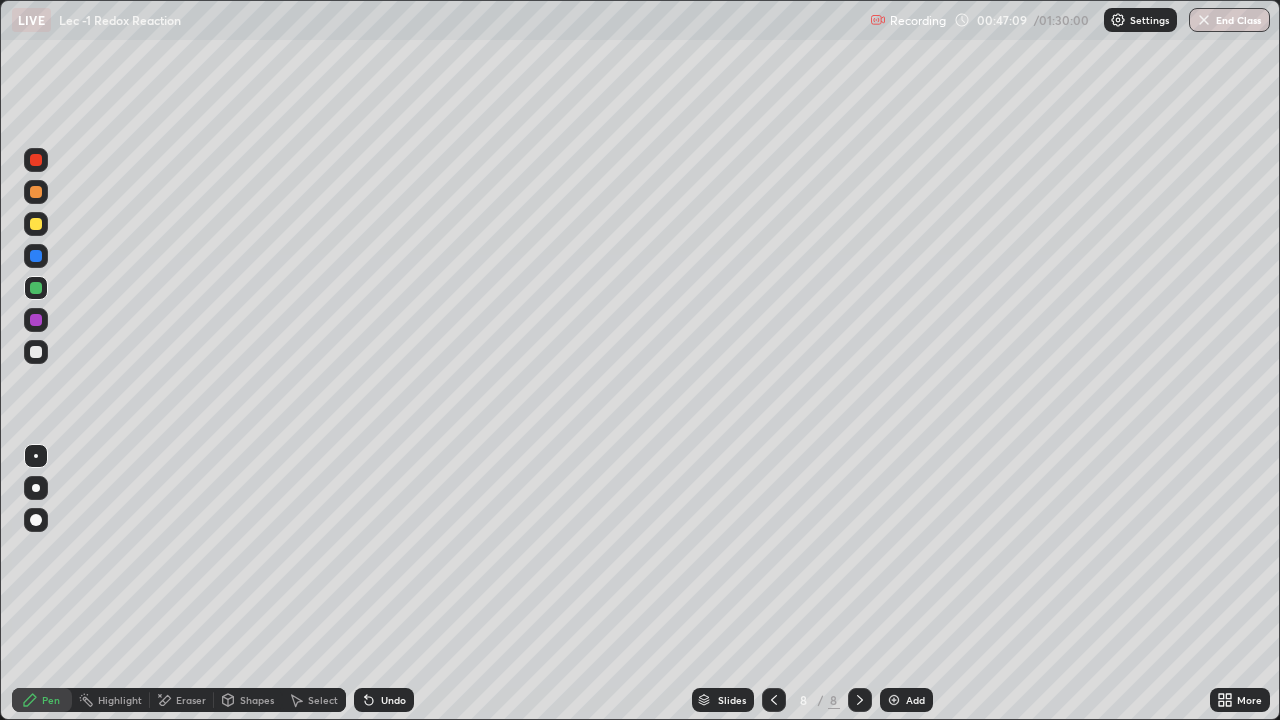 click at bounding box center [36, 352] 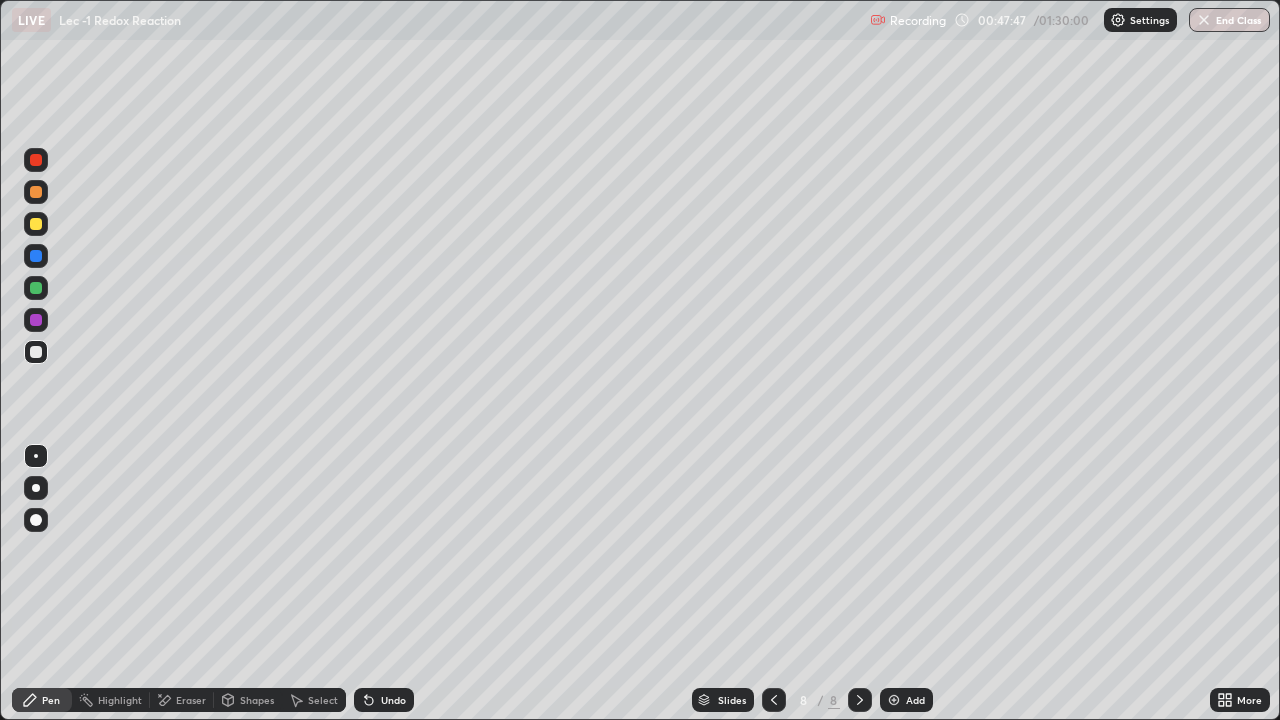 click at bounding box center [36, 288] 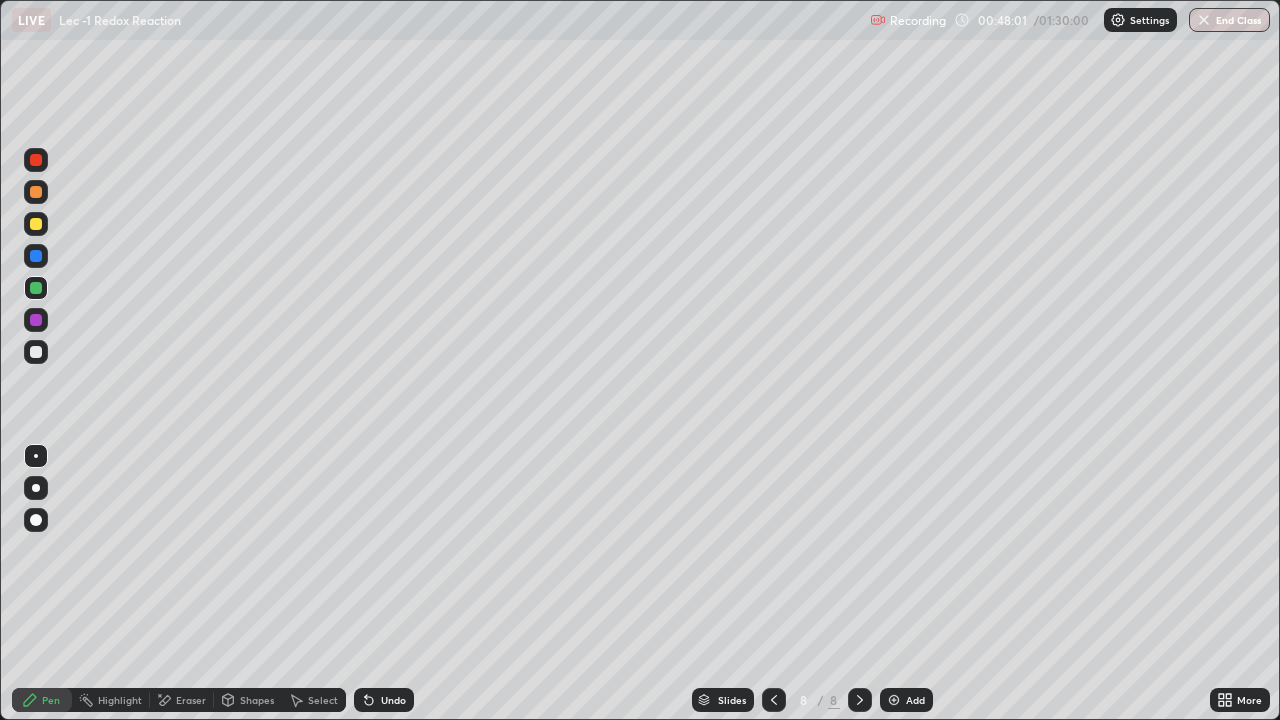 click at bounding box center (36, 352) 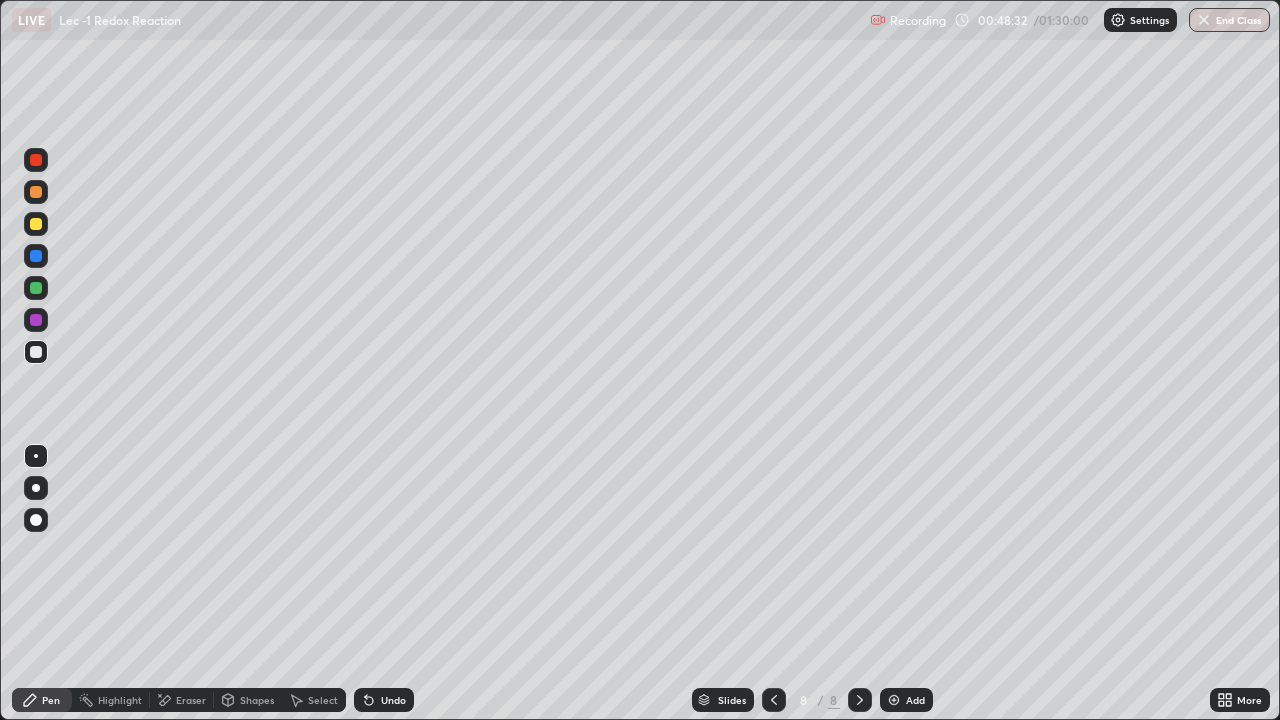 click at bounding box center (36, 320) 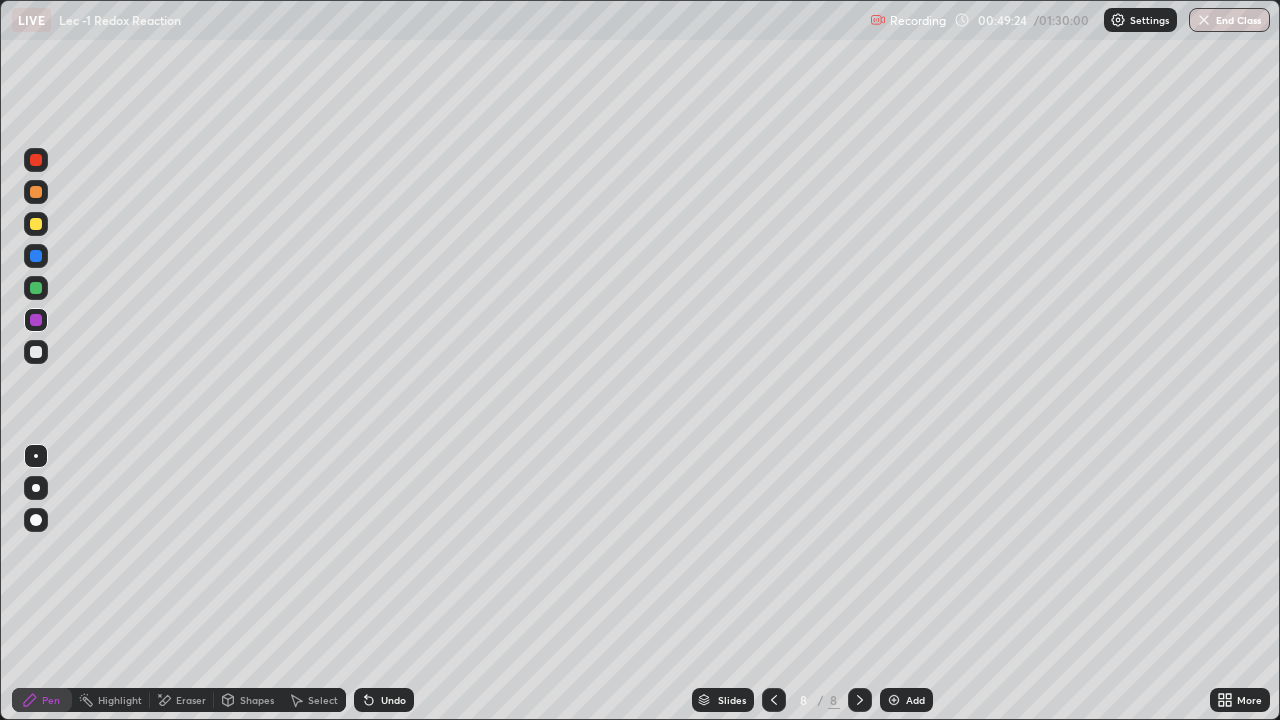 click on "Add" at bounding box center (906, 700) 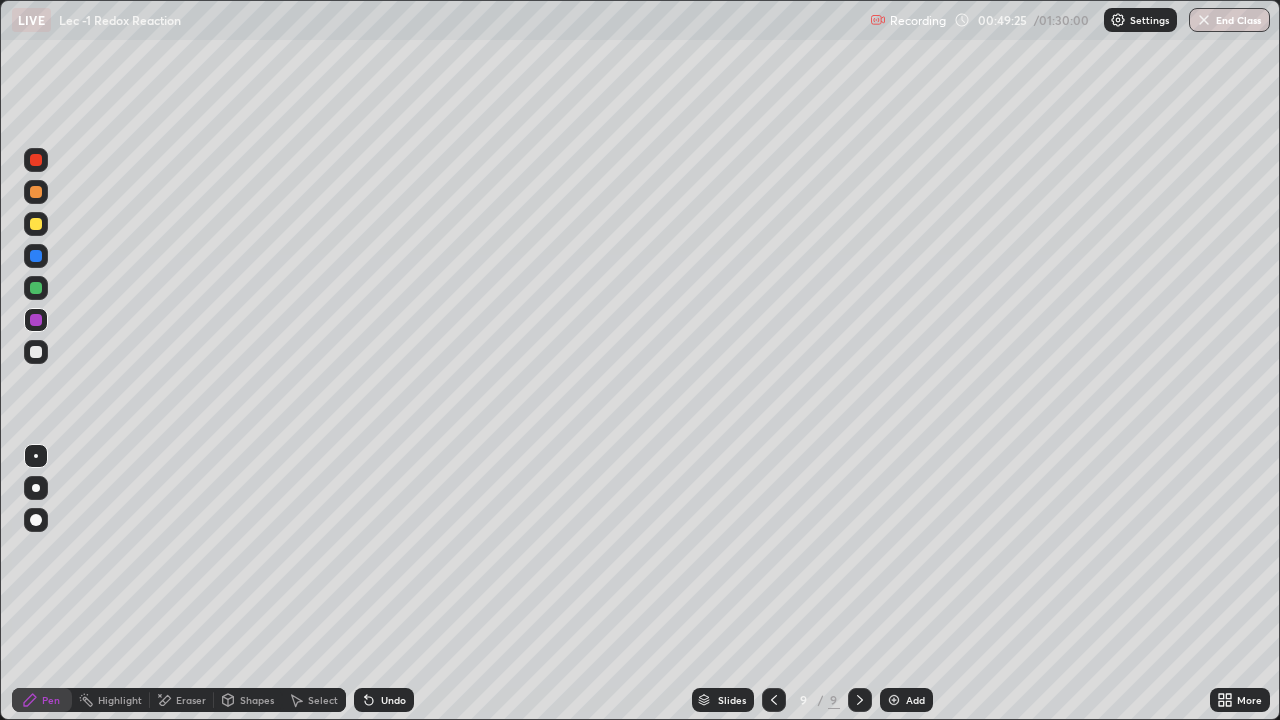 click at bounding box center [36, 224] 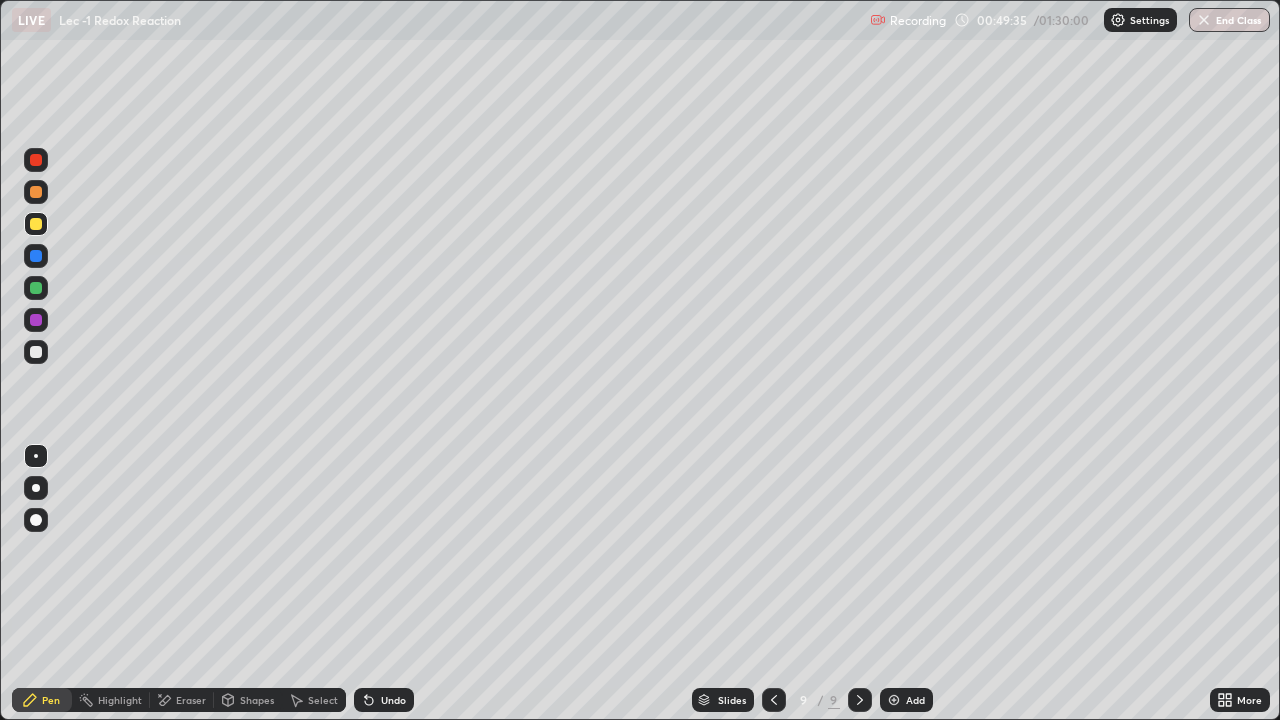 click 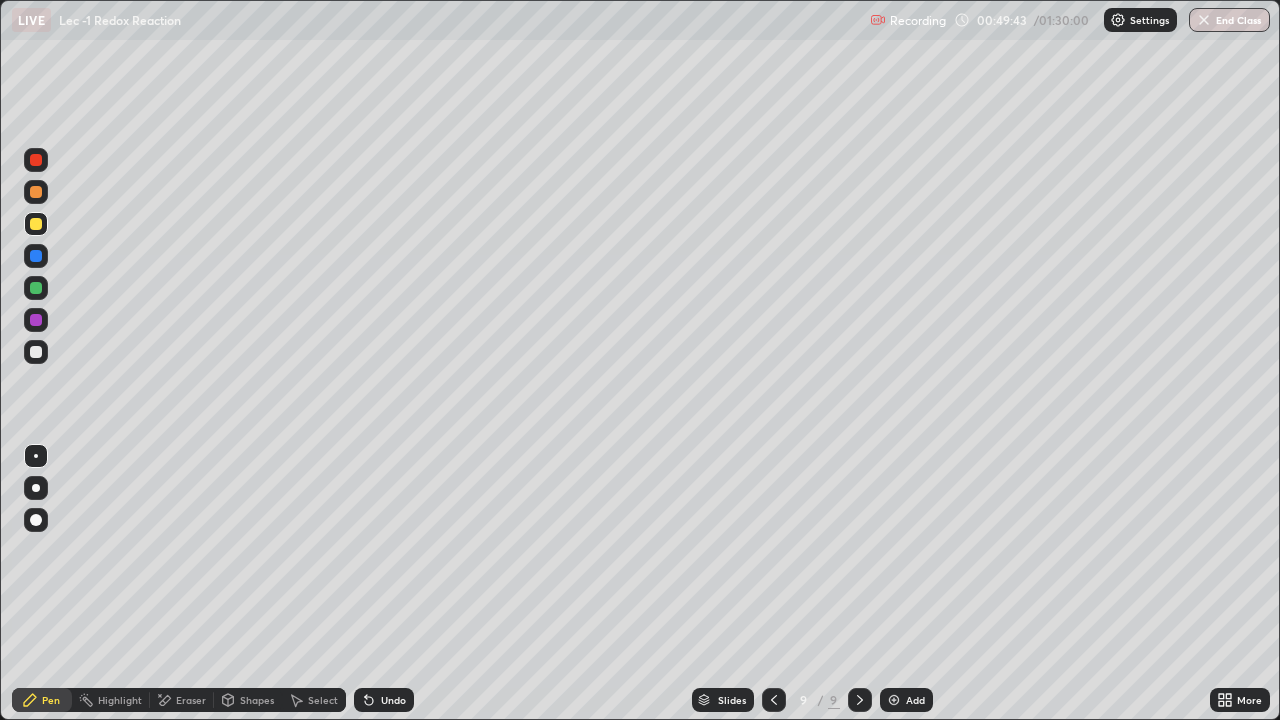 click at bounding box center [36, 352] 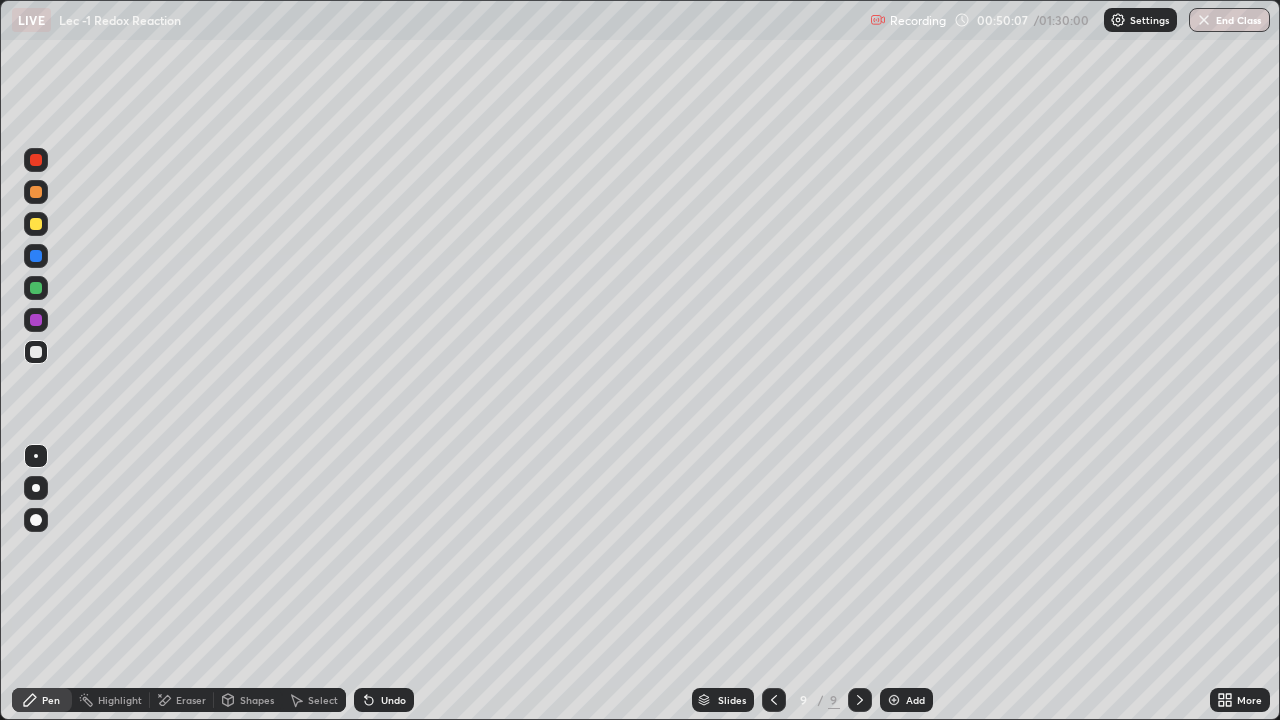 click on "Undo" at bounding box center [384, 700] 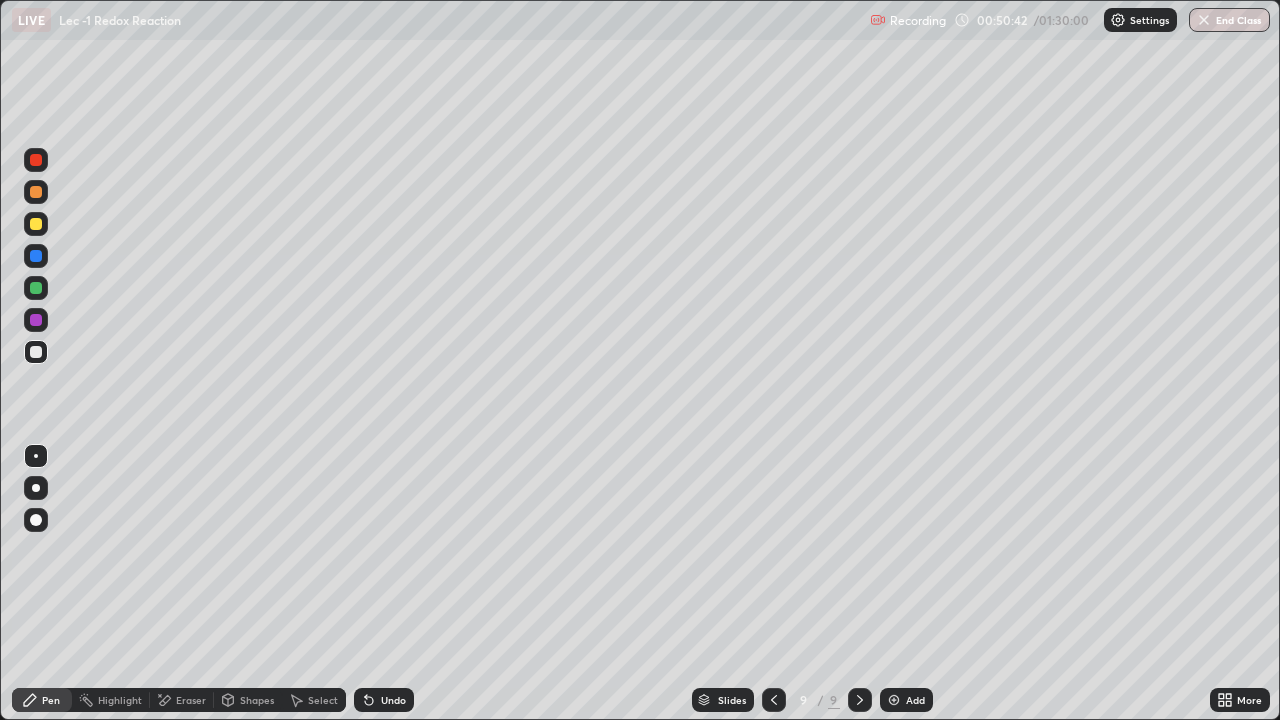 click at bounding box center [36, 288] 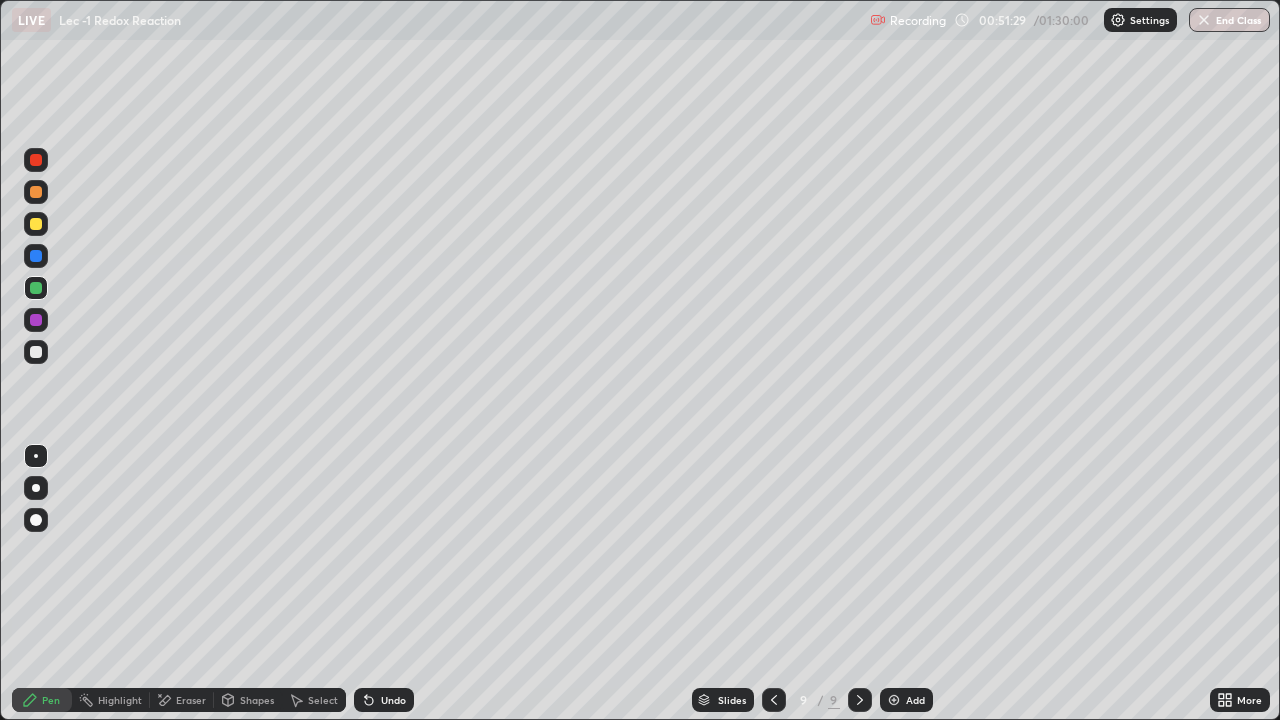 click at bounding box center (36, 320) 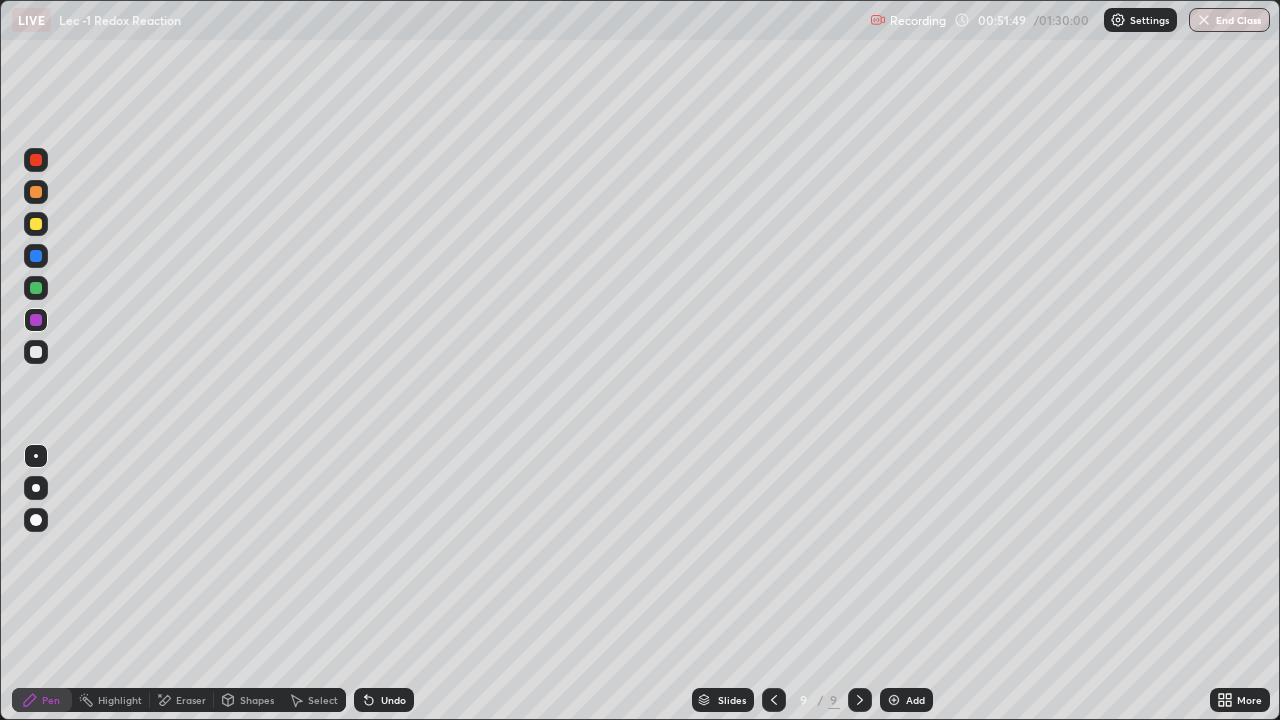 click 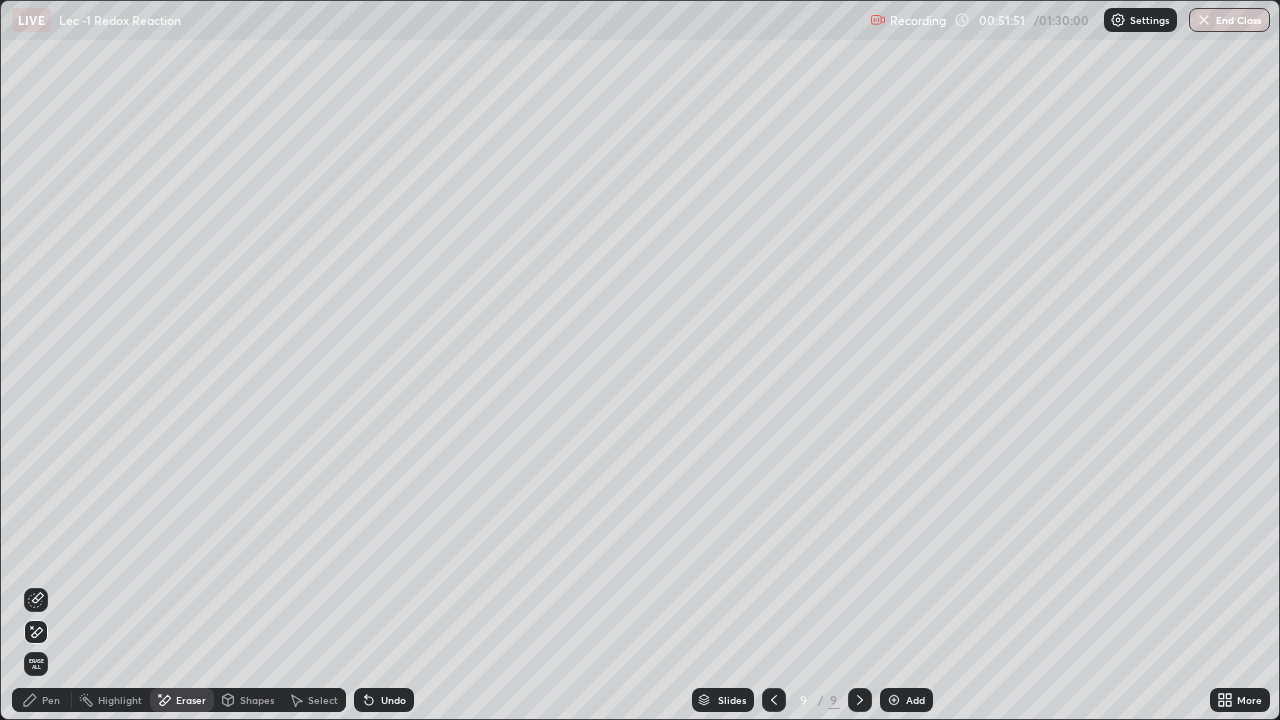 click on "Pen" at bounding box center (51, 700) 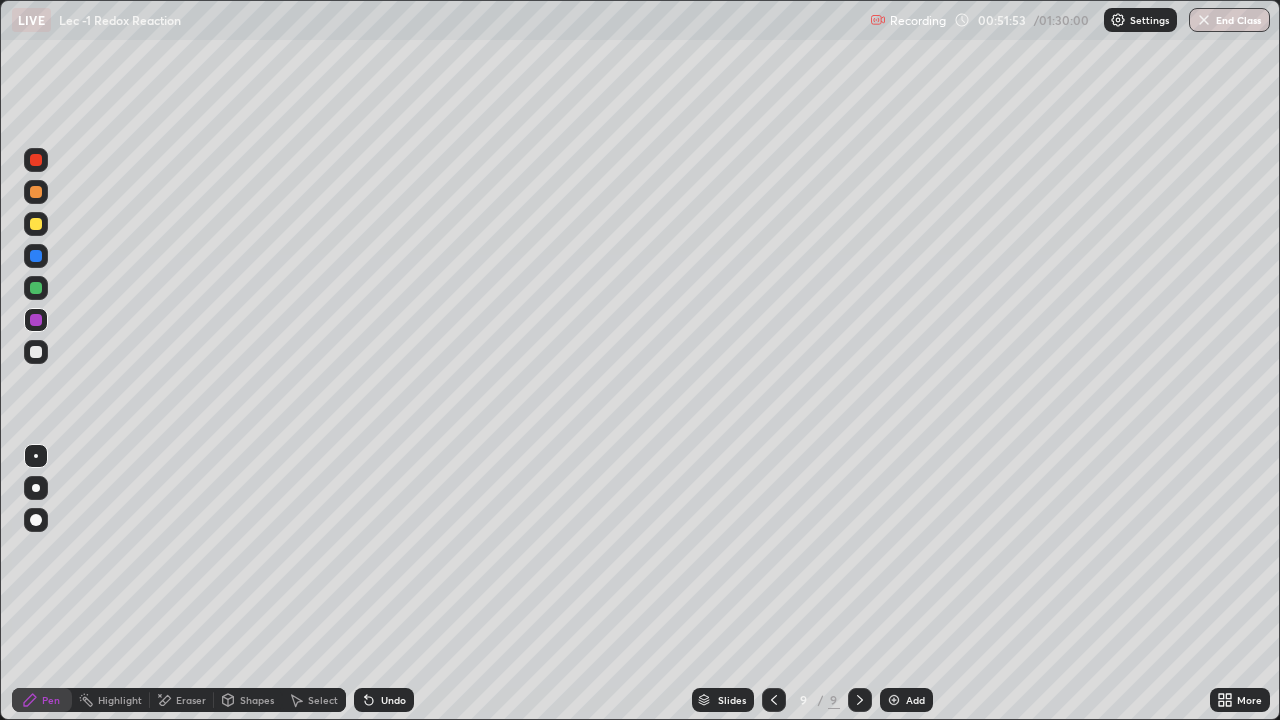 click at bounding box center [36, 224] 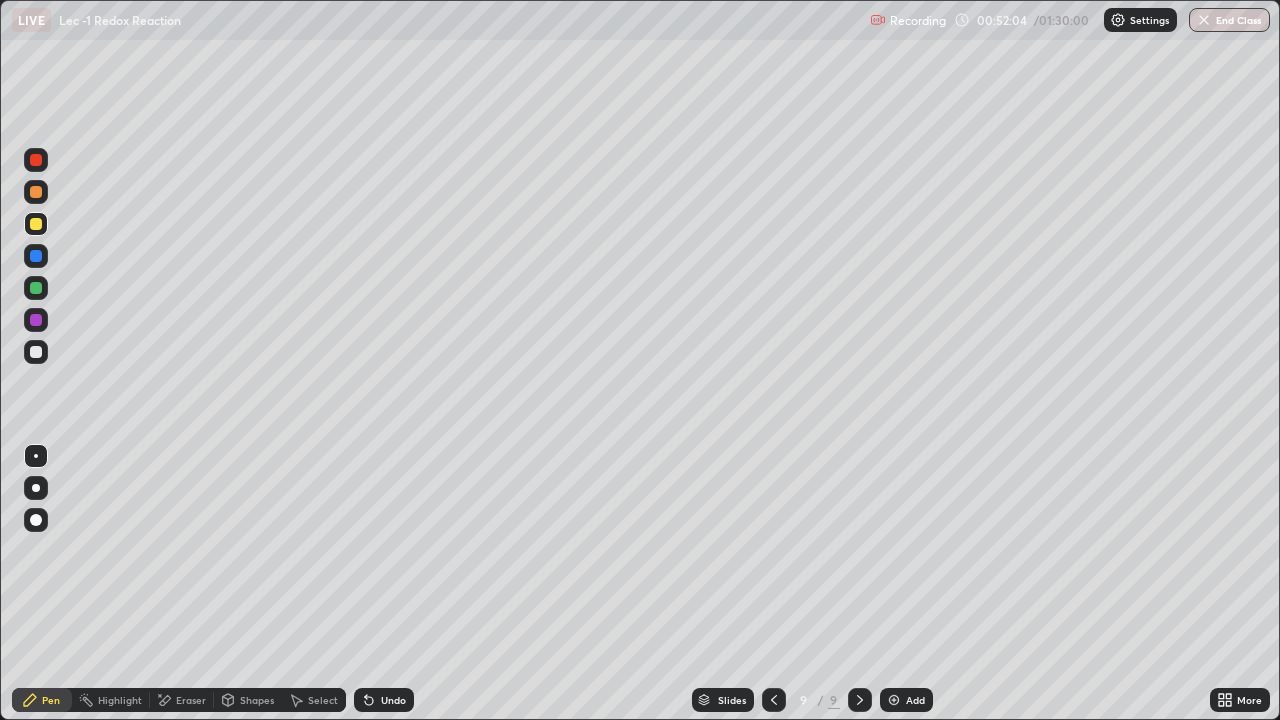 click at bounding box center [36, 352] 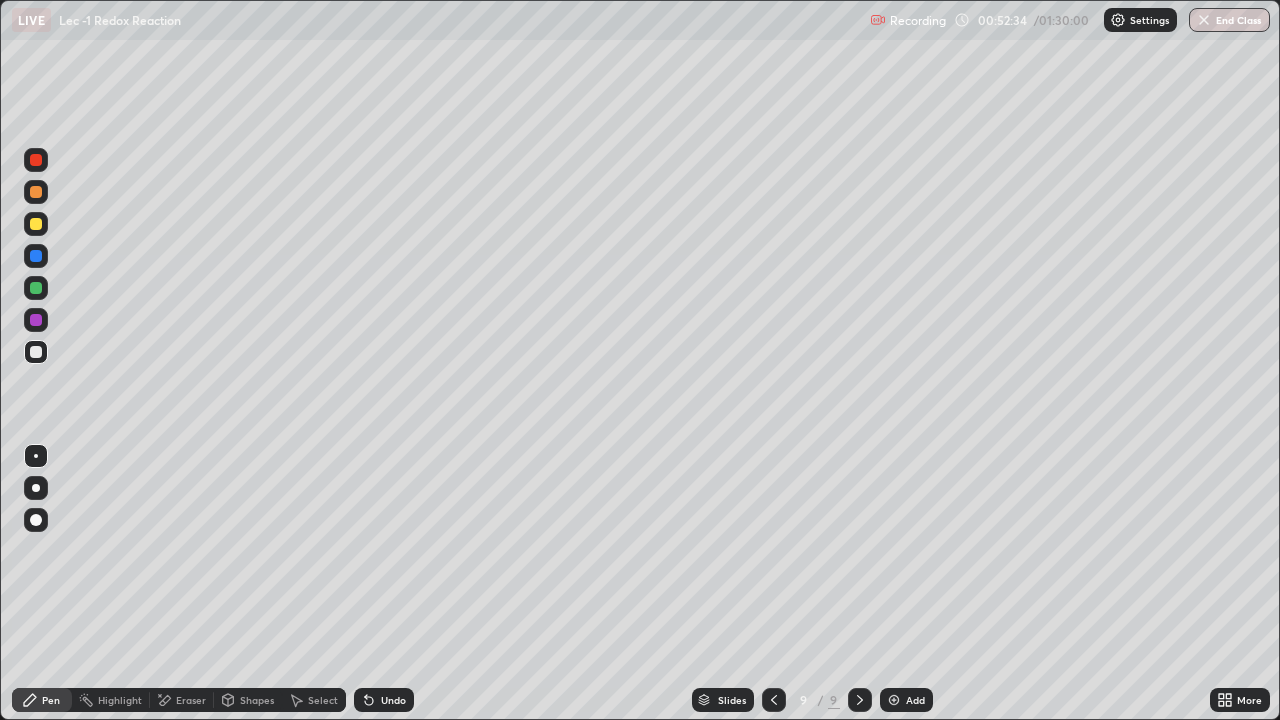 click at bounding box center [36, 320] 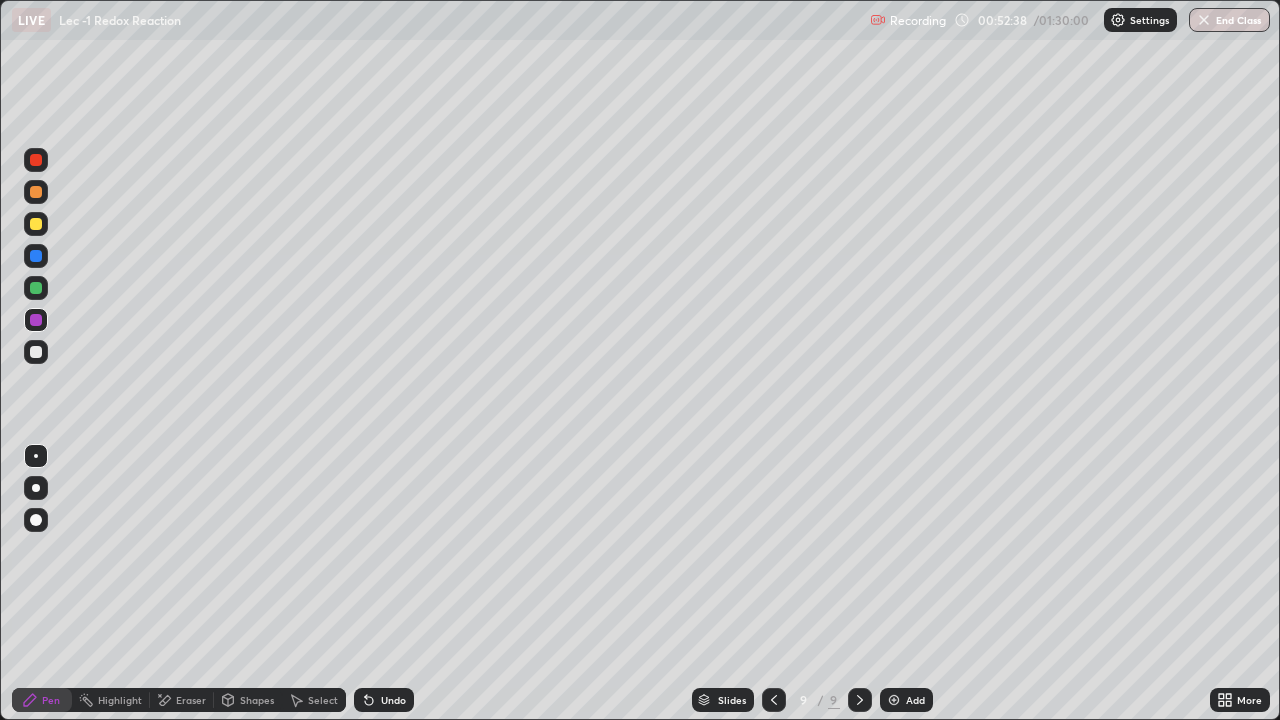 click on "Undo" at bounding box center [384, 700] 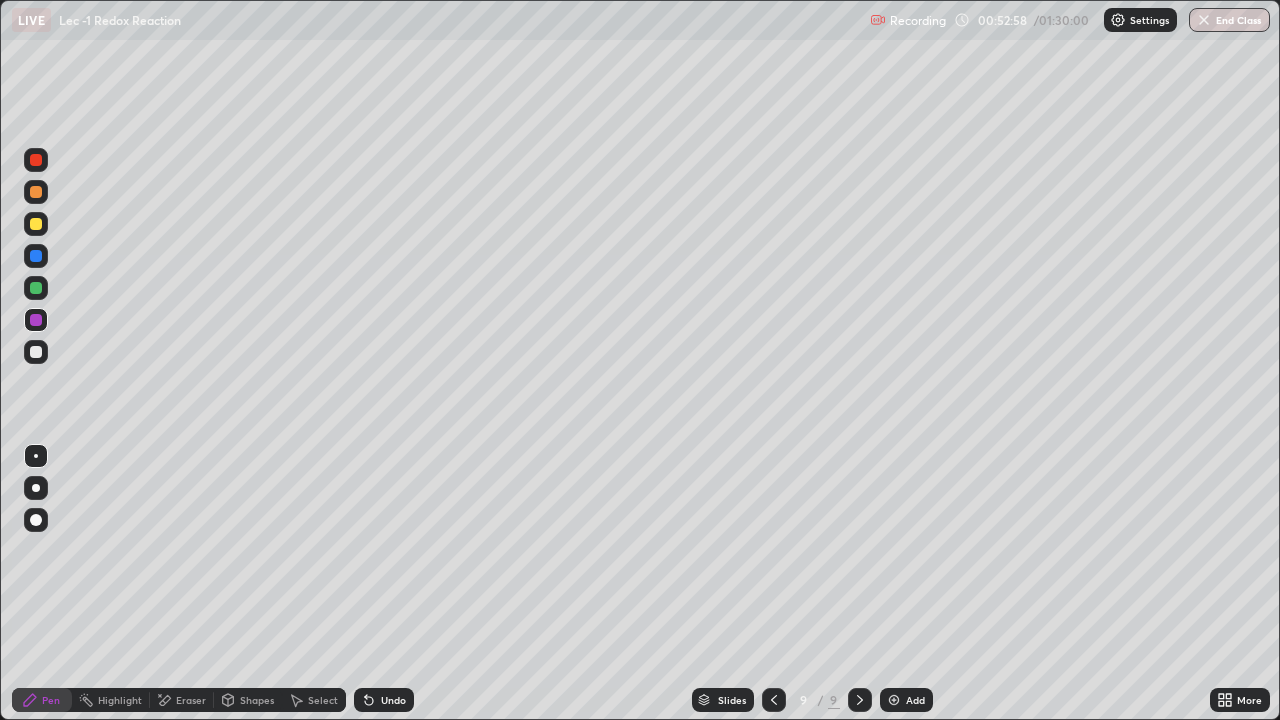 click at bounding box center [36, 352] 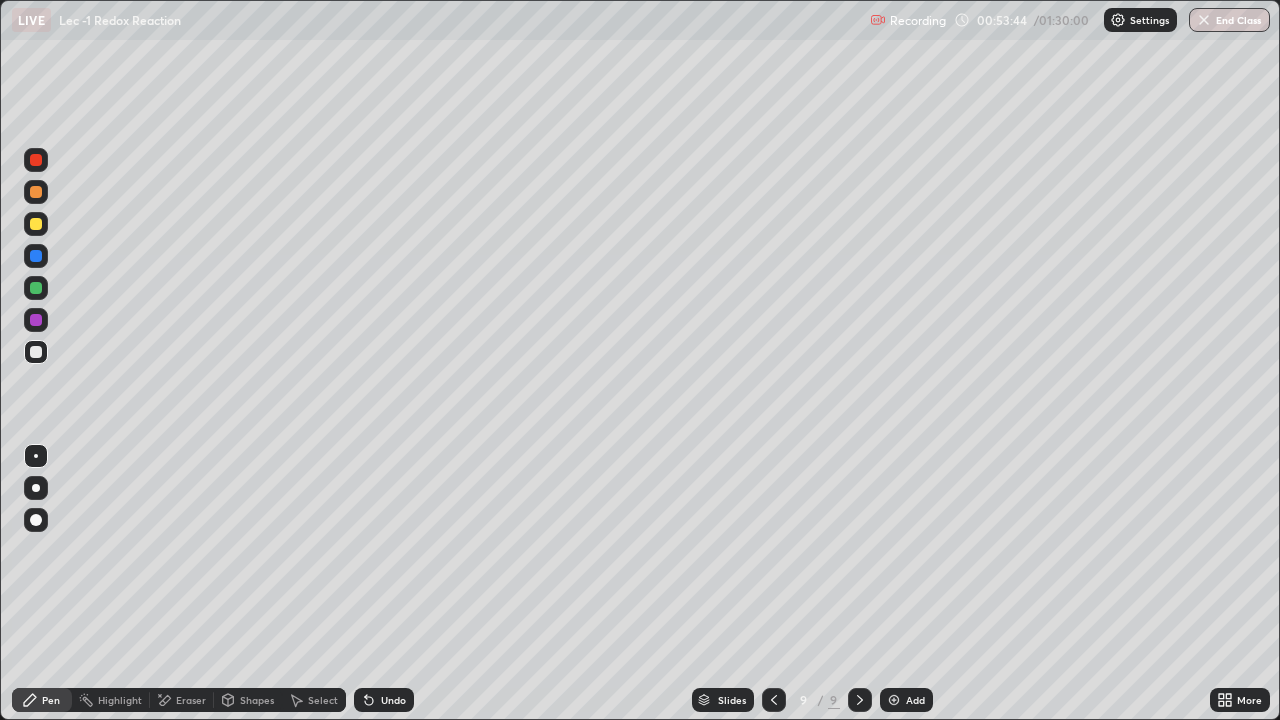 click on "Eraser" at bounding box center [182, 700] 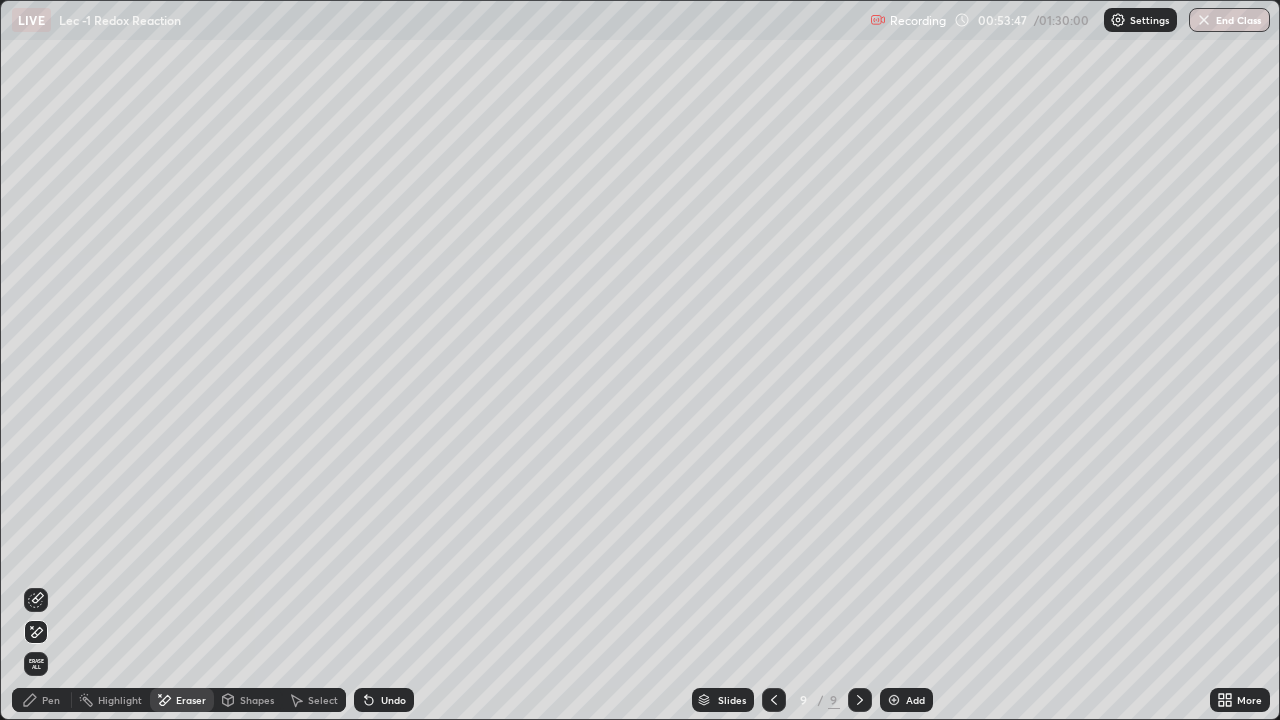 click on "Select" at bounding box center [314, 700] 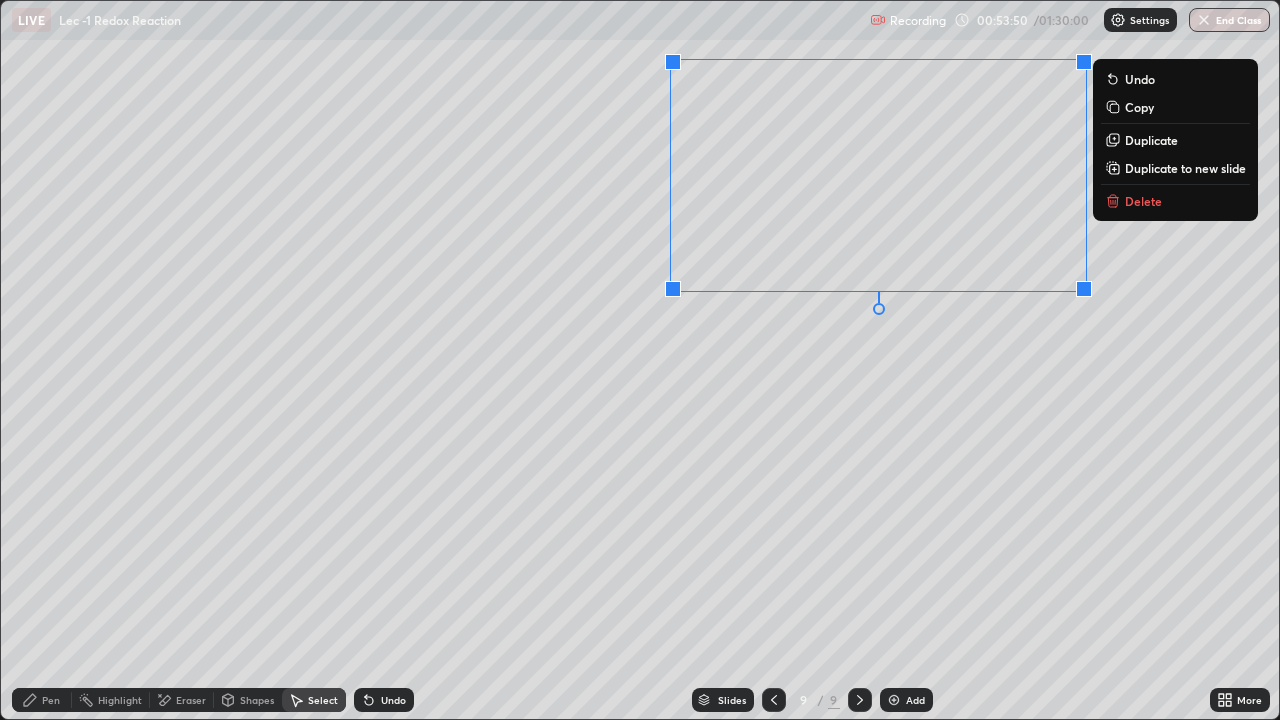 click on "0 ° Undo Copy Duplicate Duplicate to new slide Delete" at bounding box center (640, 360) 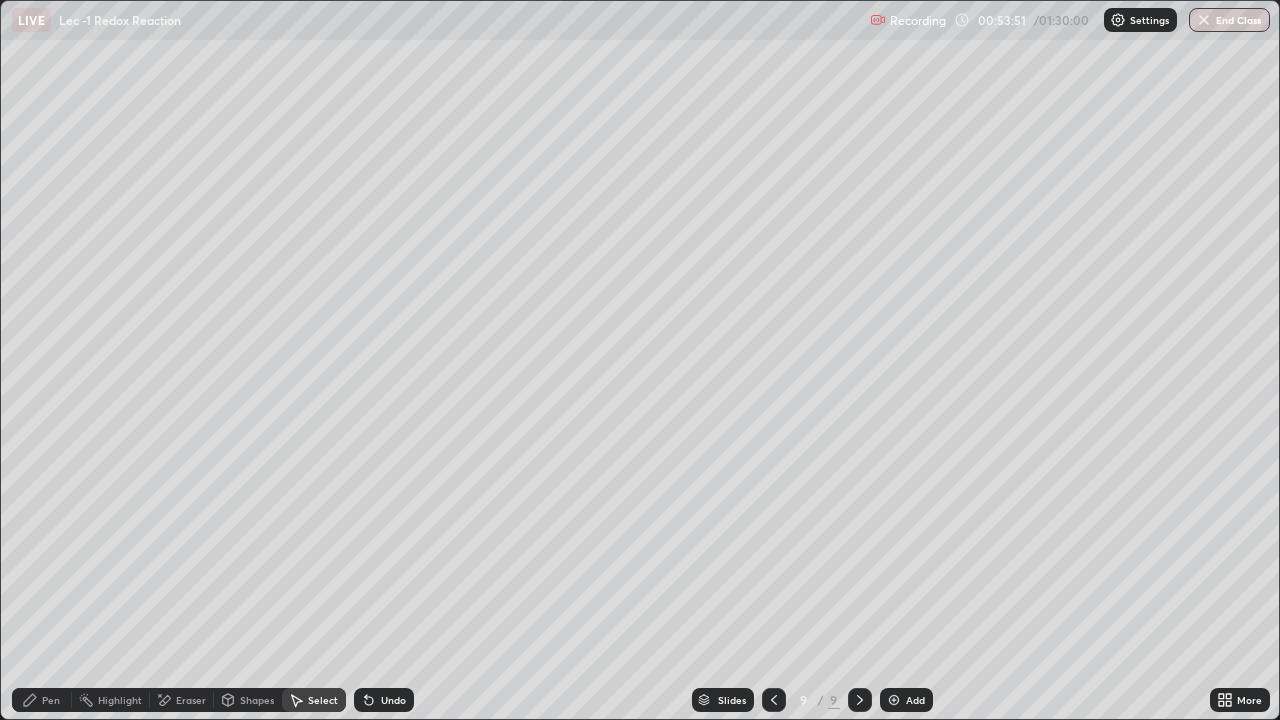 click on "Pen" at bounding box center (42, 700) 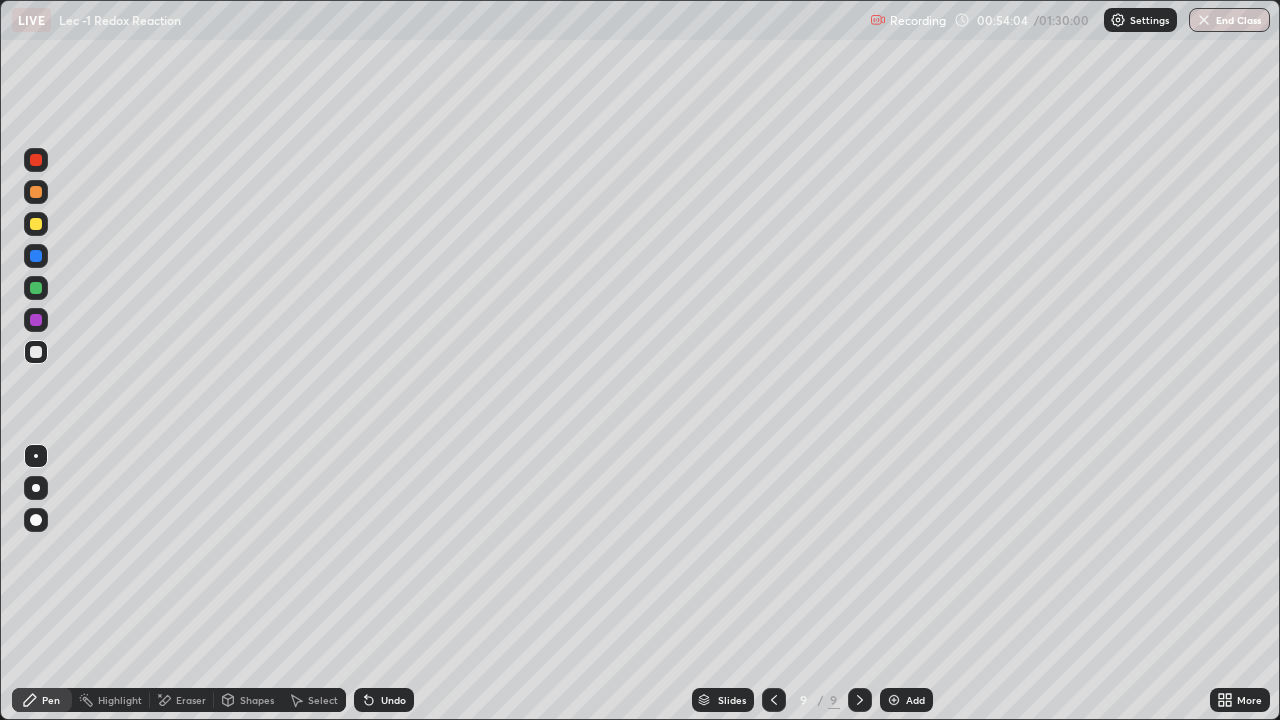 click on "Undo" at bounding box center (384, 700) 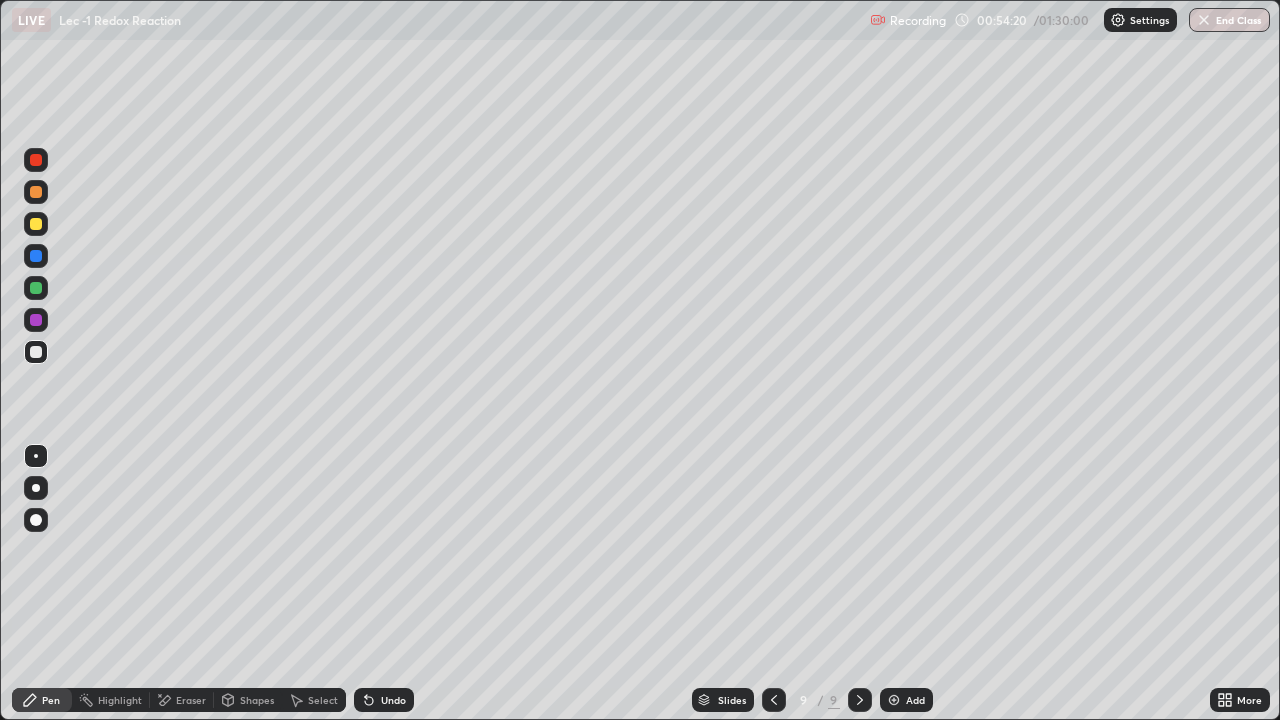 click on "Select" at bounding box center [314, 700] 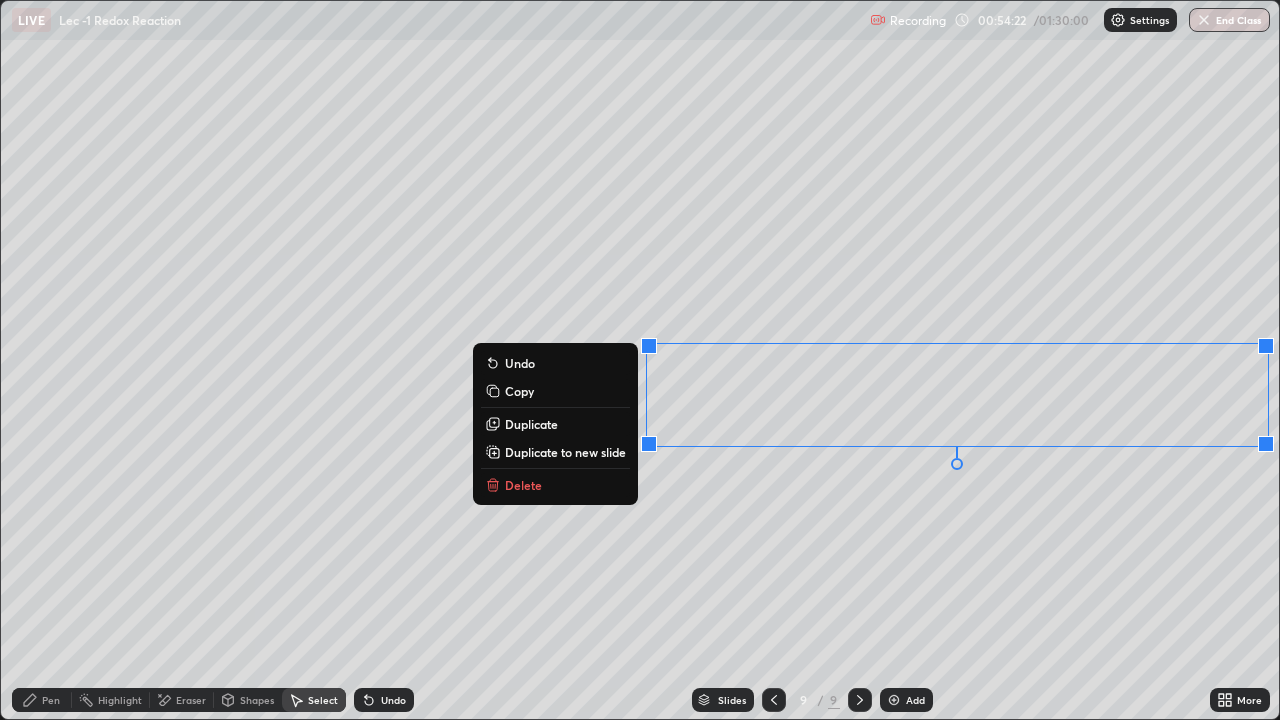 click on "Duplicate" at bounding box center [555, 424] 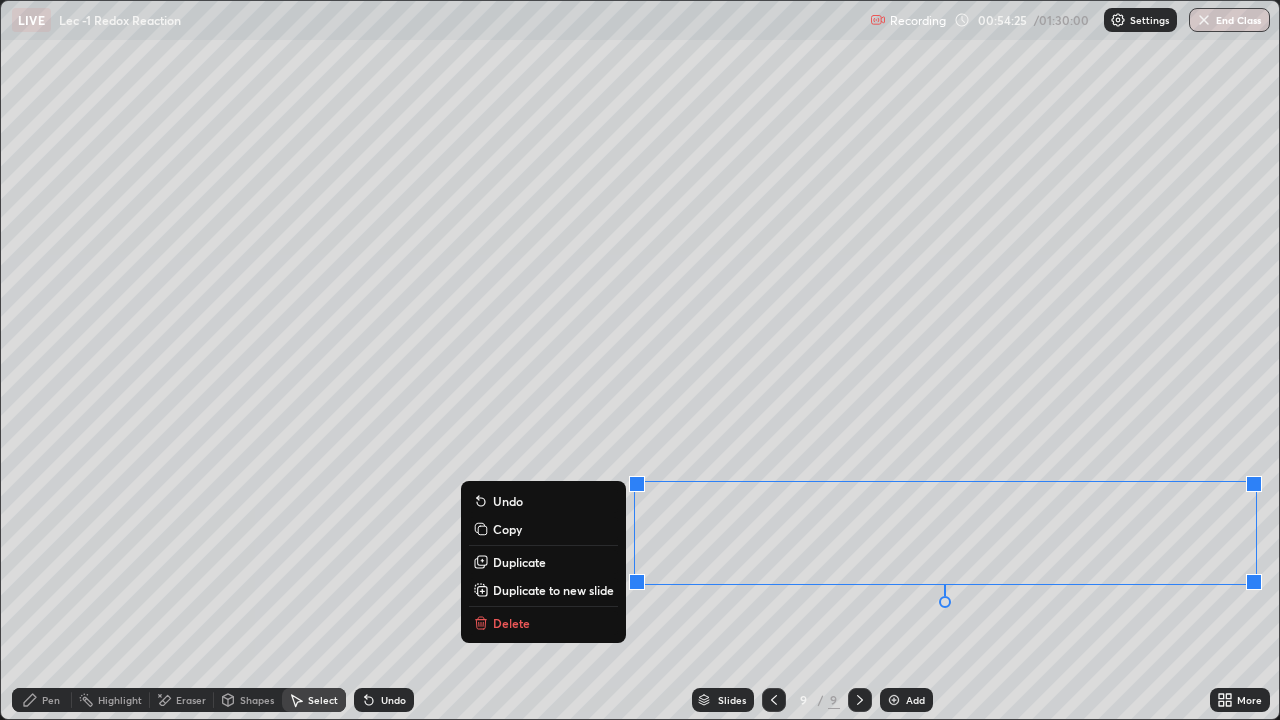 click on "0 ° Undo Copy Duplicate Duplicate to new slide Delete" at bounding box center (640, 360) 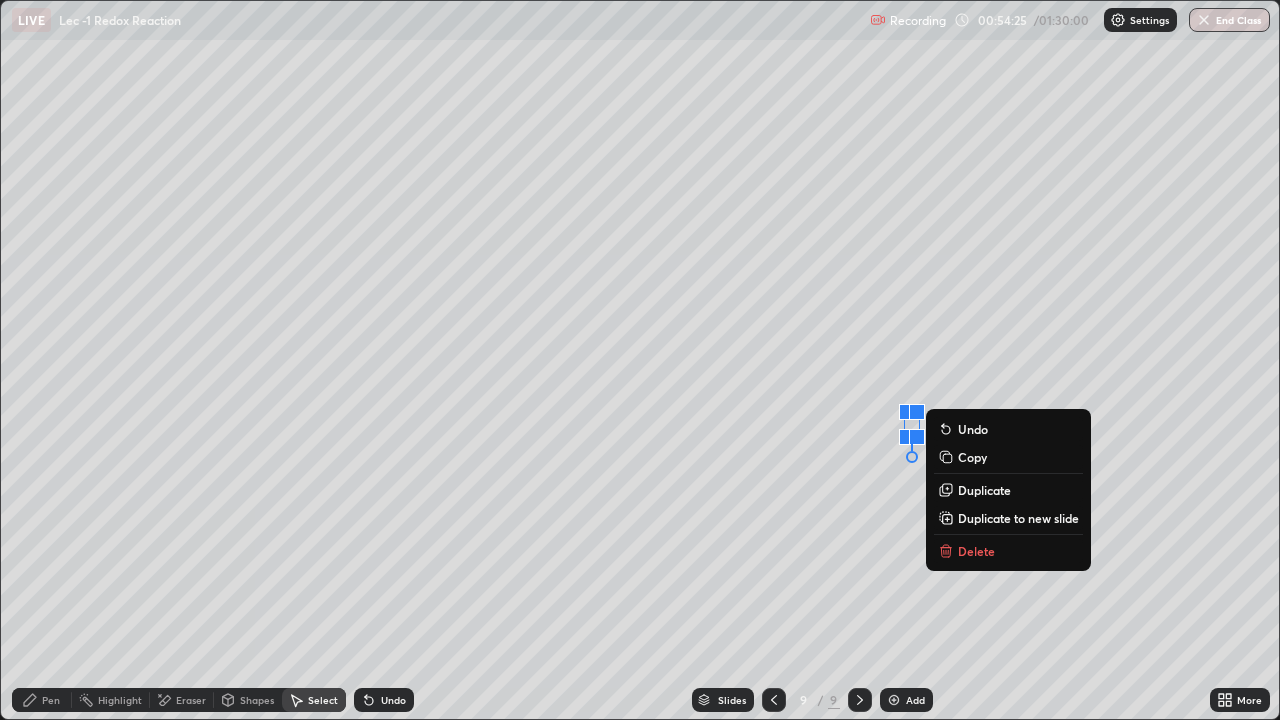 click on "Eraser" at bounding box center (191, 700) 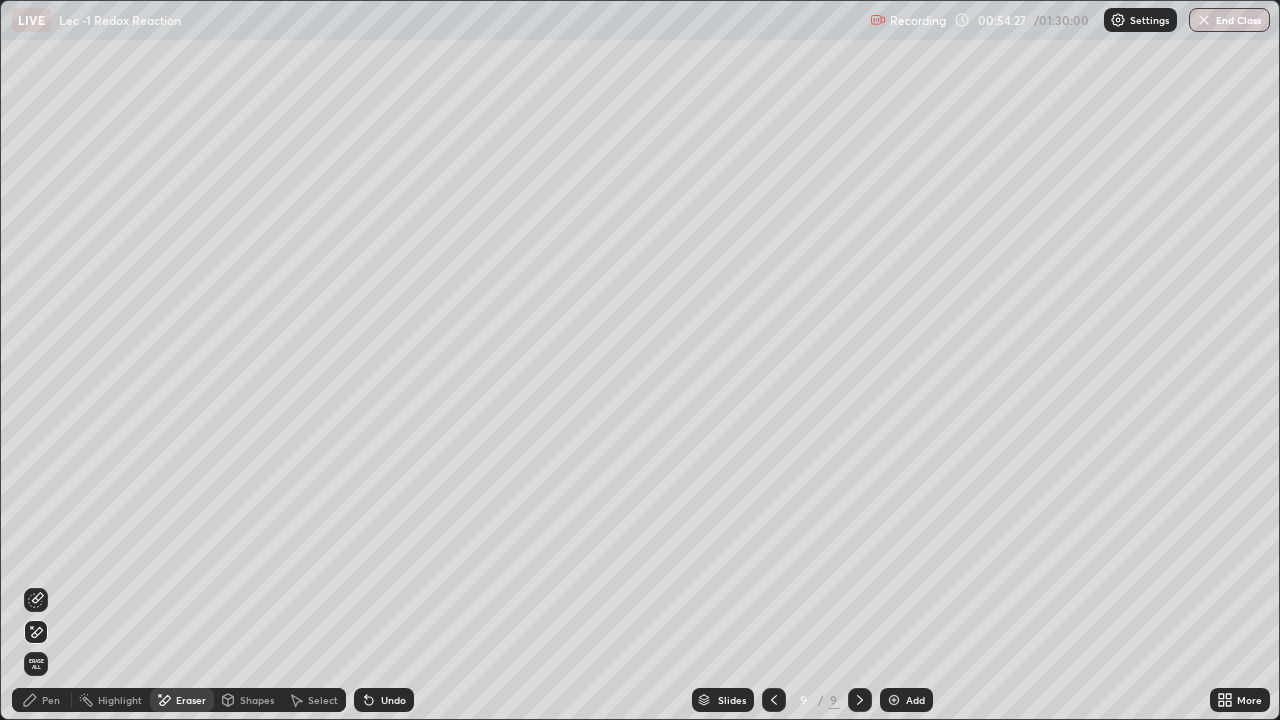 click on "Pen" at bounding box center (42, 700) 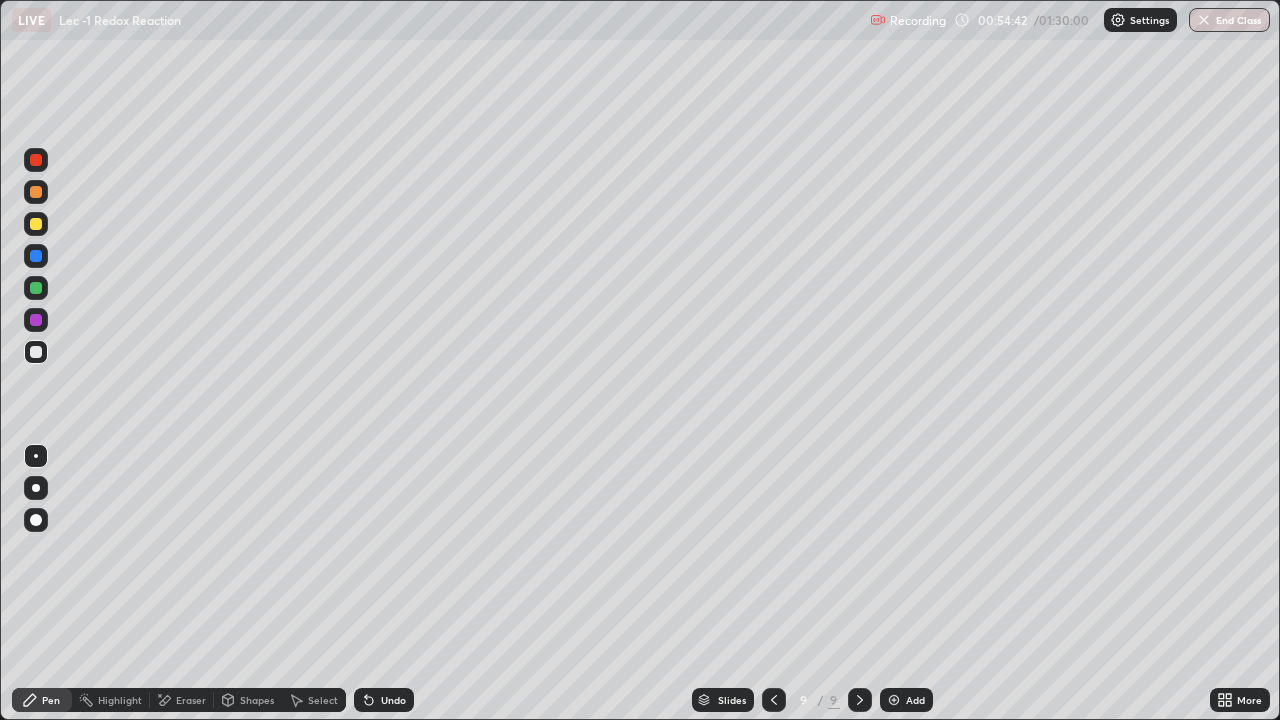 click on "Select" at bounding box center [314, 700] 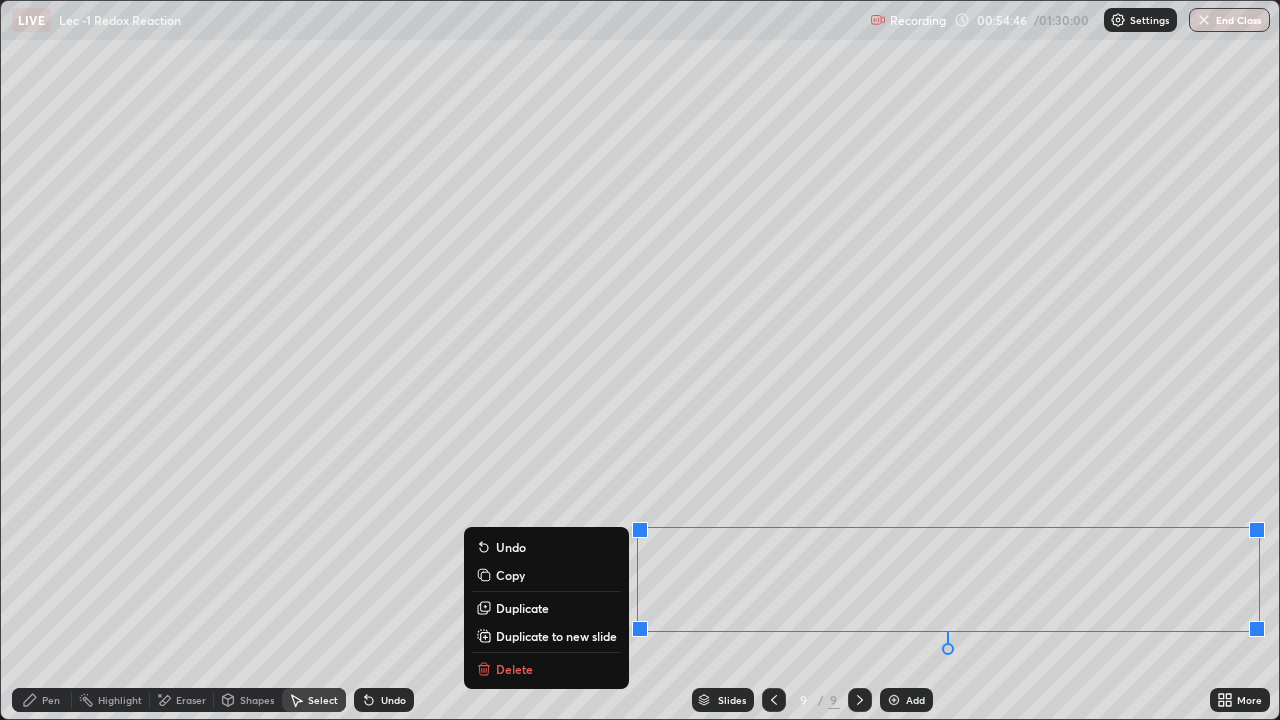 click on "0 ° Undo Copy Duplicate Duplicate to new slide Delete" at bounding box center (640, 360) 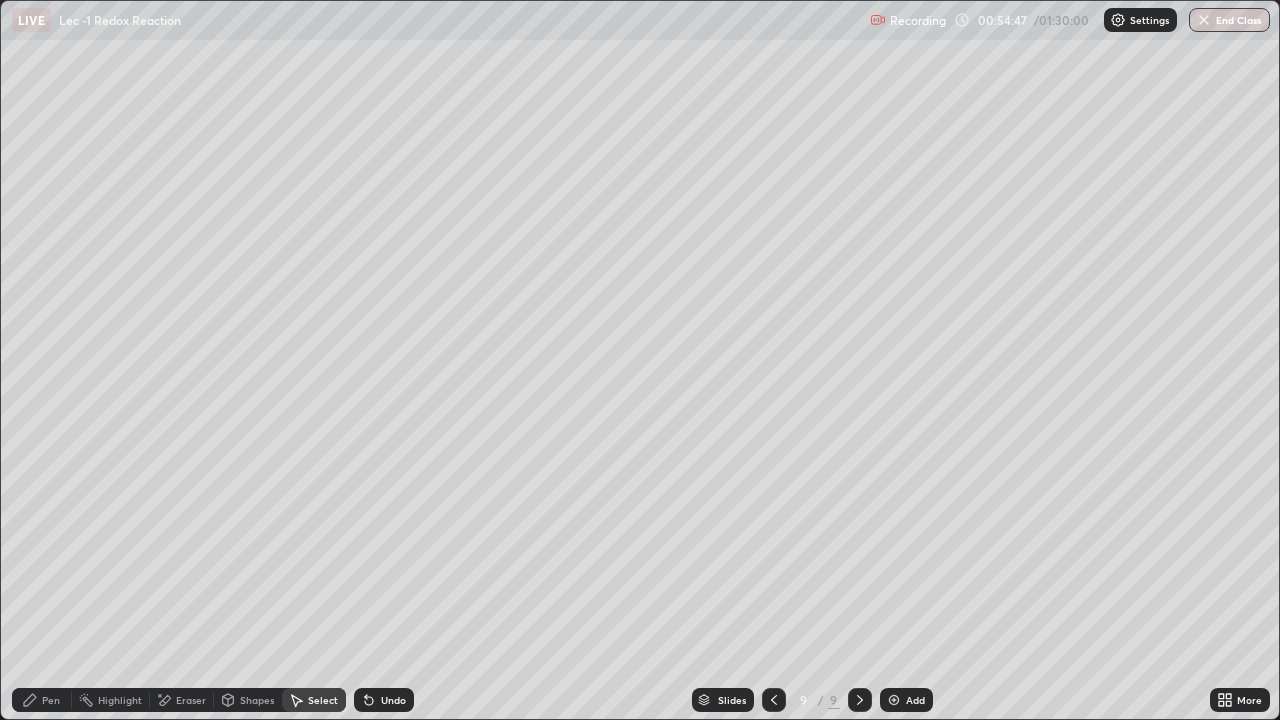 click on "Pen" at bounding box center [51, 700] 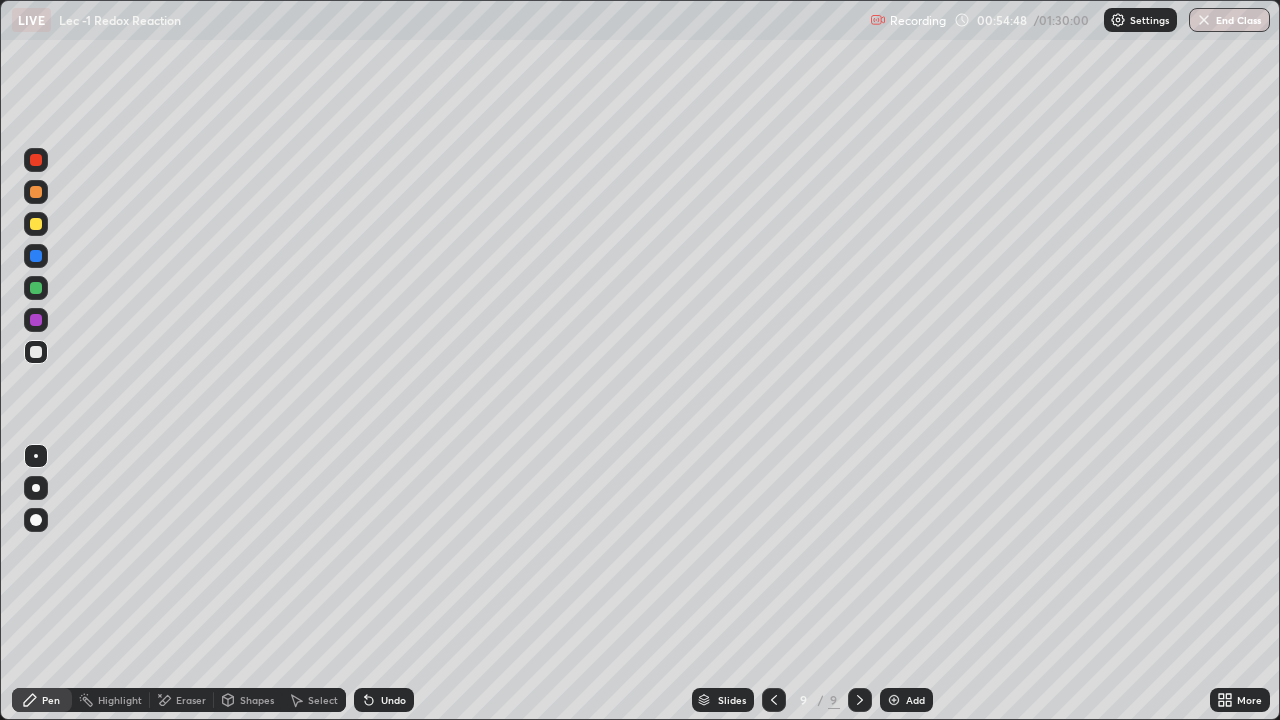 click at bounding box center [36, 320] 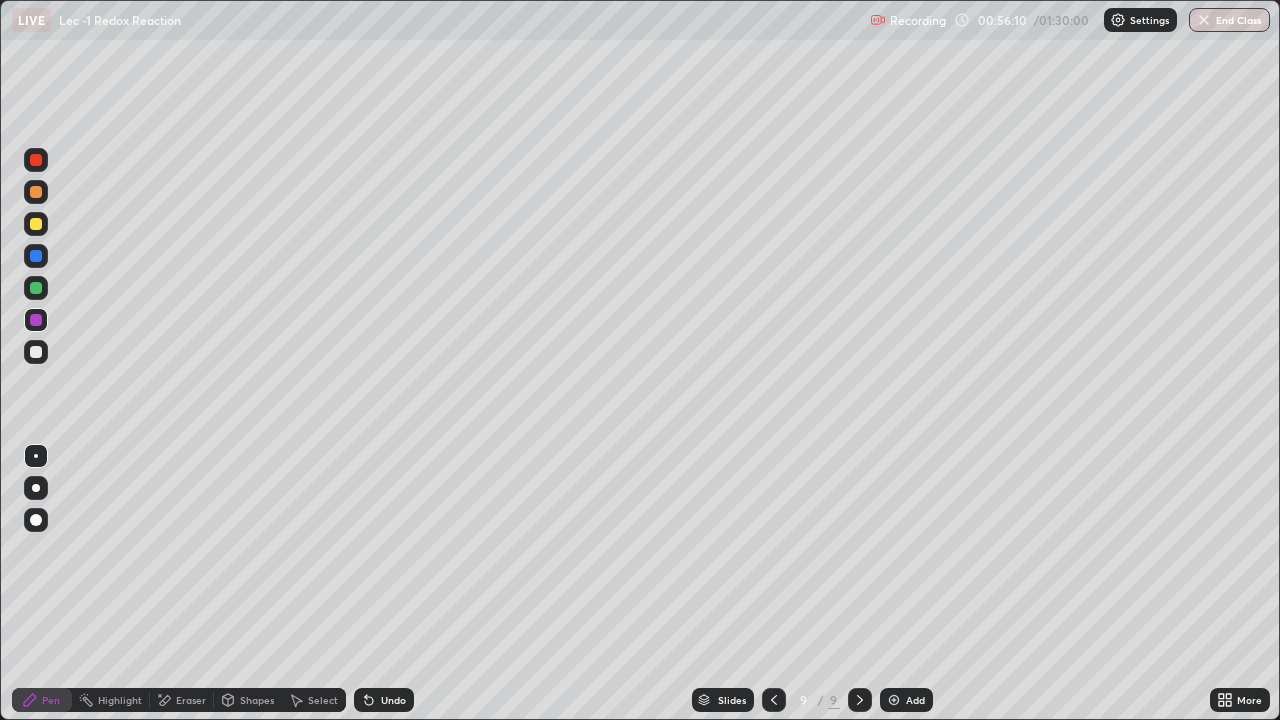 click 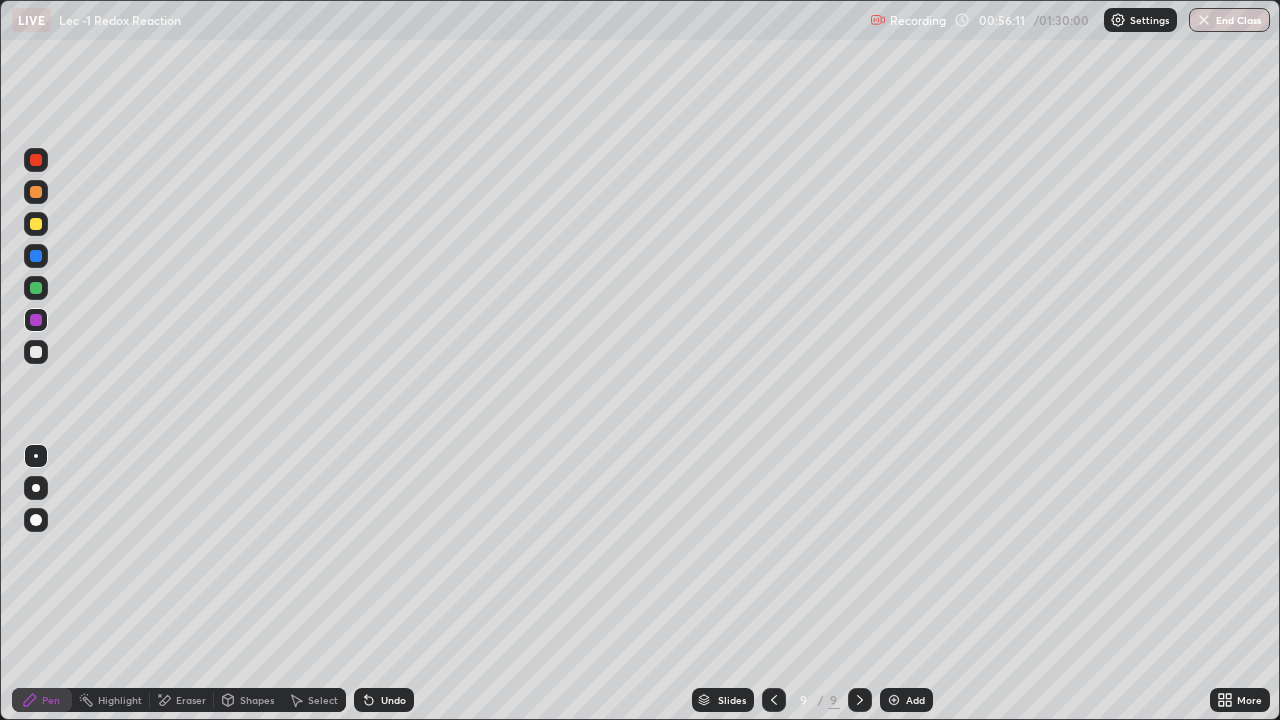click on "Eraser" at bounding box center [191, 700] 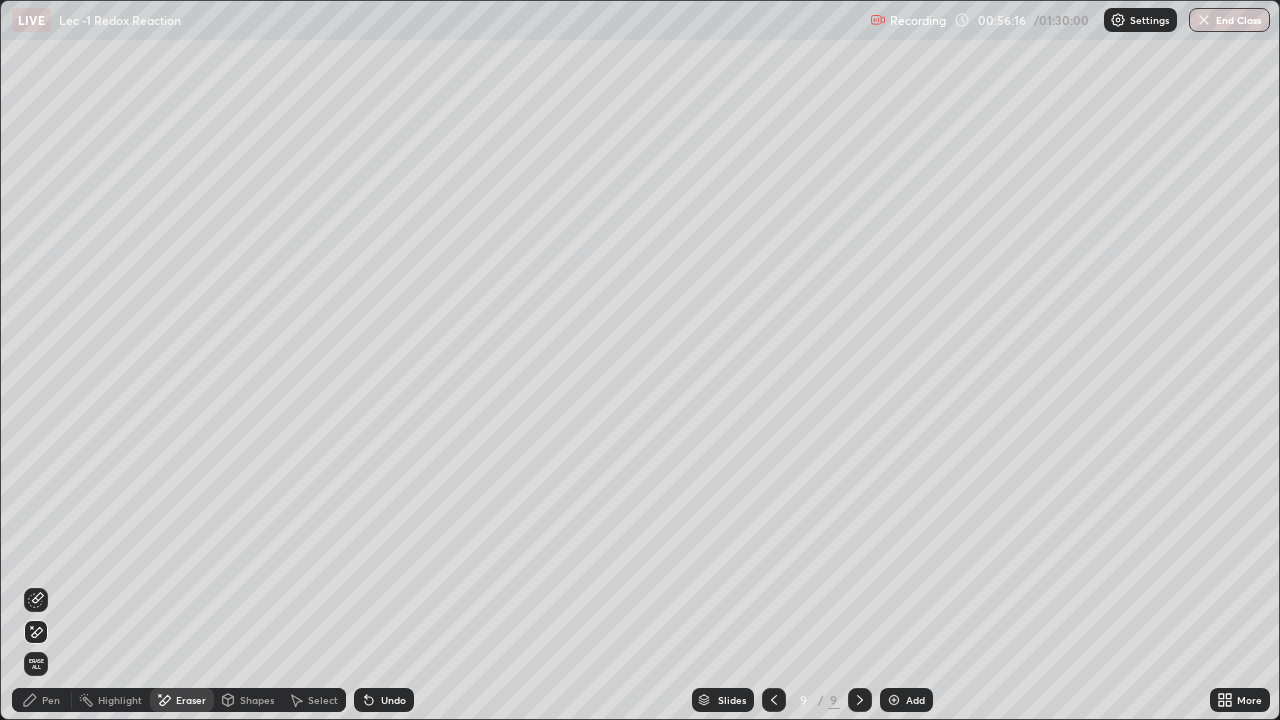 click on "Pen" at bounding box center [42, 700] 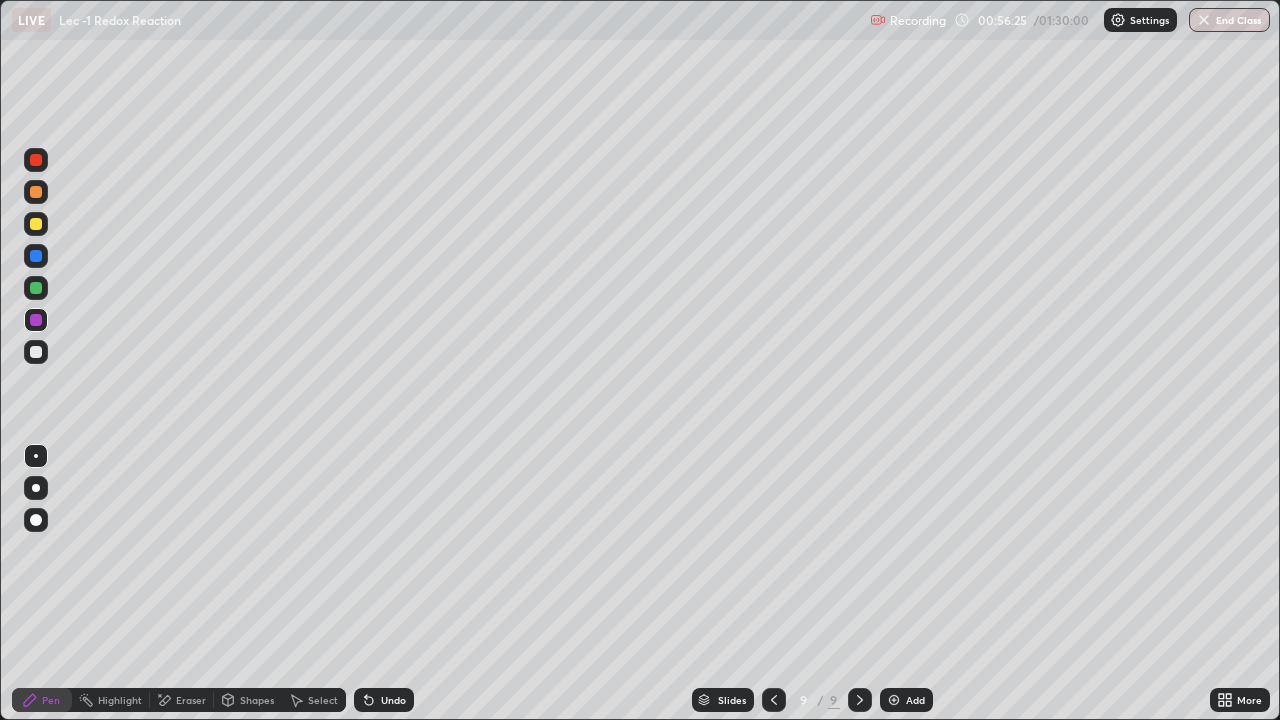 click on "Select" at bounding box center (314, 700) 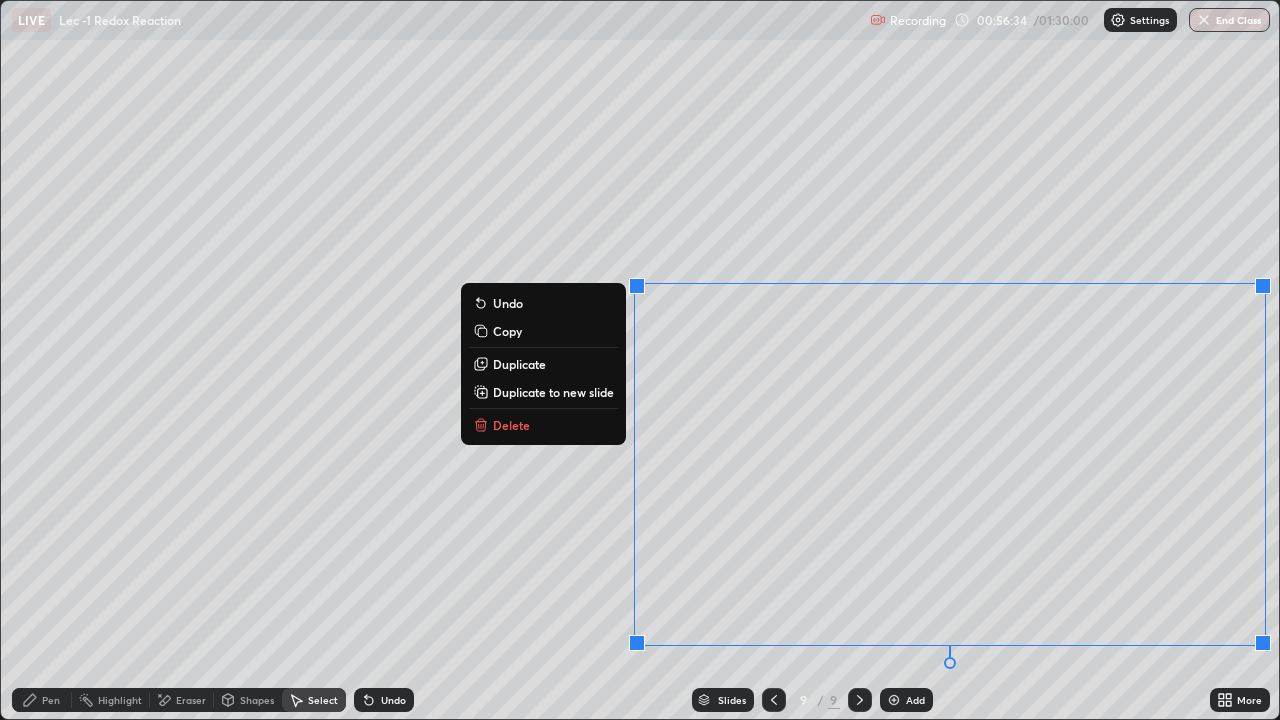 click on "0 ° Undo Copy Duplicate Duplicate to new slide Delete" at bounding box center (640, 360) 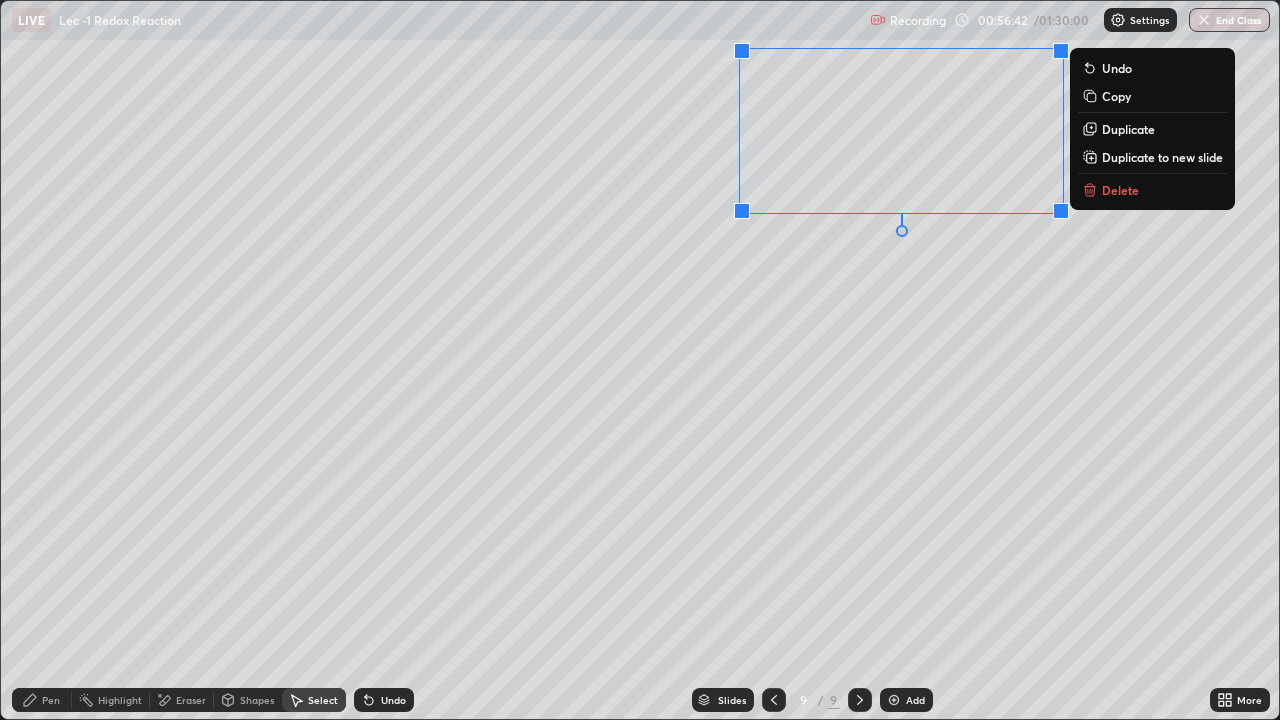 click on "0 ° Undo Copy Duplicate Duplicate to new slide Delete" at bounding box center [640, 360] 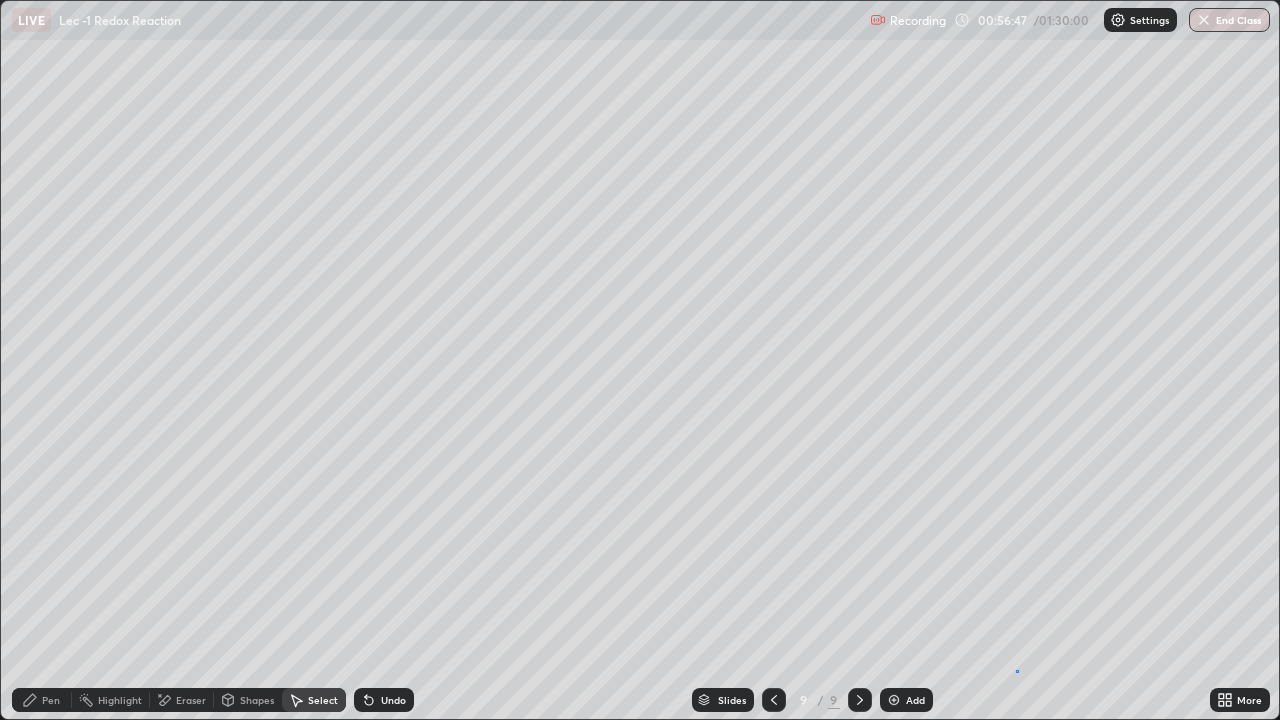 click on "0 ° Undo Copy Duplicate Duplicate to new slide Delete" at bounding box center (640, 360) 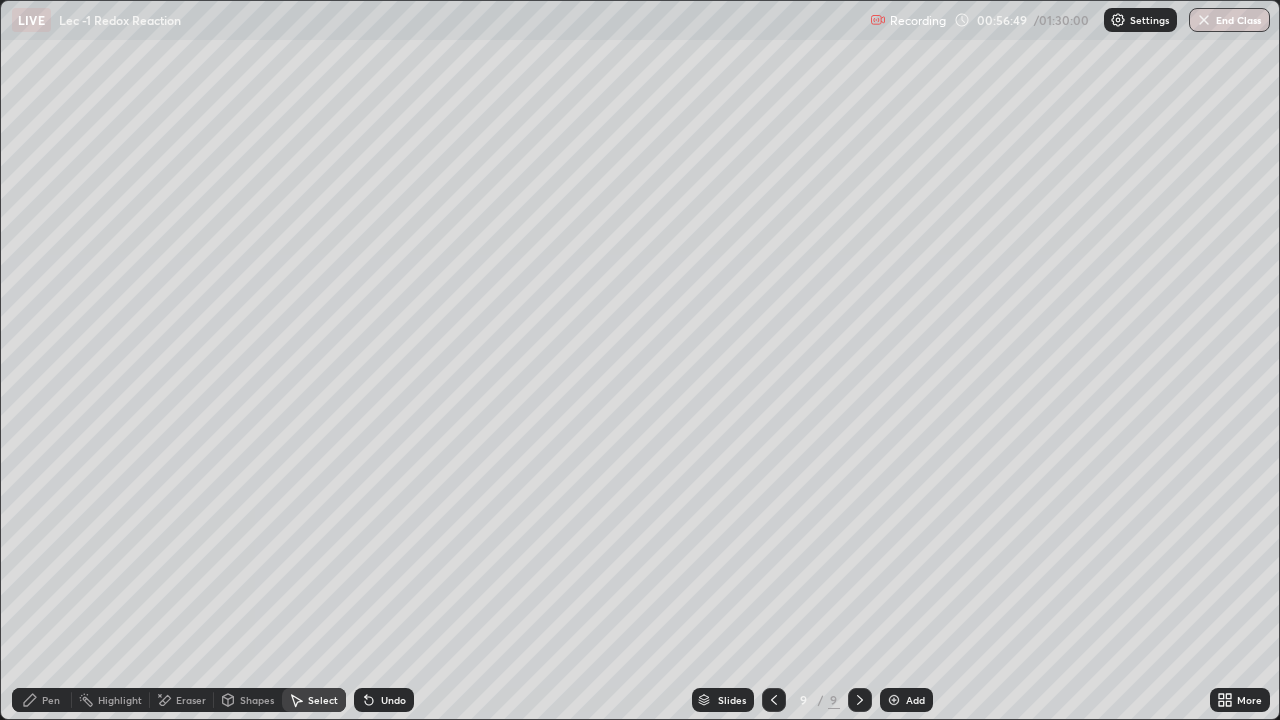 click on "Pen" at bounding box center [42, 700] 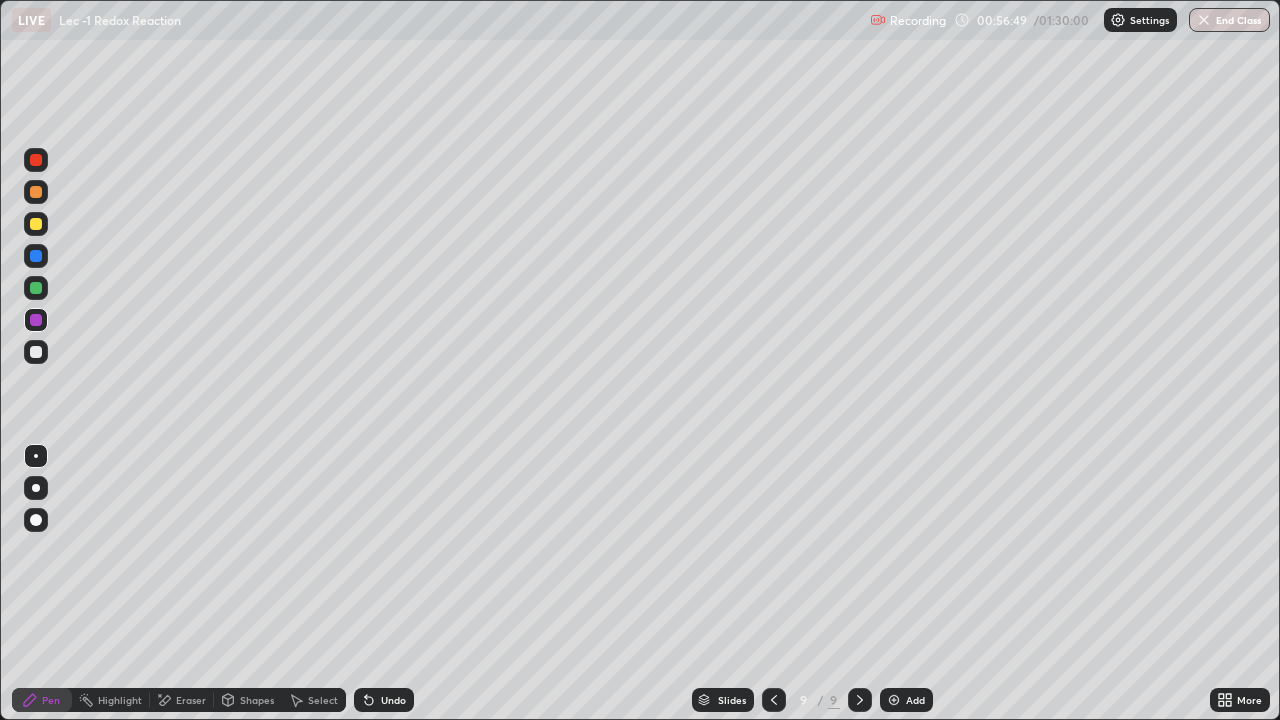 click at bounding box center (36, 352) 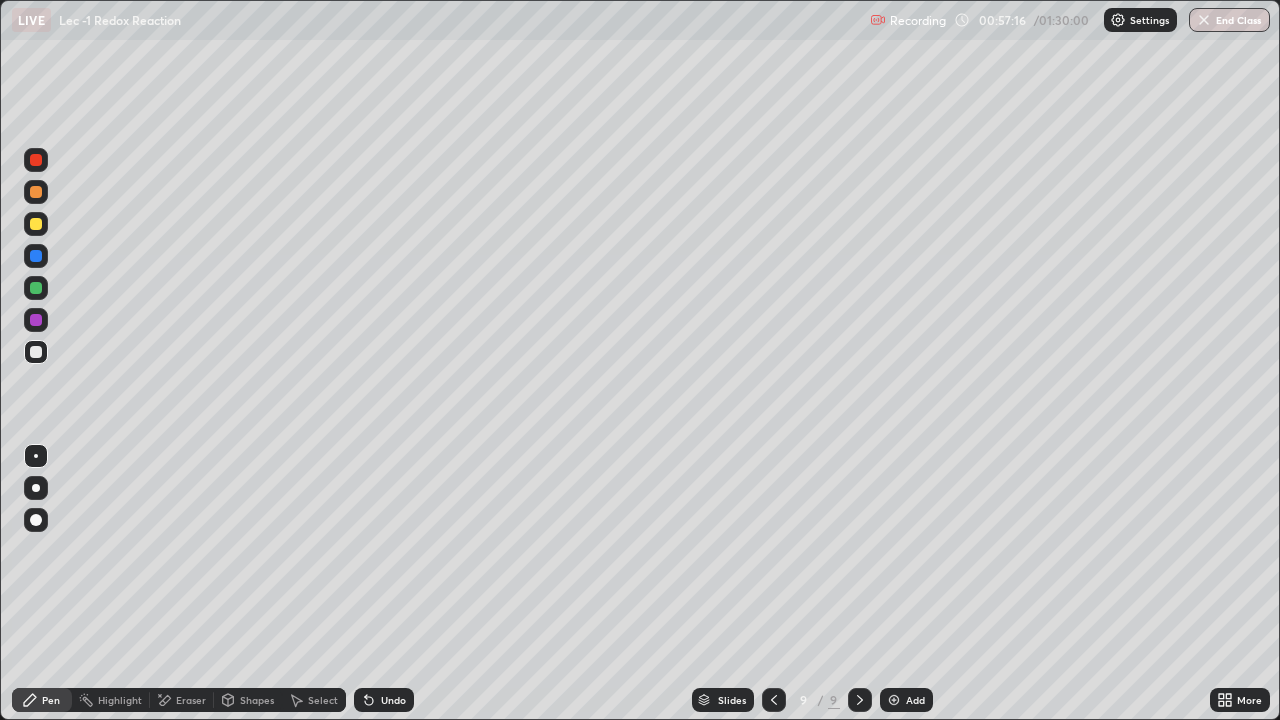 click at bounding box center [36, 320] 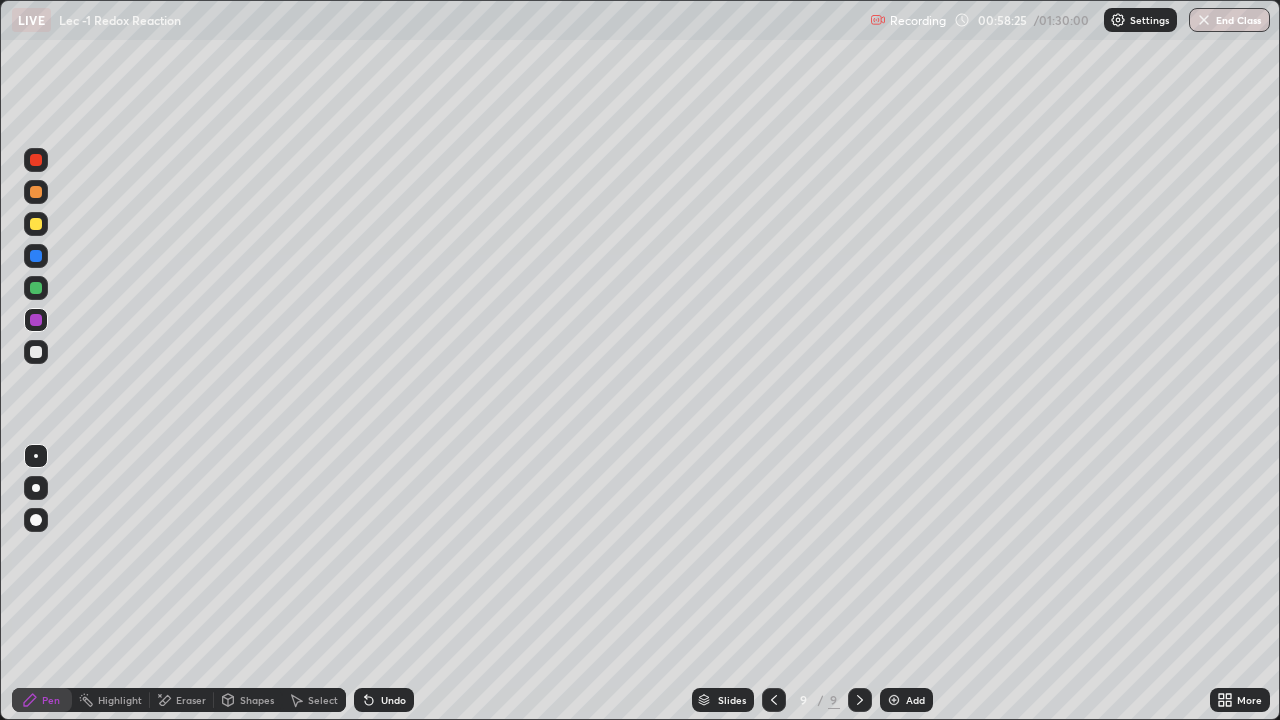 click 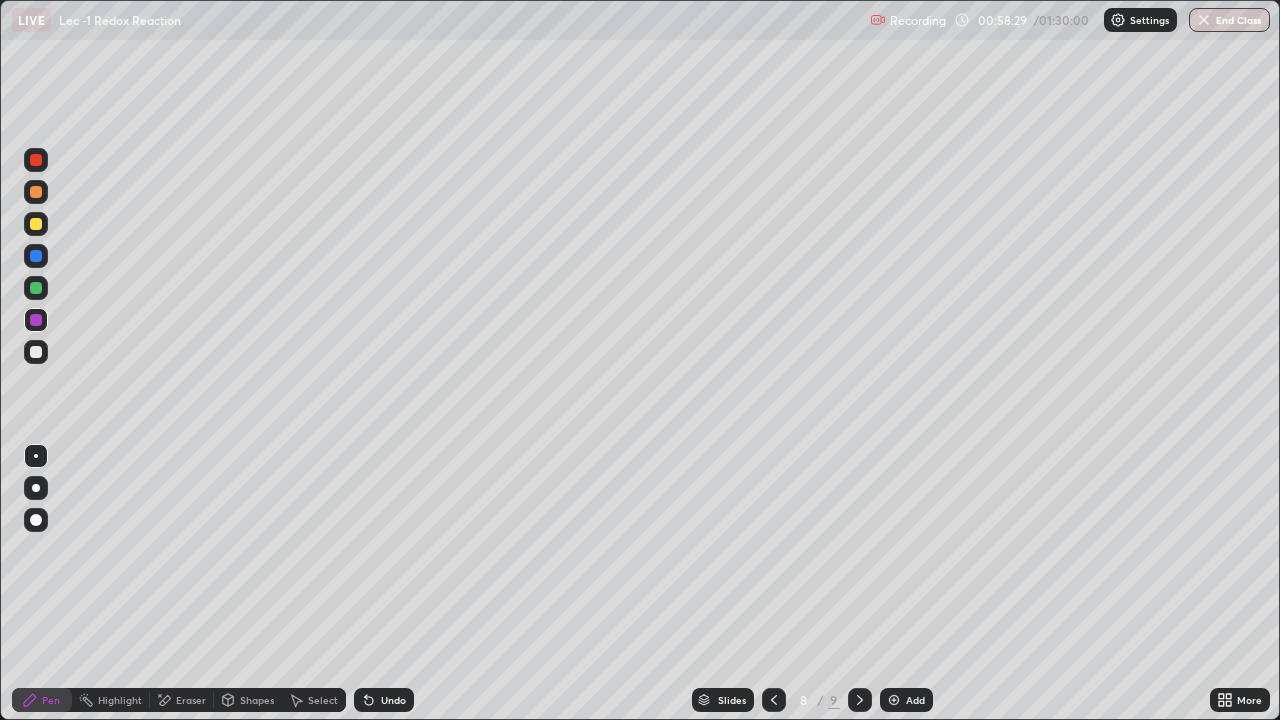 click 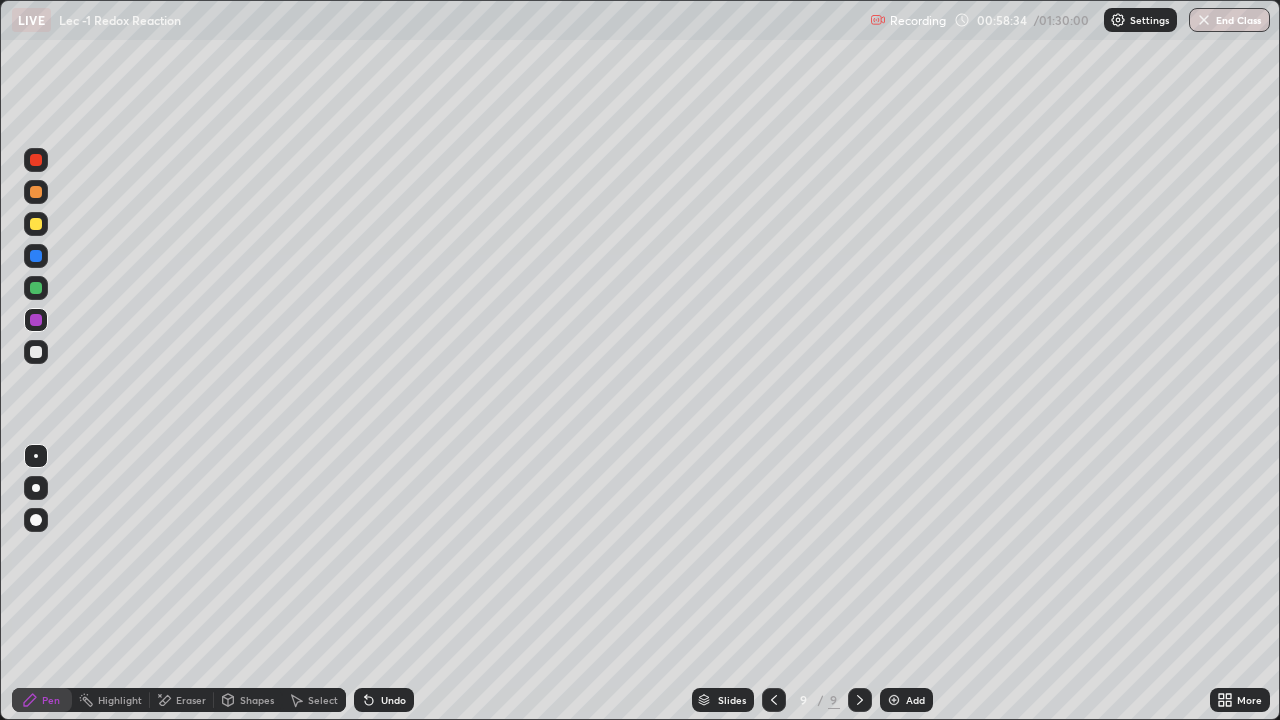 click on "9 / 9" at bounding box center [817, 700] 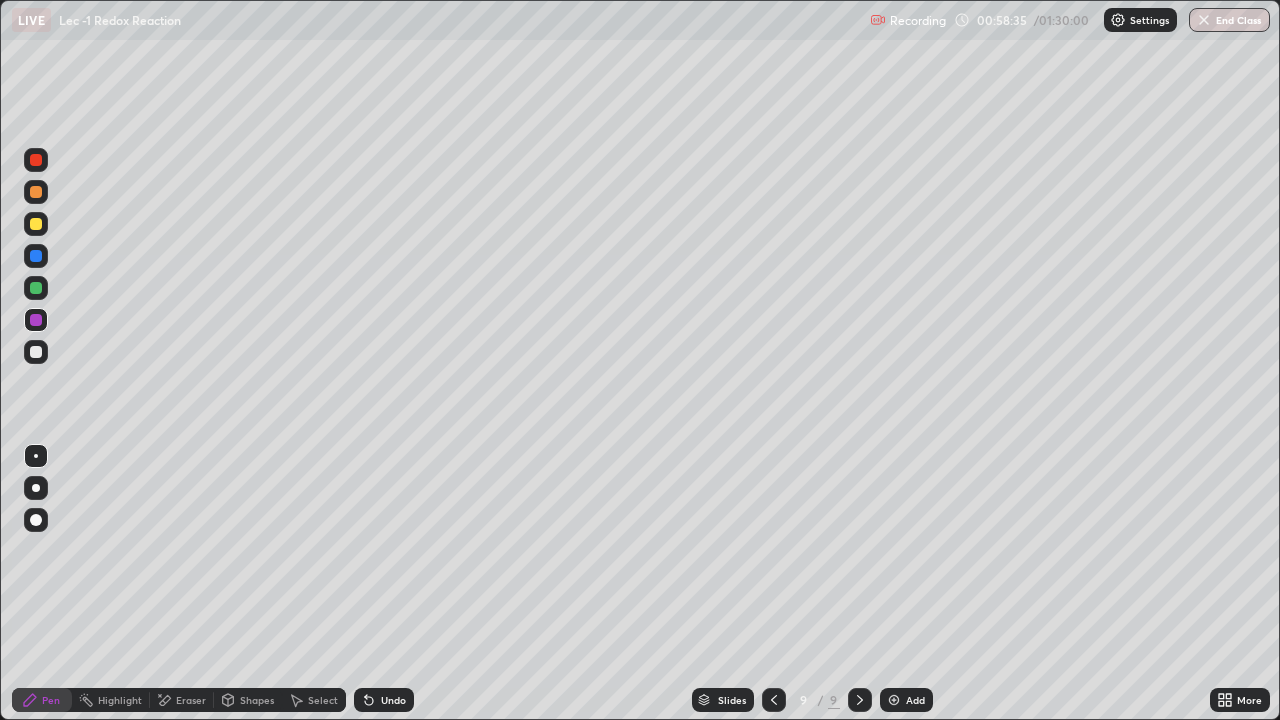 scroll, scrollTop: 7, scrollLeft: 11, axis: both 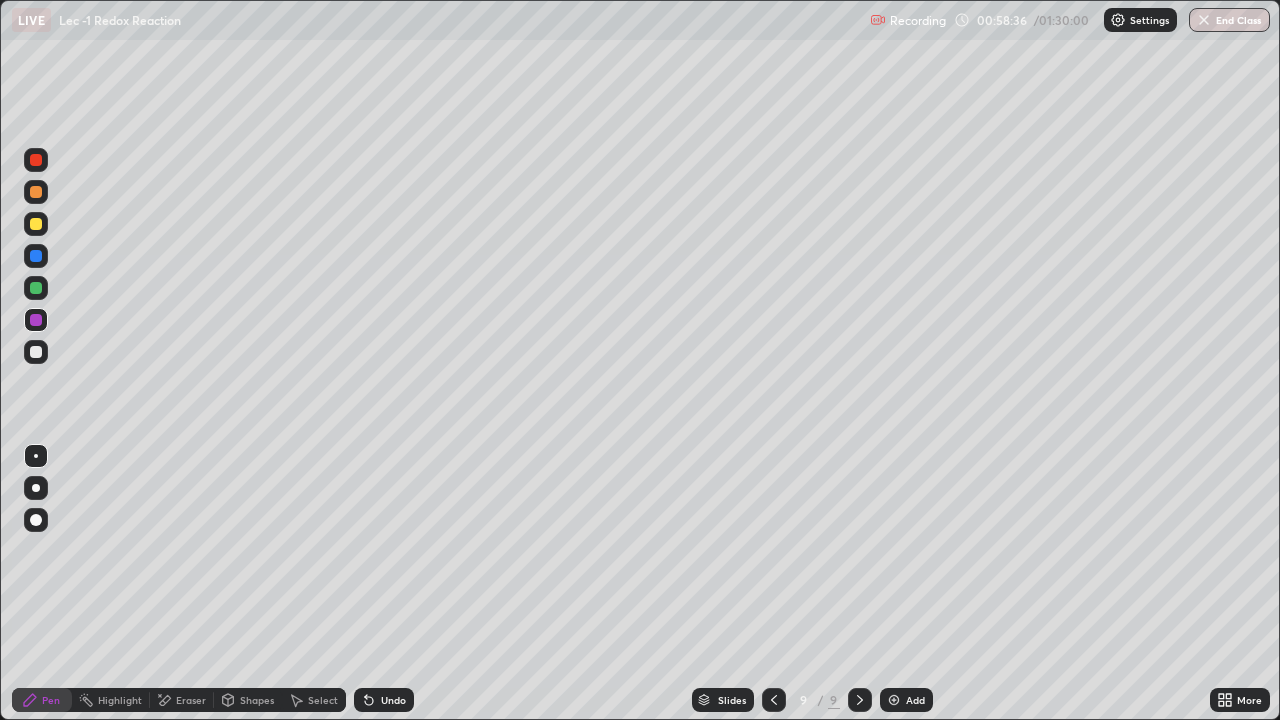 click on "9 / 9" at bounding box center [817, 700] 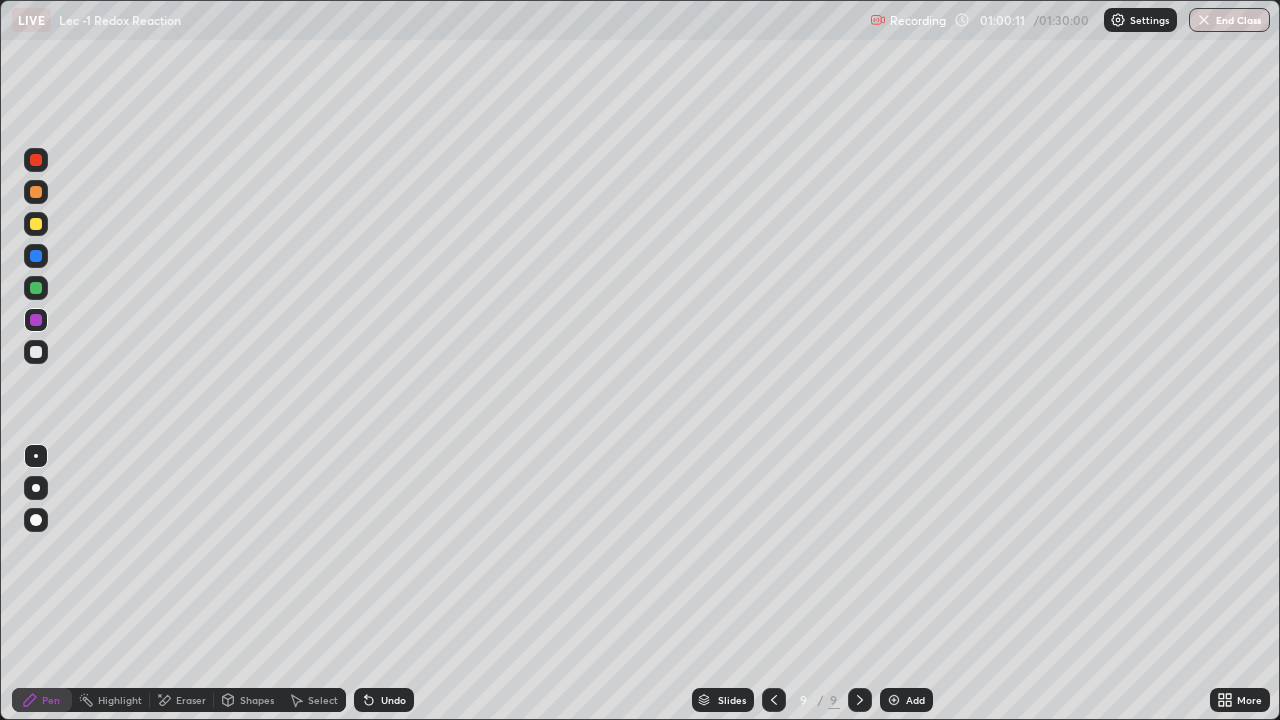 click 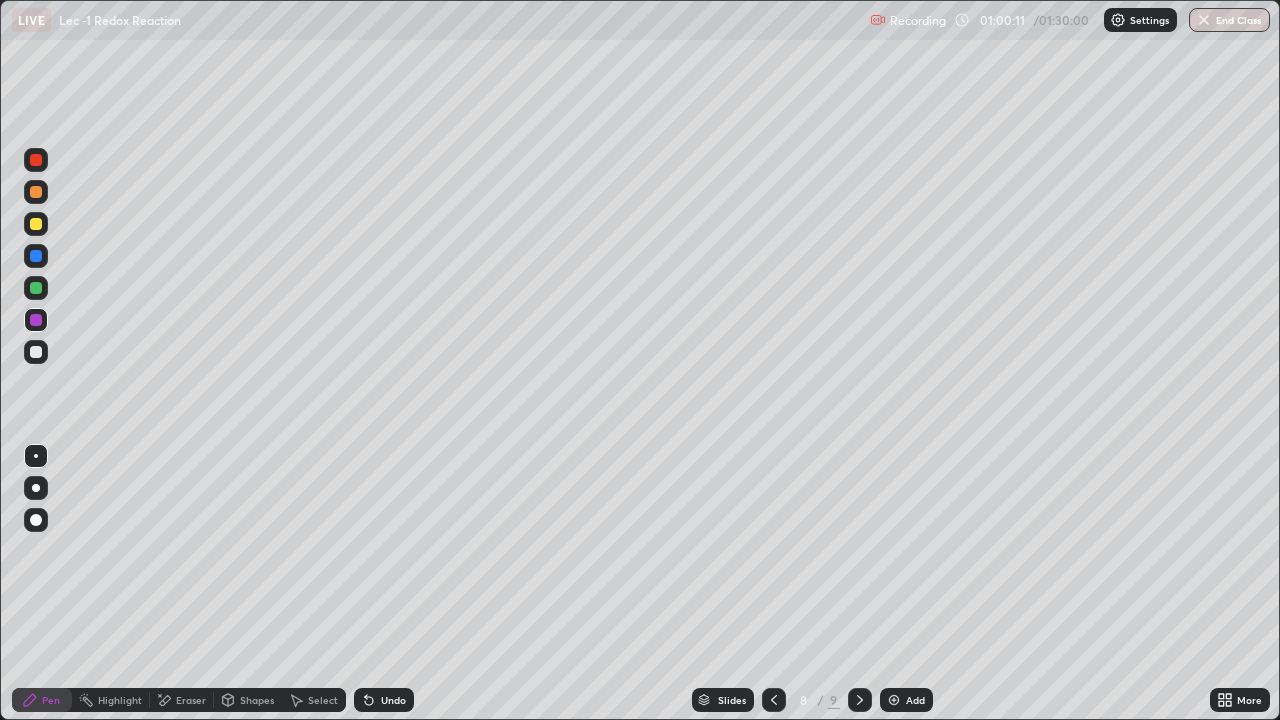 click 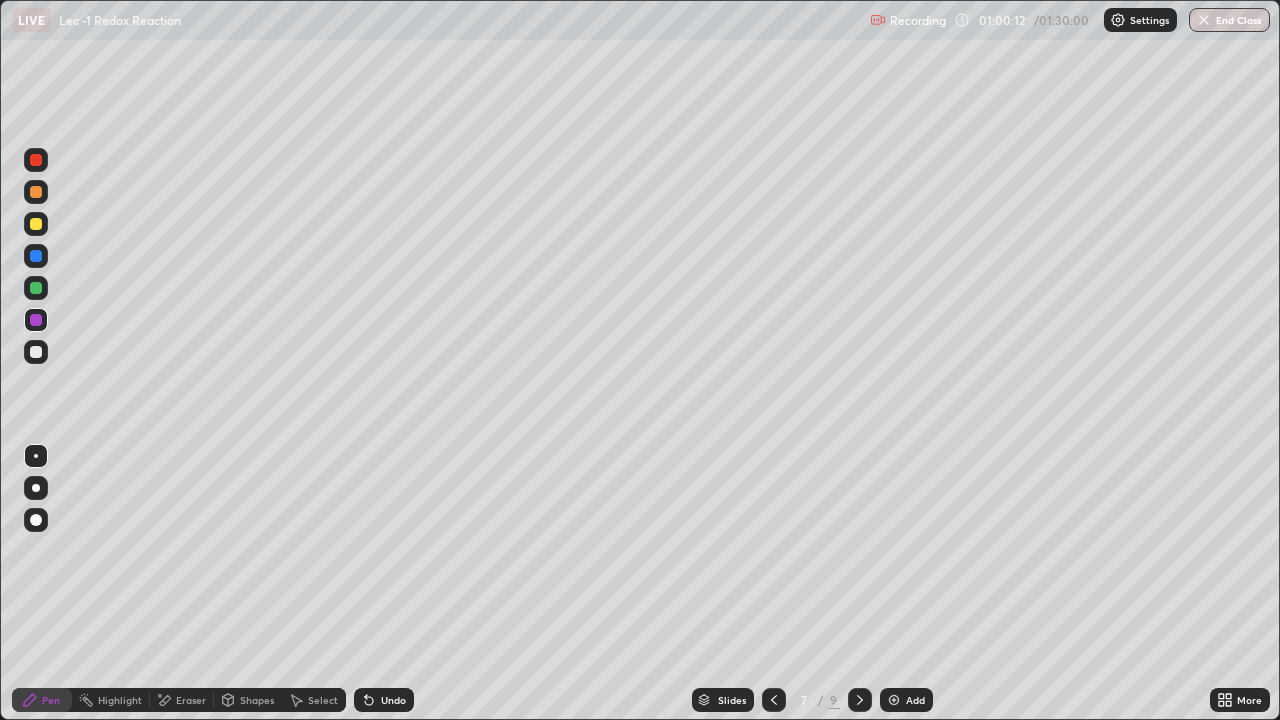 click 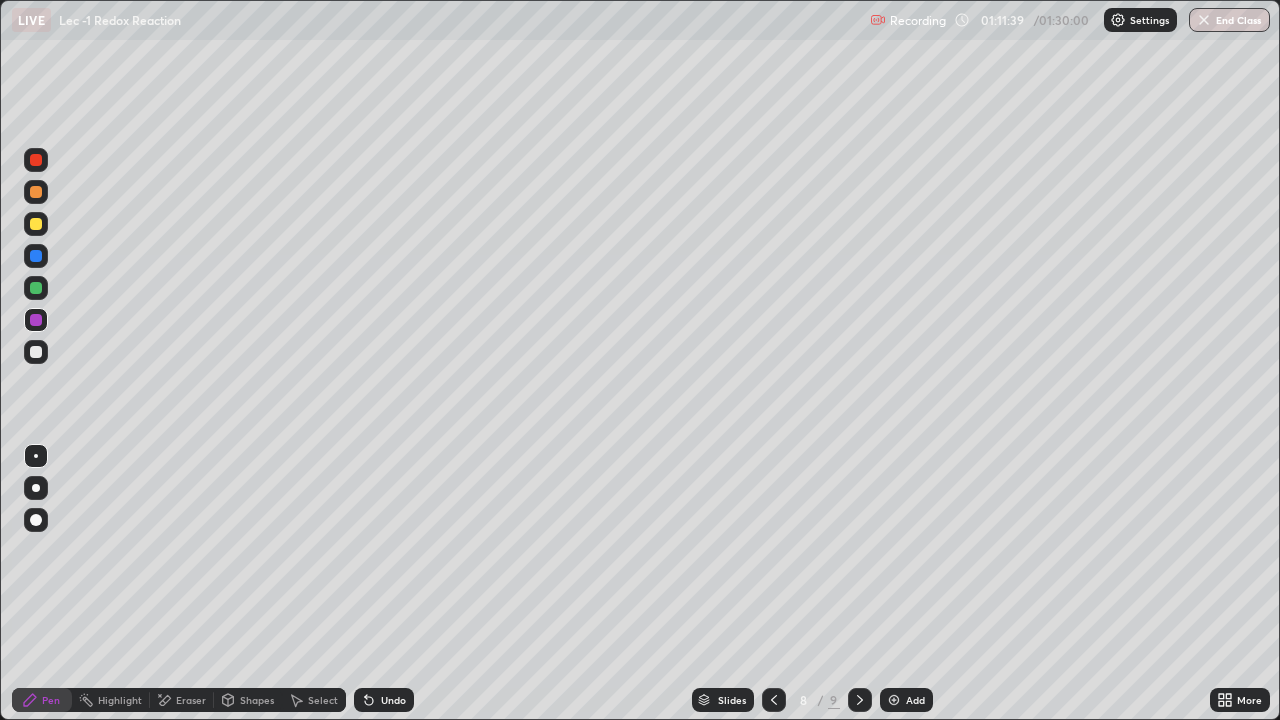 click 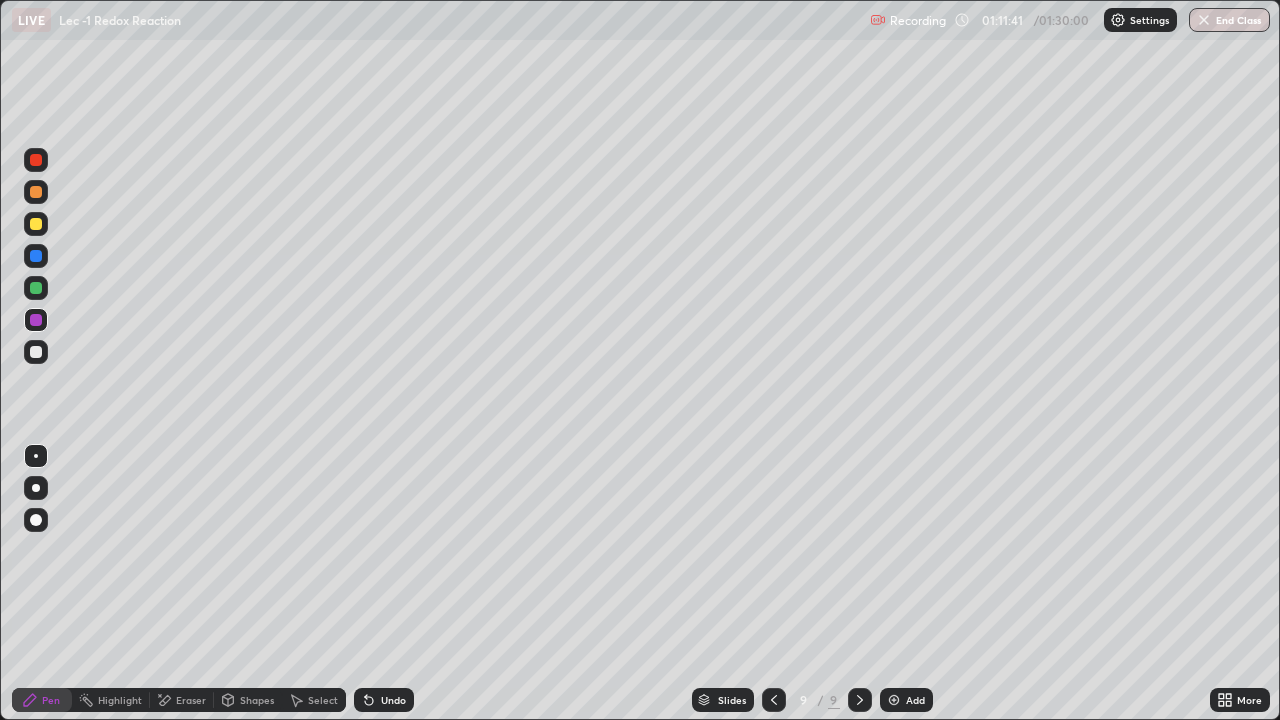 click at bounding box center (894, 700) 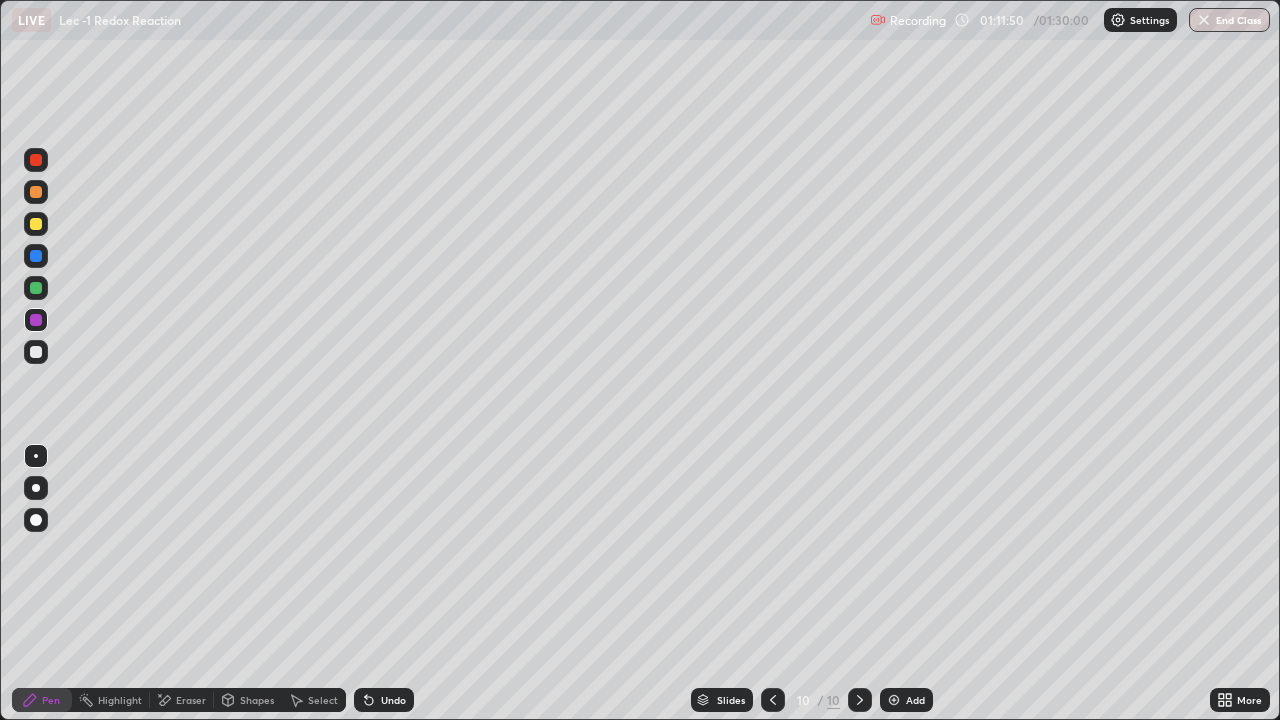 click at bounding box center (36, 288) 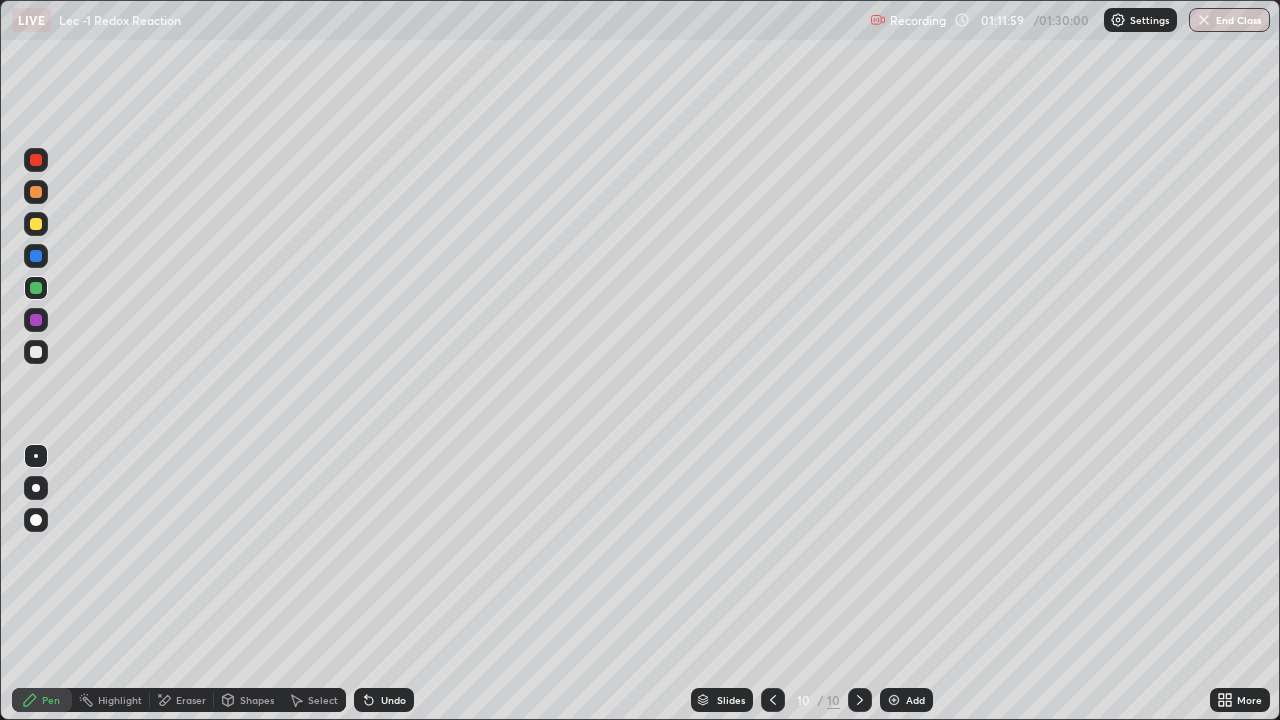 click on "Eraser" at bounding box center [182, 700] 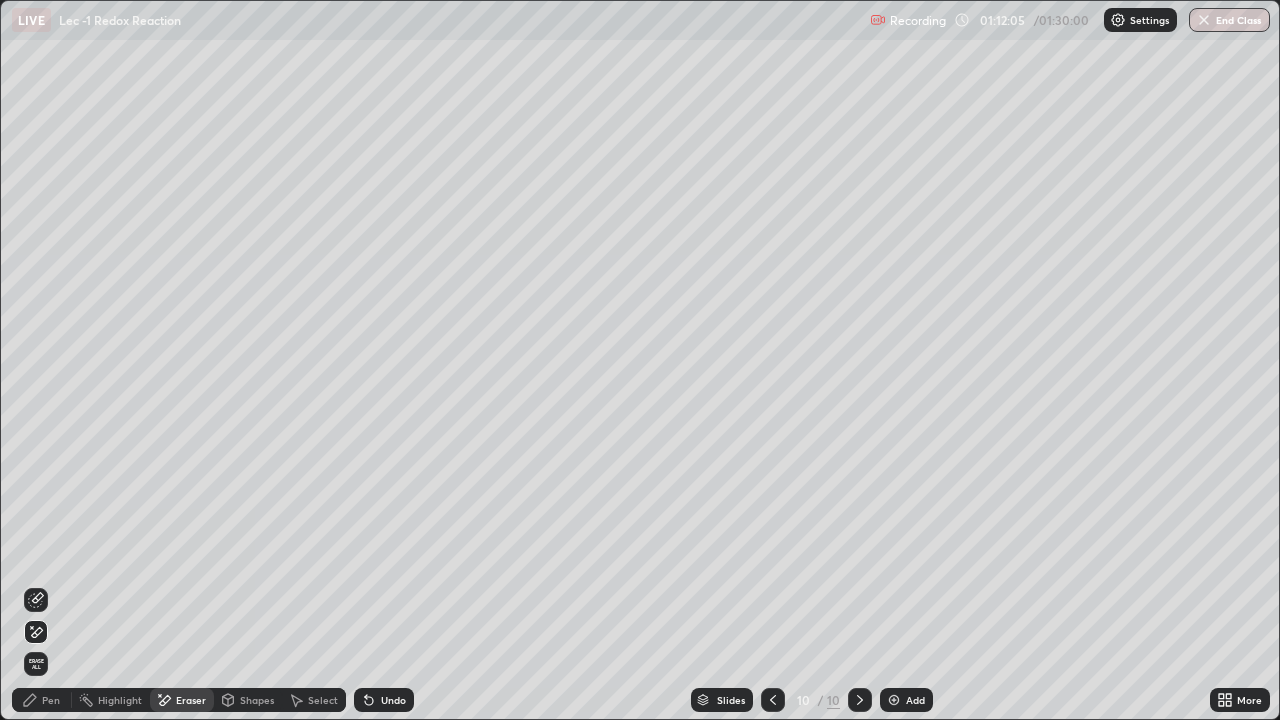 click 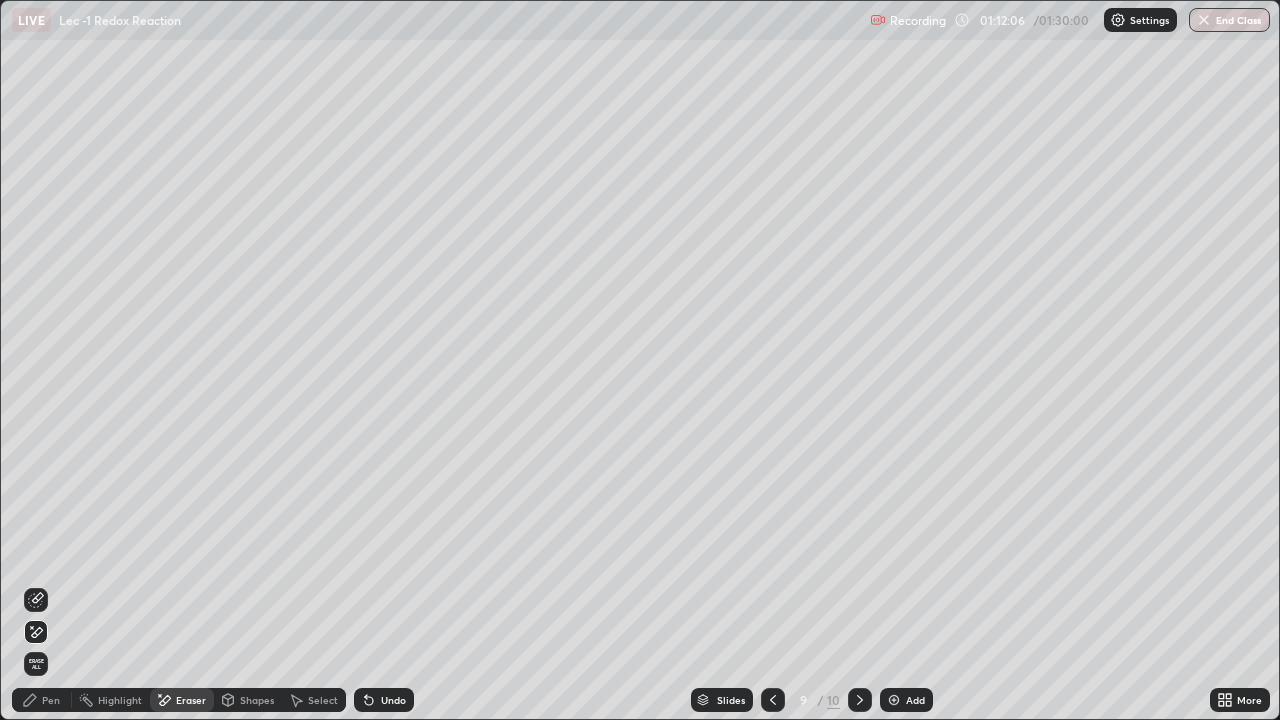 click at bounding box center [860, 700] 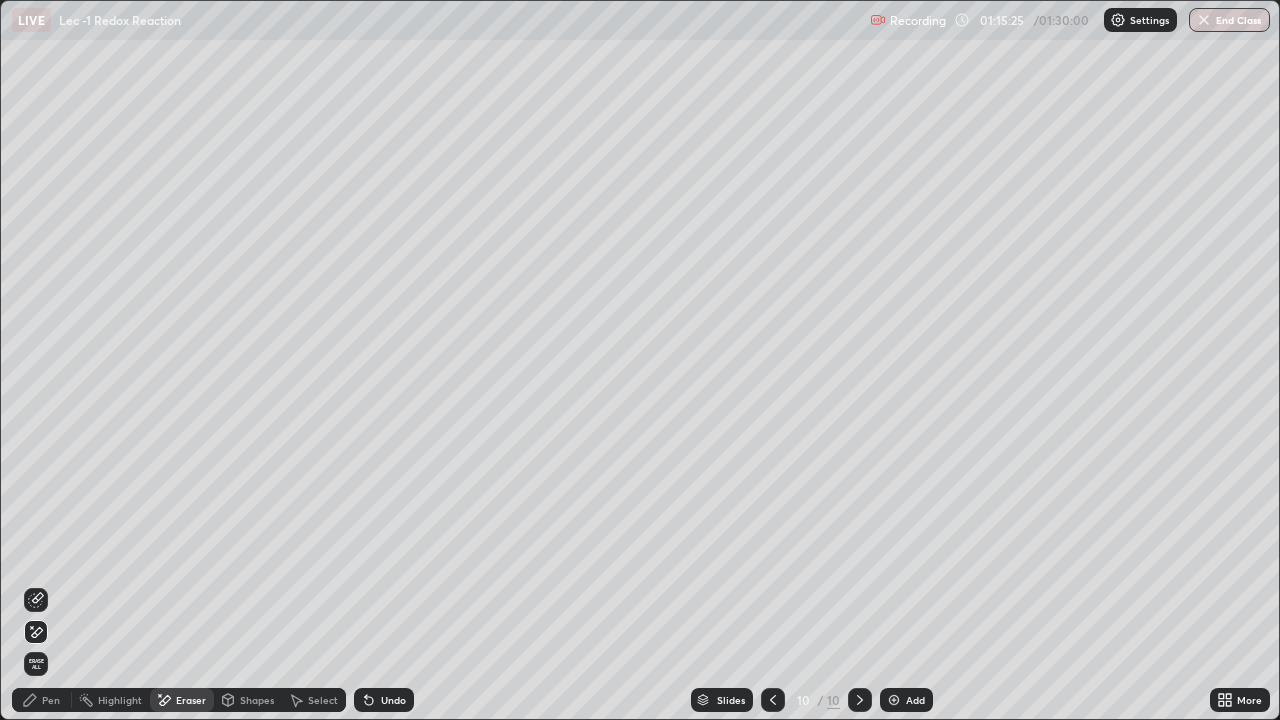 click on "Pen" at bounding box center [42, 700] 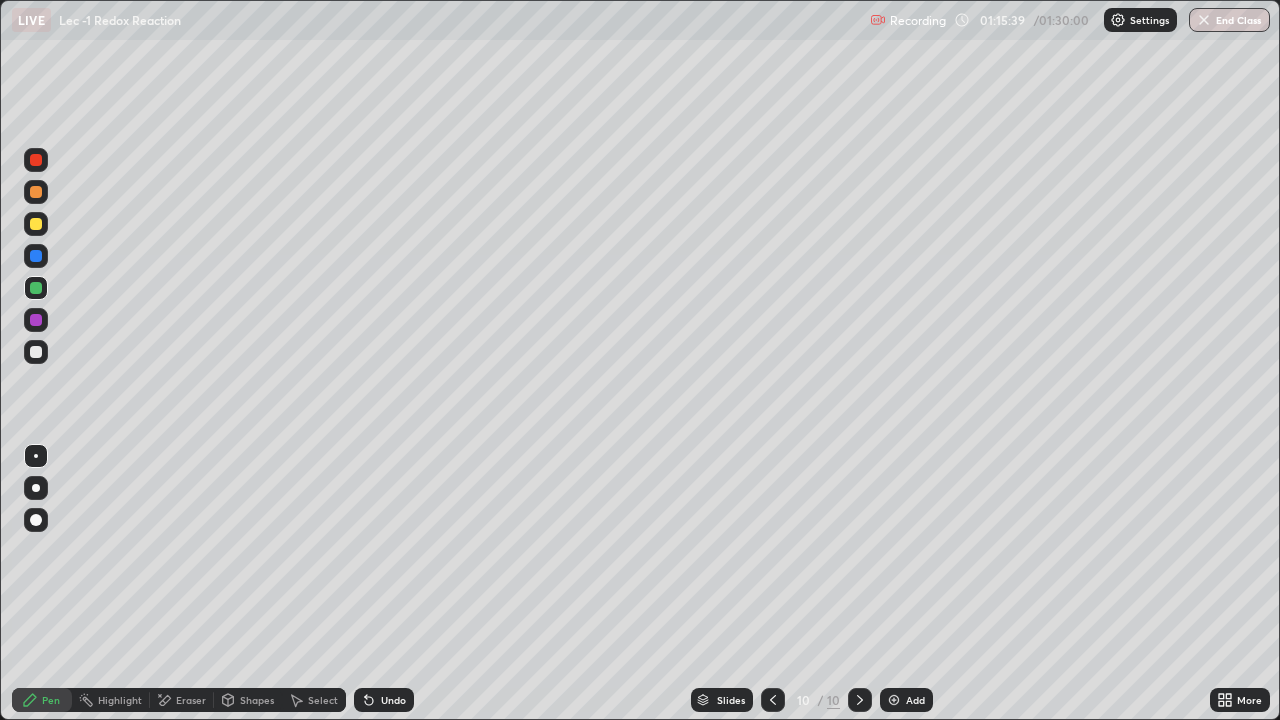 click on "Undo" at bounding box center (393, 700) 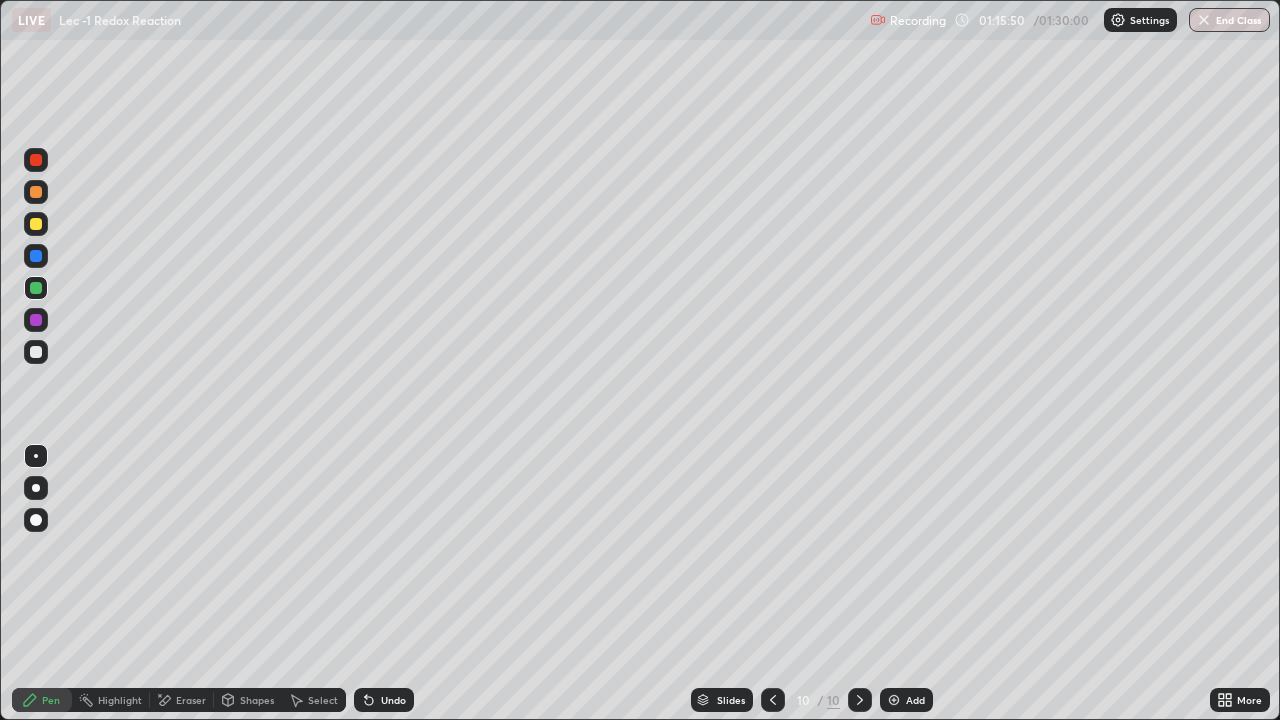 click on "Undo" at bounding box center [393, 700] 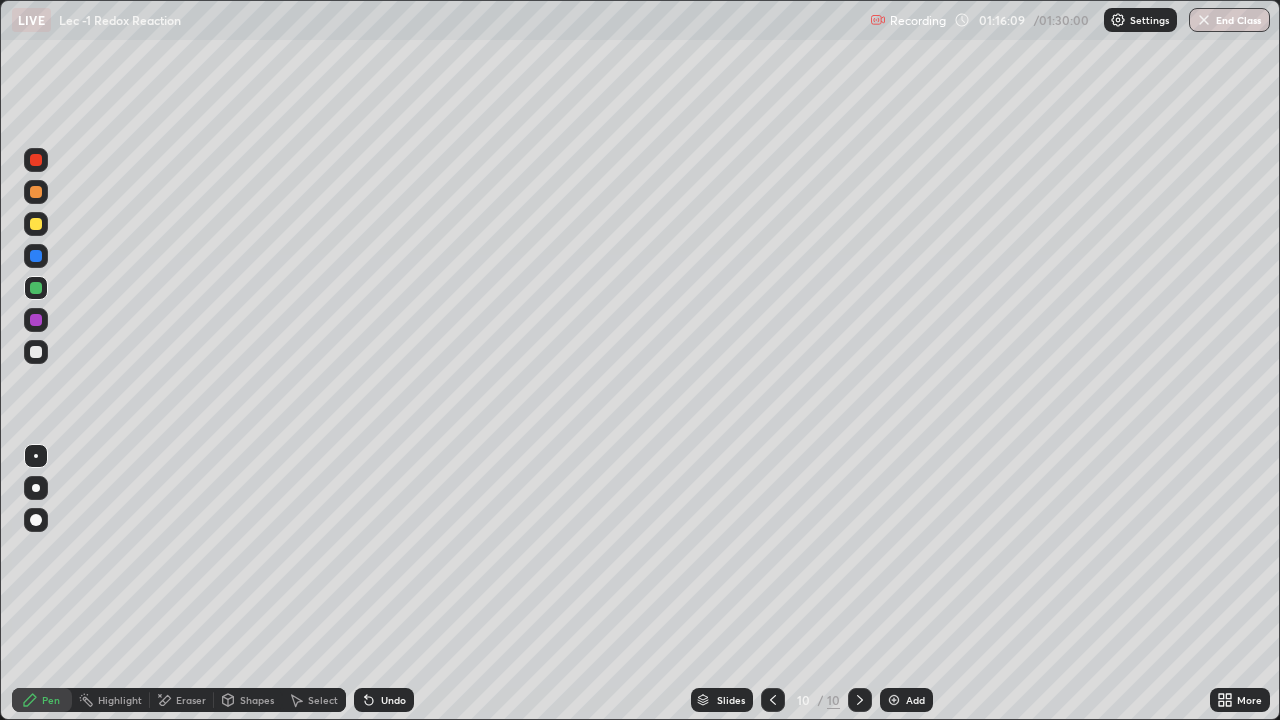 click at bounding box center (36, 320) 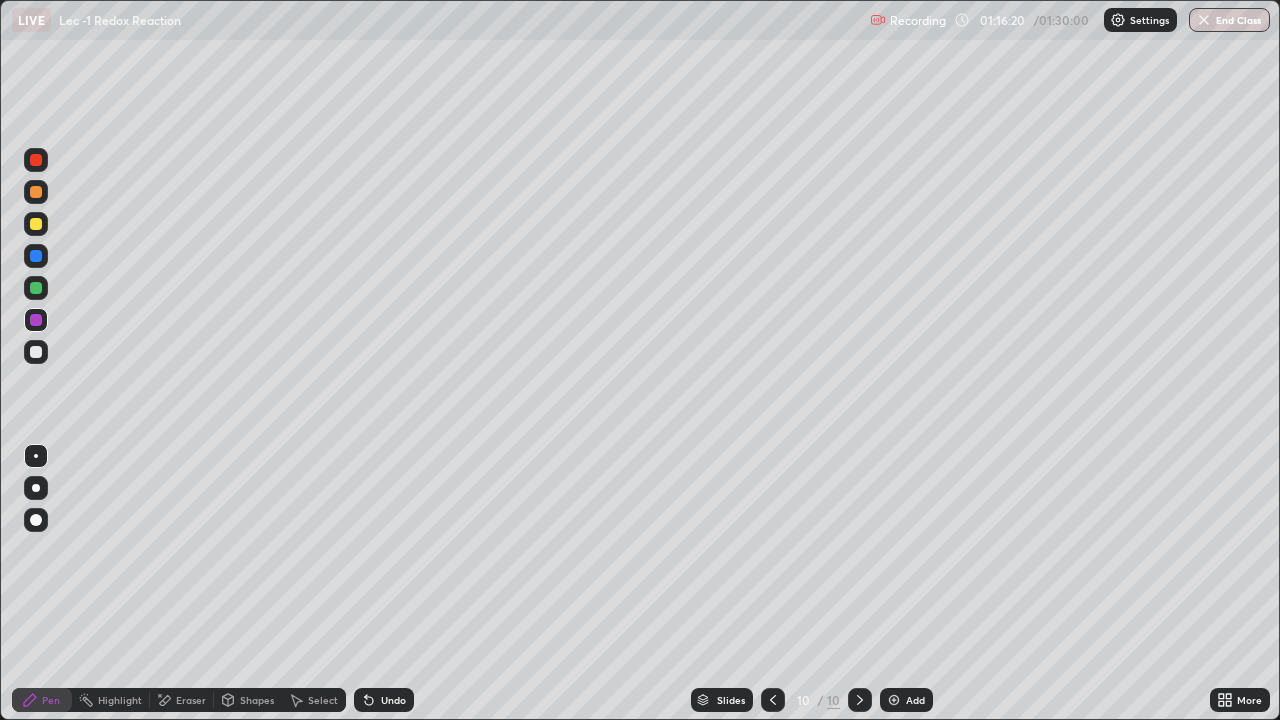 click on "Undo" at bounding box center (393, 700) 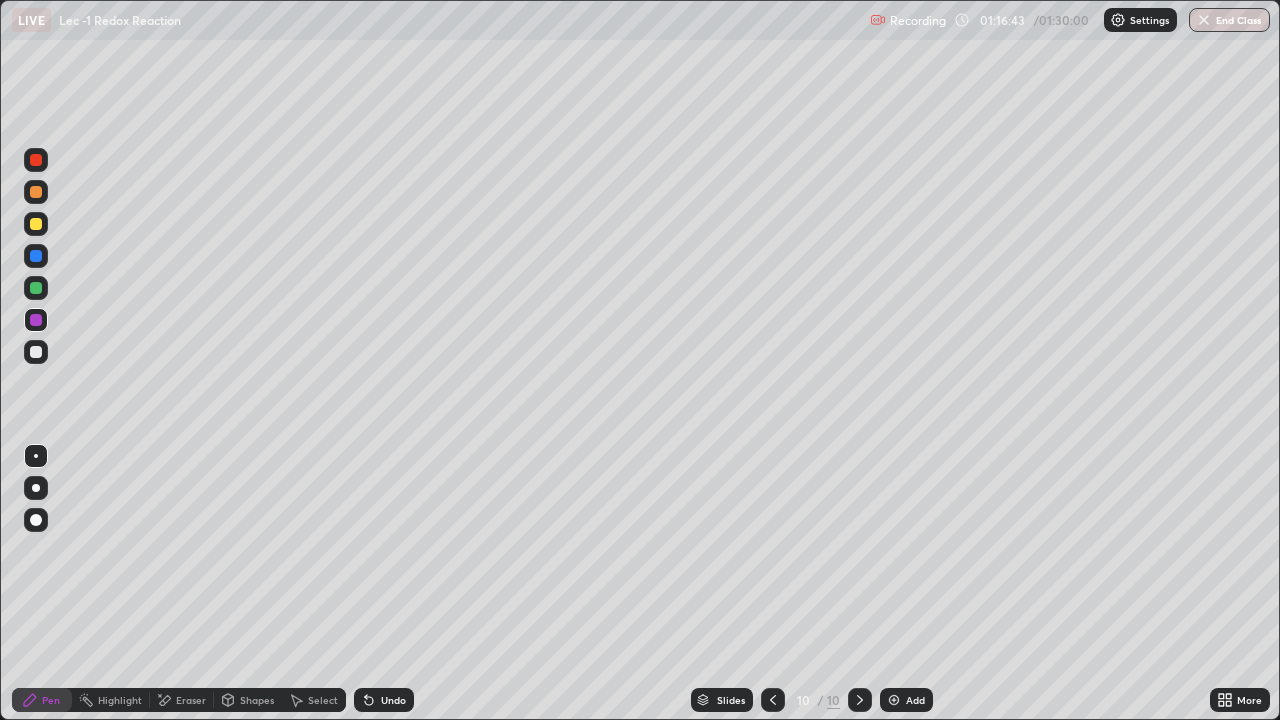 click on "Slides 10 / 10 Add" at bounding box center [812, 700] 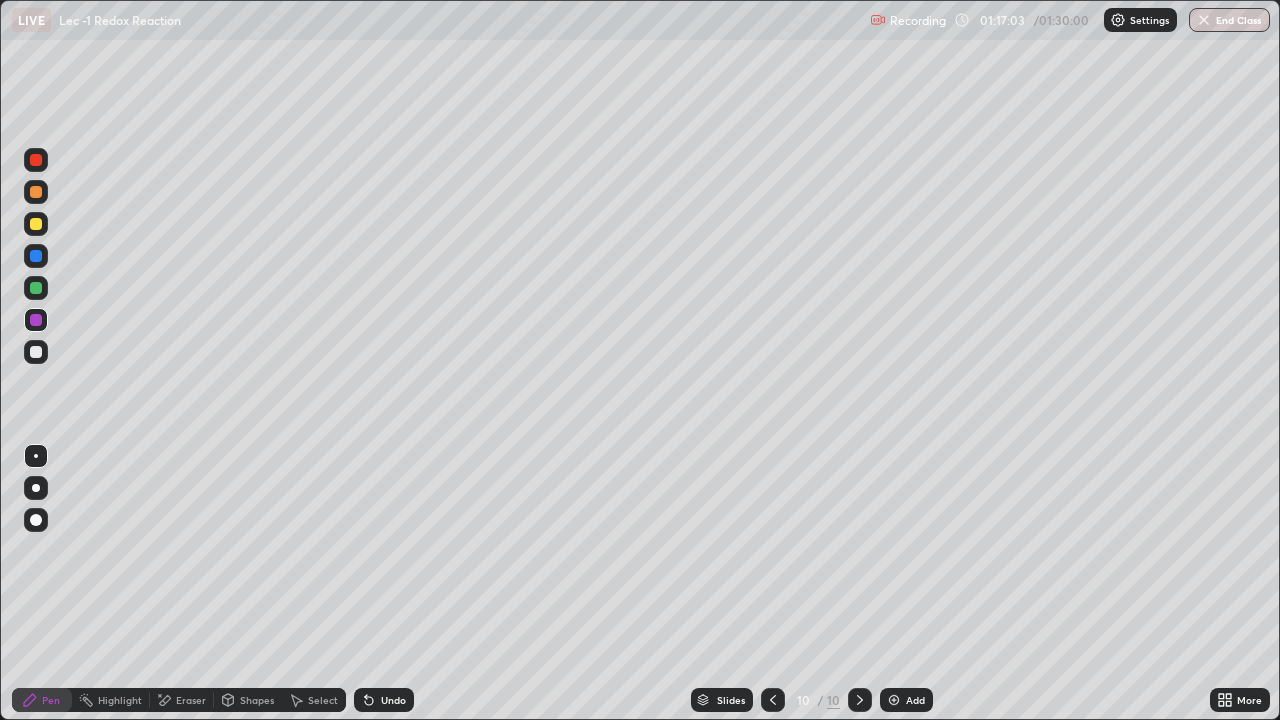 click on "Add" at bounding box center (906, 700) 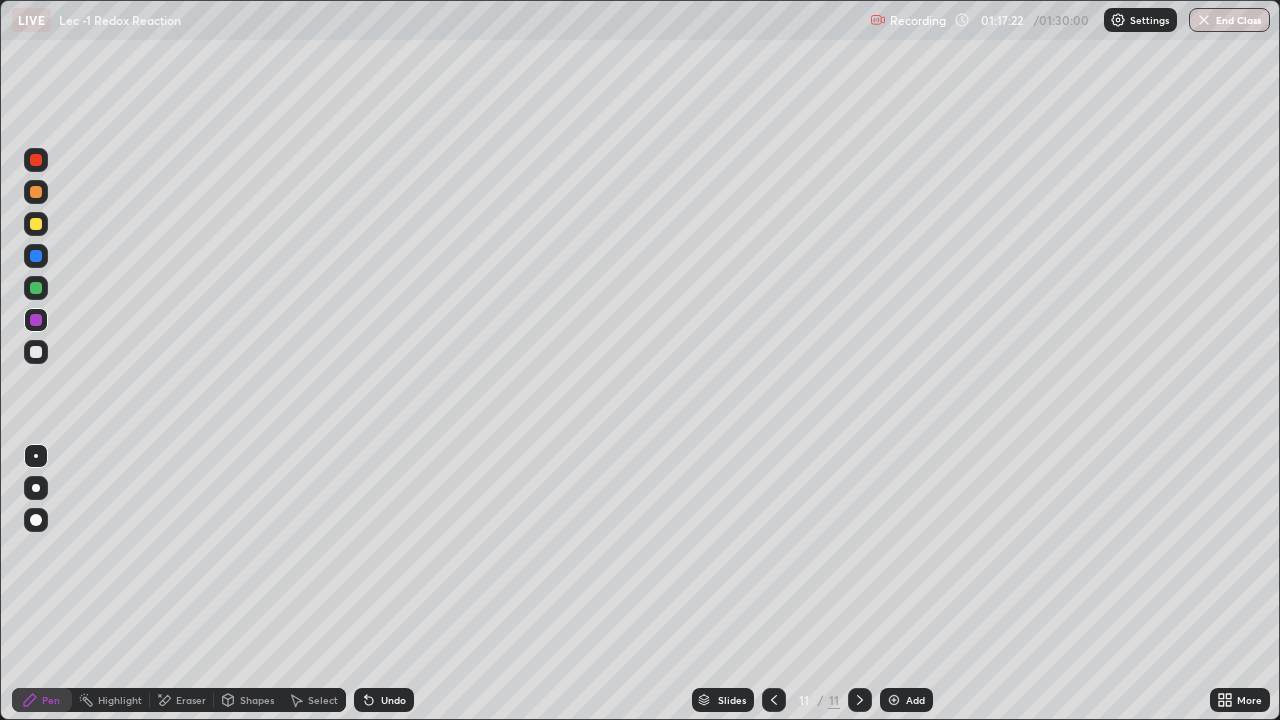 click at bounding box center [36, 288] 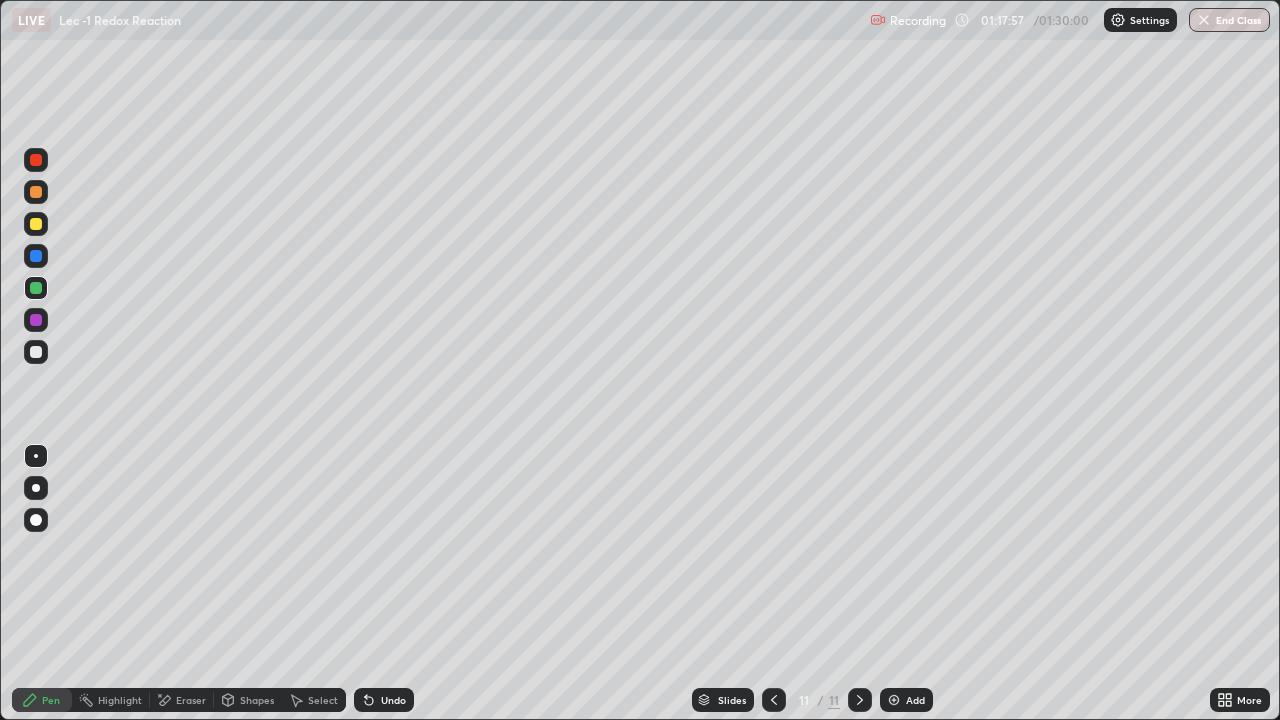 click on "Eraser" at bounding box center [191, 700] 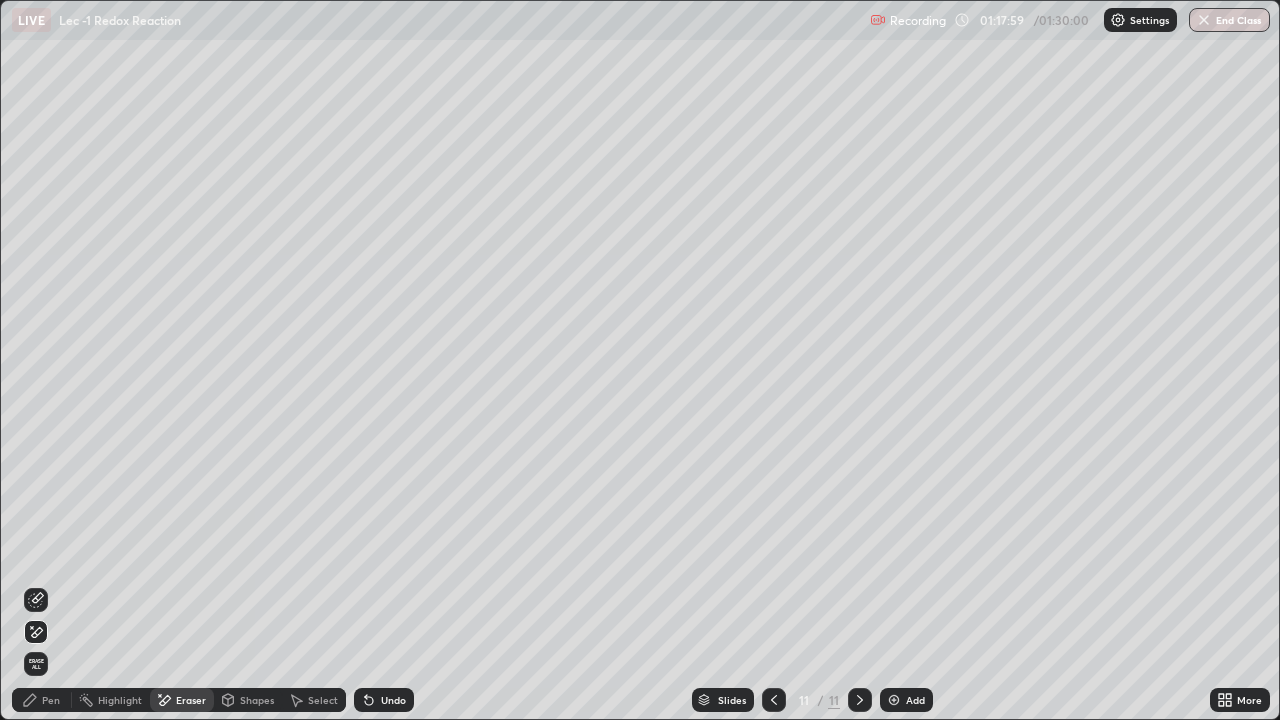 click on "Pen" at bounding box center [51, 700] 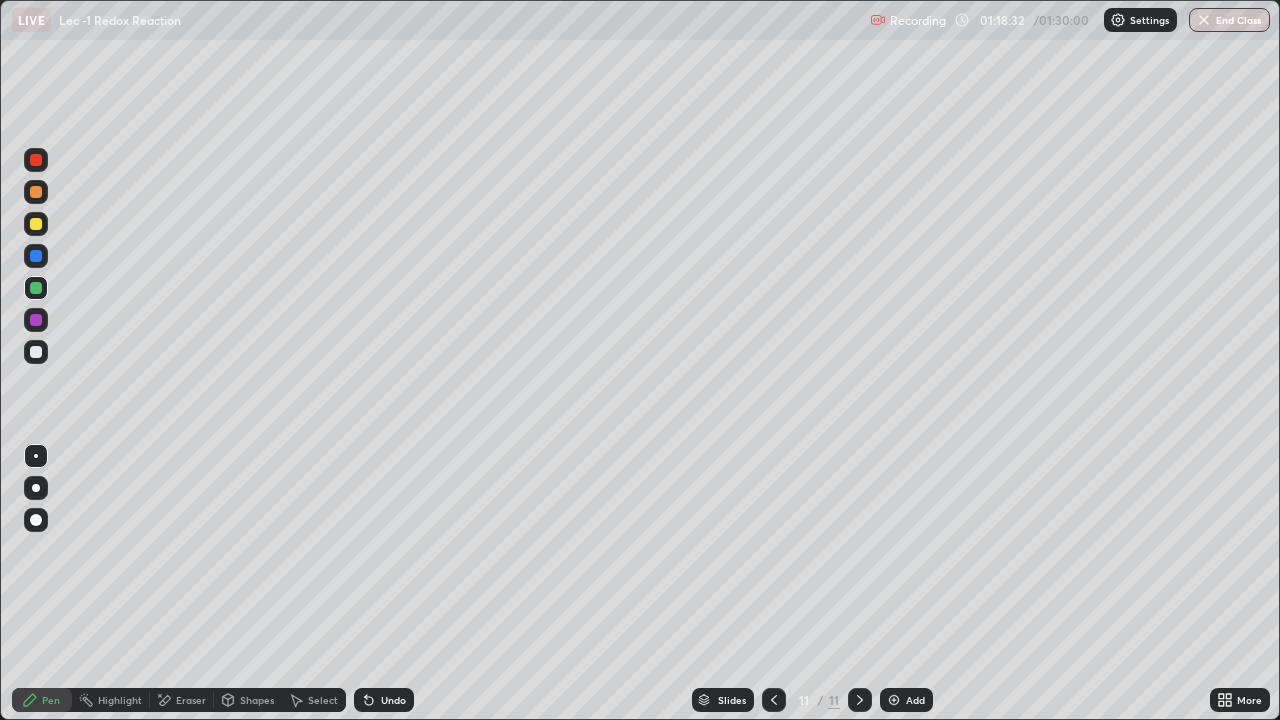 click at bounding box center (36, 352) 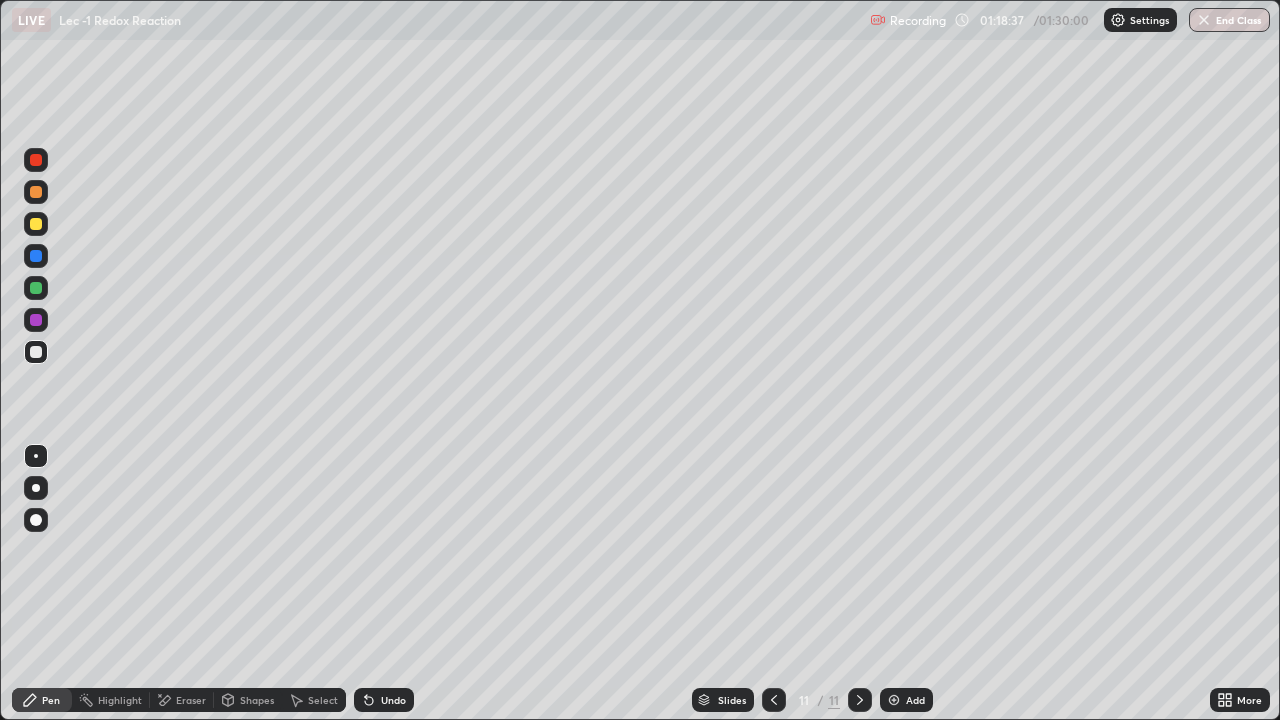 click on "Undo" at bounding box center [393, 700] 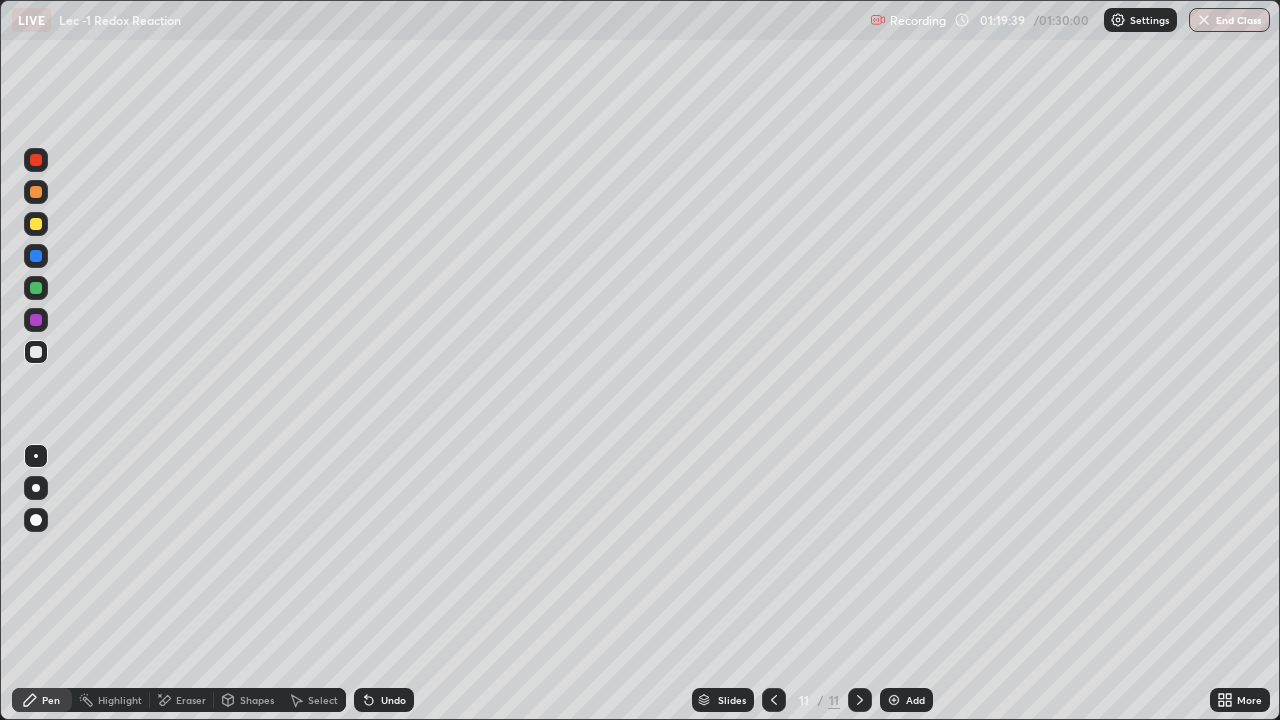 click at bounding box center (36, 224) 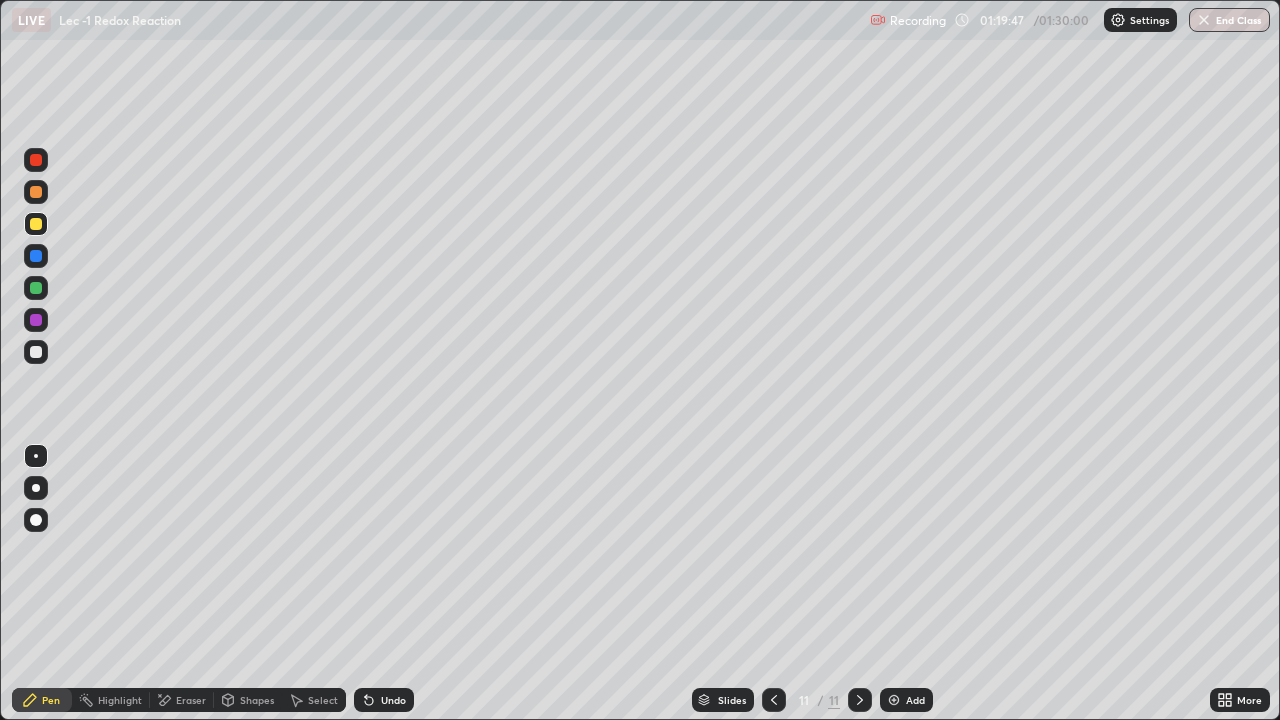 click on "Eraser" at bounding box center [182, 700] 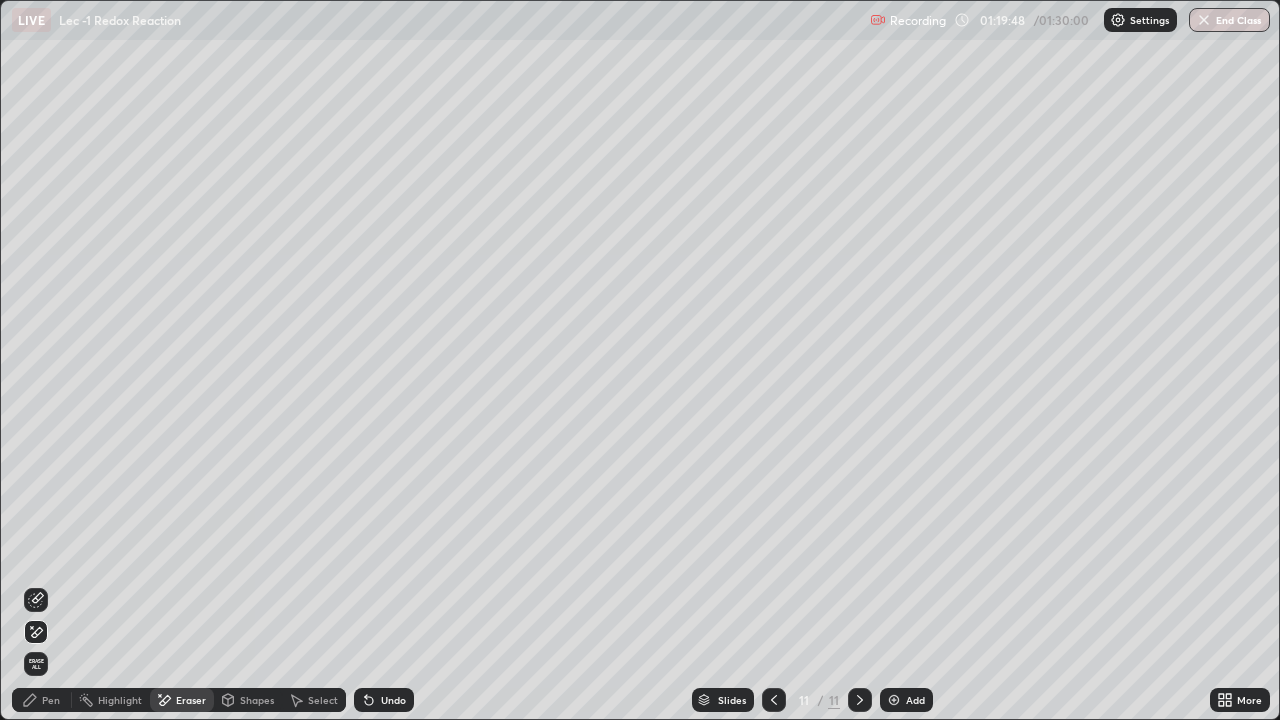 click 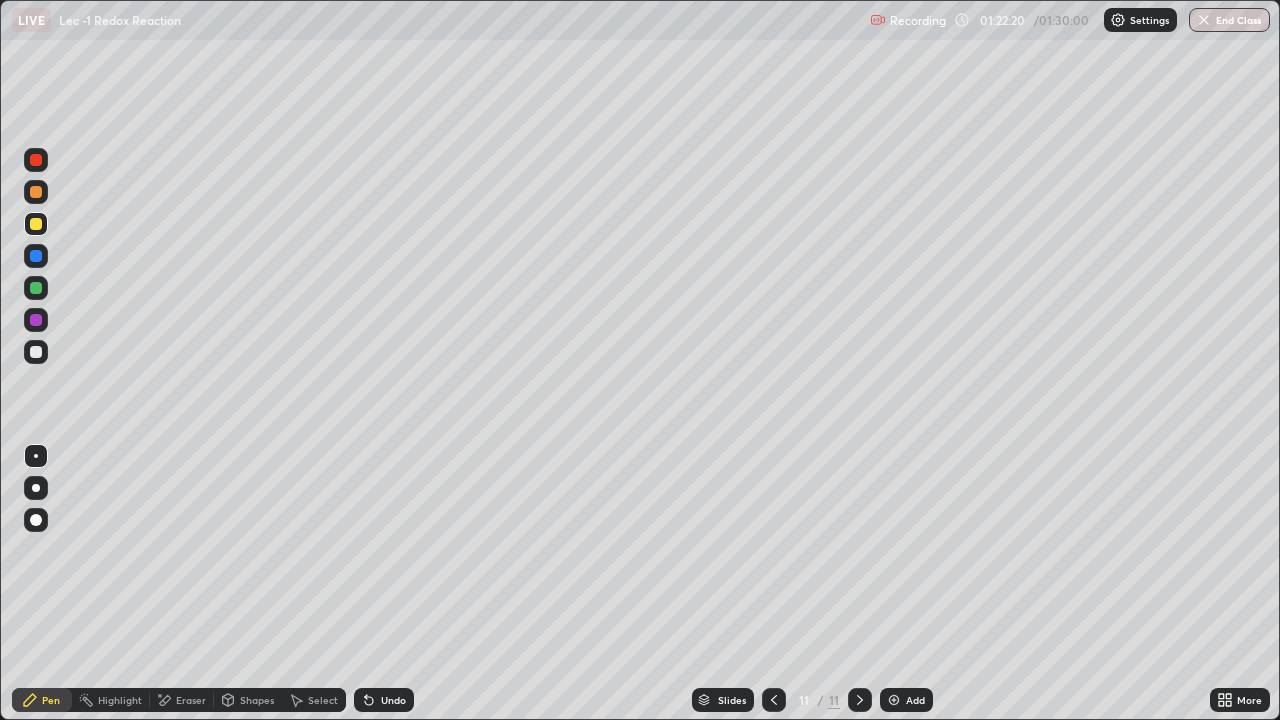 click on "Add" at bounding box center [915, 700] 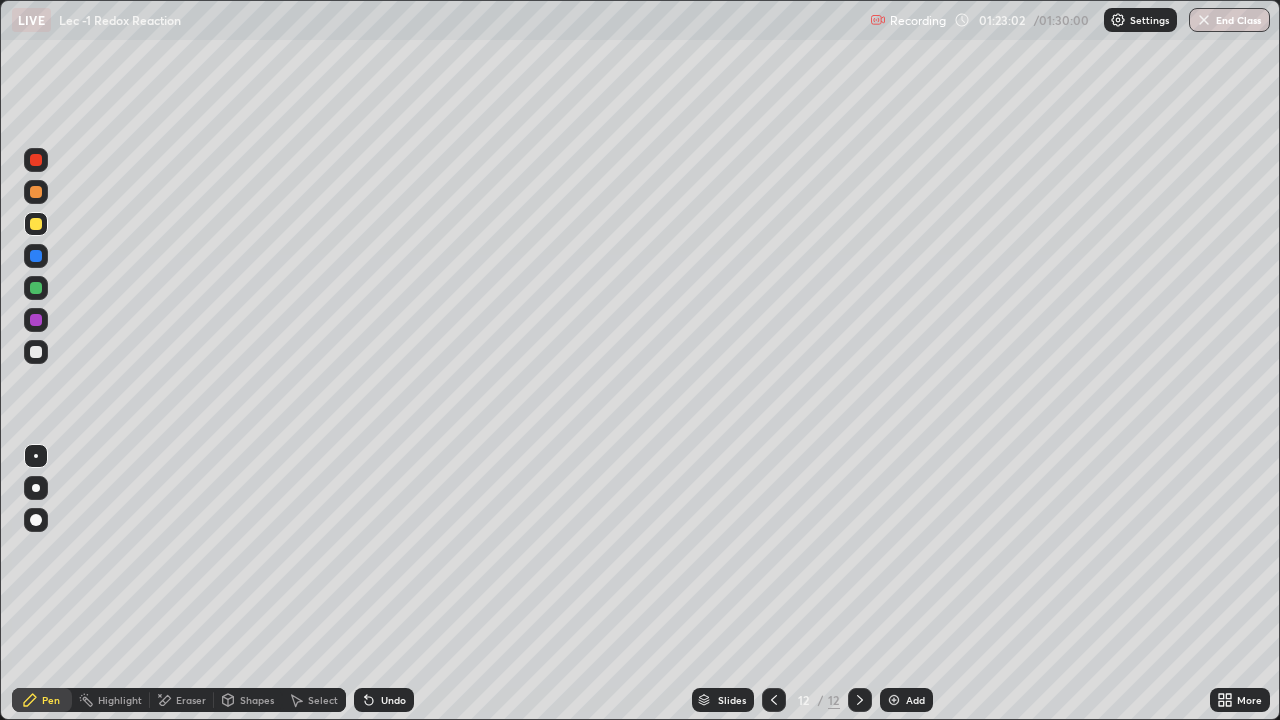 click at bounding box center (36, 320) 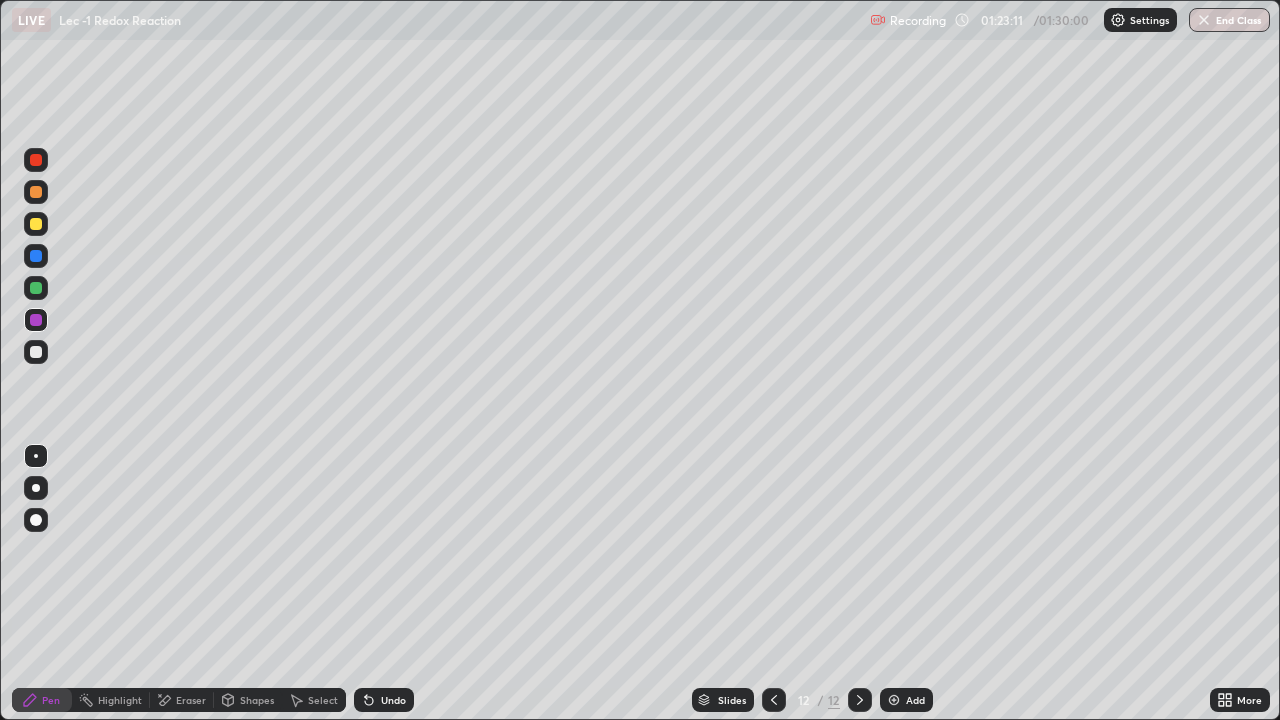 click on "Undo" at bounding box center (384, 700) 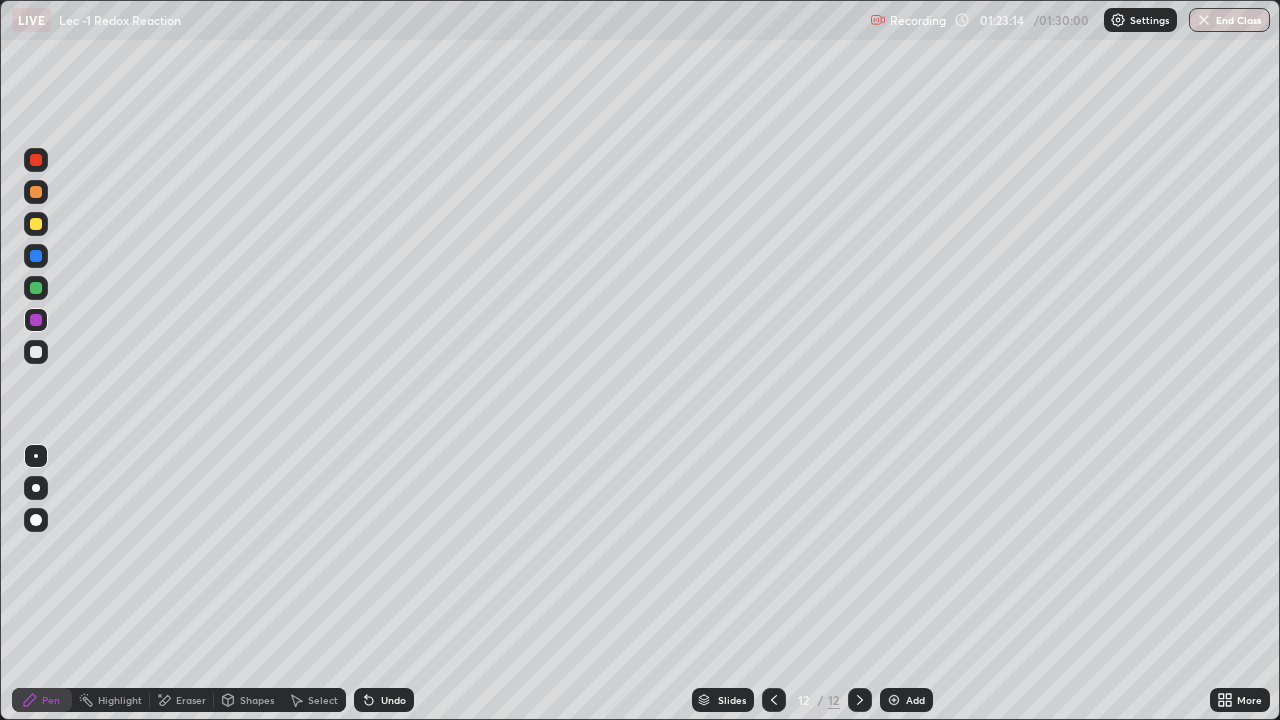click on "Undo" at bounding box center [380, 700] 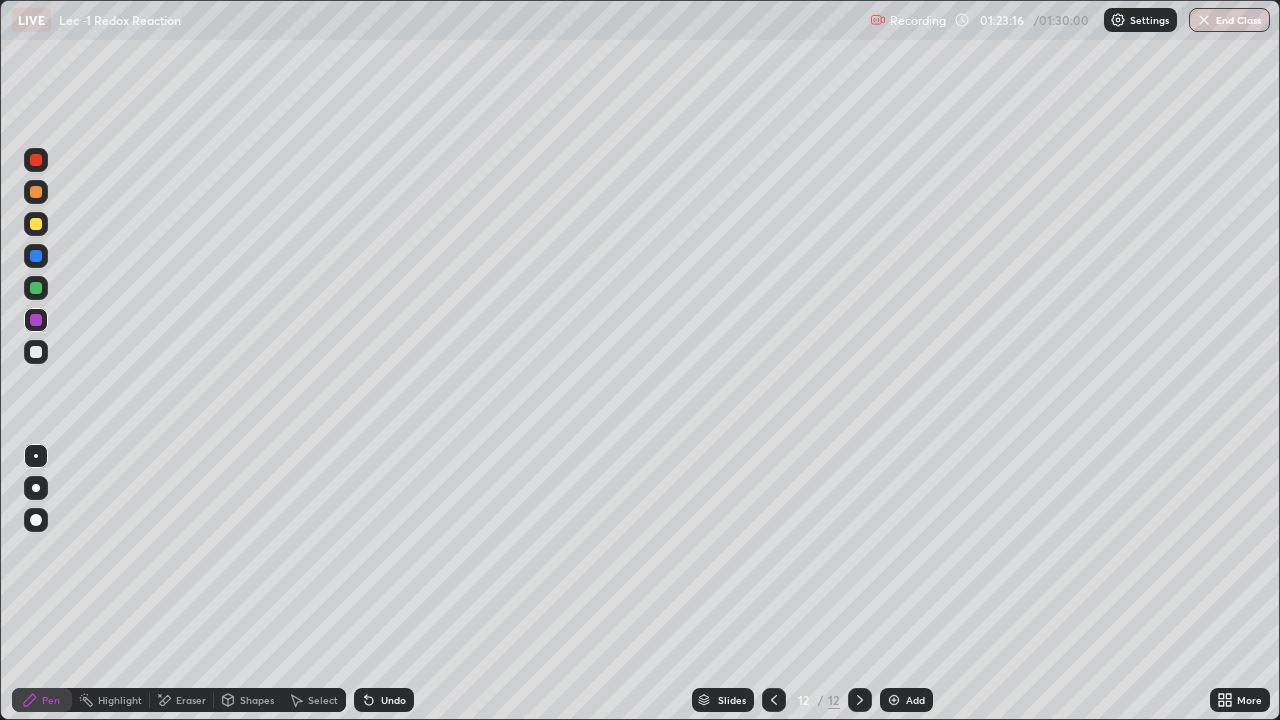 click at bounding box center [36, 352] 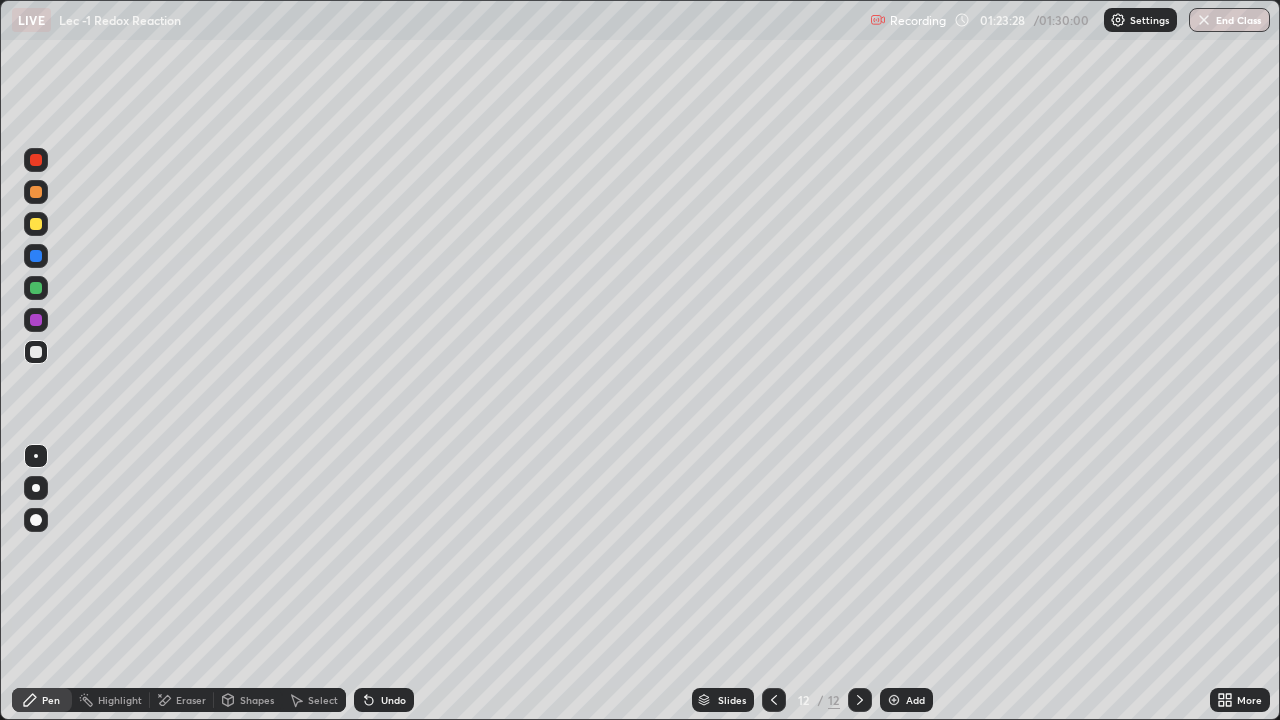 click at bounding box center (36, 320) 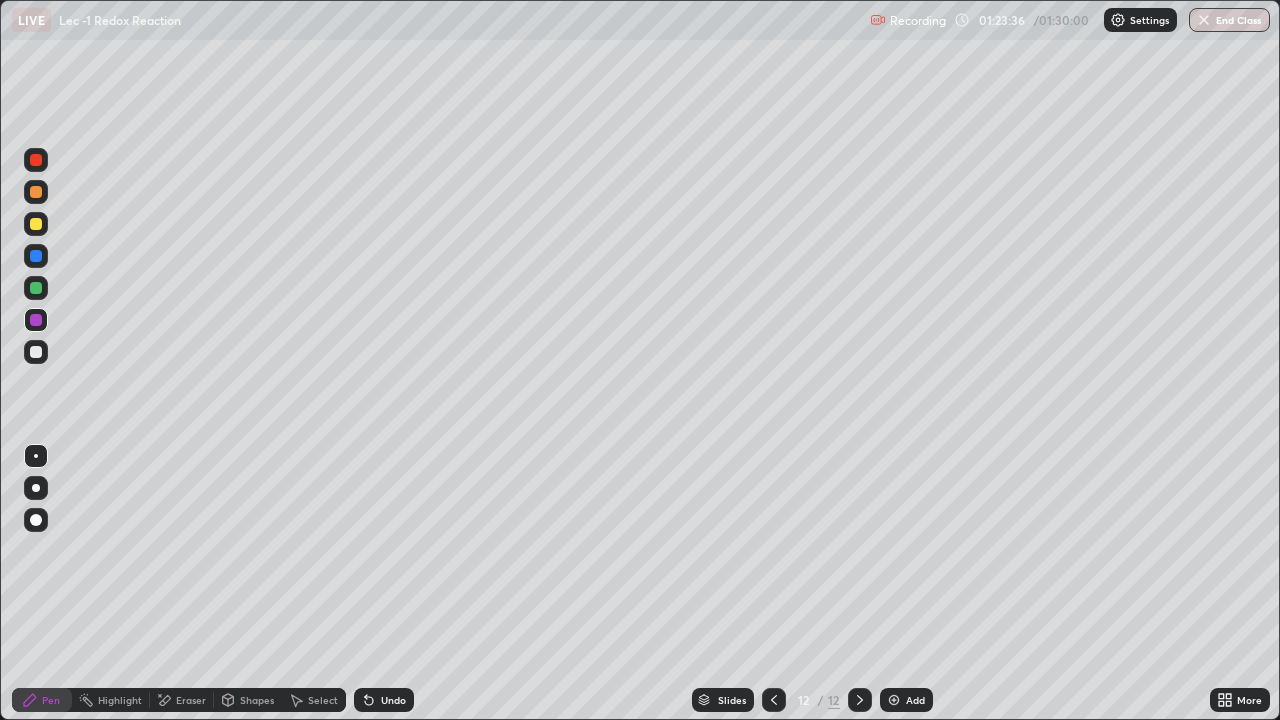 click at bounding box center (36, 352) 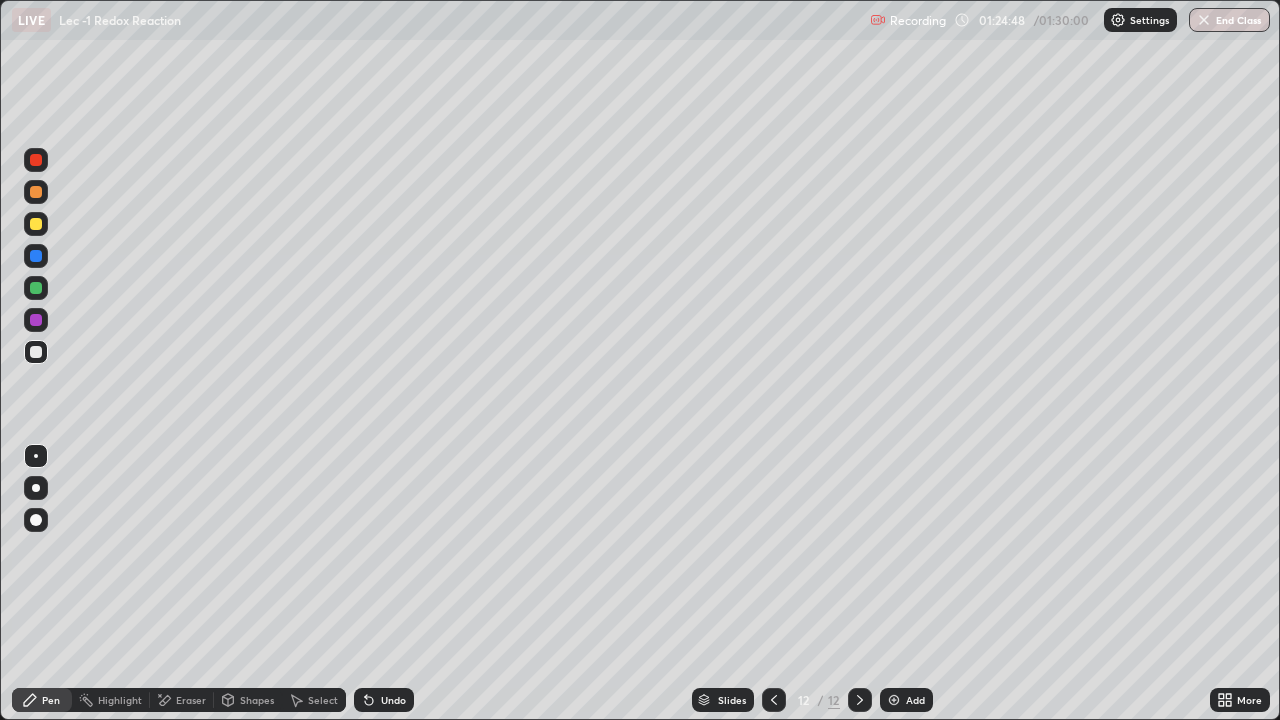 click at bounding box center (36, 288) 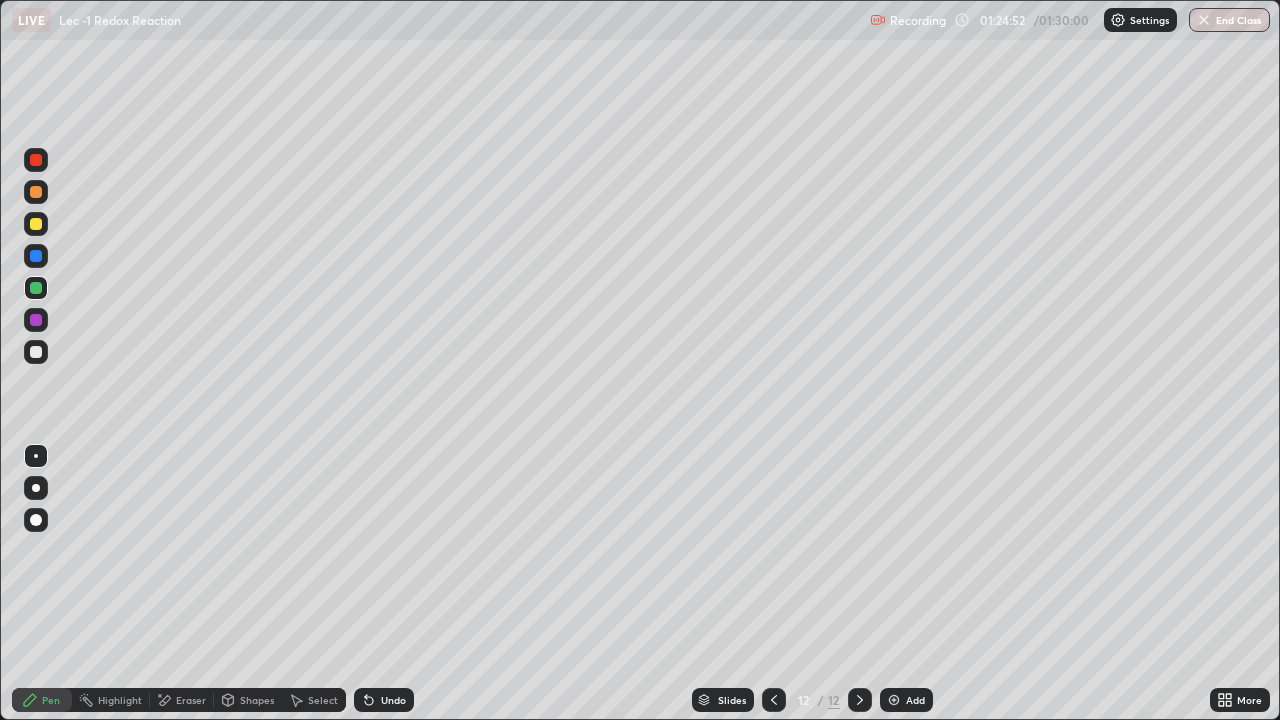 click at bounding box center [36, 320] 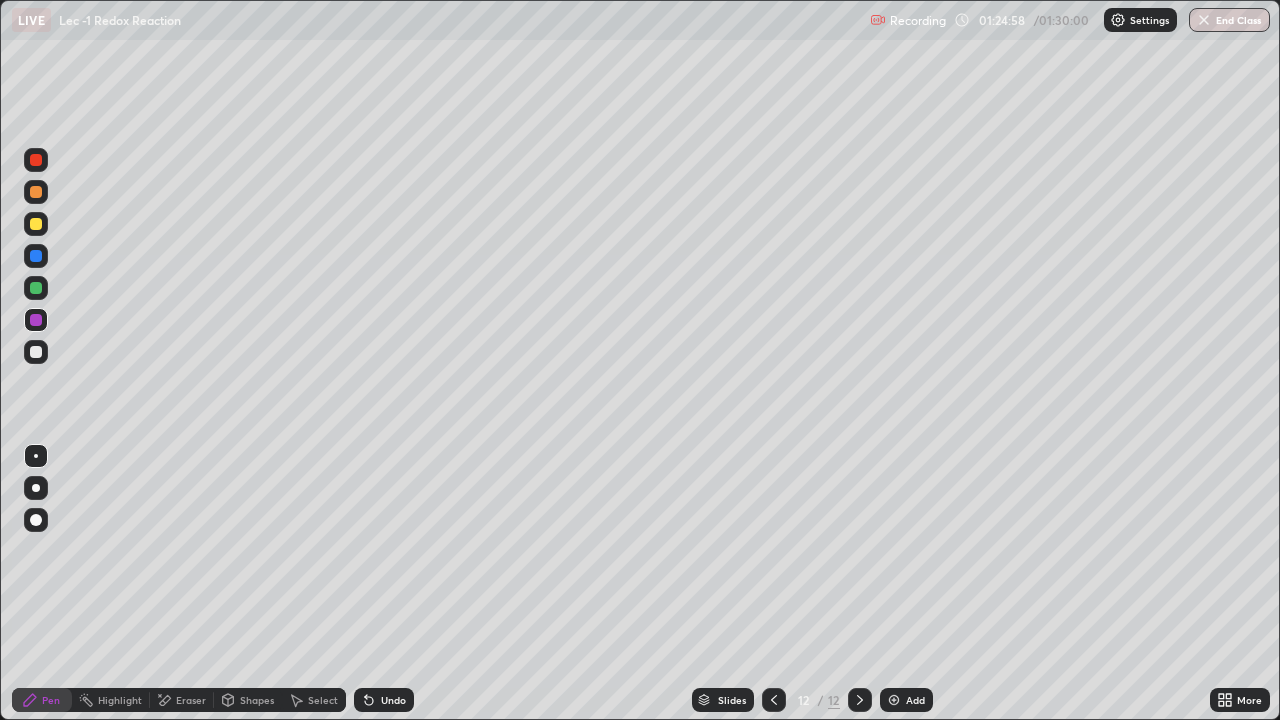 click at bounding box center (36, 288) 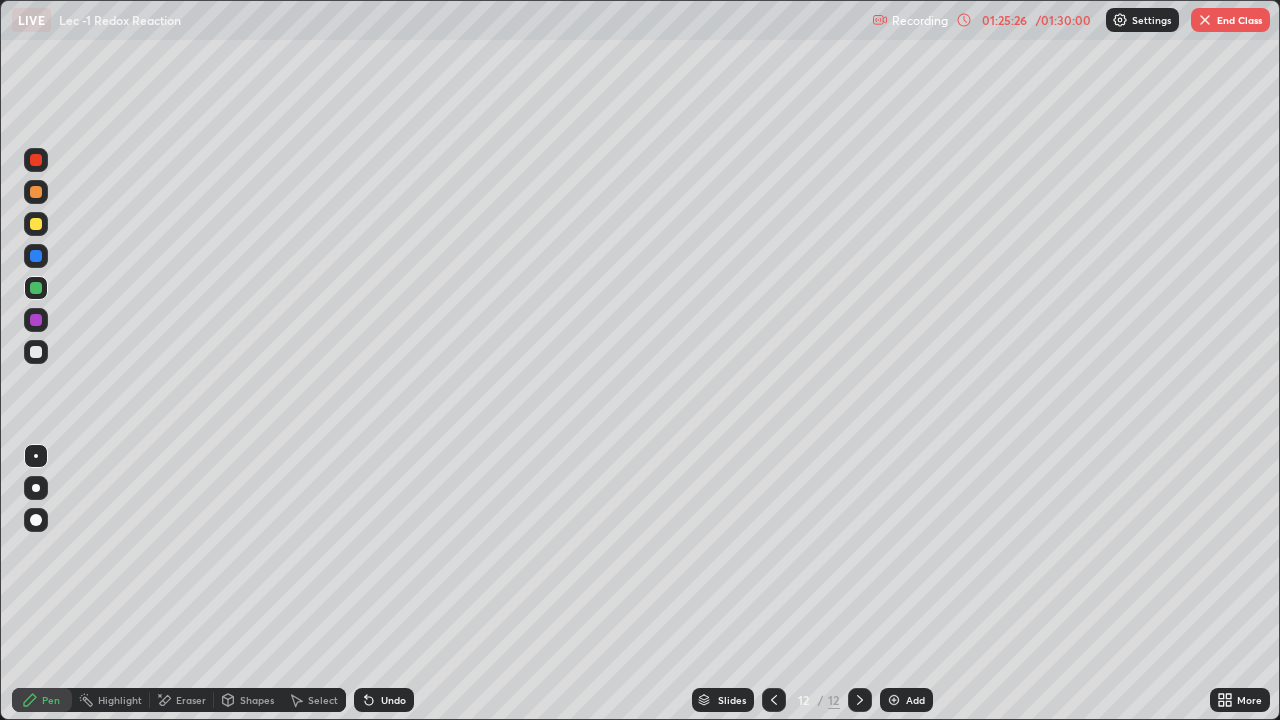 click on "Add" at bounding box center [915, 700] 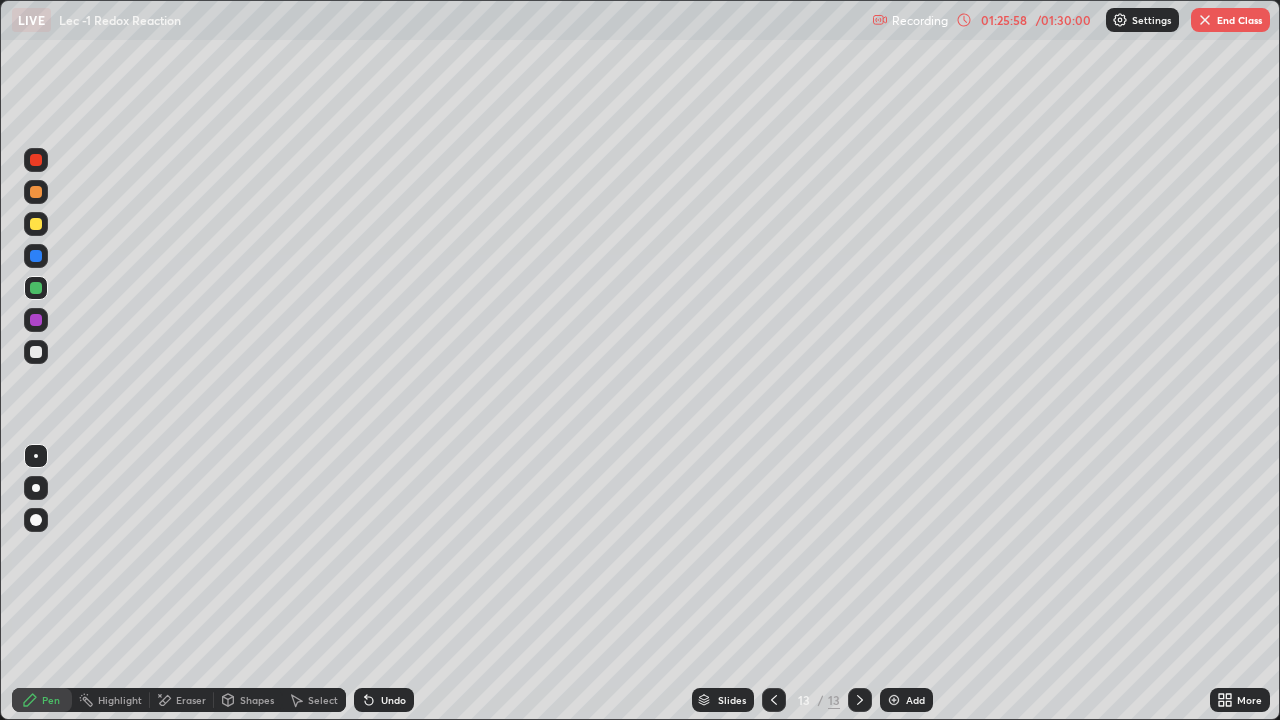click at bounding box center (36, 320) 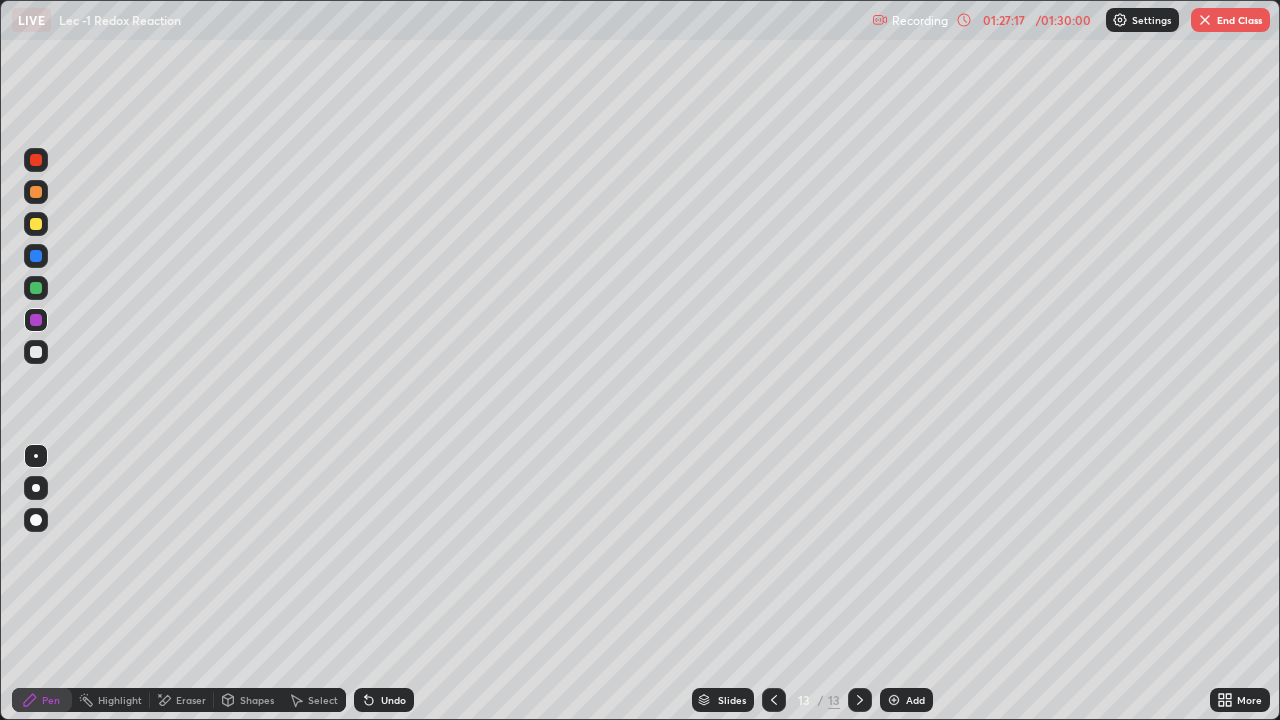 click at bounding box center [36, 224] 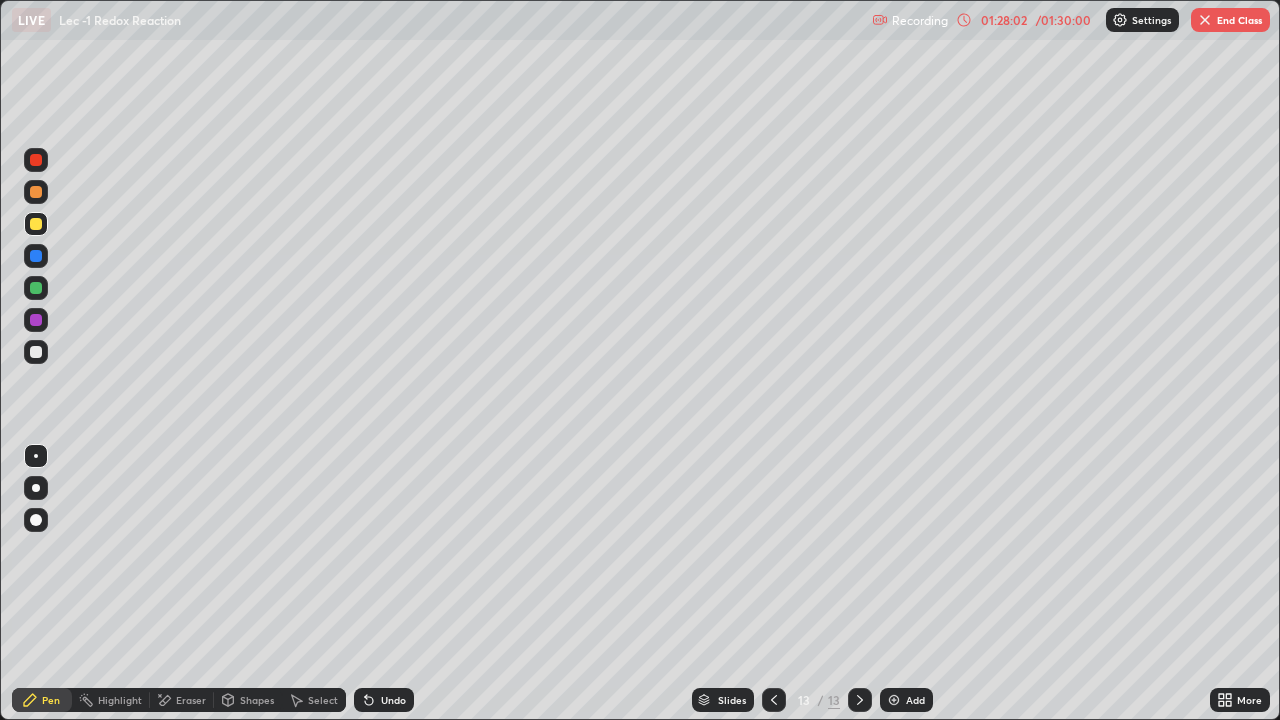 click at bounding box center (36, 288) 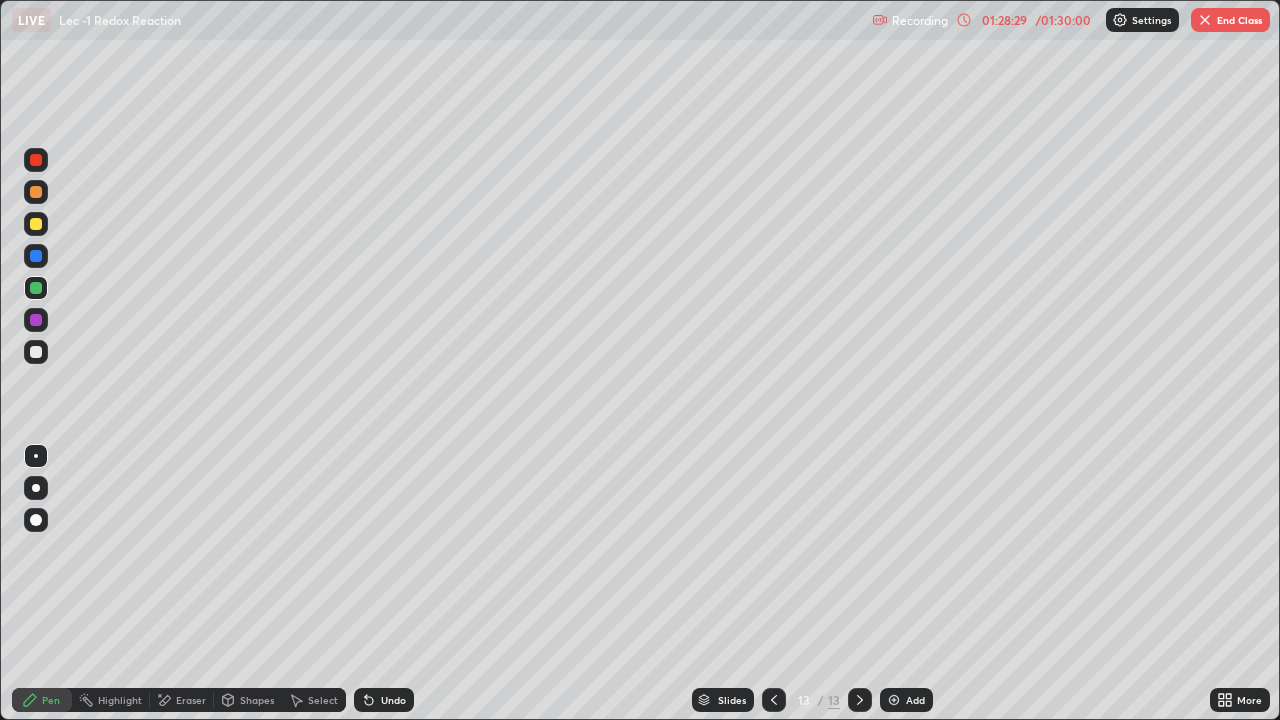 click on "Undo" at bounding box center (393, 700) 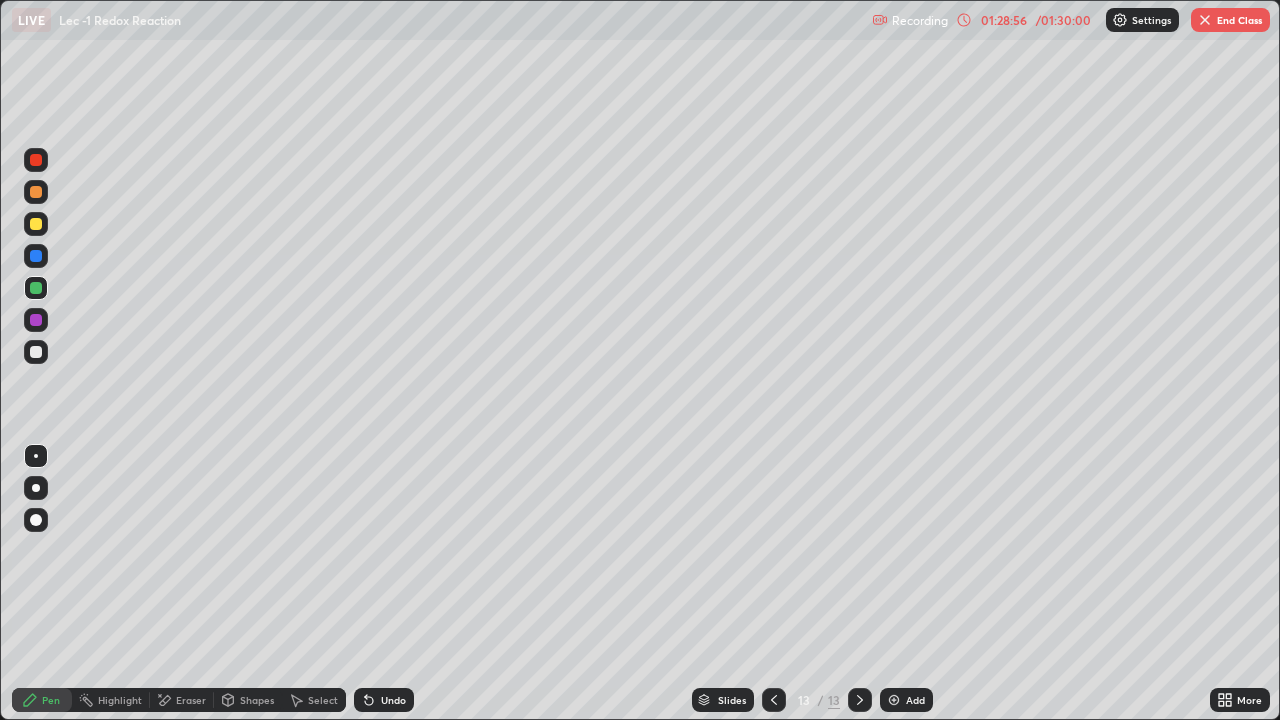 click on "Add" at bounding box center (906, 700) 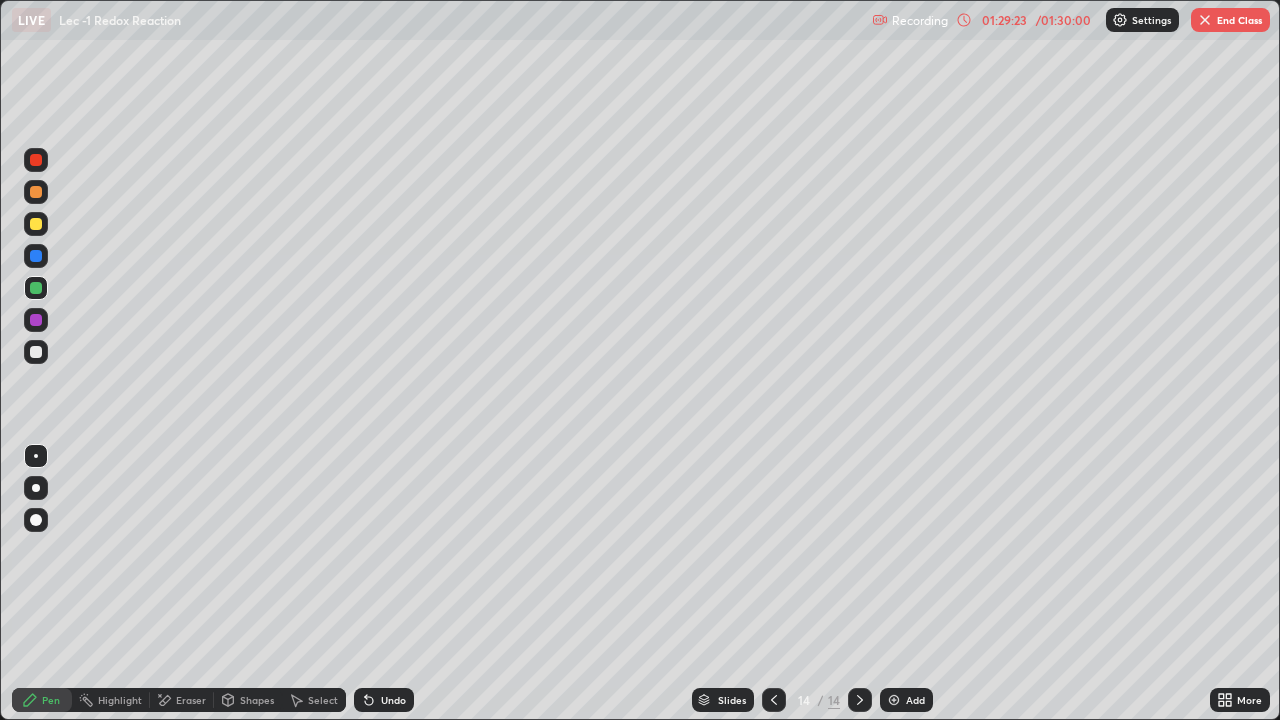 click at bounding box center [774, 700] 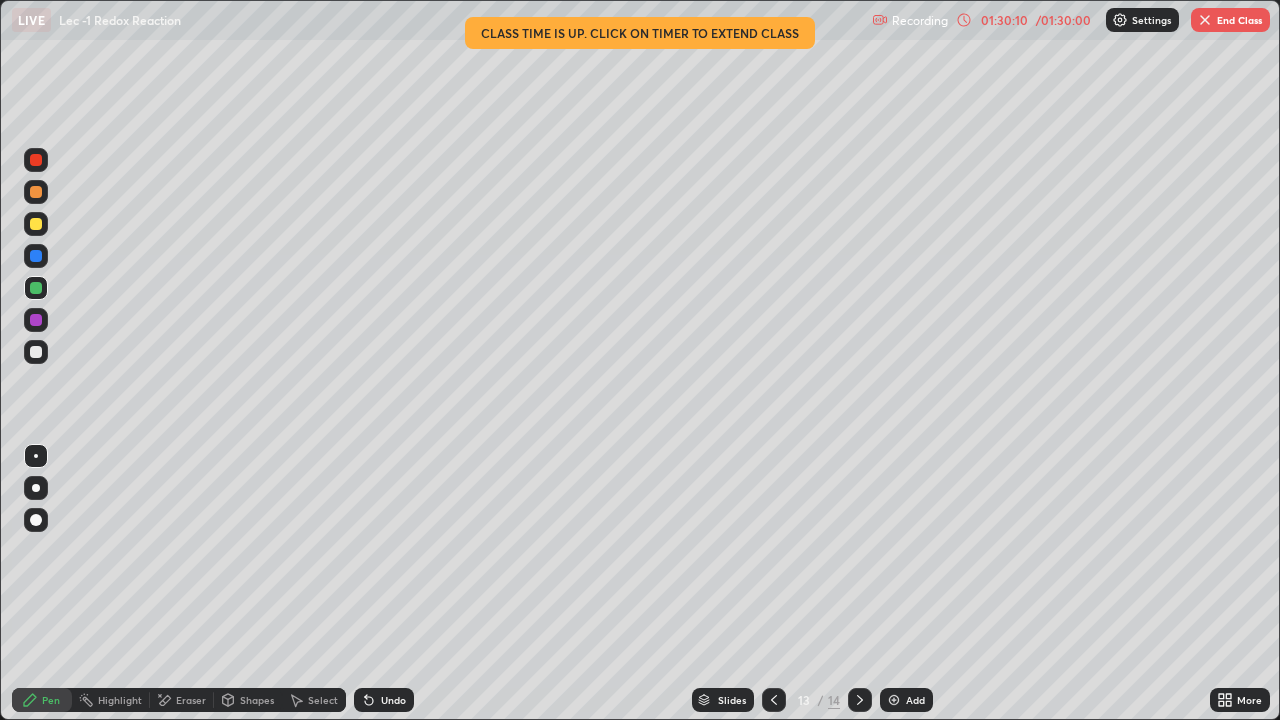 click 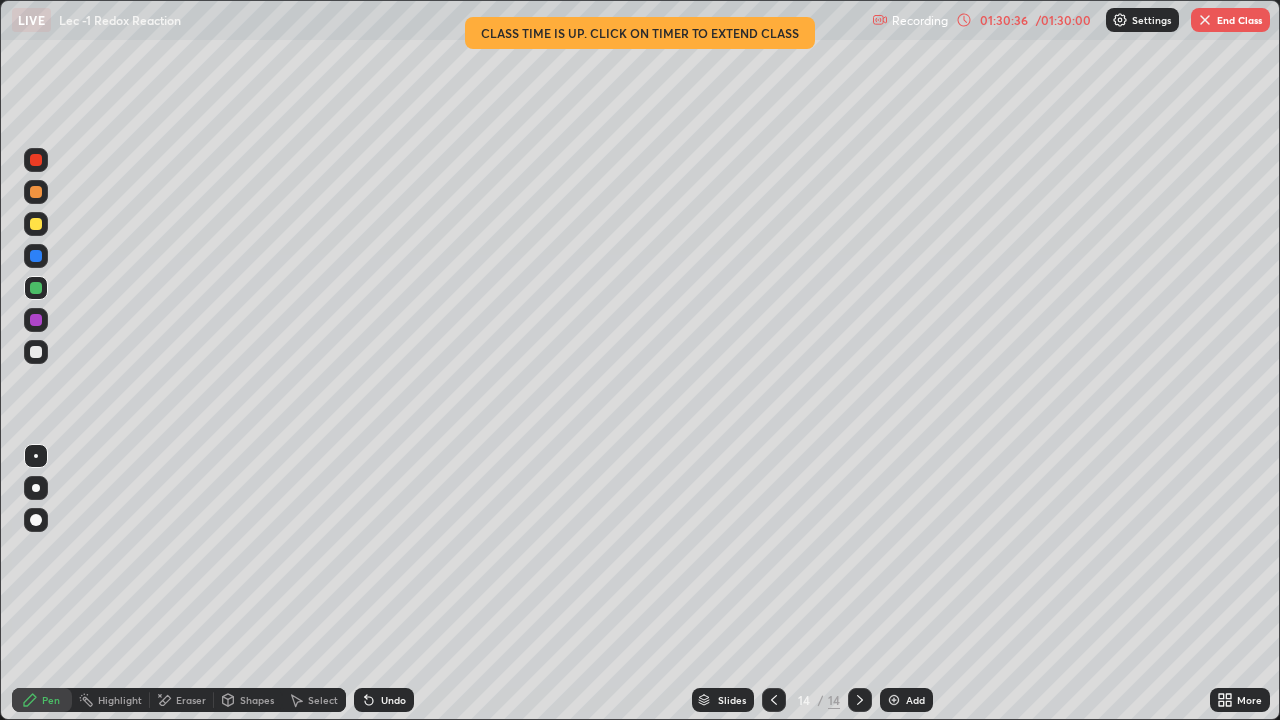 click at bounding box center [36, 256] 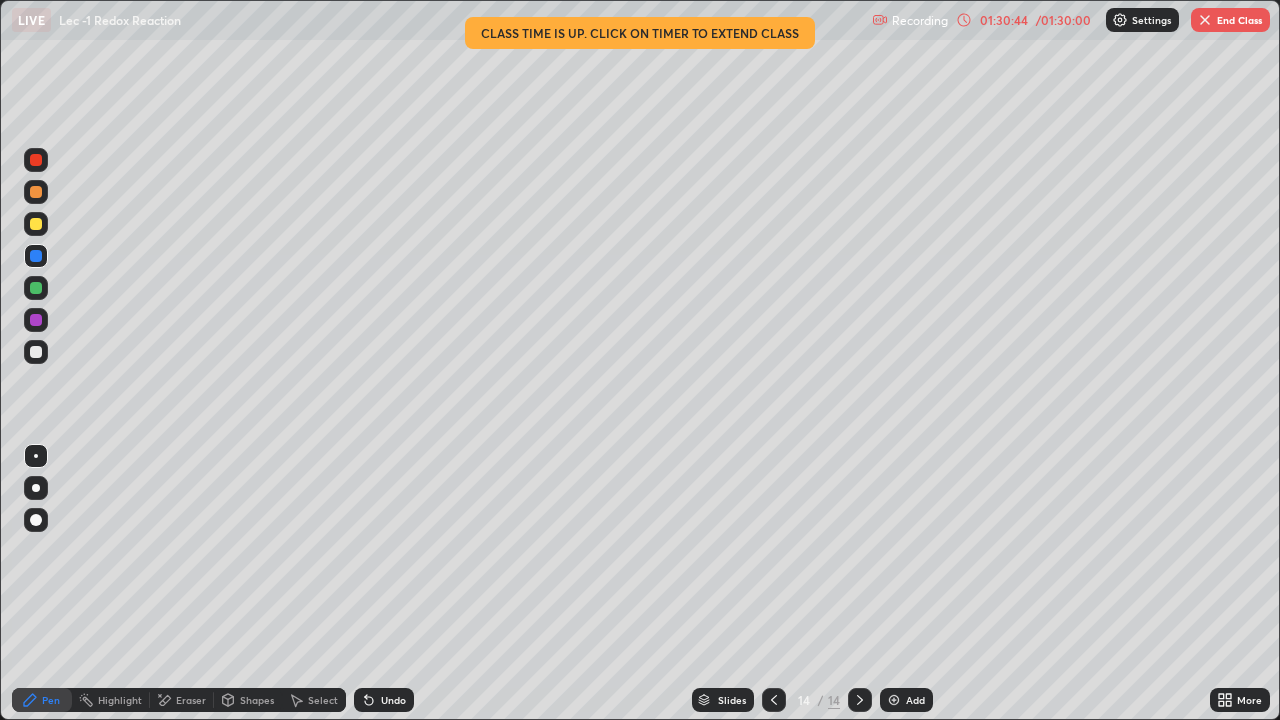 click on "Undo" at bounding box center [384, 700] 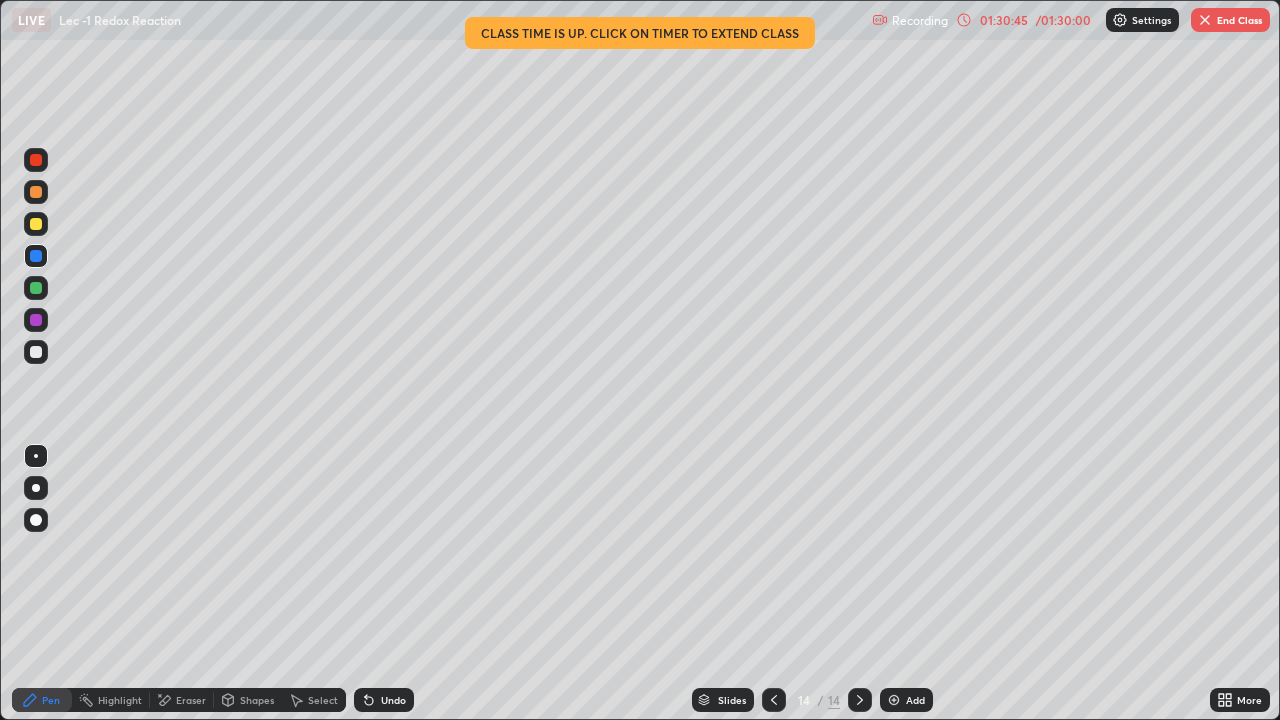 click on "Eraser" at bounding box center (182, 700) 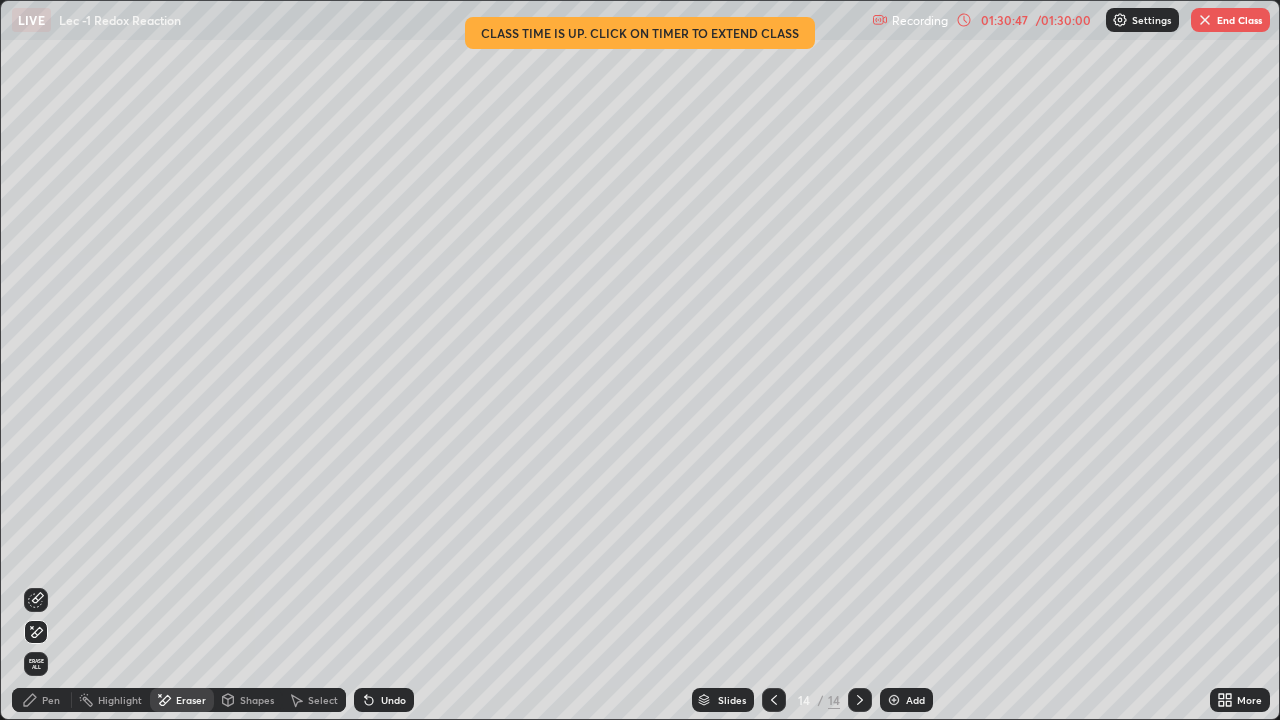 click on "Pen" at bounding box center [51, 700] 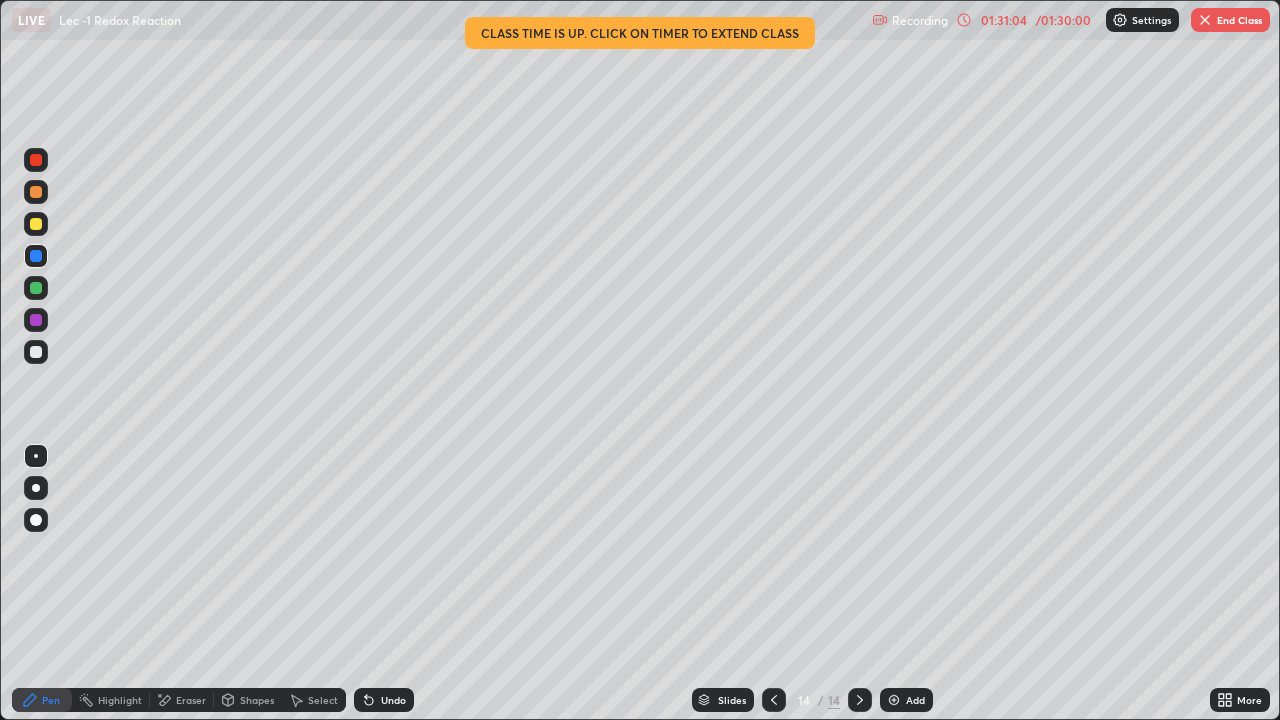click at bounding box center [36, 320] 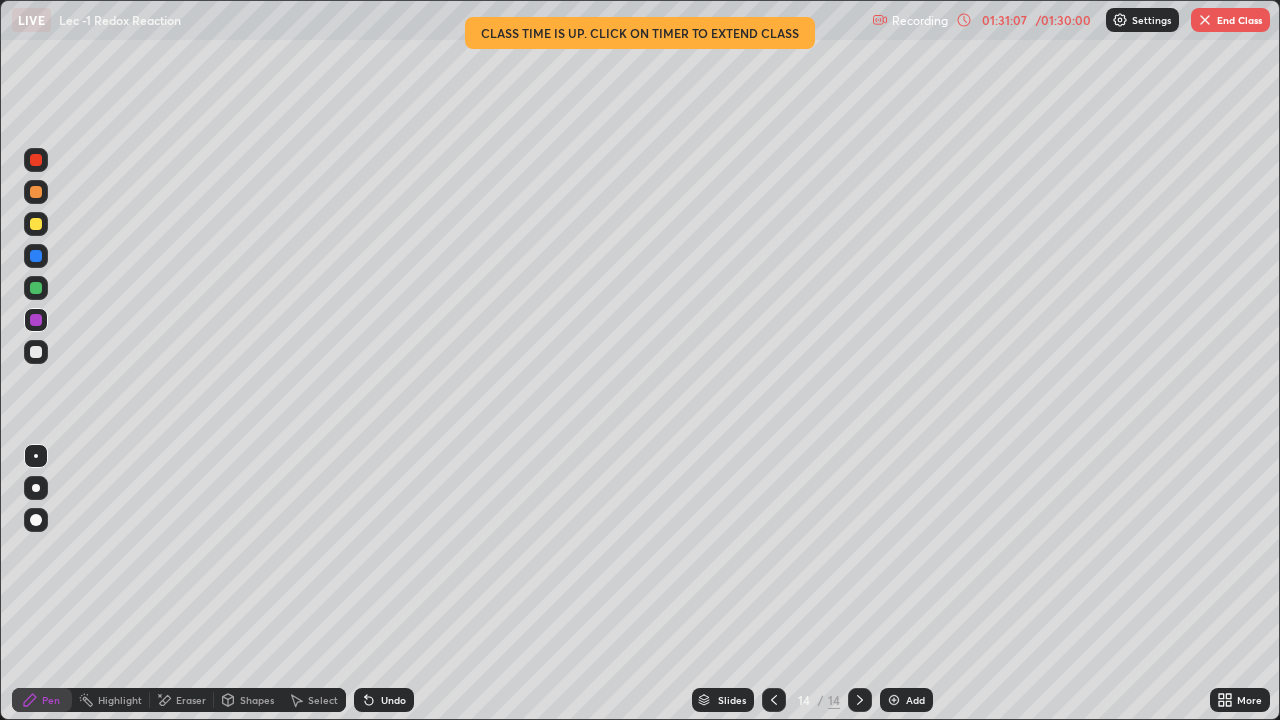 click on "Undo" at bounding box center [384, 700] 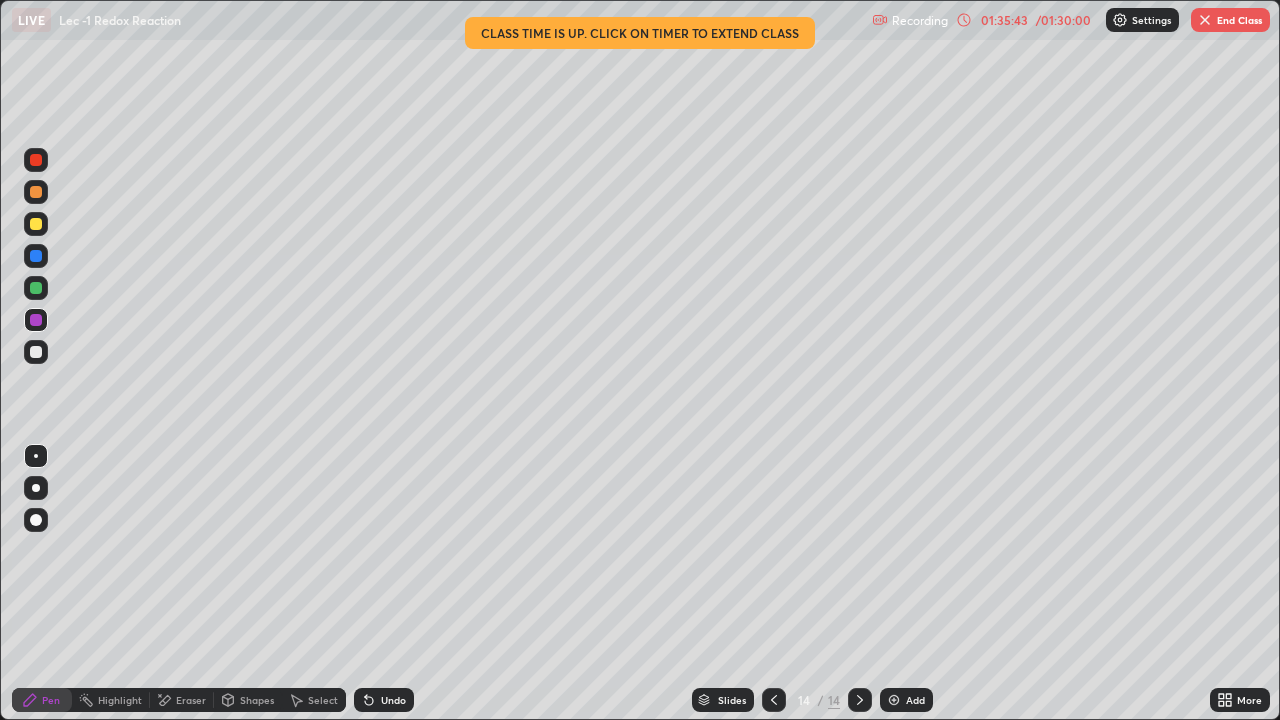 click on "End Class" at bounding box center (1230, 20) 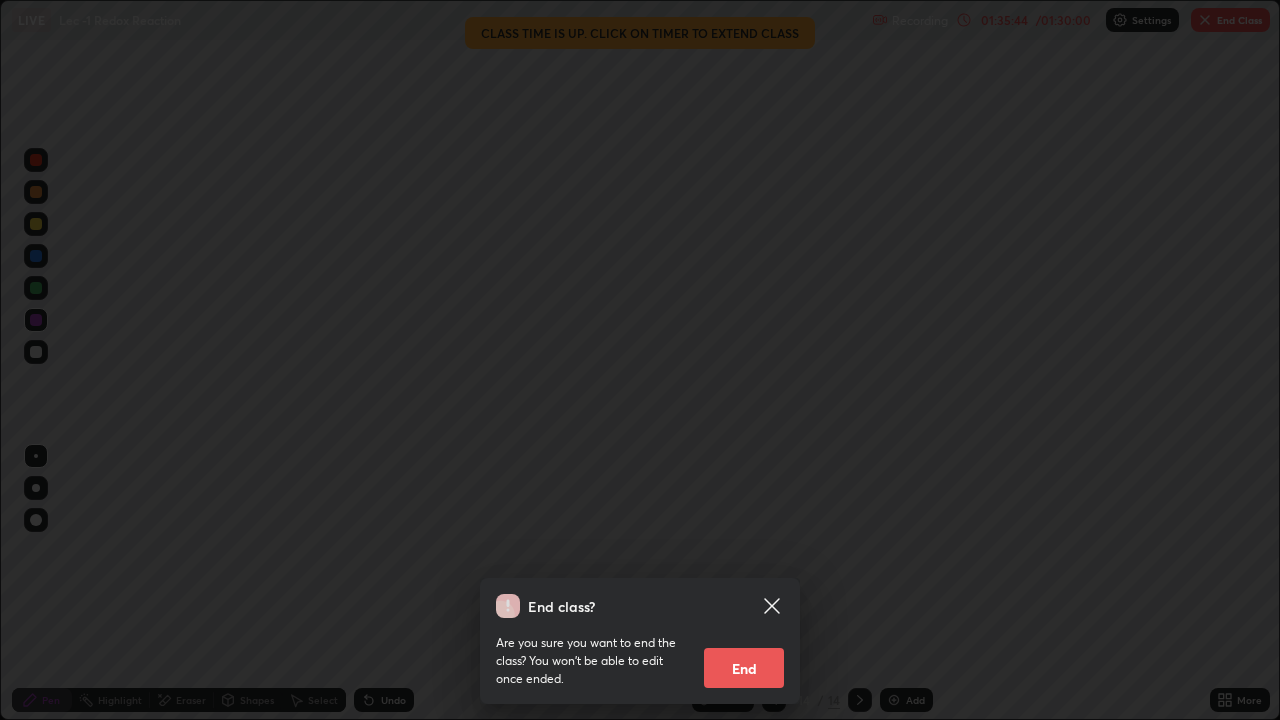 click on "End" at bounding box center [744, 668] 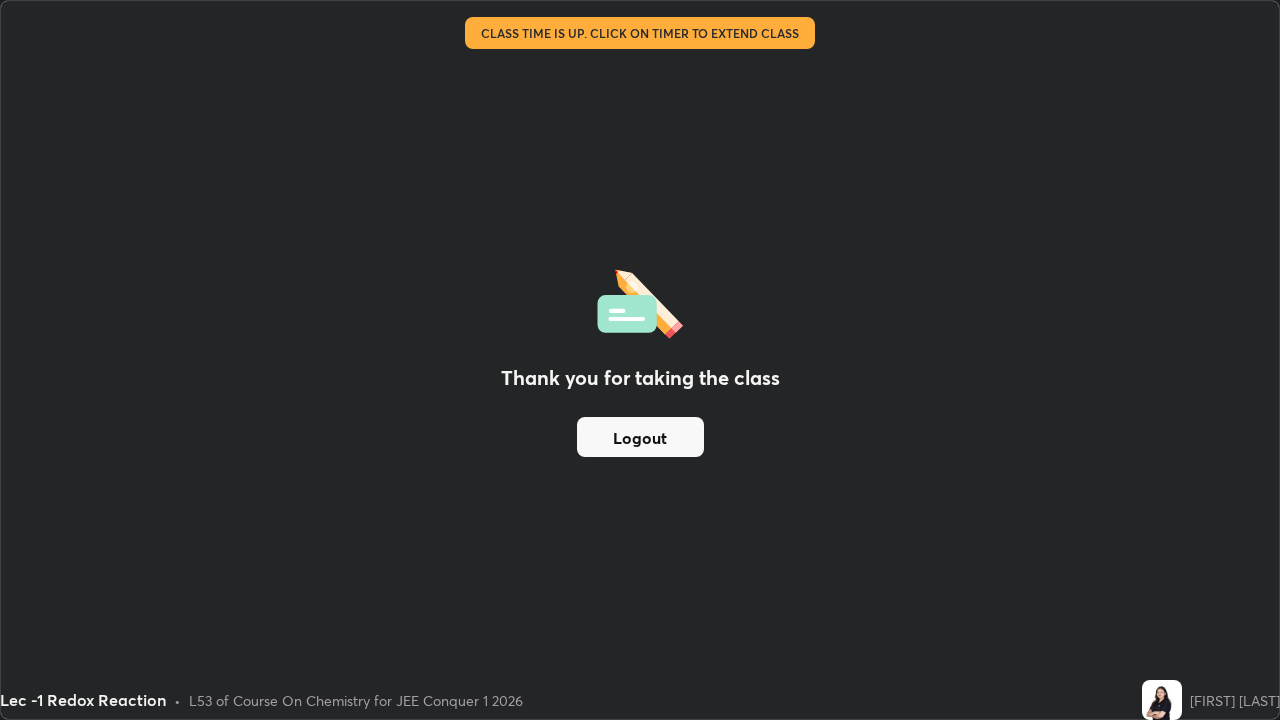 click on "Logout" at bounding box center (640, 437) 